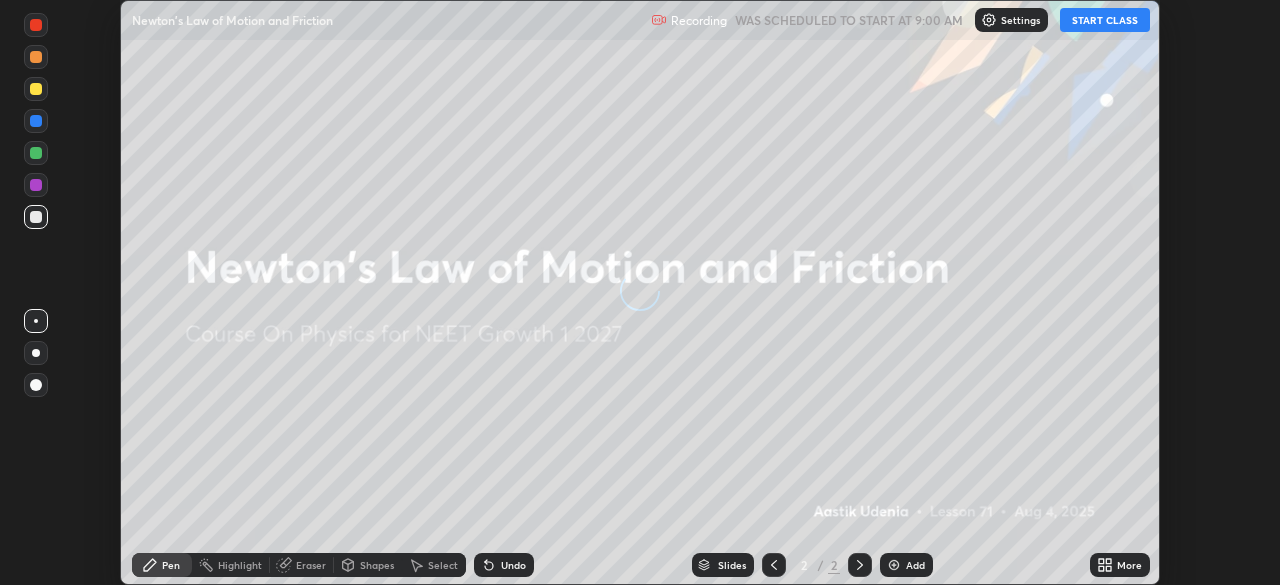 scroll, scrollTop: 0, scrollLeft: 0, axis: both 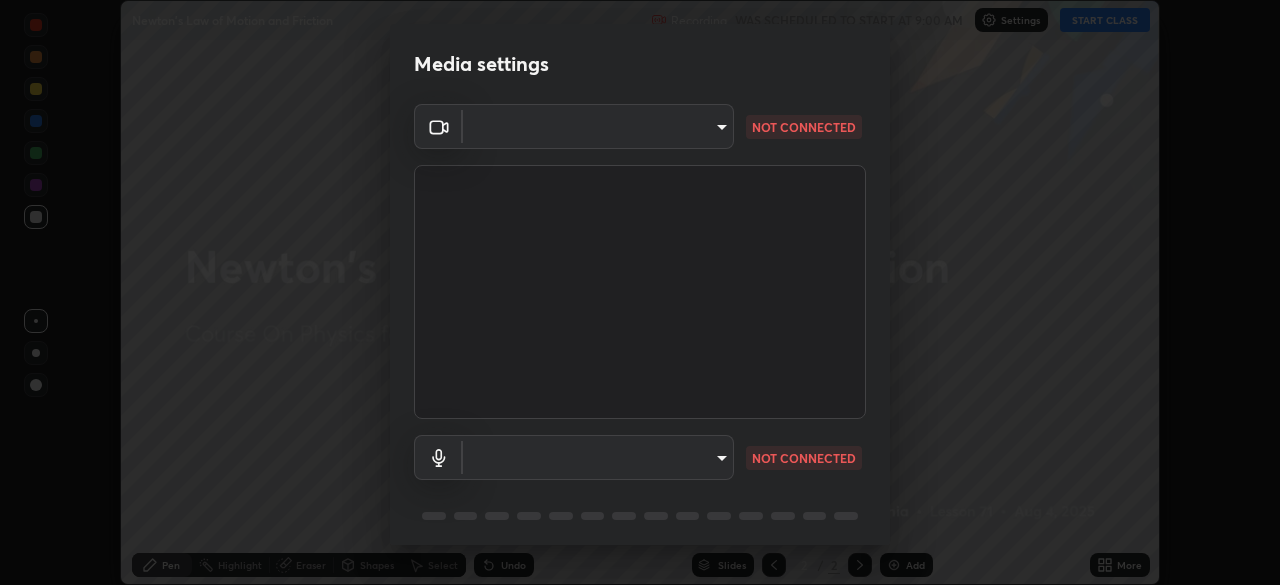 type on "1e49b53be58bf3658c32ba4c8e2538d2601885ca91182b01ba969948c87b8f29" 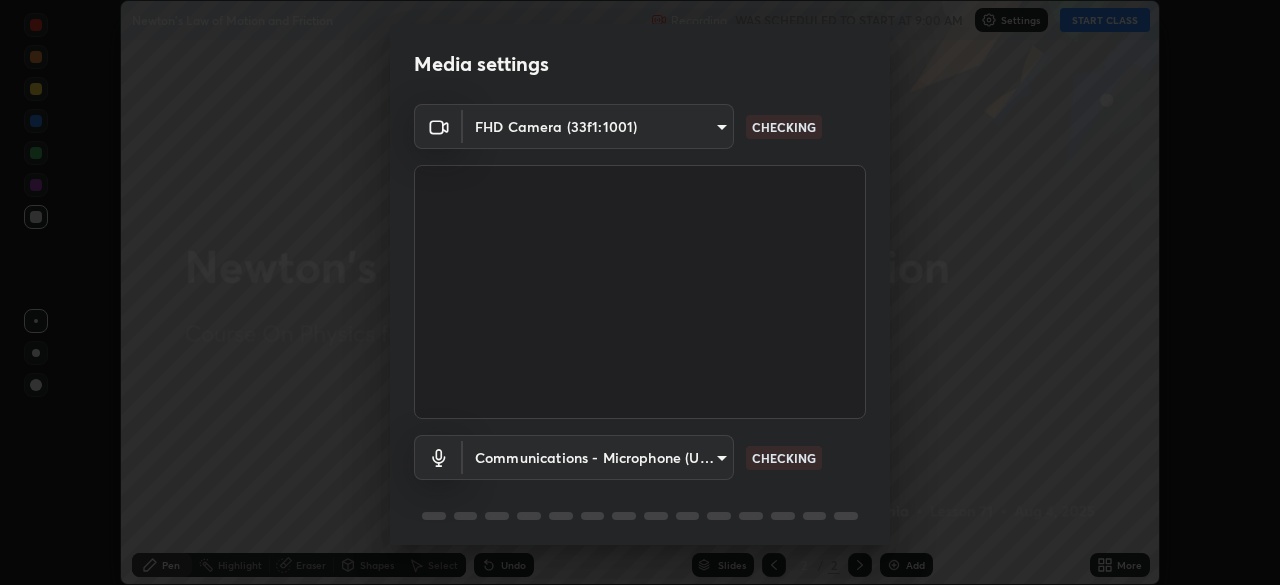 click on "Erase all Newton's Law of Motion and Friction Recording WAS SCHEDULED TO START AT  9:00 AM Settings START CLASS Setting up your live class Newton's Law of Motion and Friction • L71 of Course On Physics for NEET Growth 1 2027 [PERSON] Pen Highlight Eraser Shapes Select Undo Slides 2 / 2 Add More No doubts shared Encourage your learners to ask a doubt for better clarity Report an issue Reason for reporting Buffering Chat not working Audio - Video sync issue Educator video quality low ​ Attach an image Report Media settings FHD Camera (33f1:1001) 1e49b53be58bf3658c32ba4c8e2538d2601885ca91182b01ba969948c87b8f29 CHECKING Communications - Microphone (USB Audio Device) communications CHECKING 1 / 5 Next" at bounding box center (640, 292) 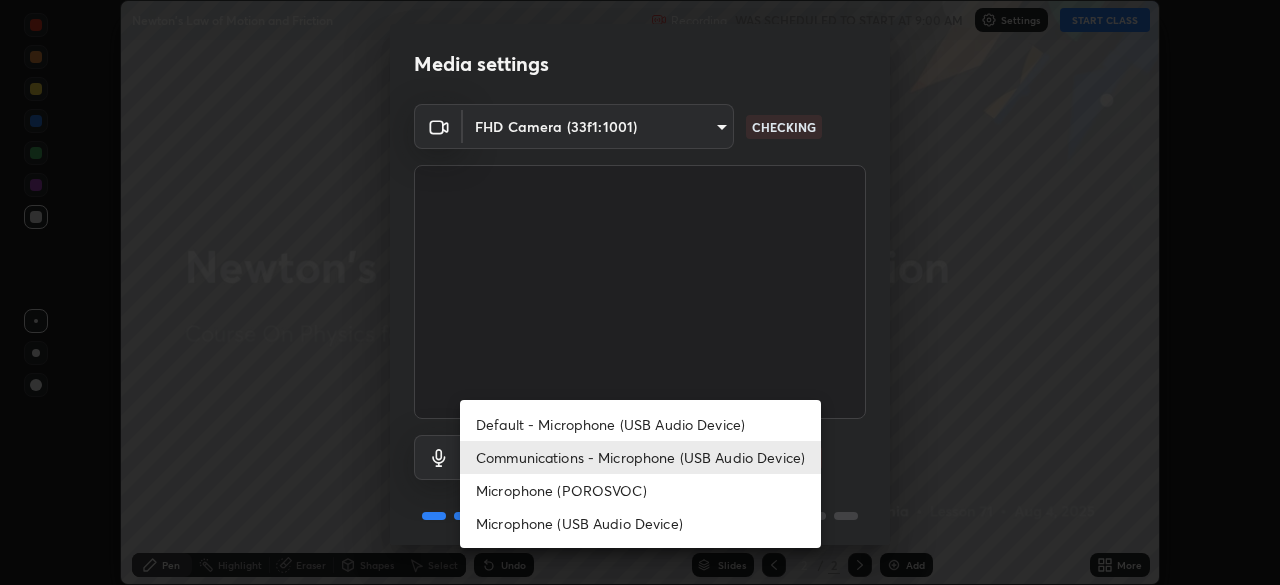 click on "Microphone (USB Audio Device)" at bounding box center (640, 523) 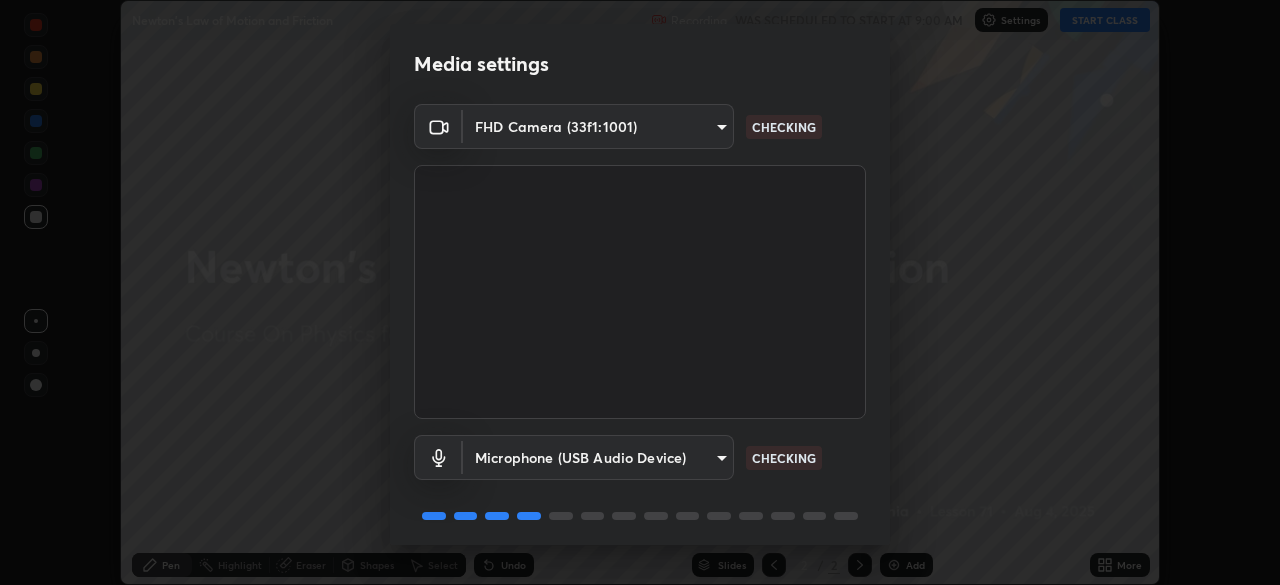 type on "ea87fc36347b51241c7dbb5a200bf6c46822a0085c78c32b66ce24c8f32dd280" 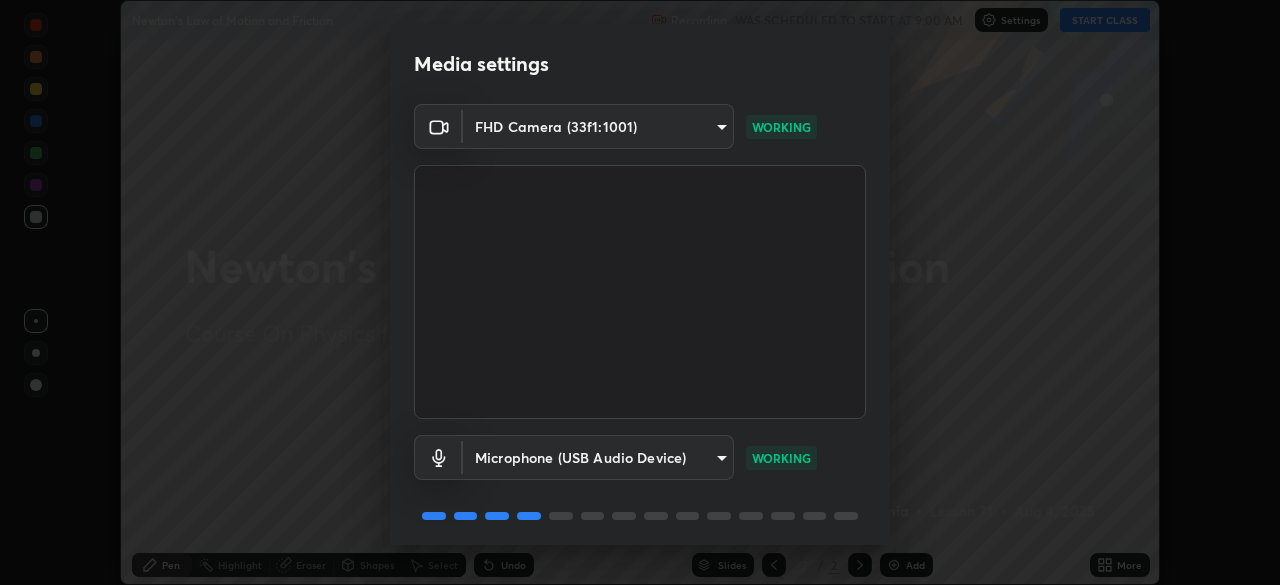 scroll, scrollTop: 71, scrollLeft: 0, axis: vertical 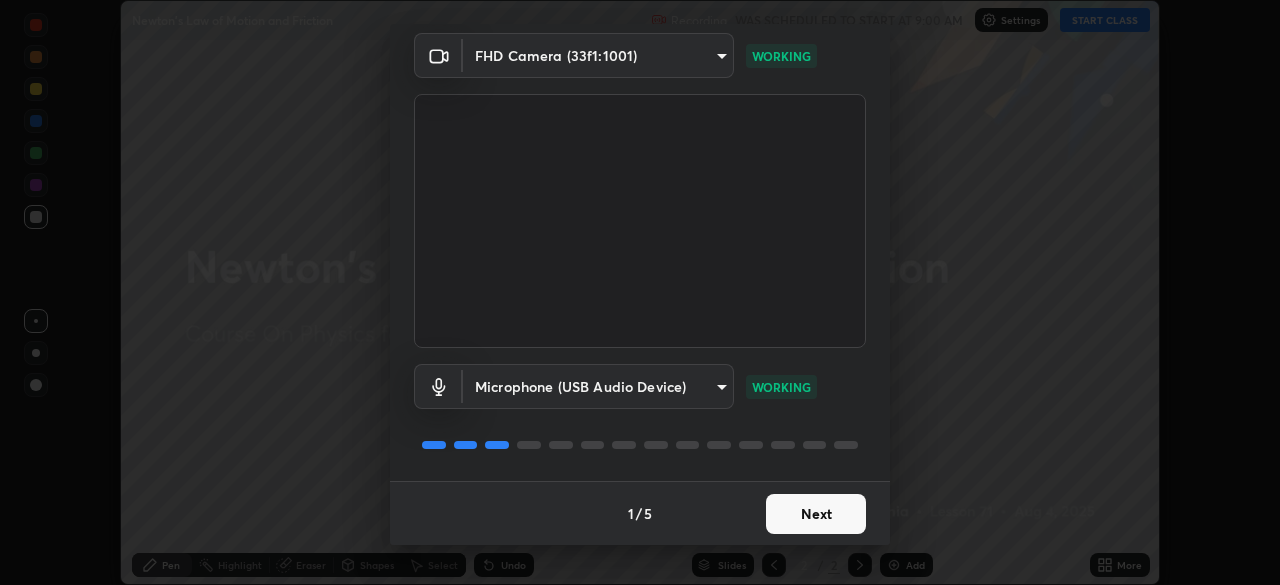 click on "Next" at bounding box center (816, 514) 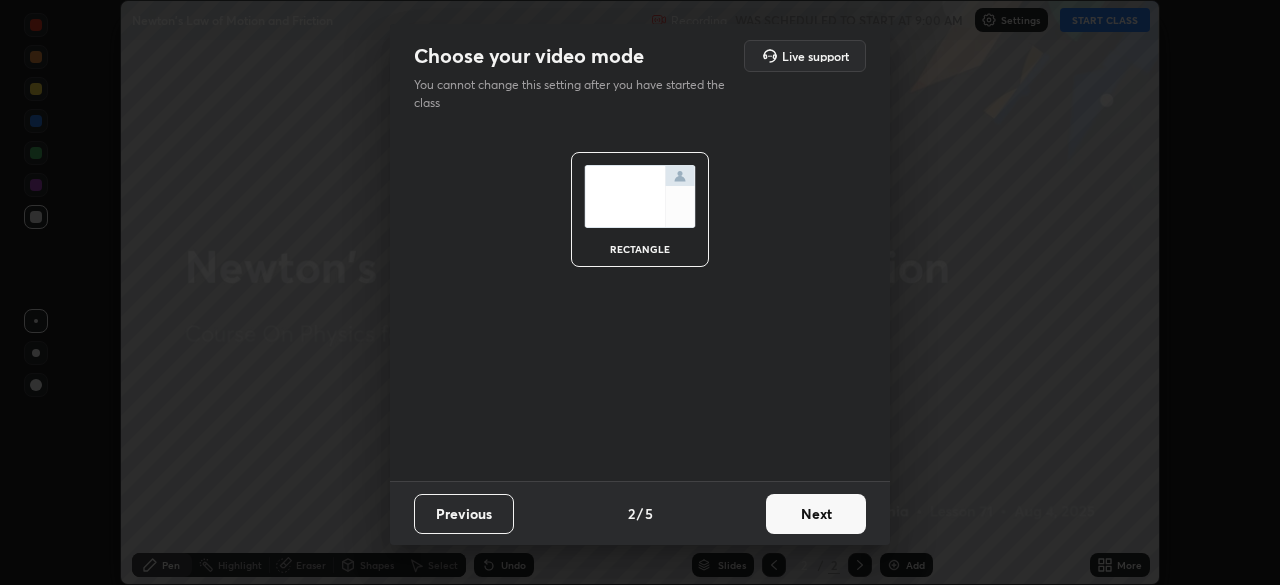 scroll, scrollTop: 0, scrollLeft: 0, axis: both 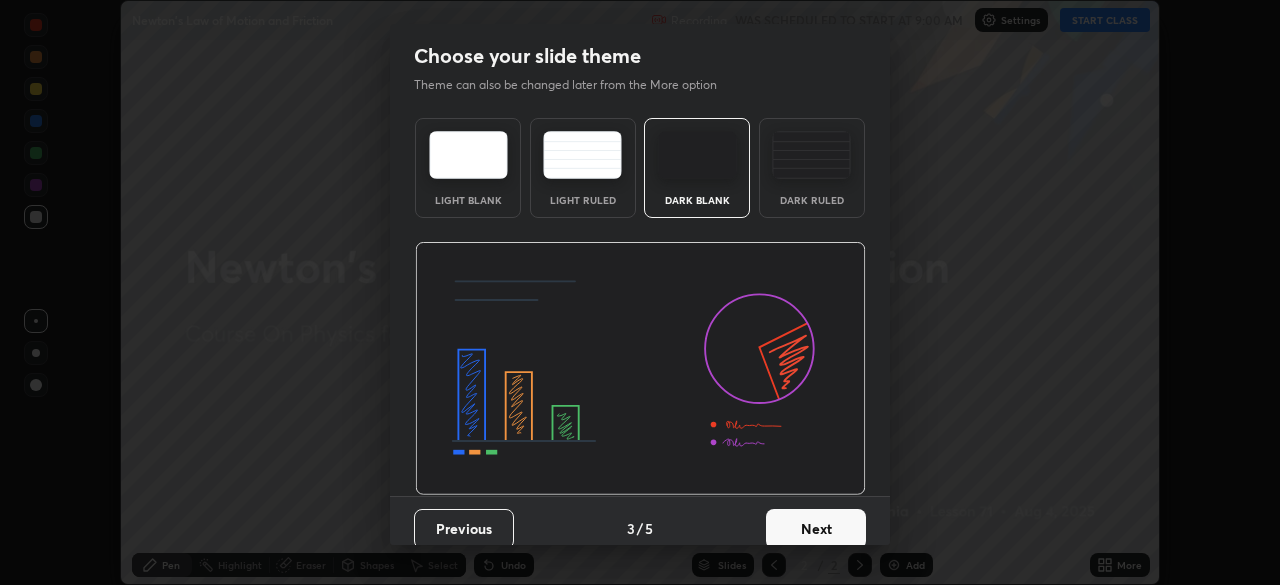 click on "Next" at bounding box center [816, 529] 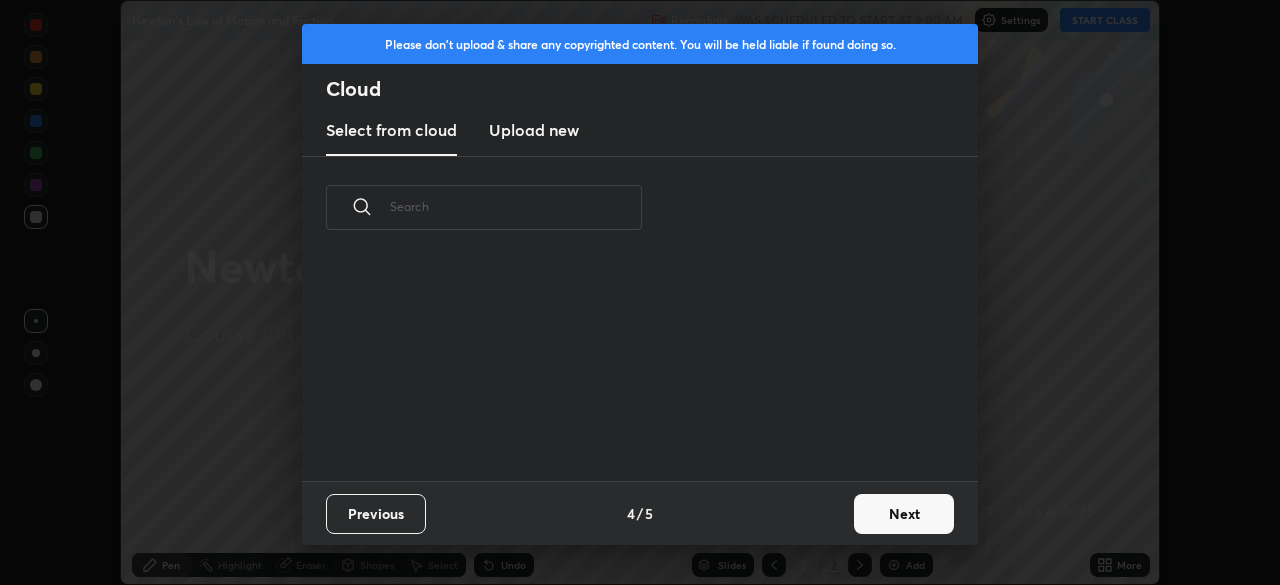 click on "Upload new" at bounding box center (534, 130) 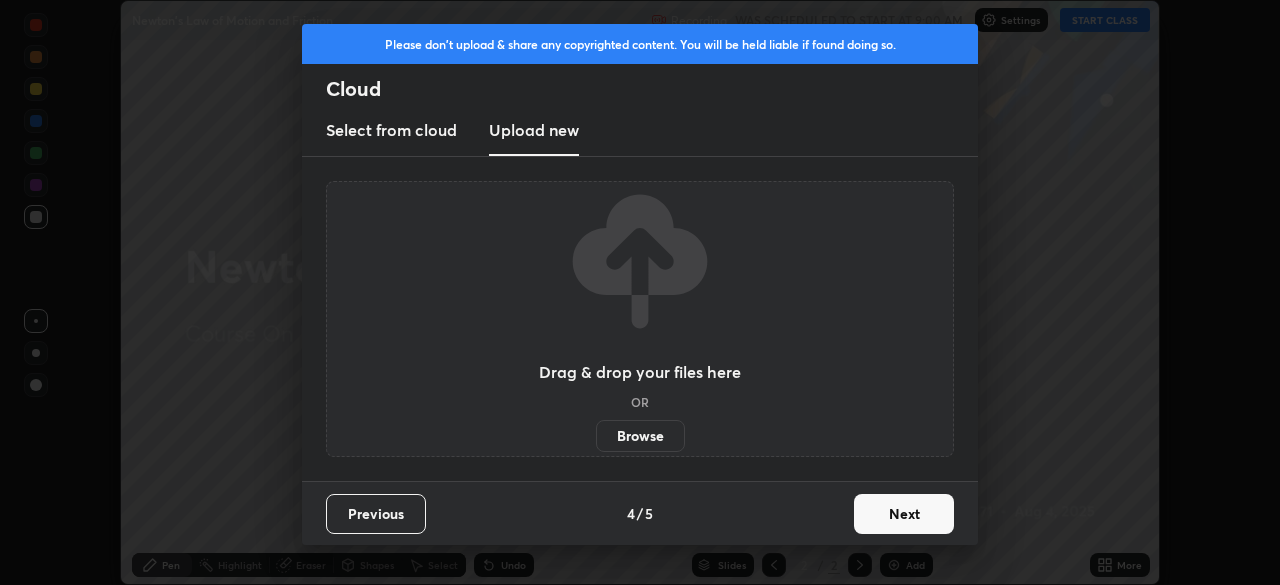 click on "Browse" at bounding box center (640, 436) 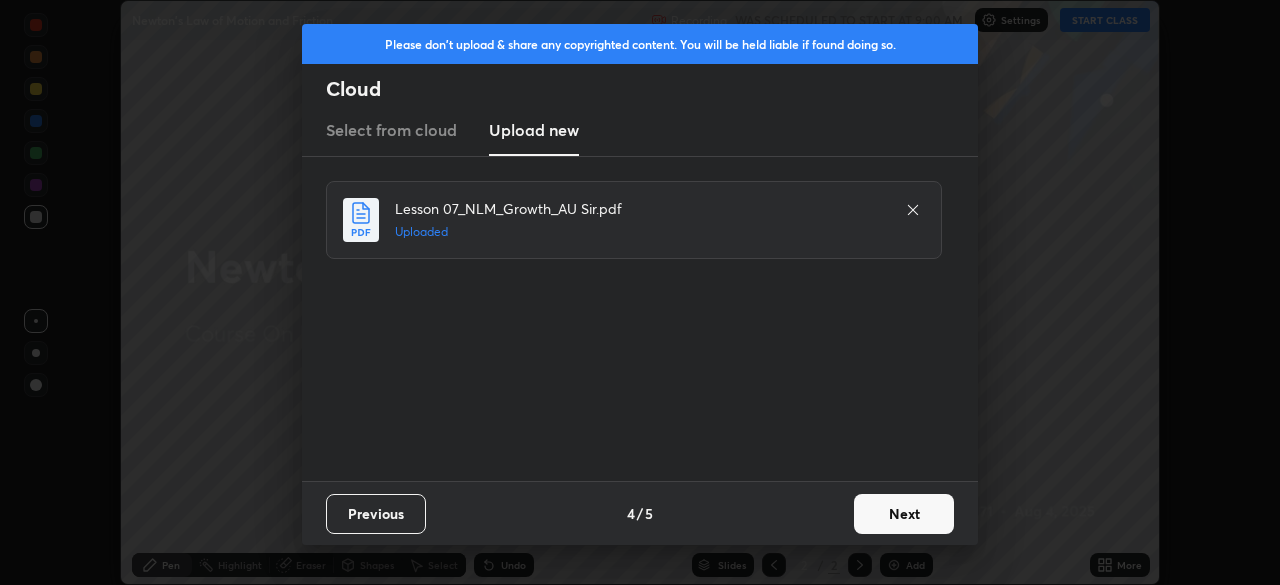 click on "Next" at bounding box center (904, 514) 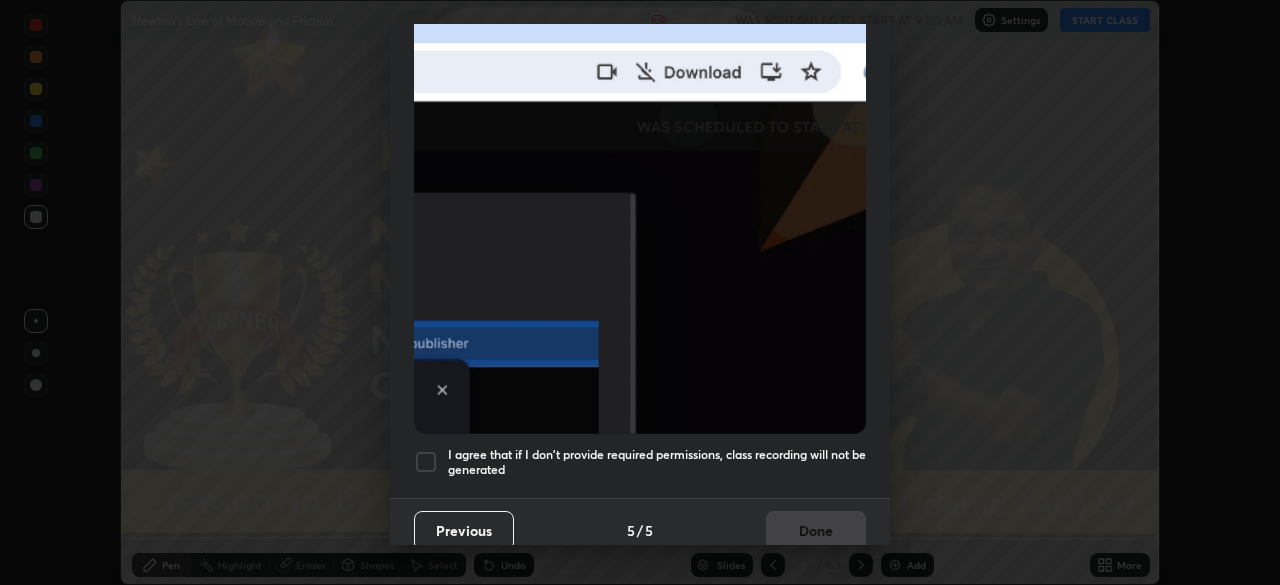 scroll, scrollTop: 479, scrollLeft: 0, axis: vertical 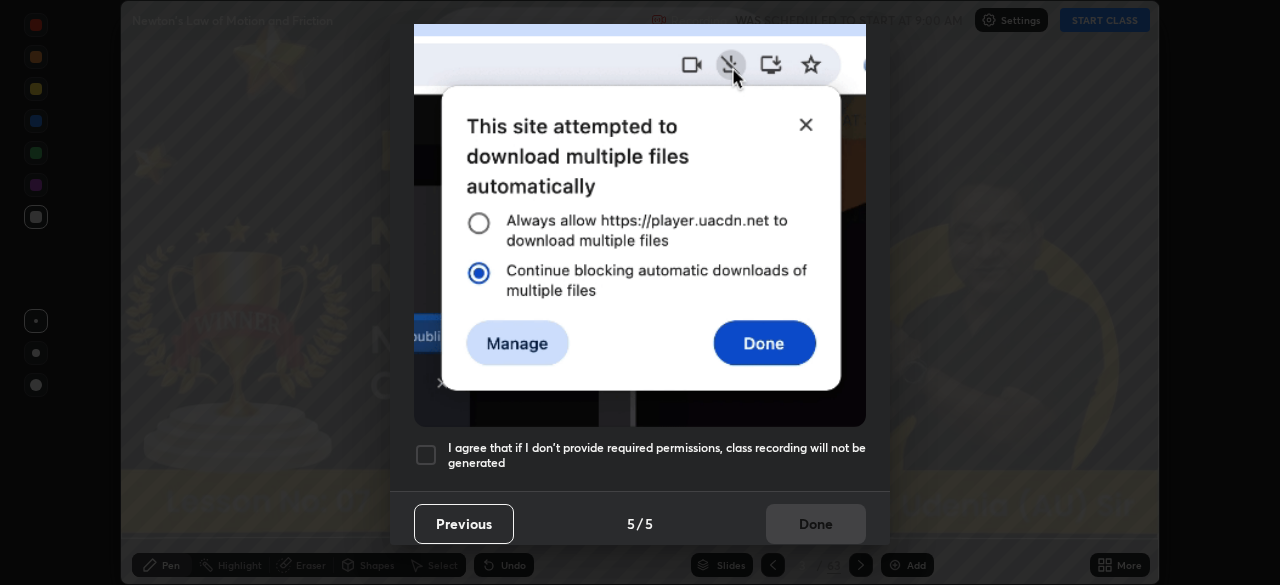 click at bounding box center [426, 455] 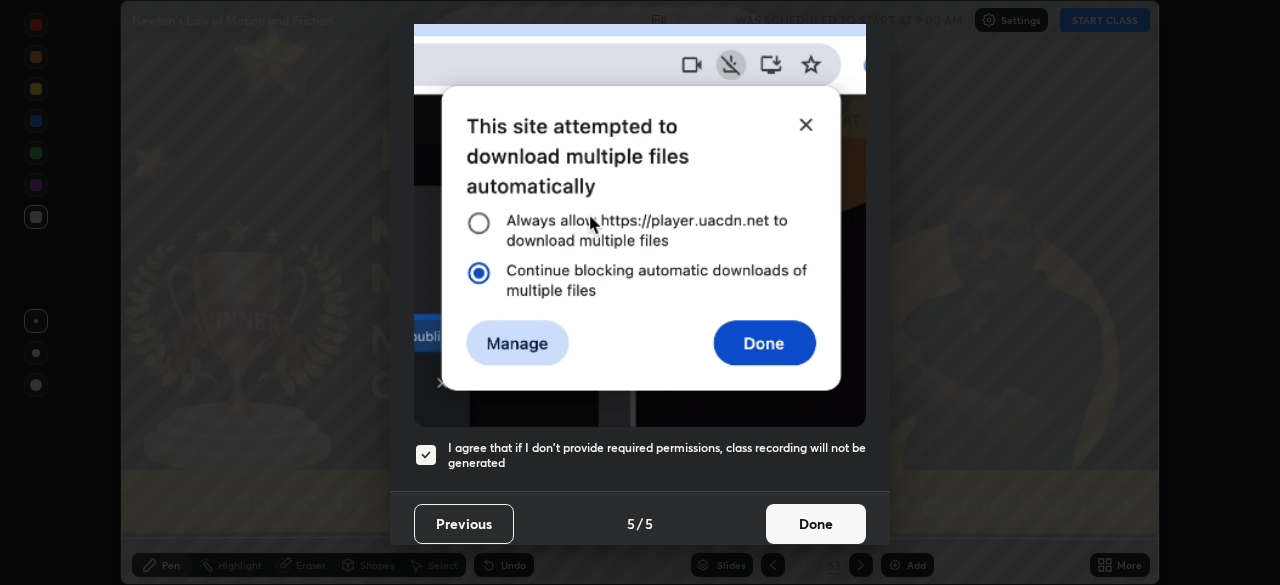 click on "Done" at bounding box center (816, 524) 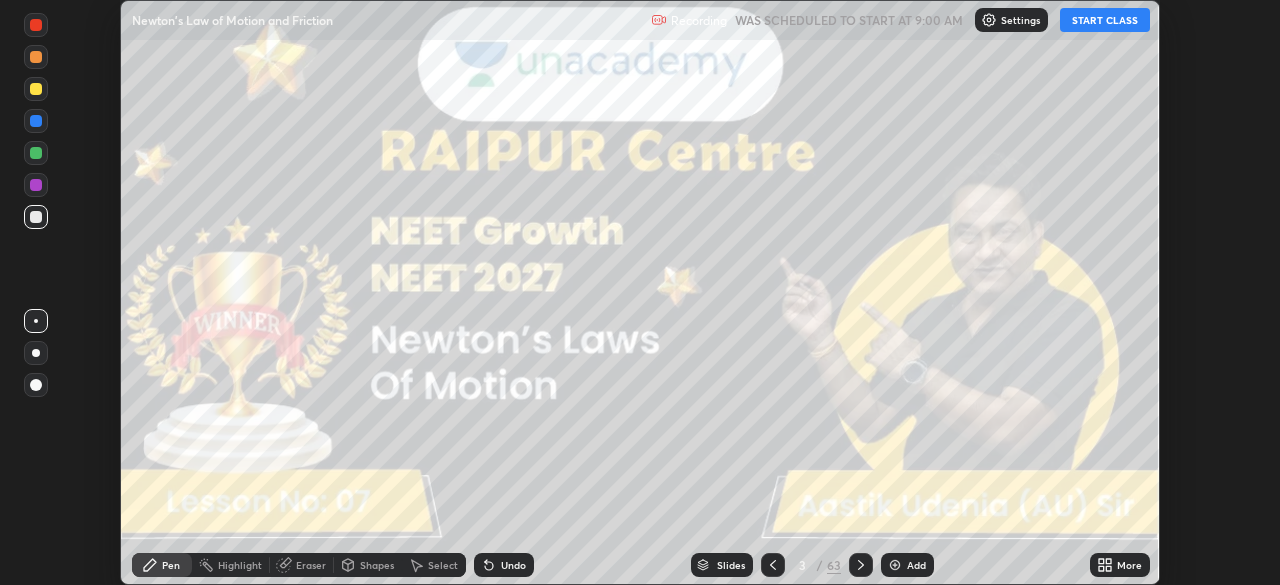 click on "Slides" at bounding box center (731, 565) 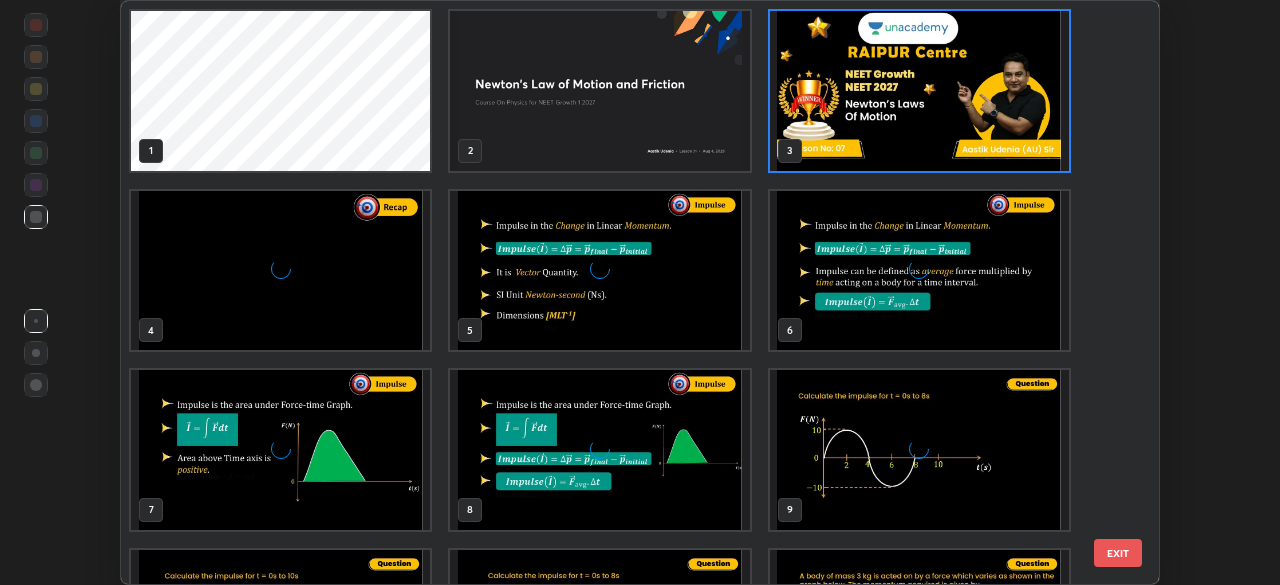 scroll, scrollTop: 7, scrollLeft: 11, axis: both 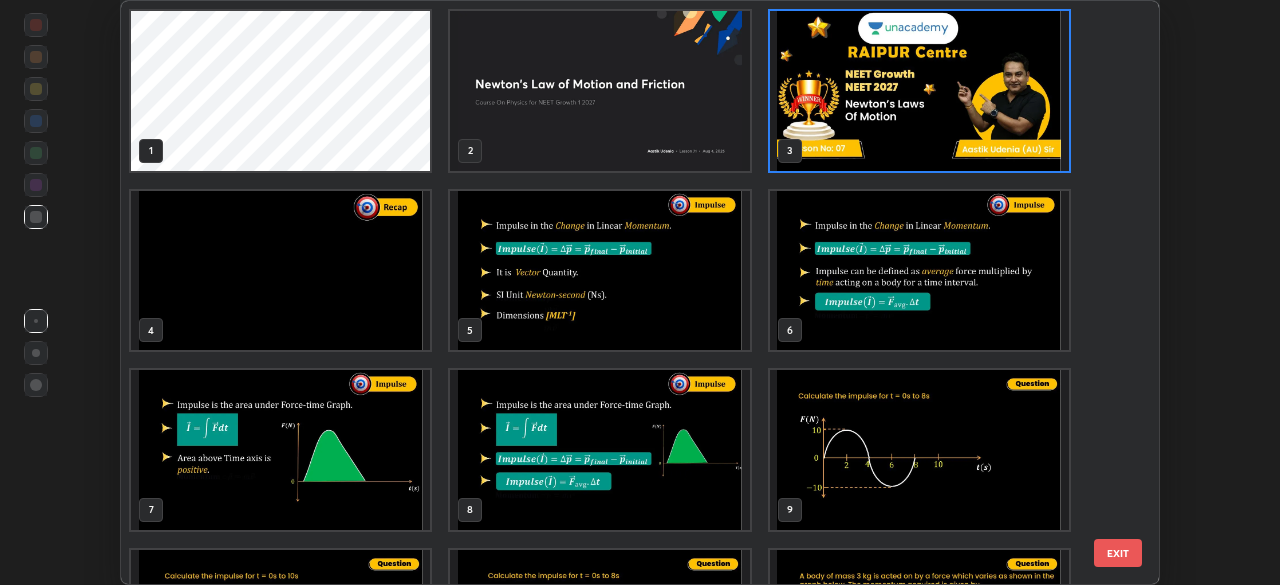 click on "EXIT" at bounding box center (1118, 553) 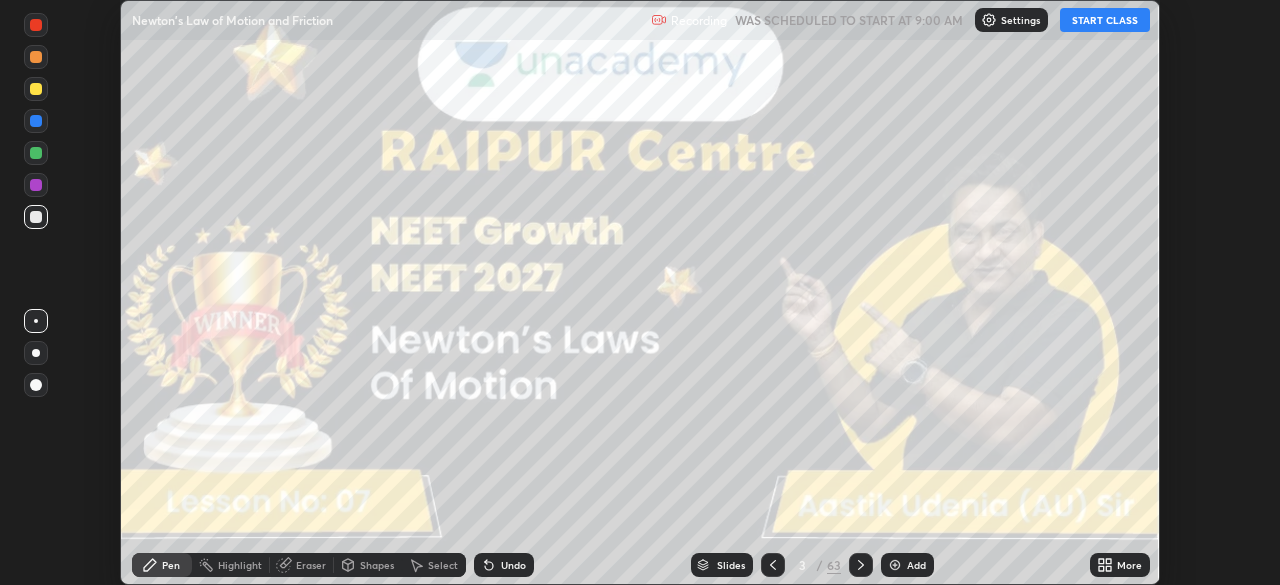 click on "START CLASS" at bounding box center (1105, 20) 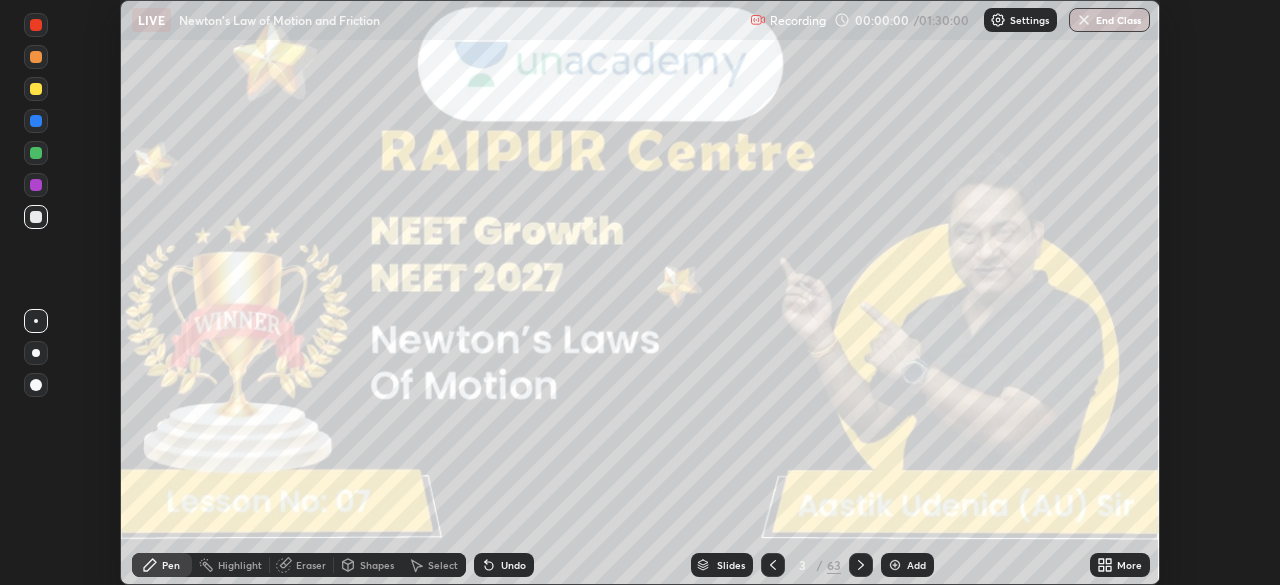 click 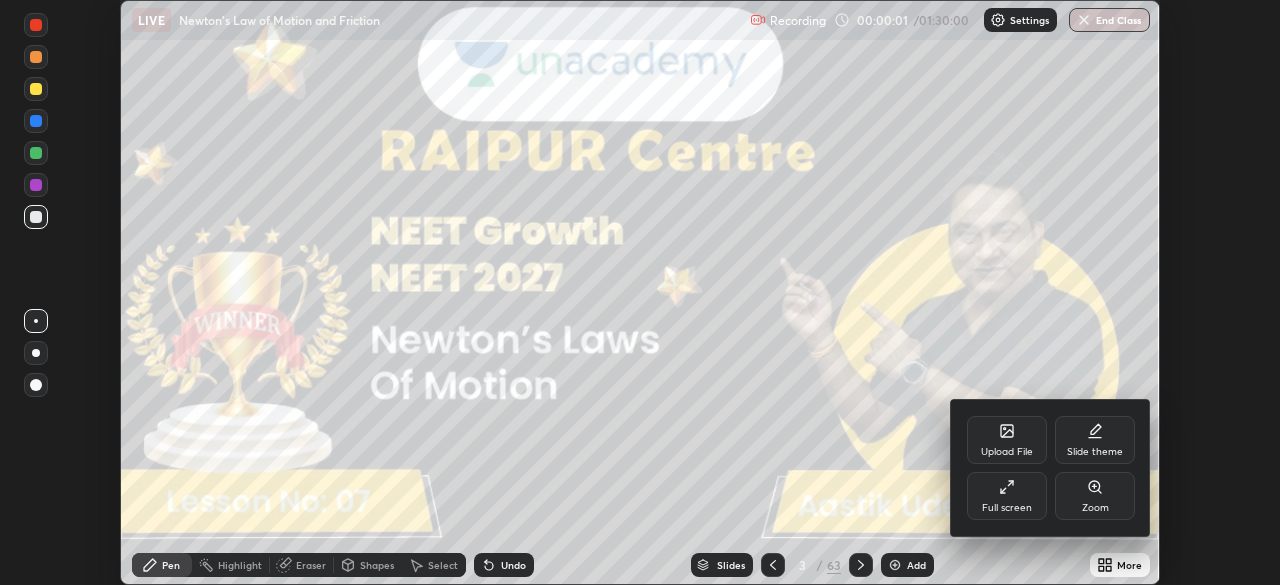 click on "Full screen" at bounding box center [1007, 496] 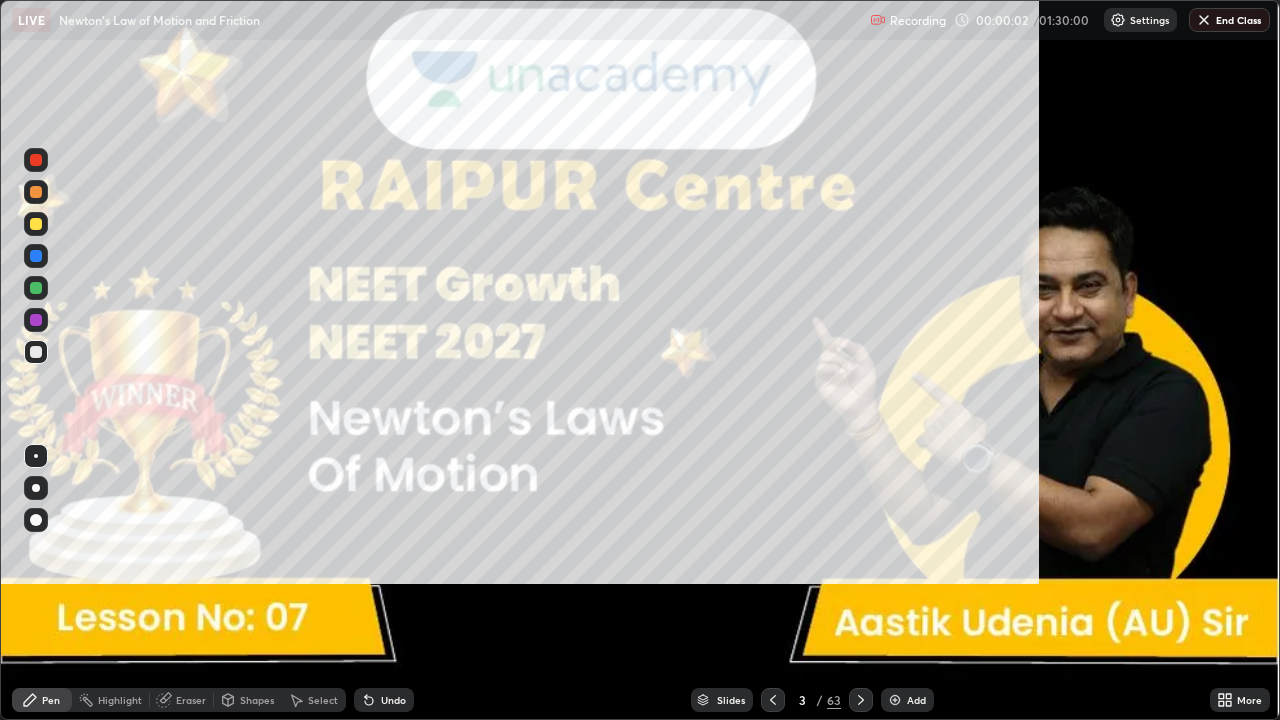 scroll, scrollTop: 99280, scrollLeft: 98720, axis: both 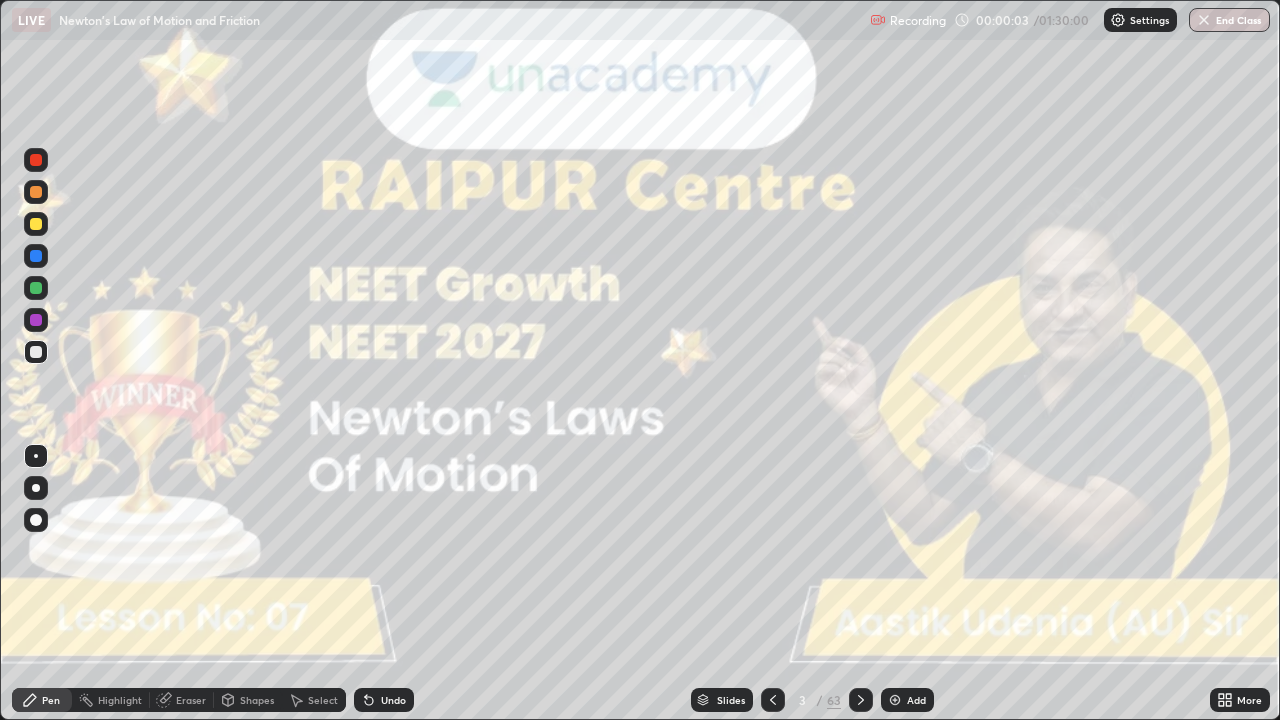 click at bounding box center [36, 488] 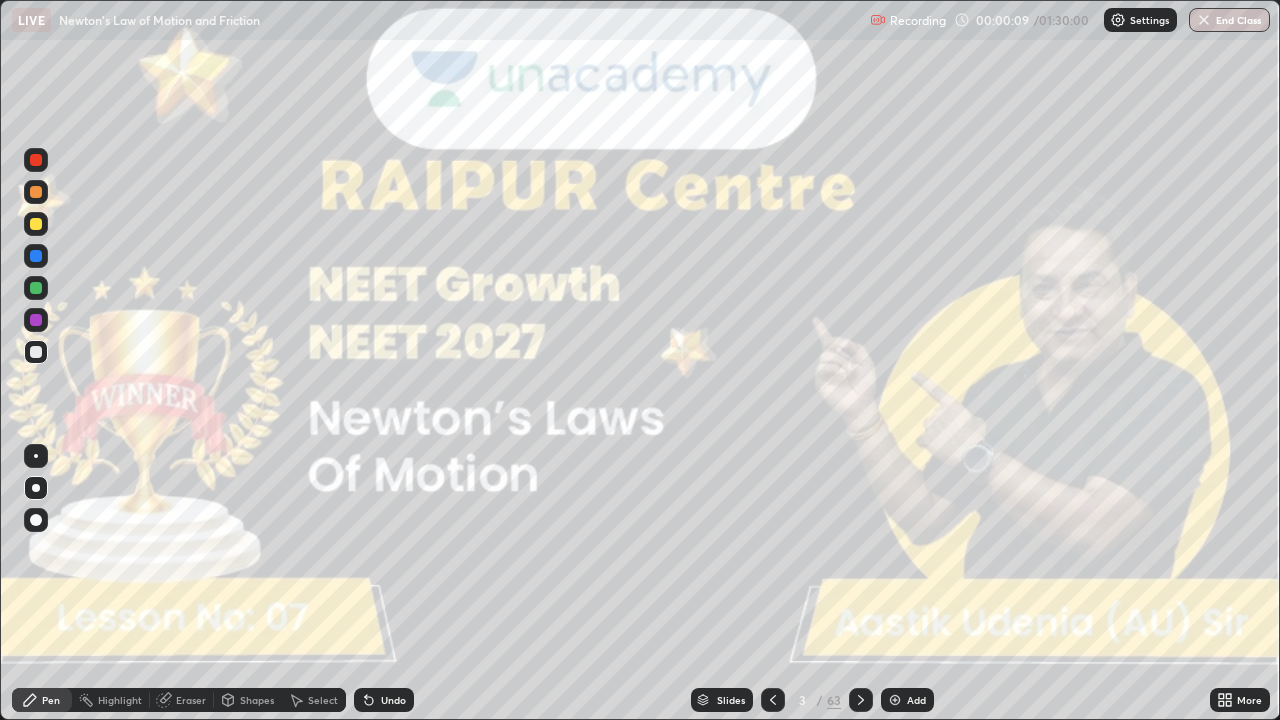 click on "Slides" at bounding box center (731, 700) 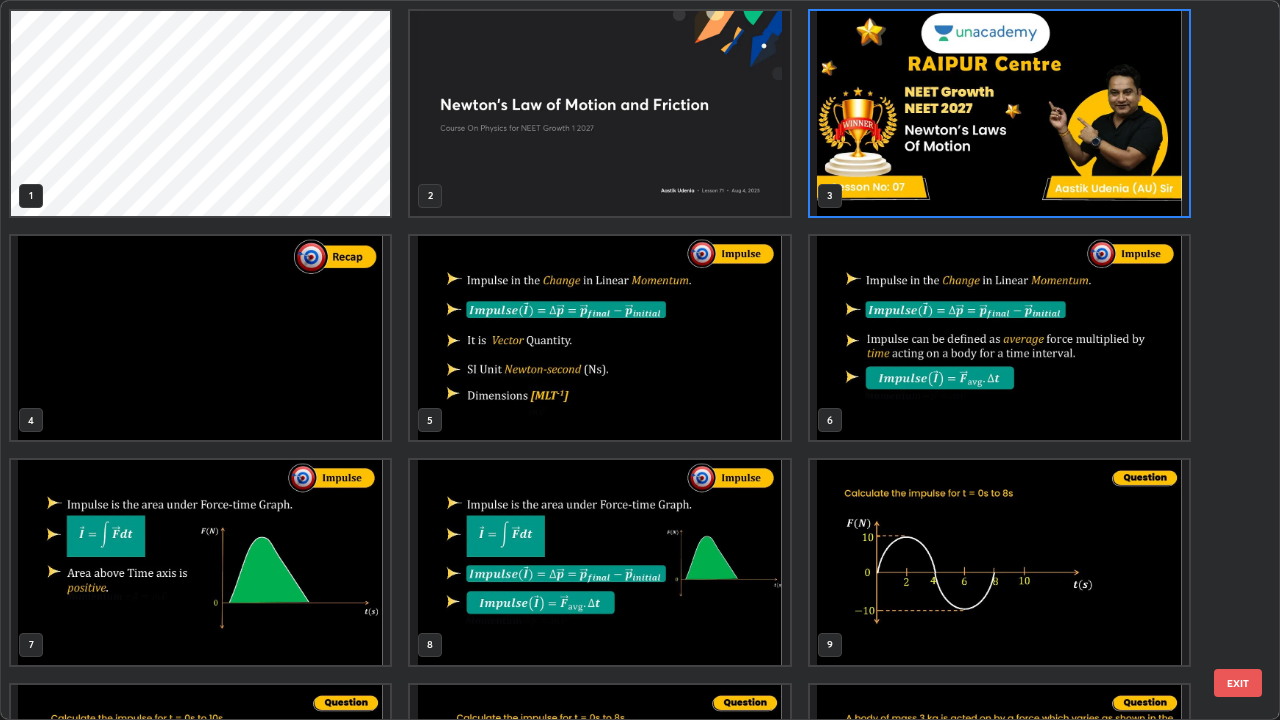 scroll, scrollTop: 7, scrollLeft: 11, axis: both 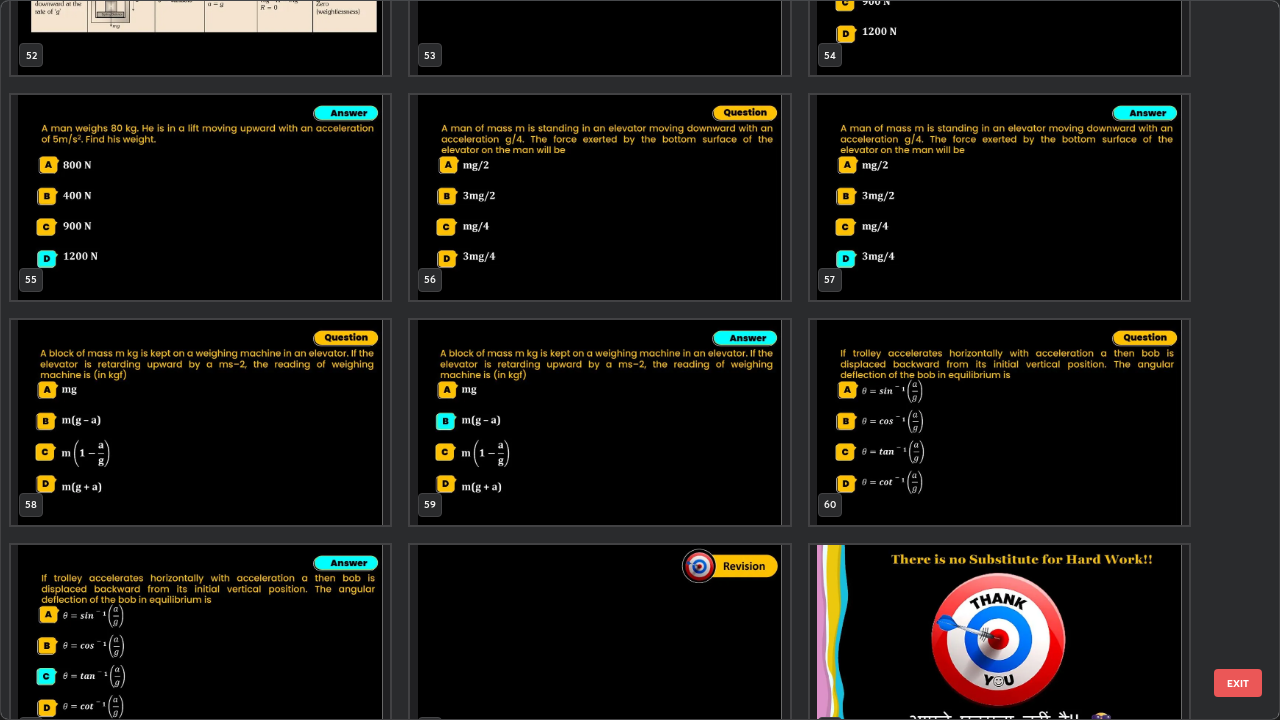 click on "EXIT" at bounding box center (1238, 683) 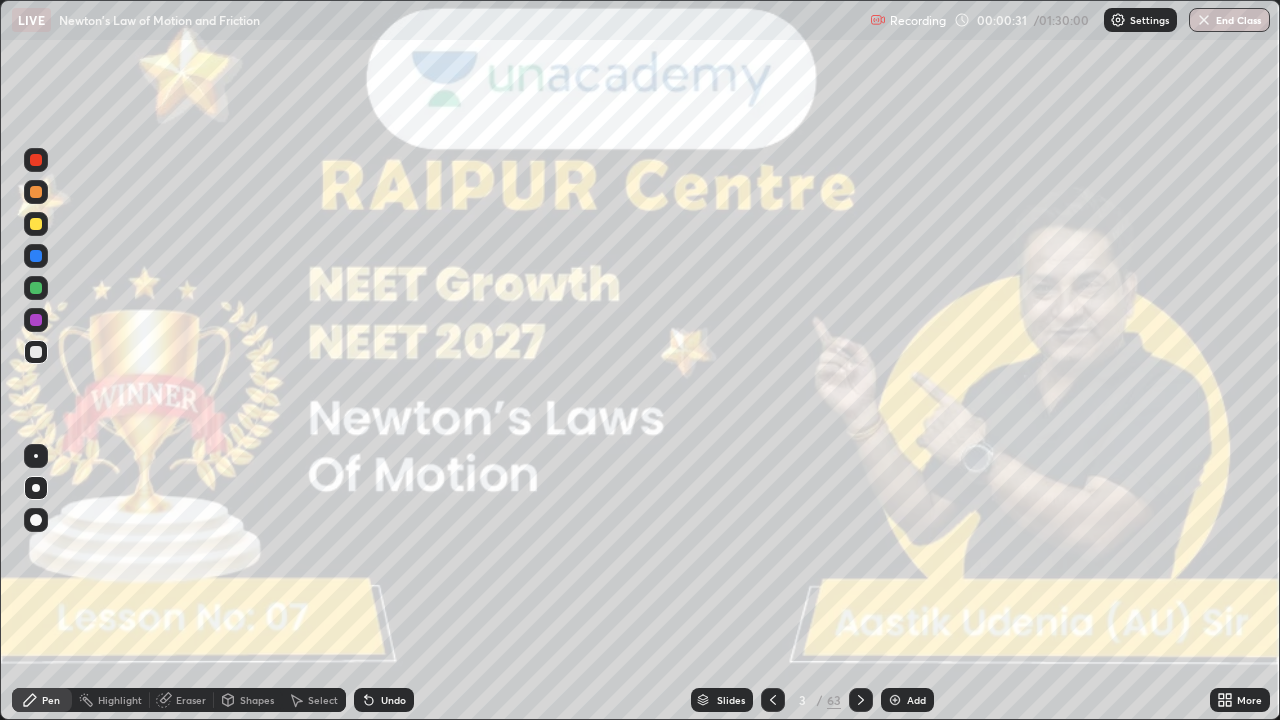 click 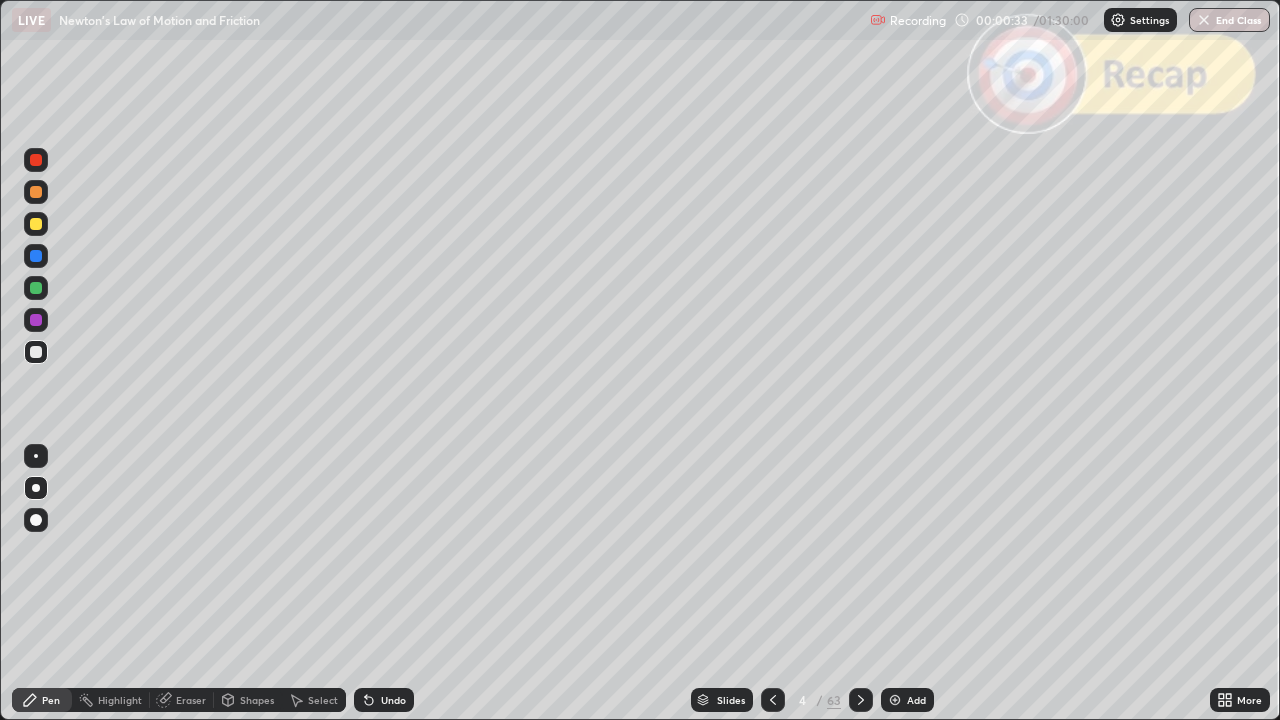 click 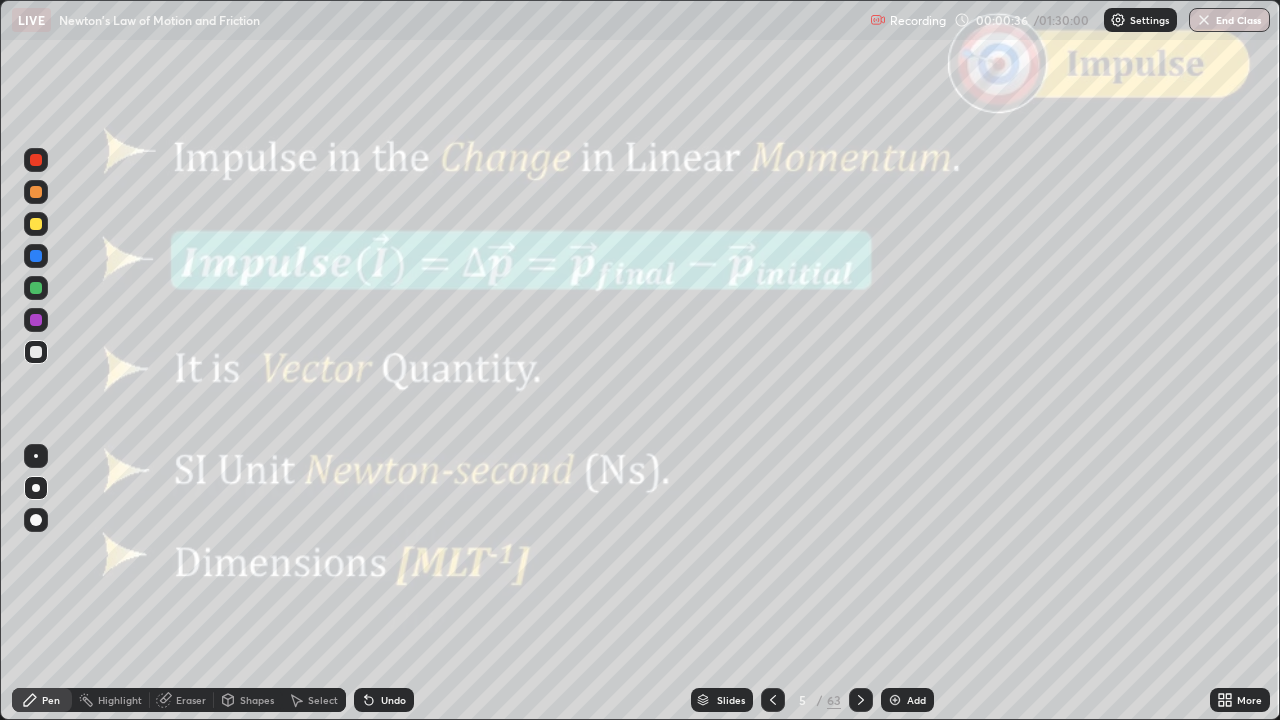 click at bounding box center [36, 160] 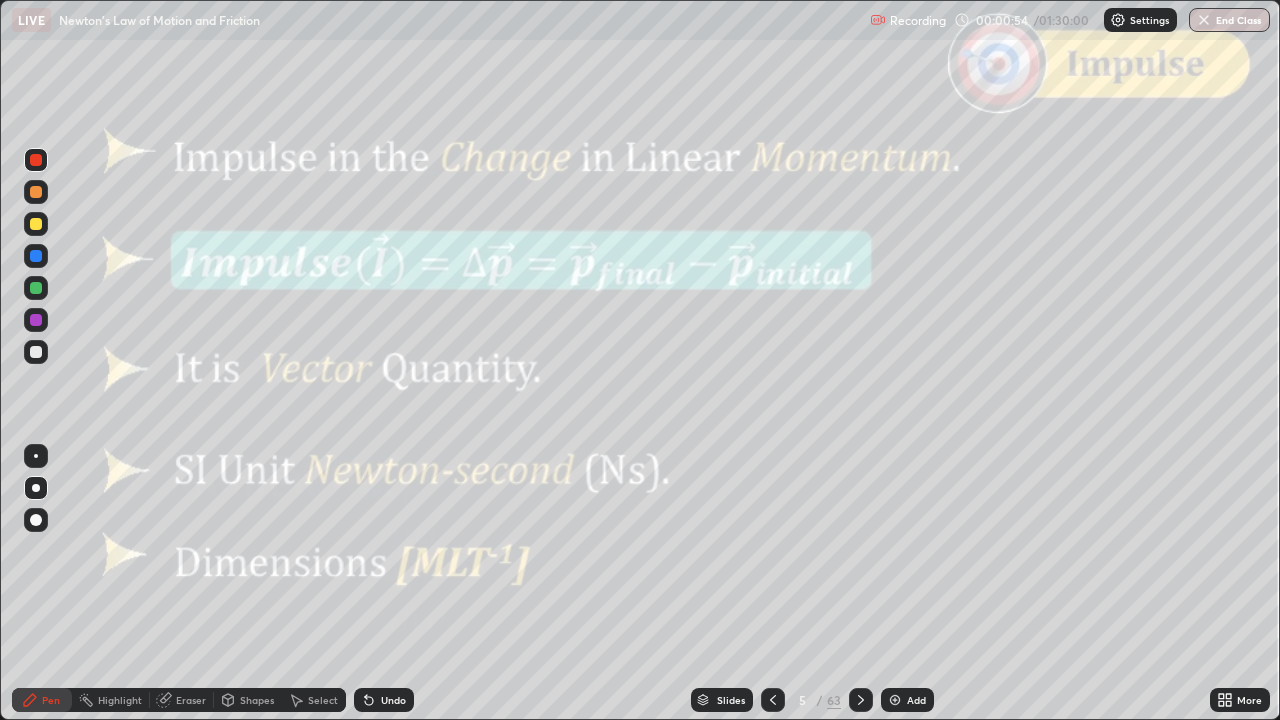 click 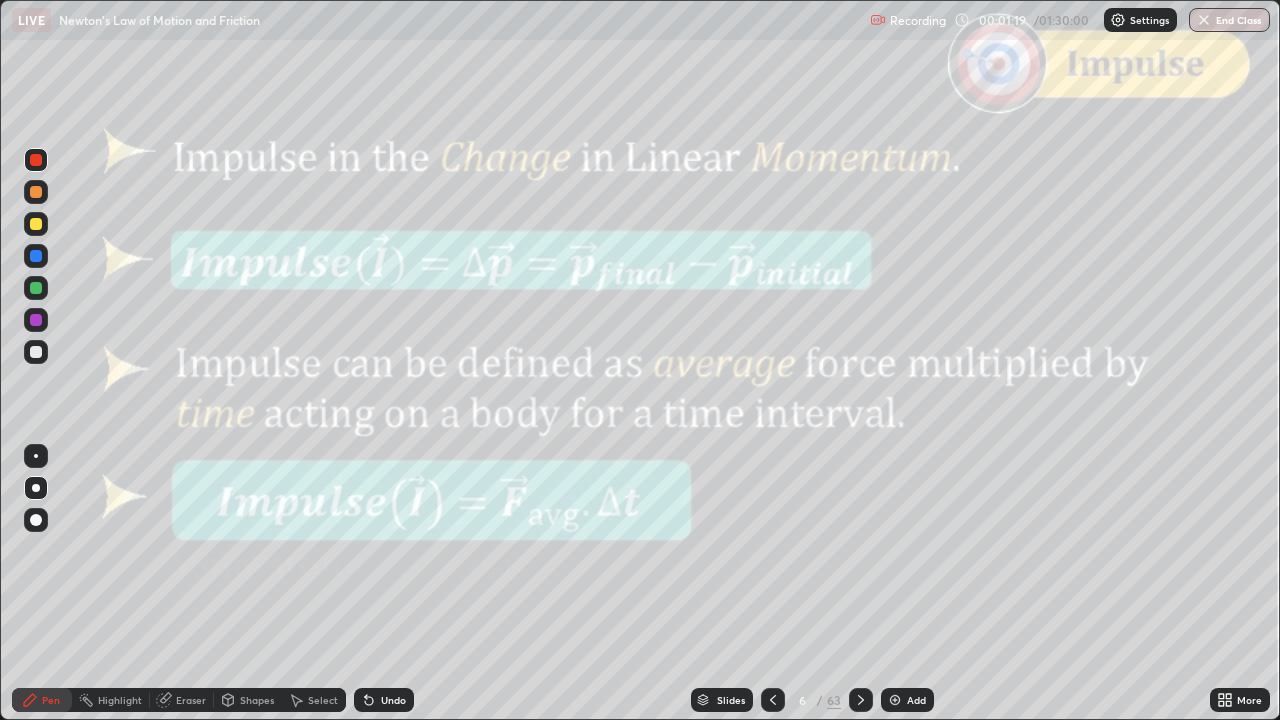 click on "Shapes" at bounding box center (257, 700) 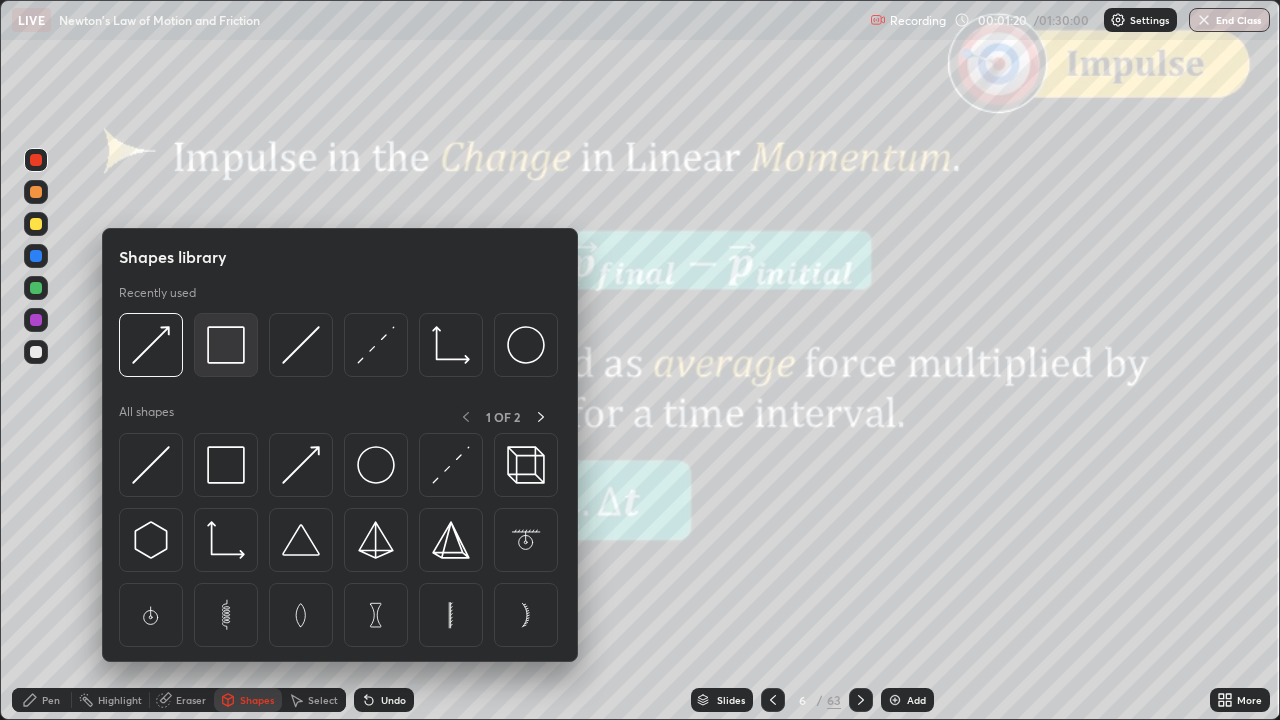 click at bounding box center [226, 345] 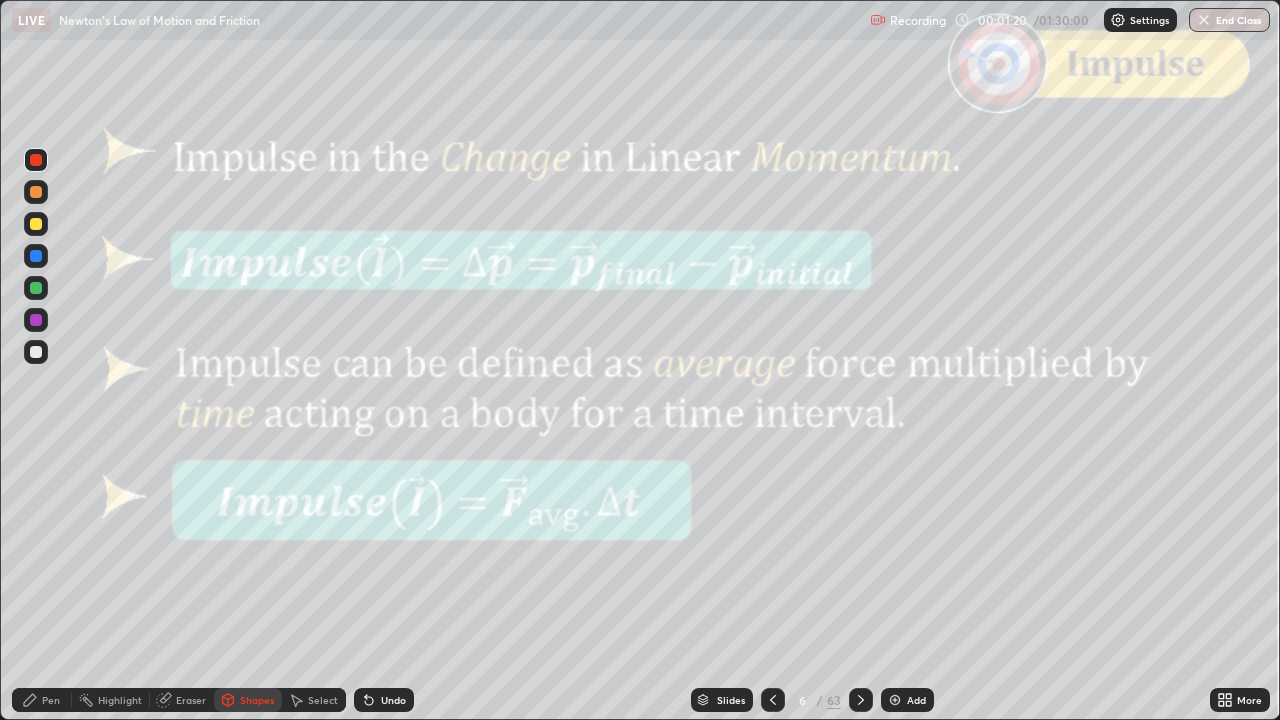 click at bounding box center (36, 160) 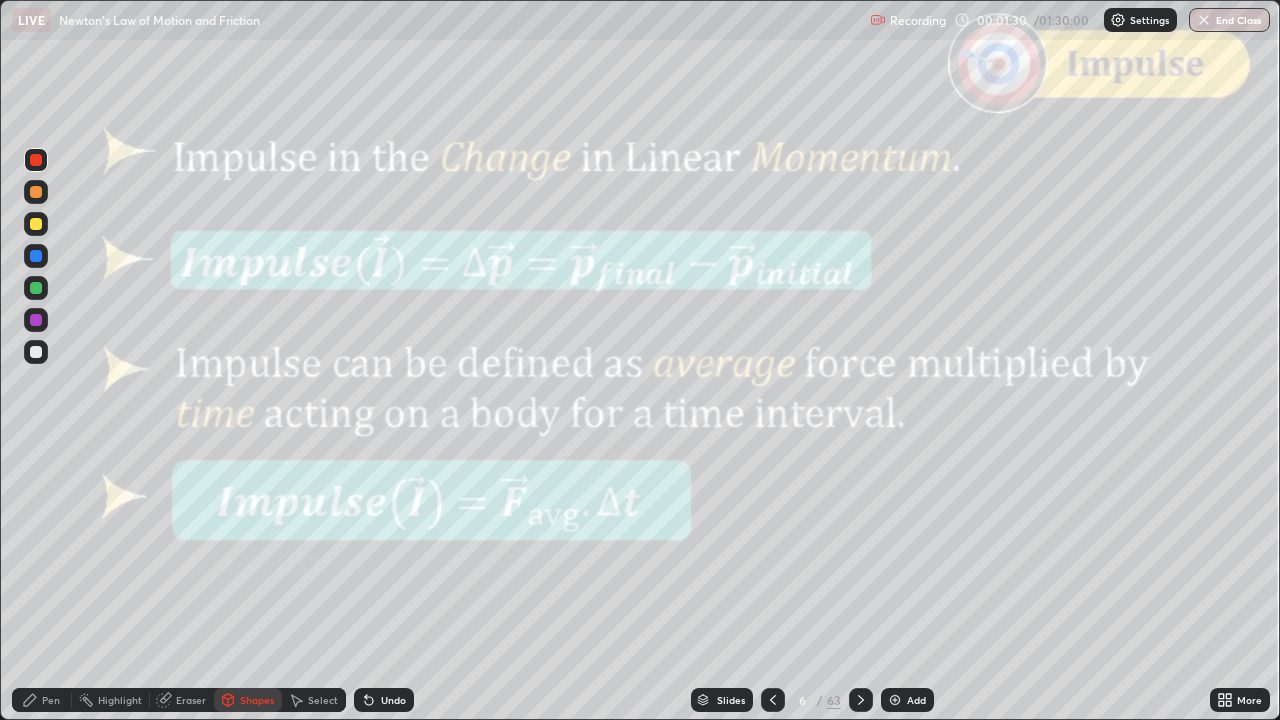 click on "Pen" at bounding box center (42, 700) 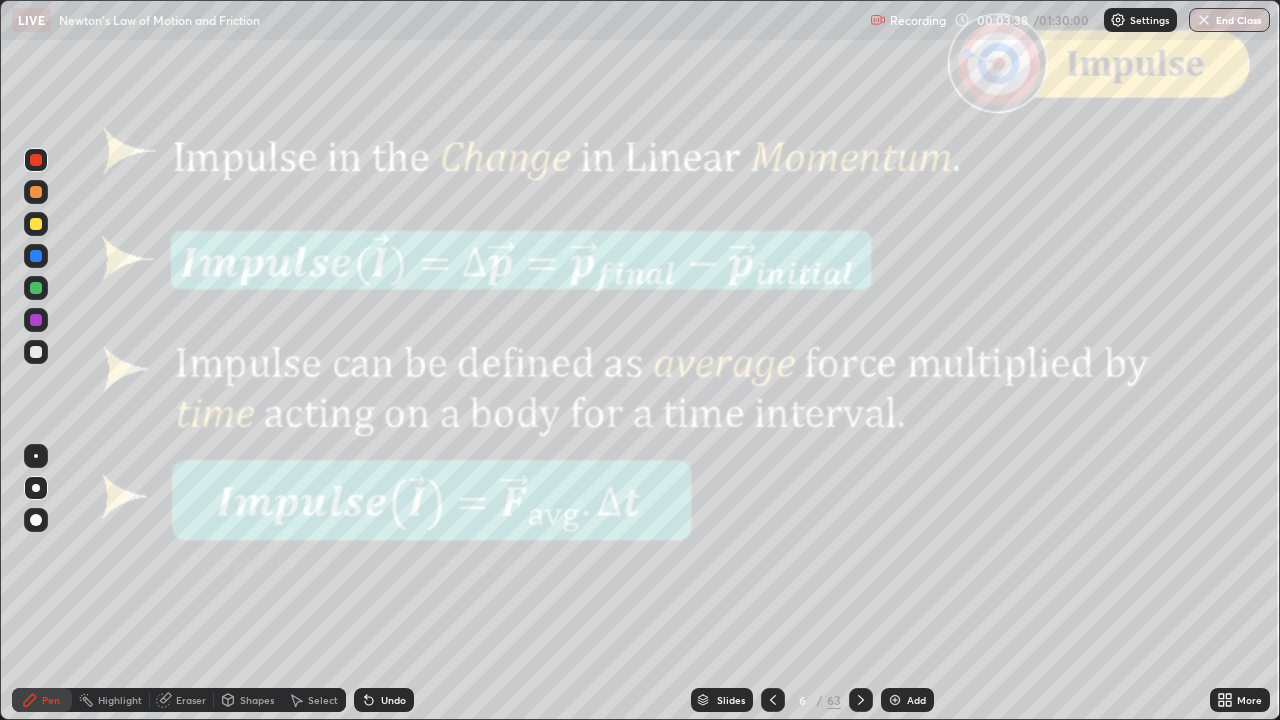 click 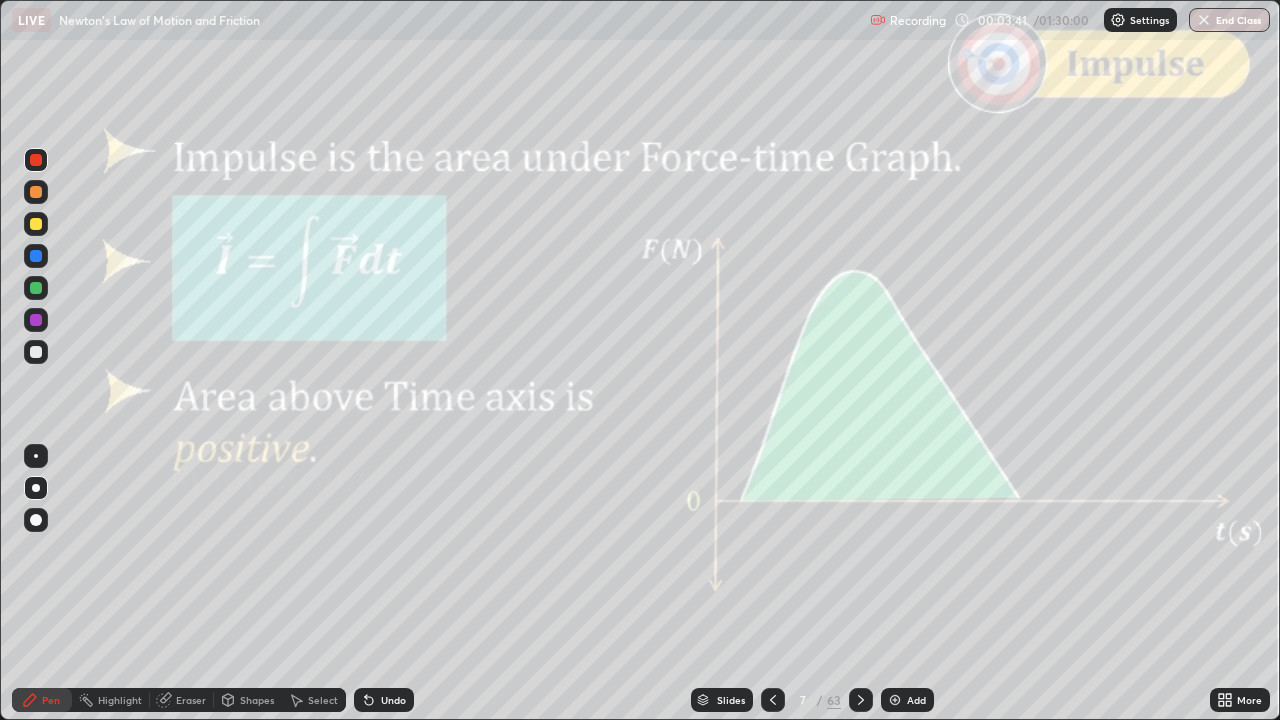 click on "Shapes" at bounding box center [257, 700] 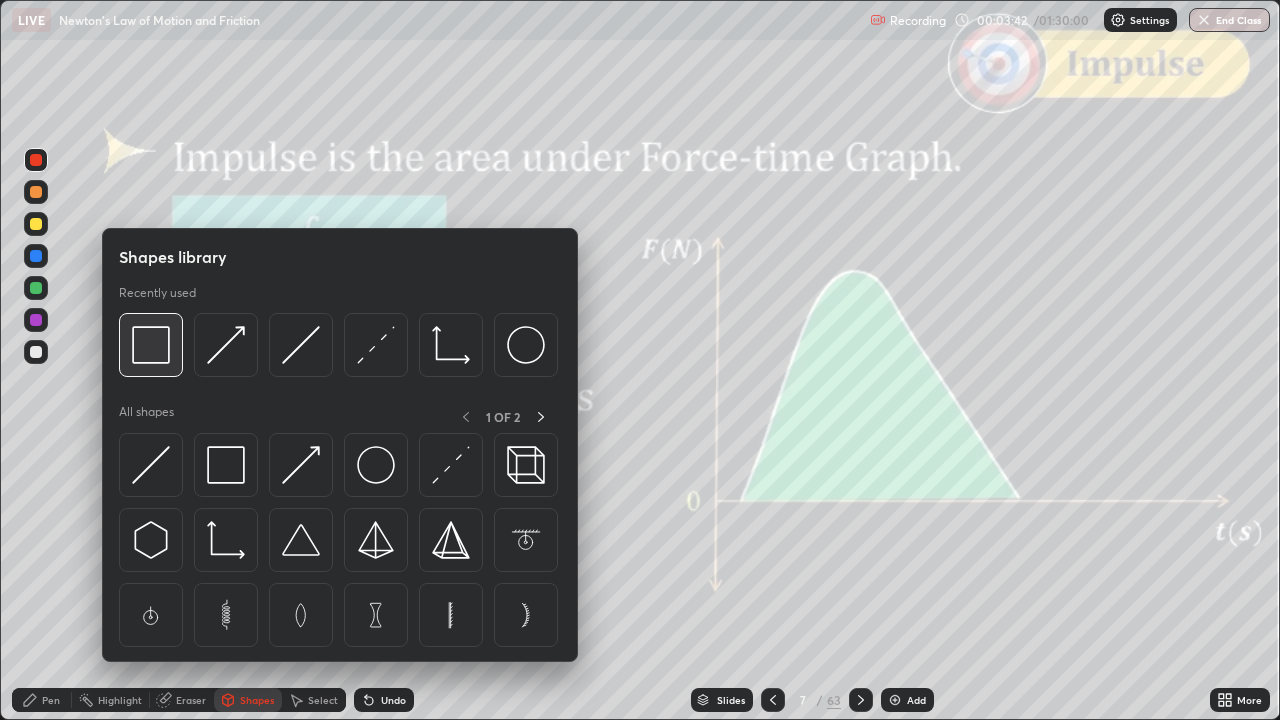 click at bounding box center (151, 345) 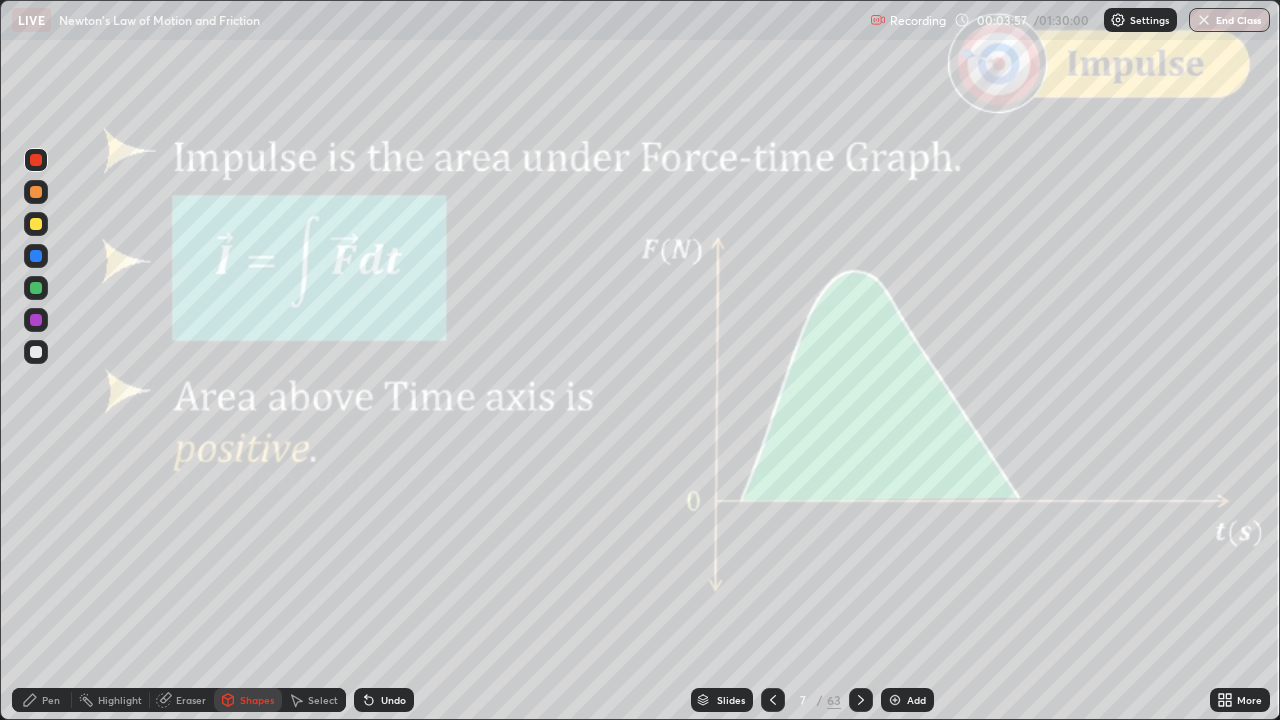 click on "Pen" at bounding box center [51, 700] 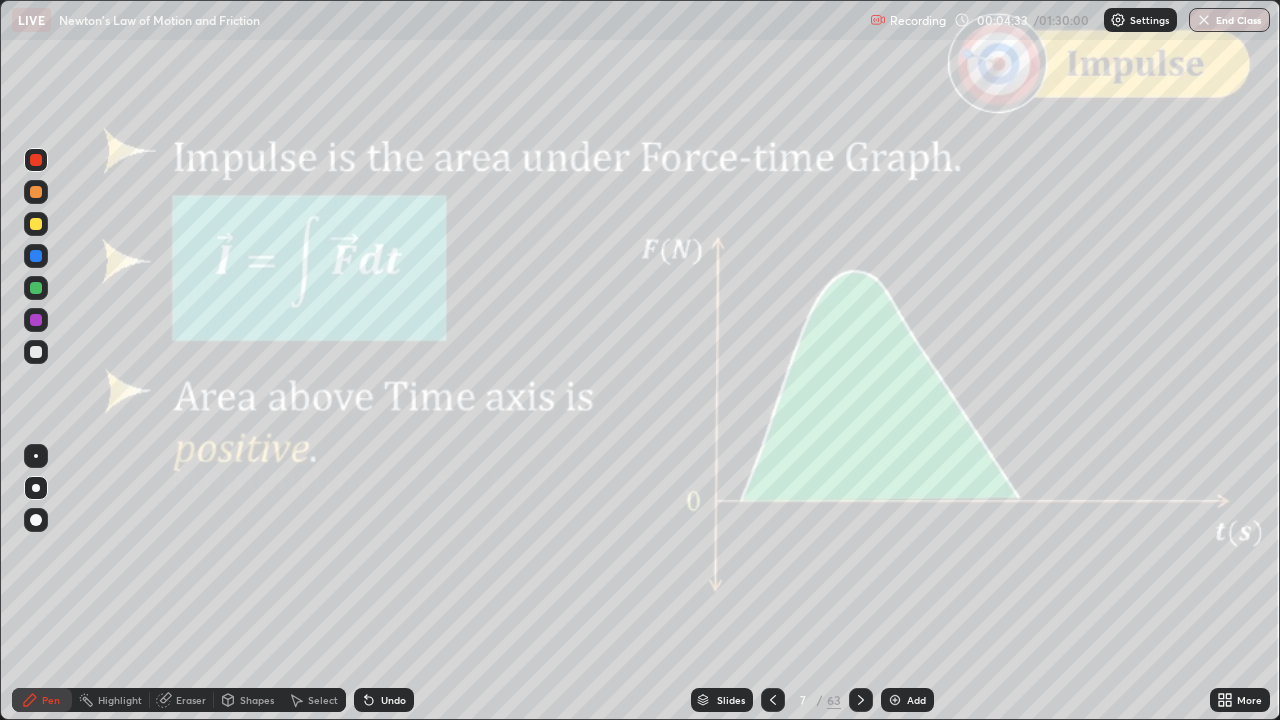 click at bounding box center (36, 192) 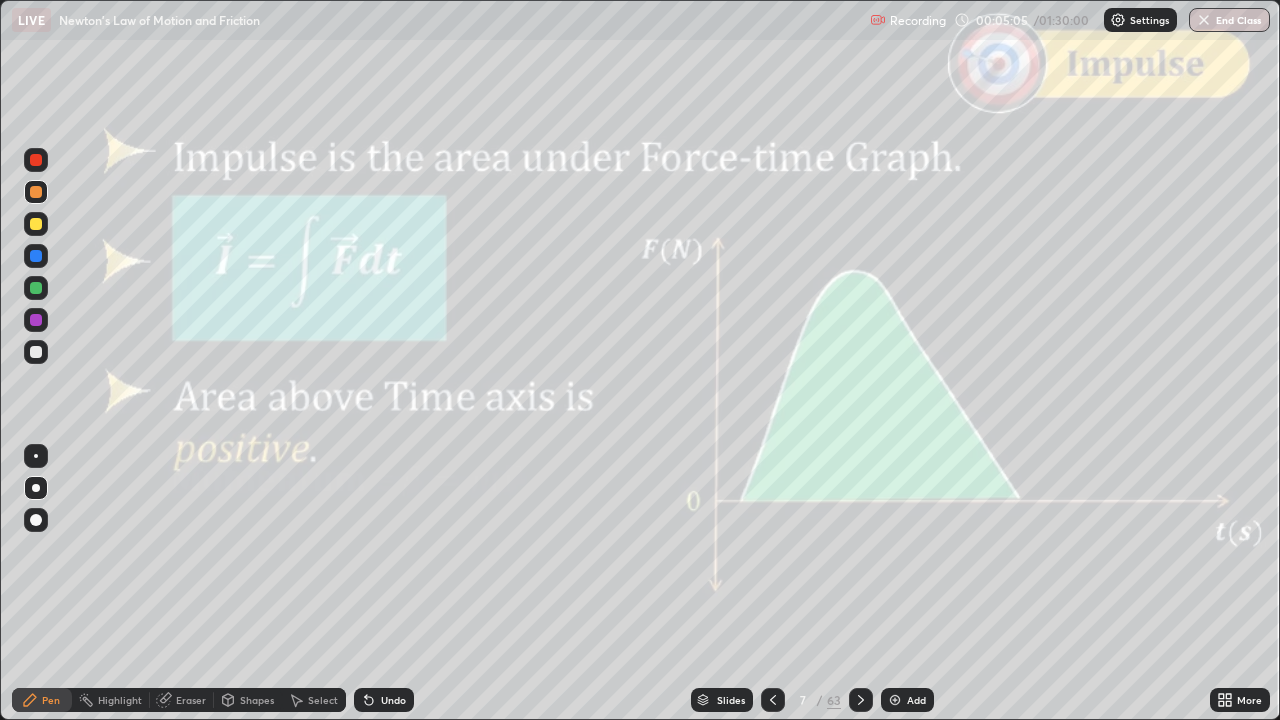 click on "Shapes" at bounding box center (257, 700) 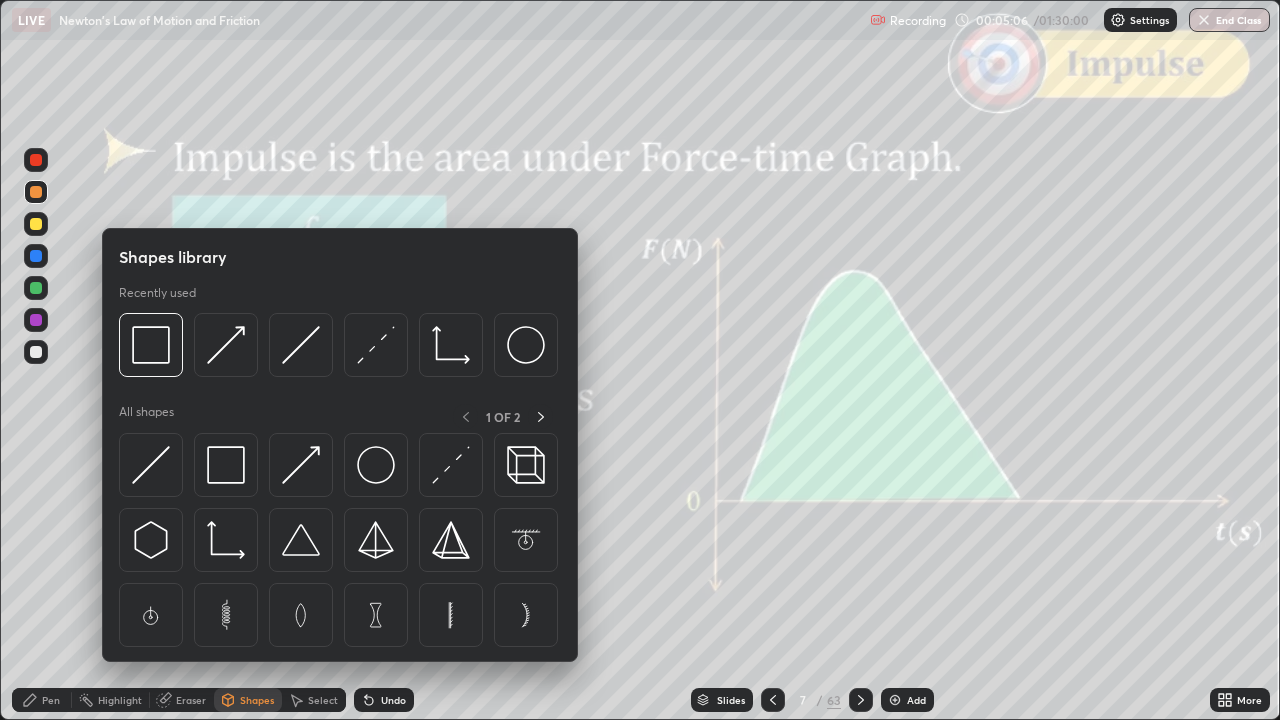 click at bounding box center [36, 160] 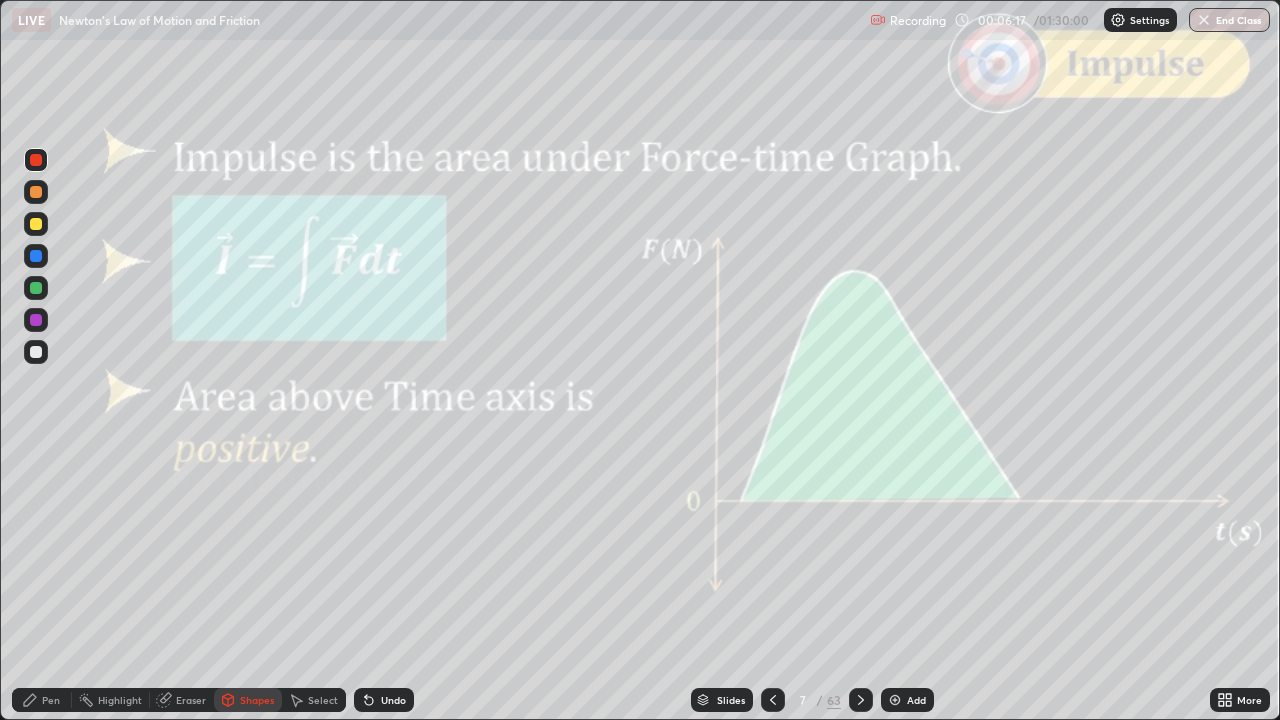 click on "Slides" at bounding box center (731, 700) 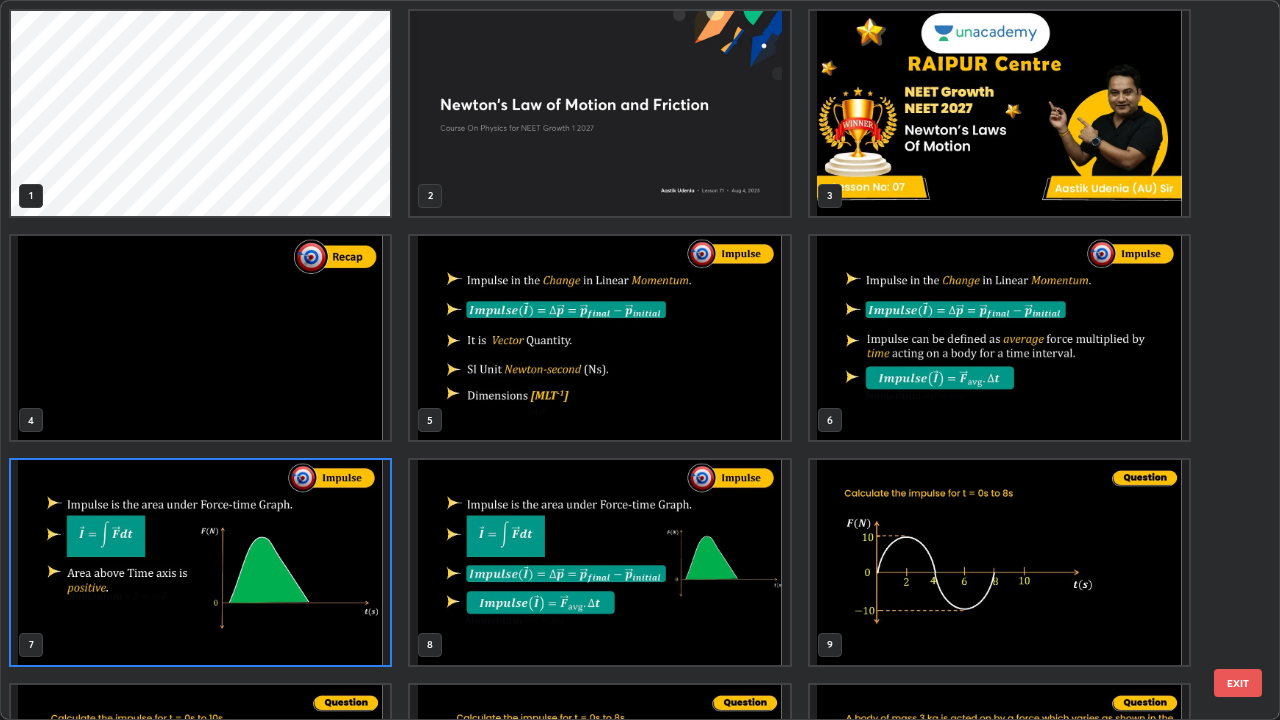 scroll, scrollTop: 7, scrollLeft: 11, axis: both 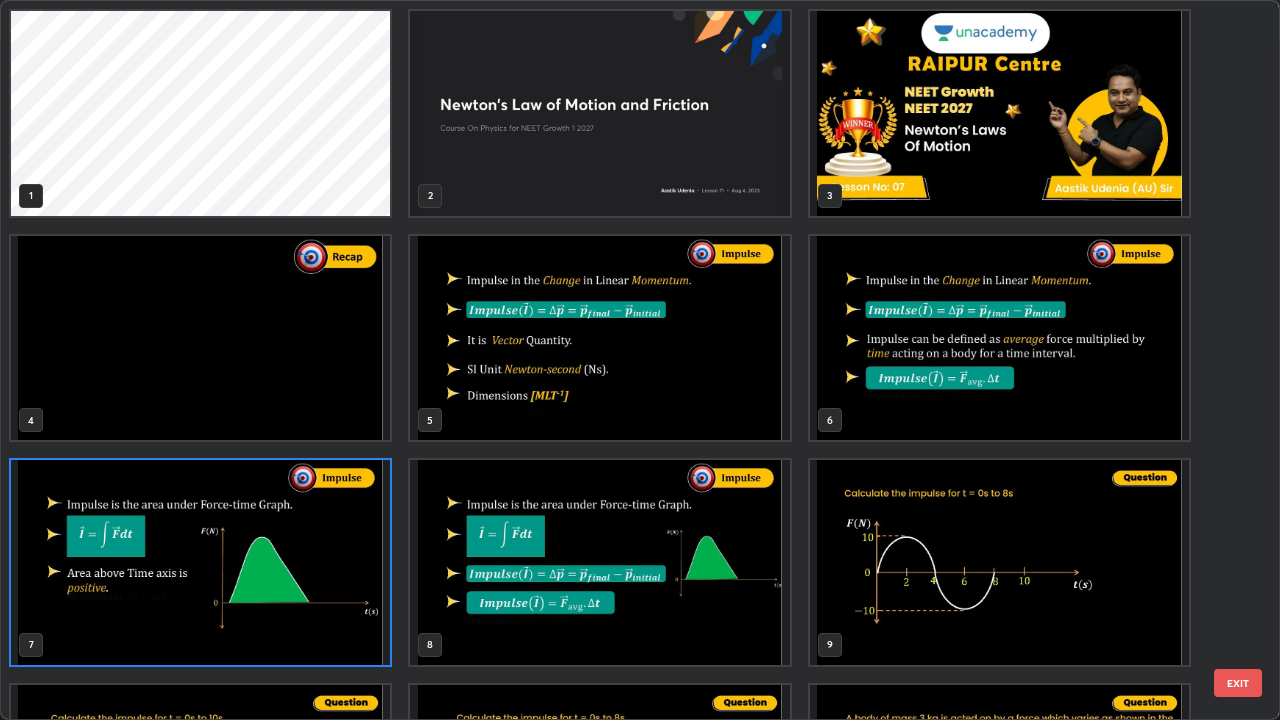 click on "EXIT" at bounding box center (1238, 683) 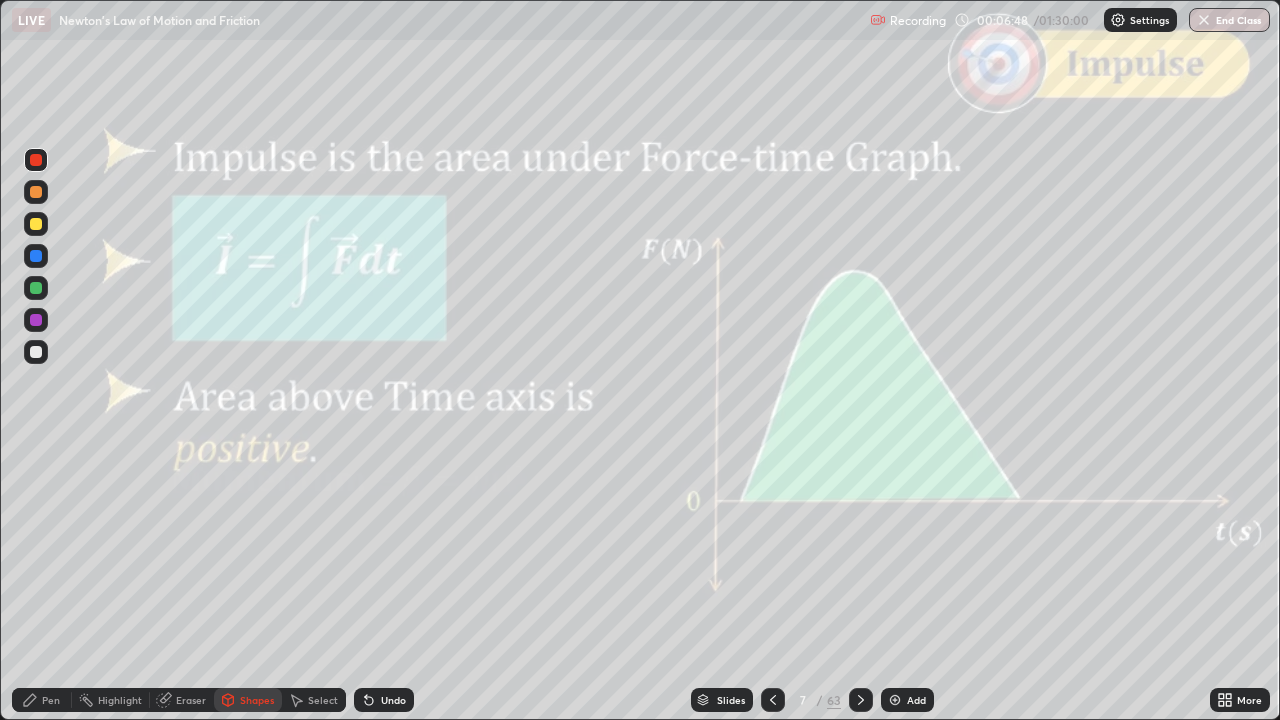 click at bounding box center [895, 700] 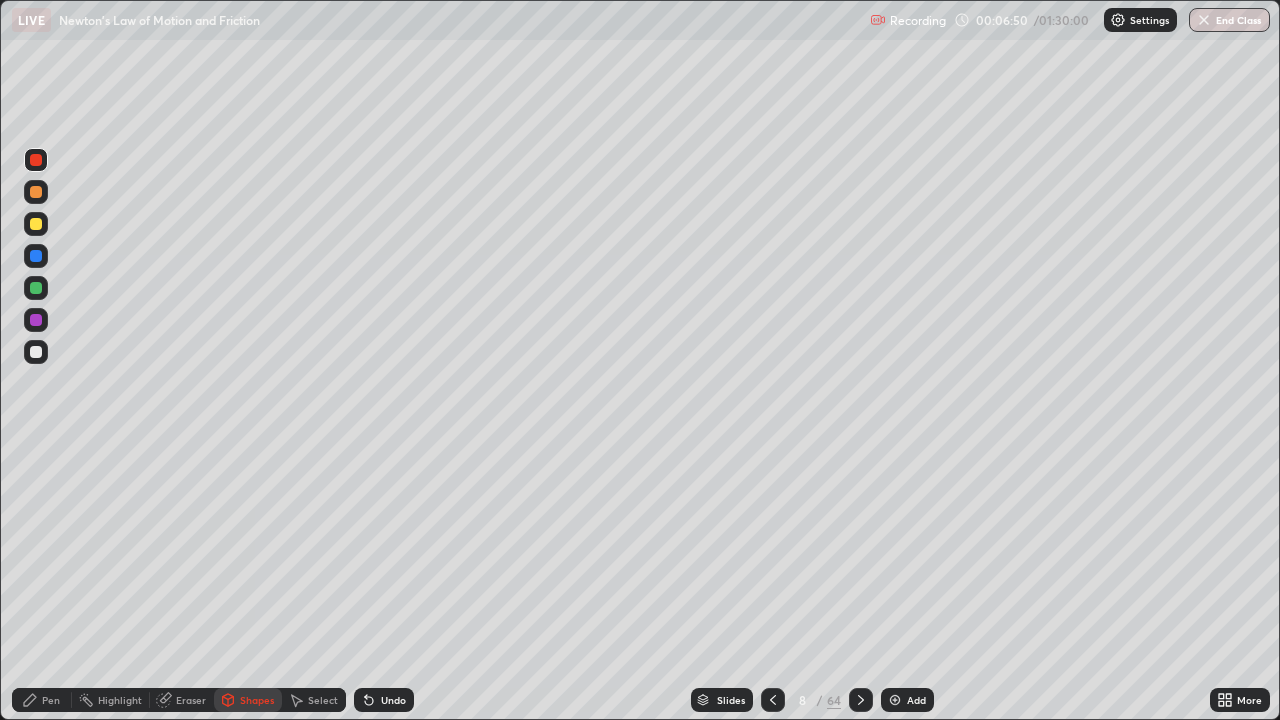 click on "Pen" at bounding box center (42, 700) 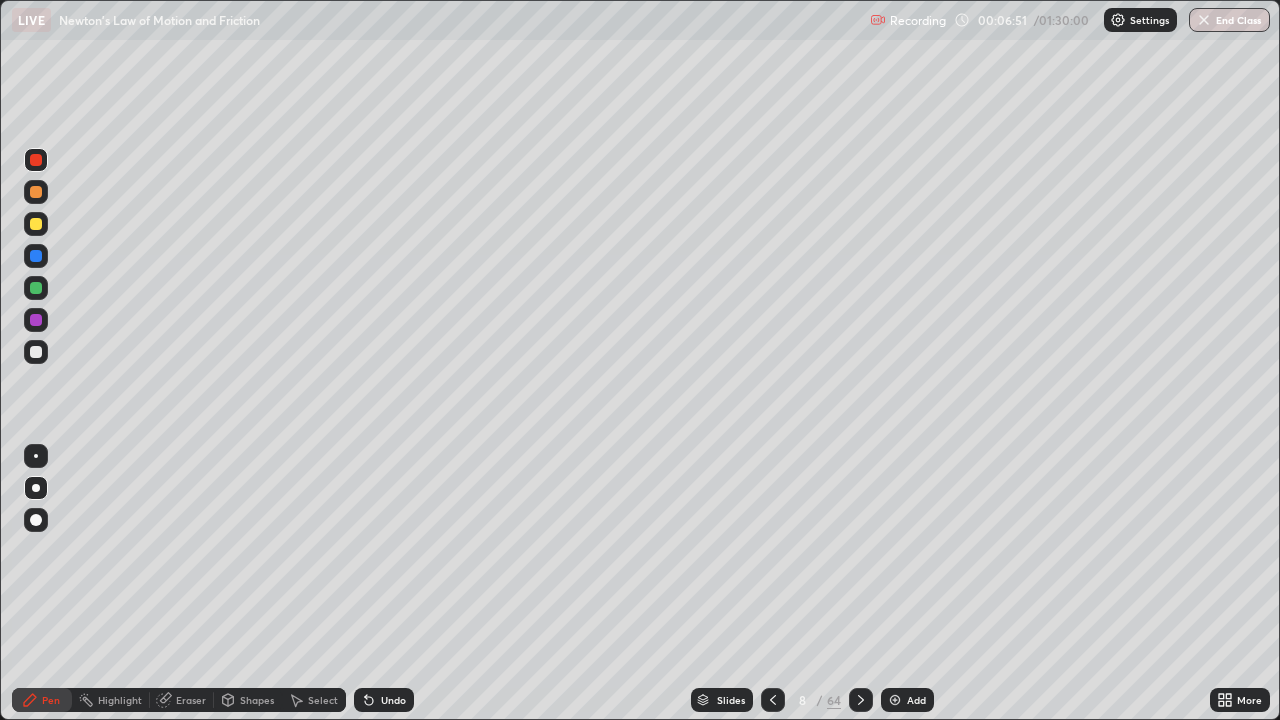 click at bounding box center (36, 352) 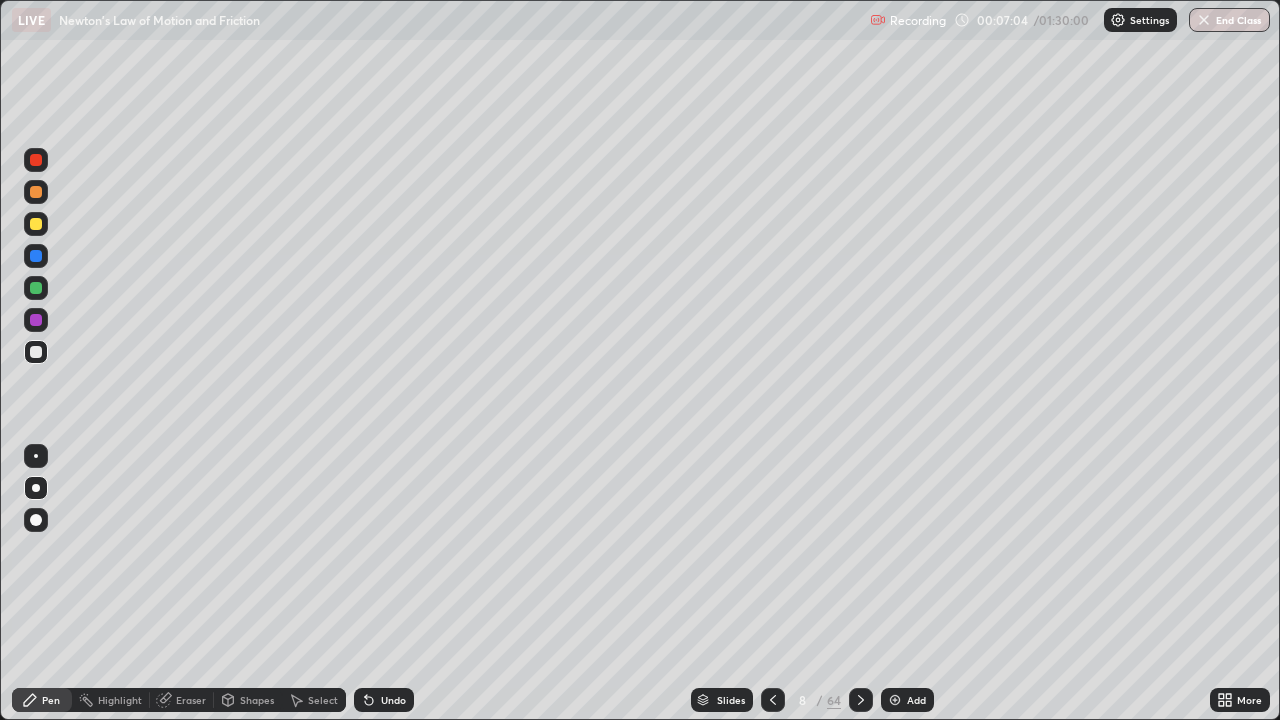 click on "Undo" at bounding box center (393, 700) 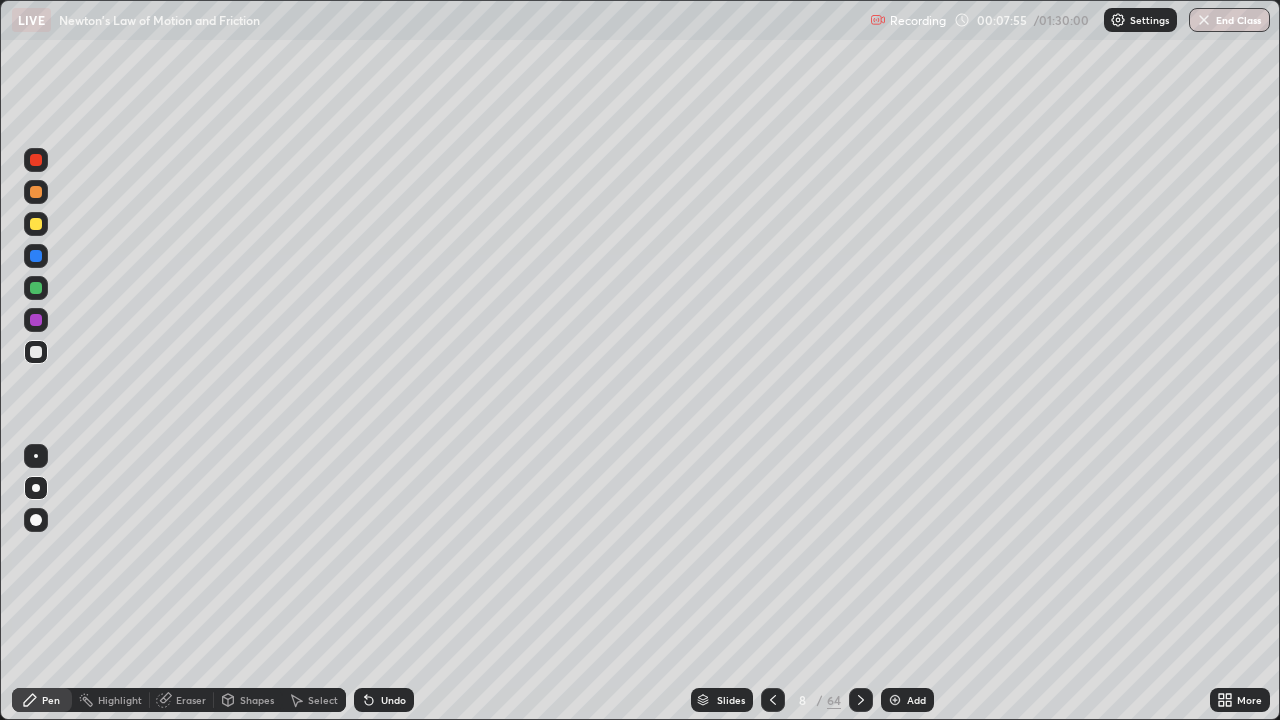 click on "Undo" at bounding box center [393, 700] 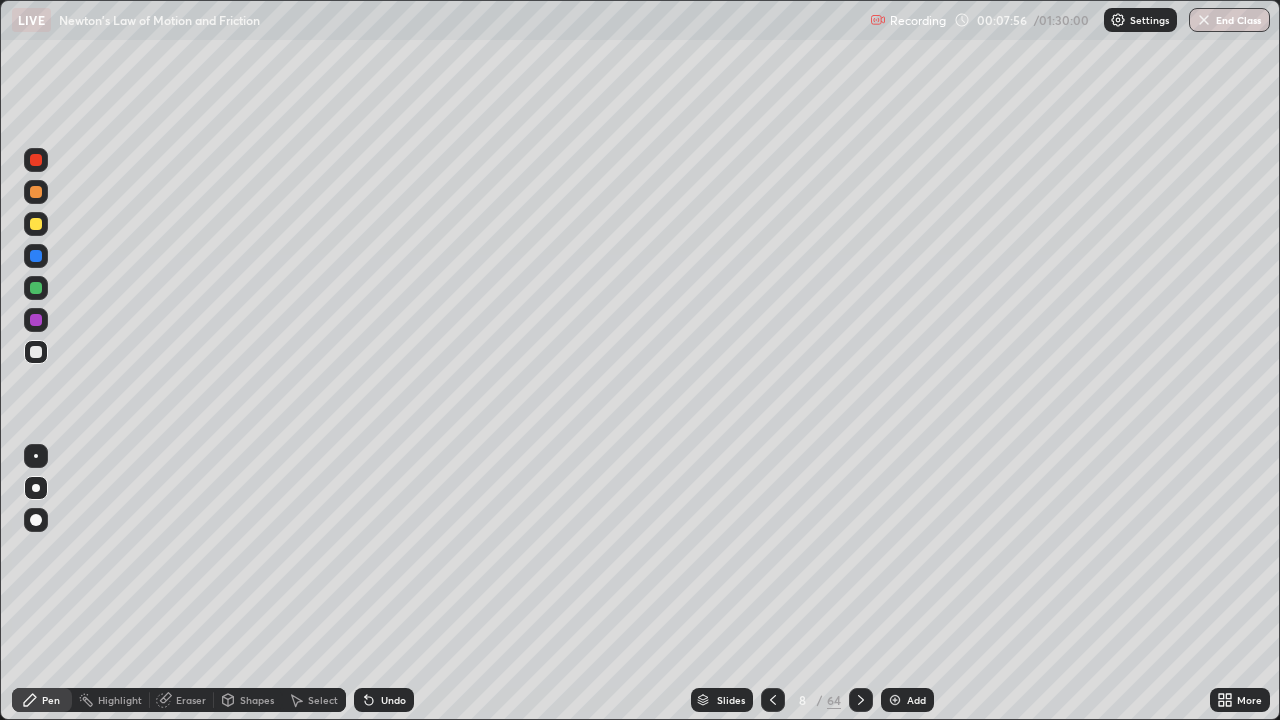 click on "Undo" at bounding box center [393, 700] 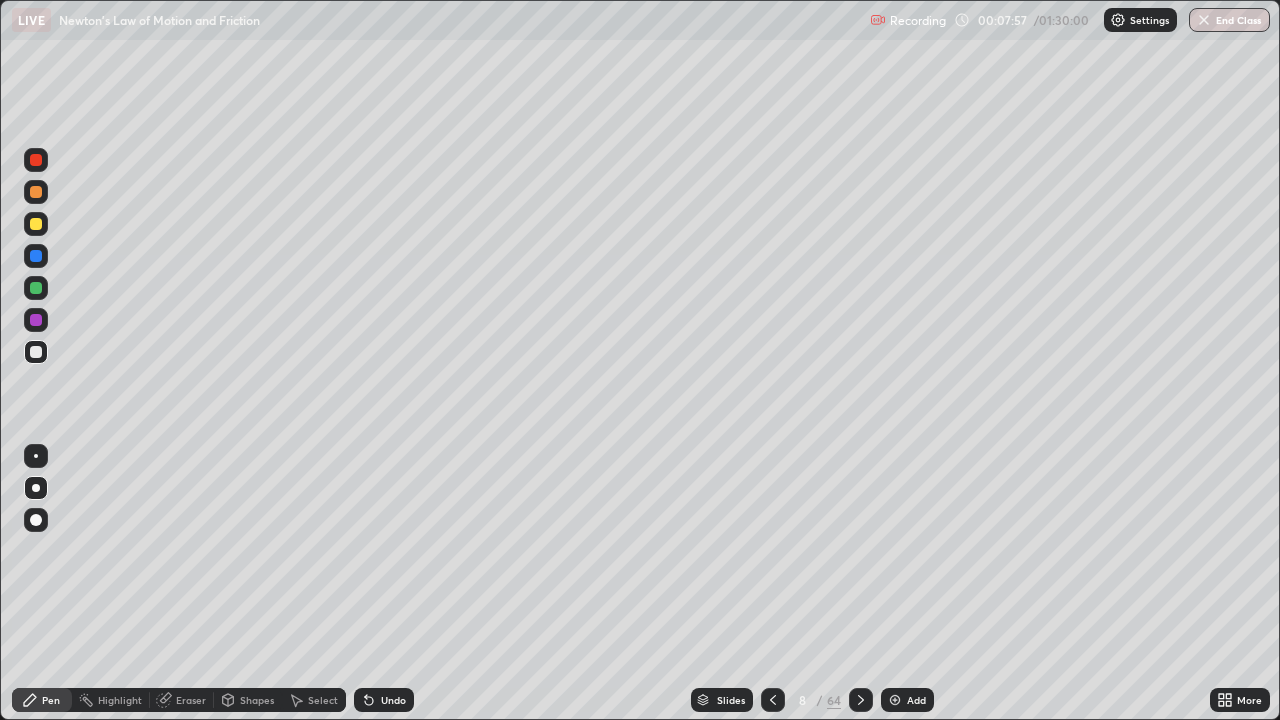 click on "Undo" at bounding box center (393, 700) 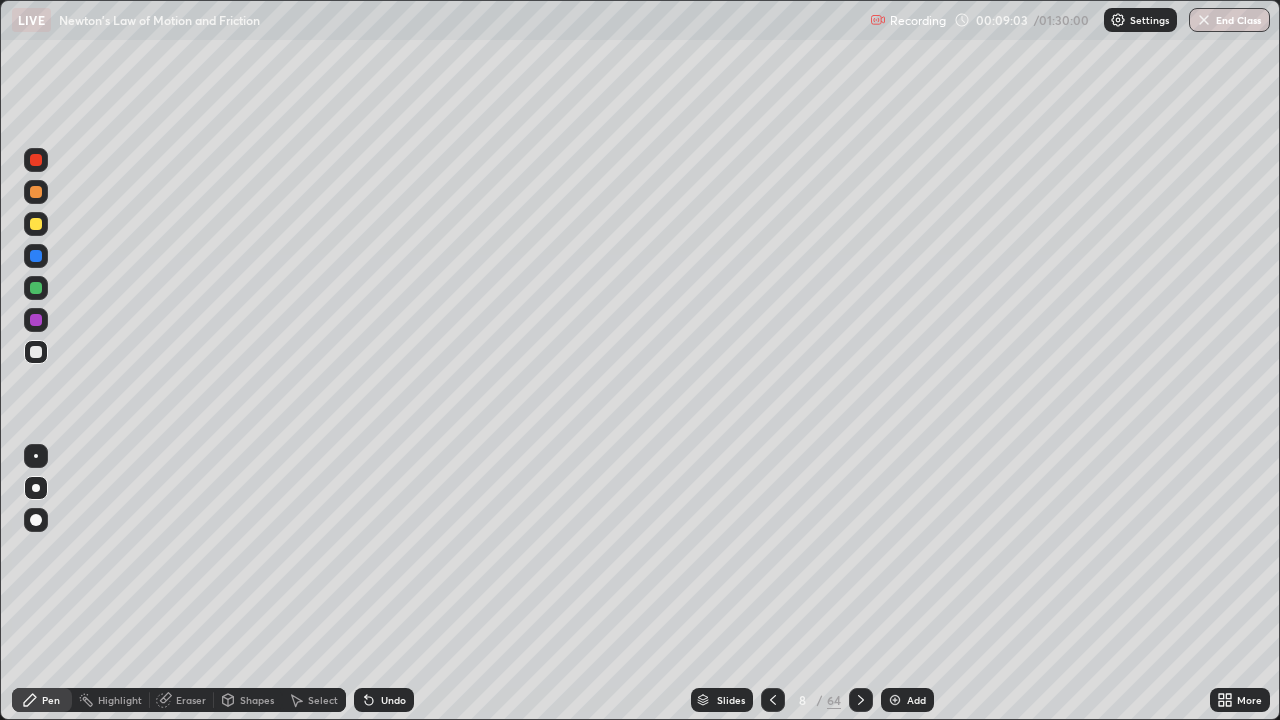 click on "Undo" at bounding box center [393, 700] 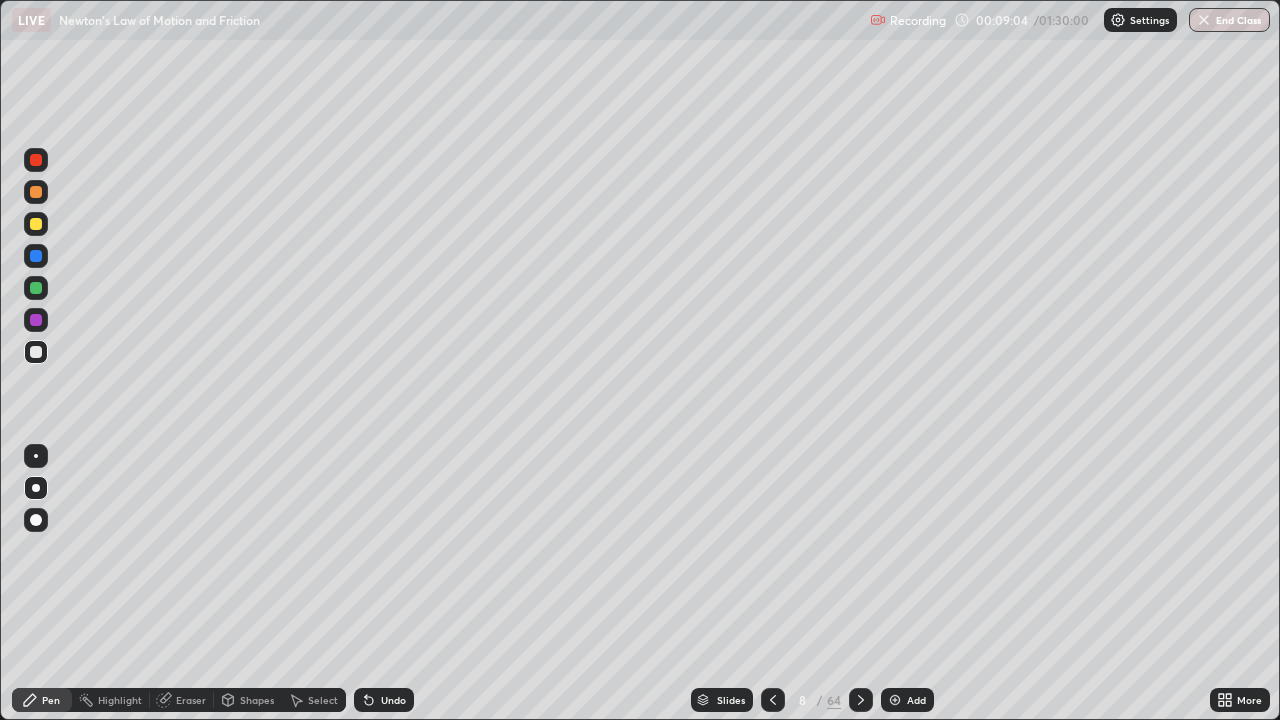 click on "Undo" at bounding box center (393, 700) 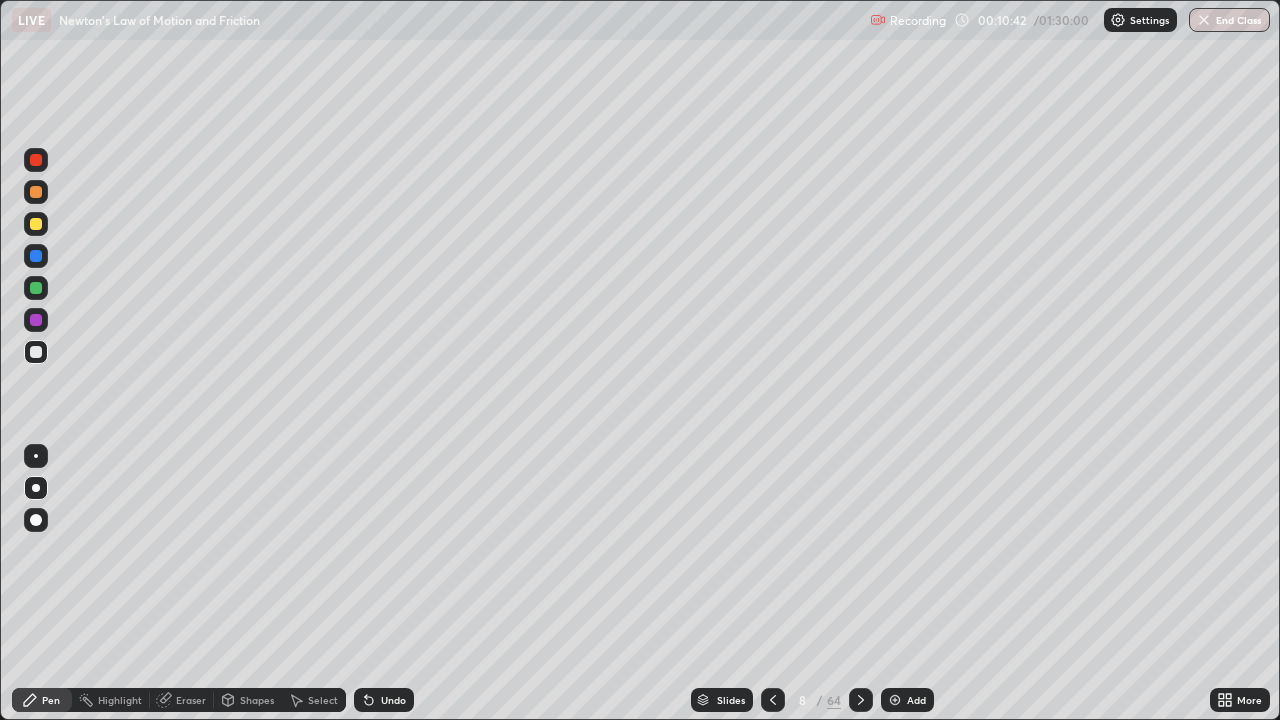 click 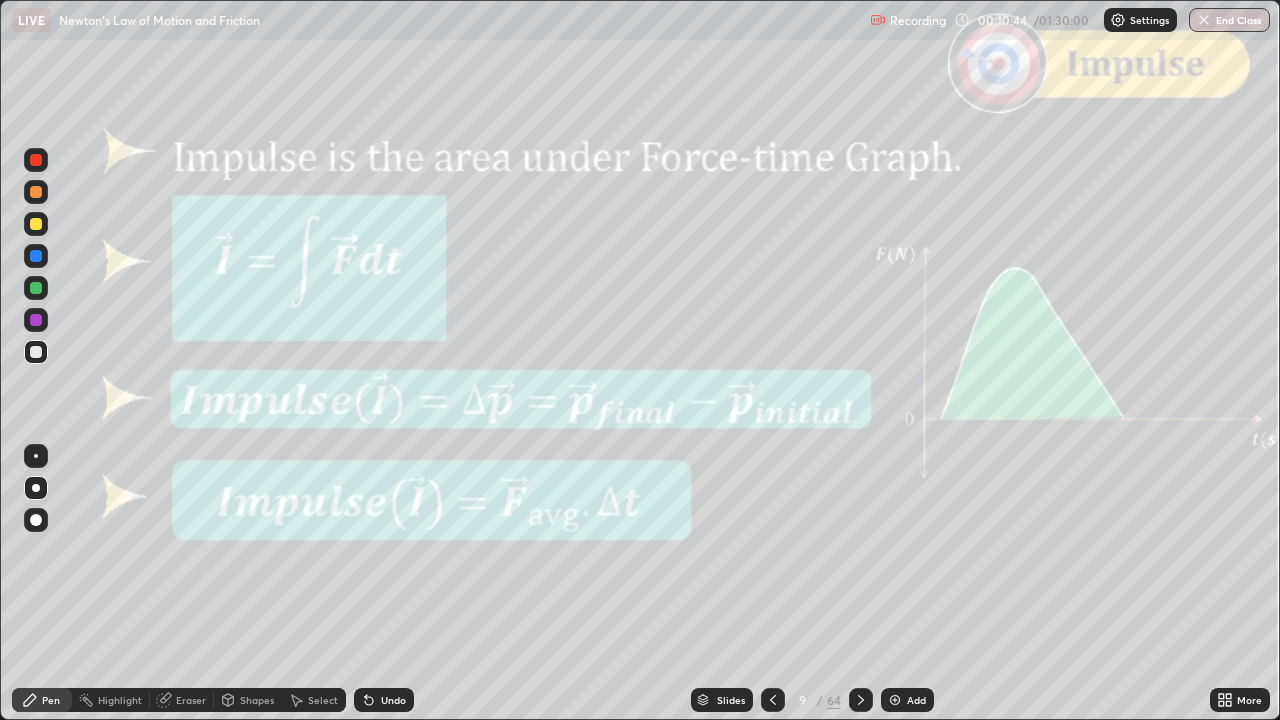 click 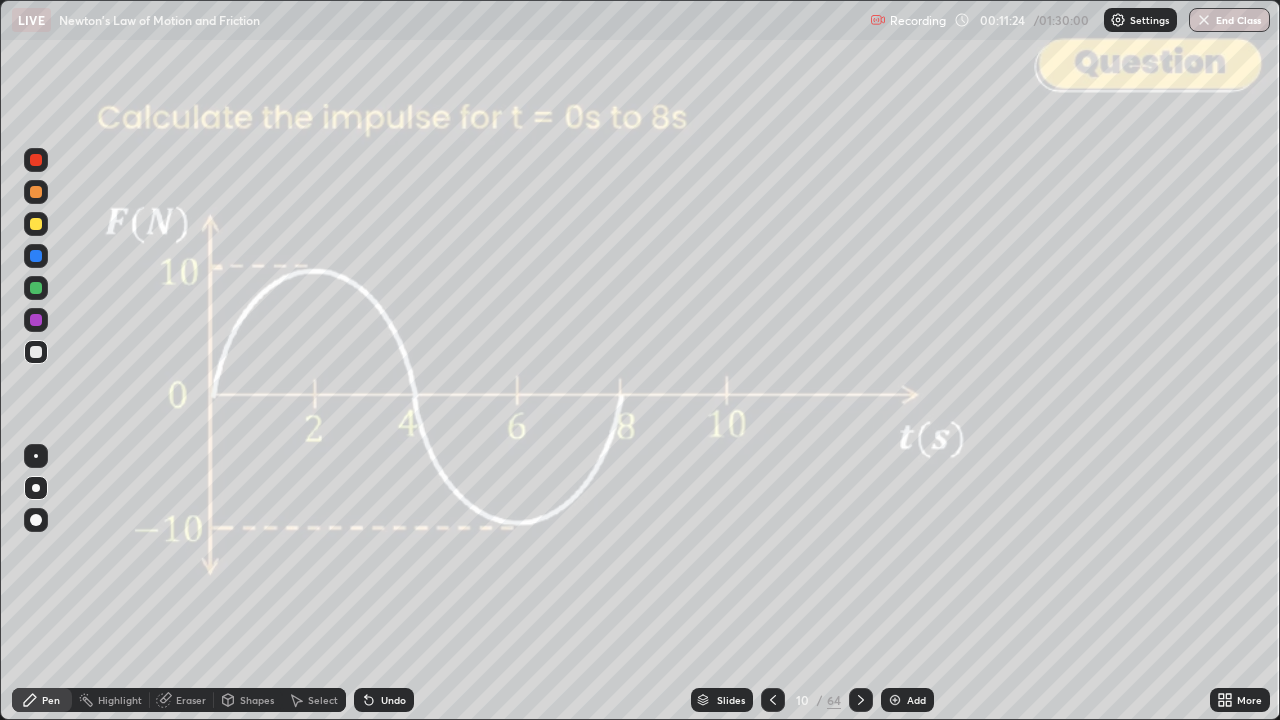 click at bounding box center [36, 192] 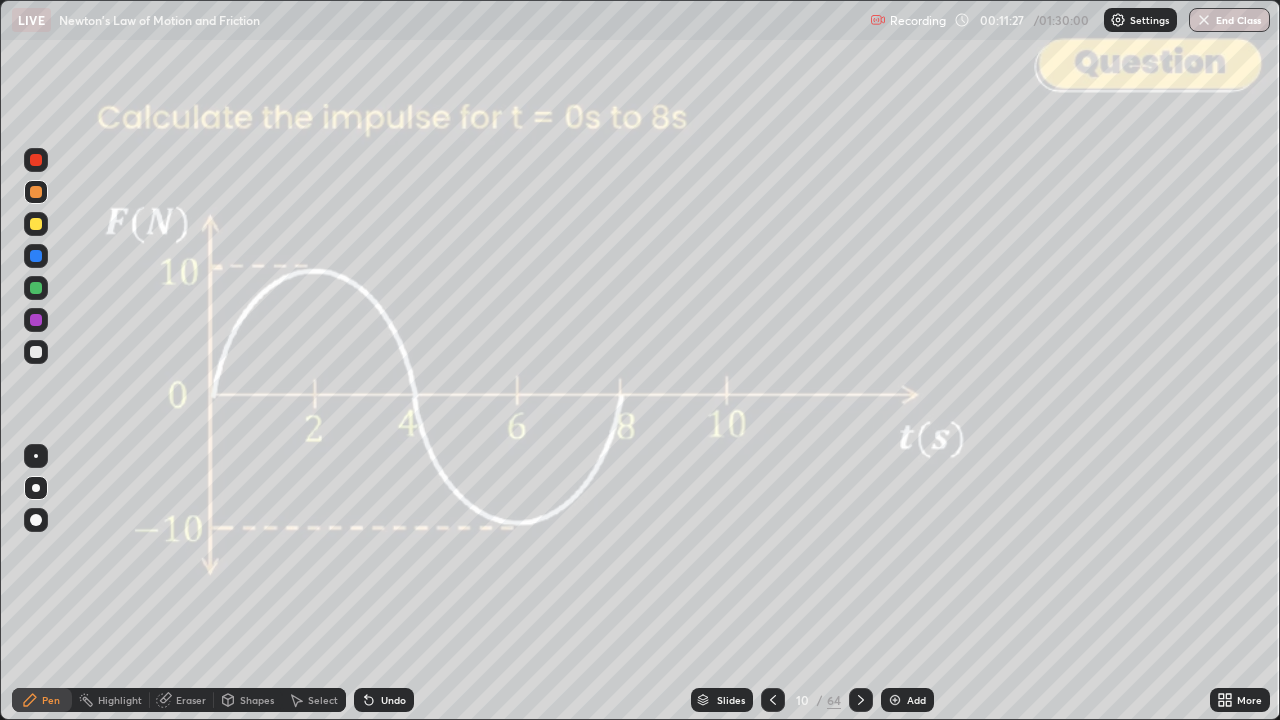 click at bounding box center [36, 288] 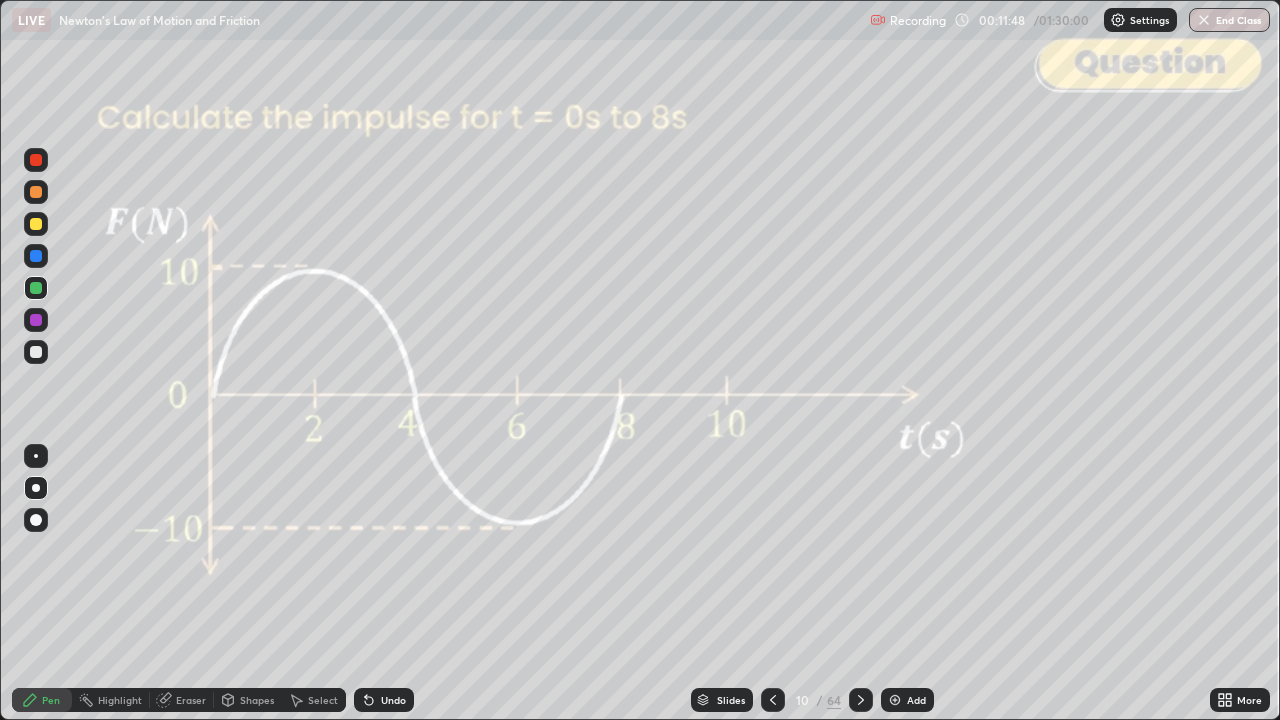 click 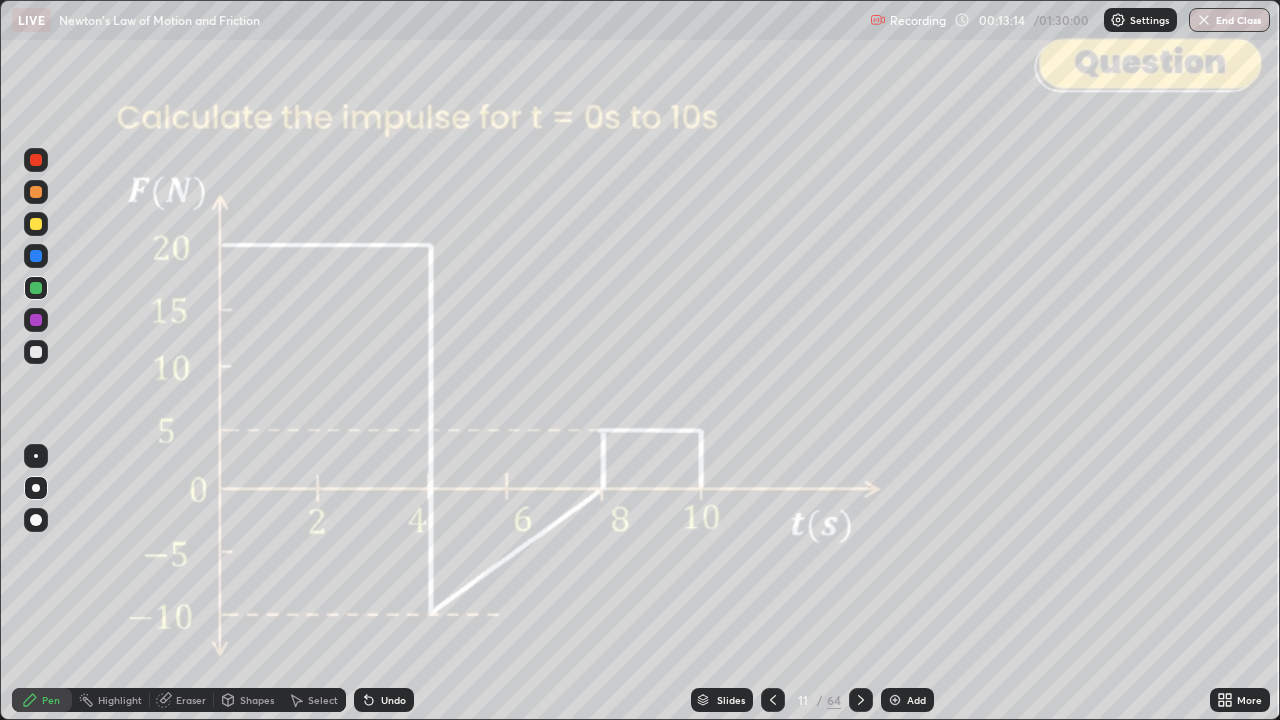 click at bounding box center [36, 224] 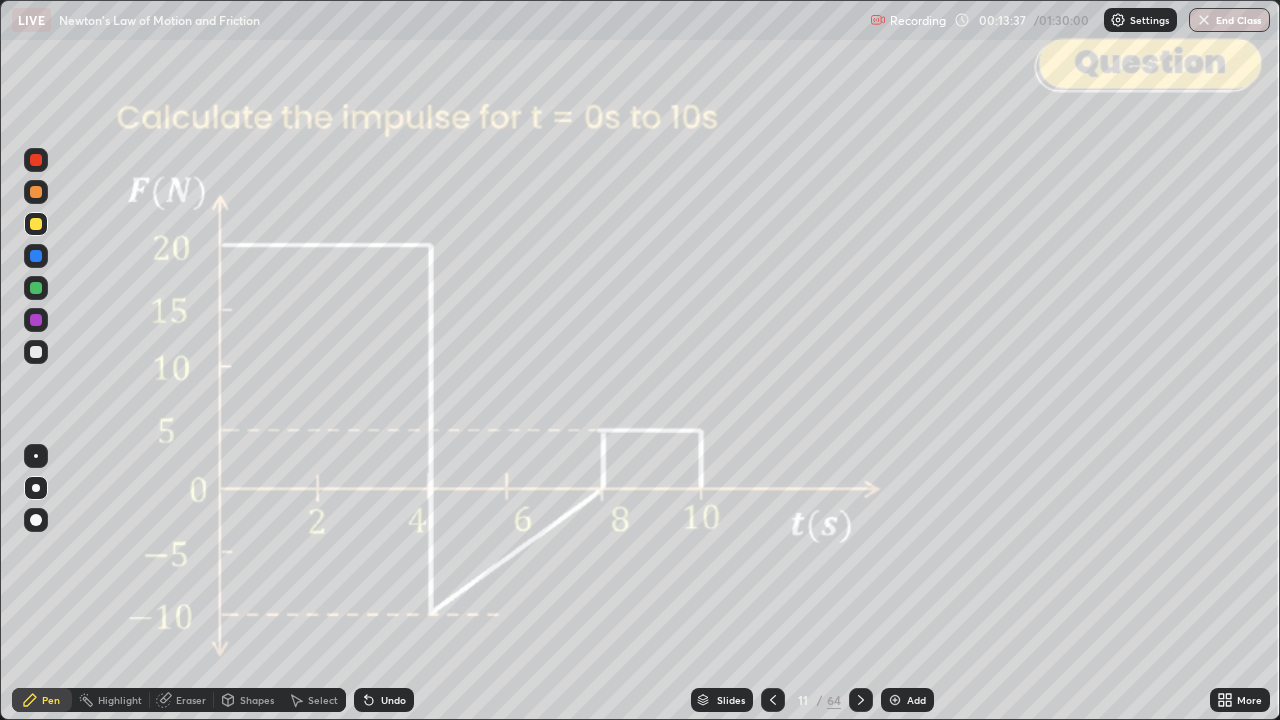 click at bounding box center (36, 288) 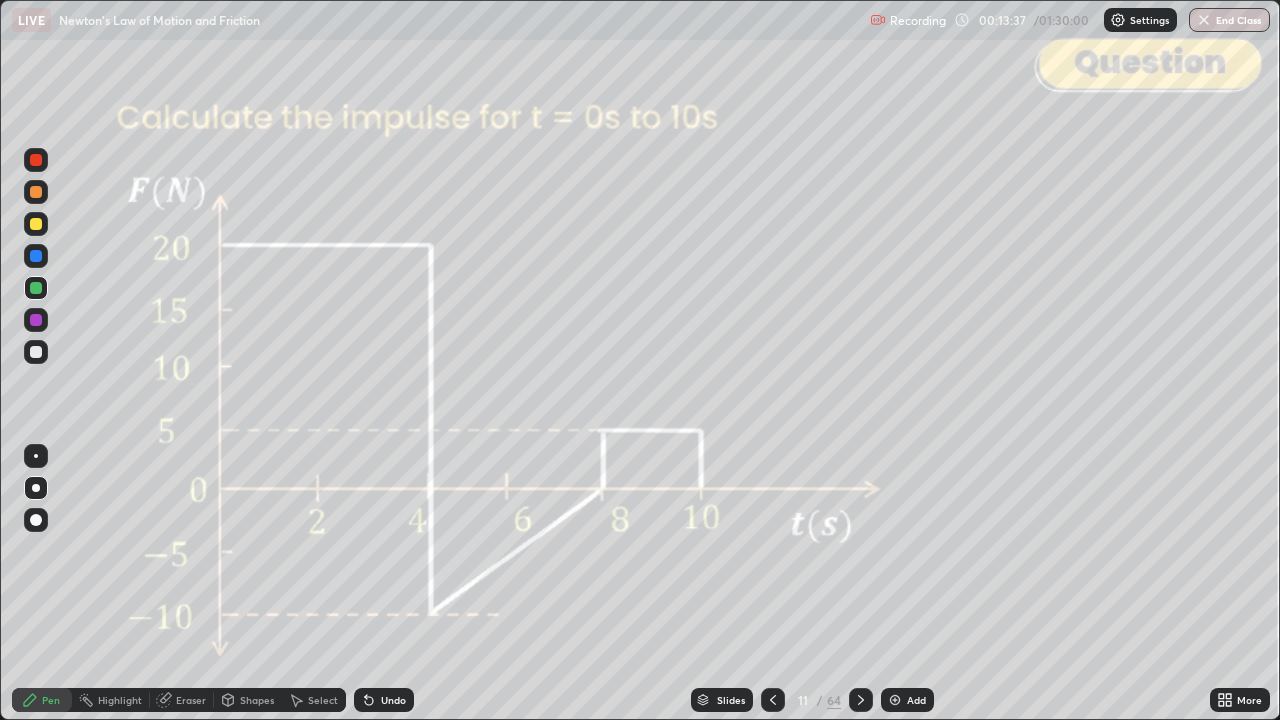 click at bounding box center (36, 192) 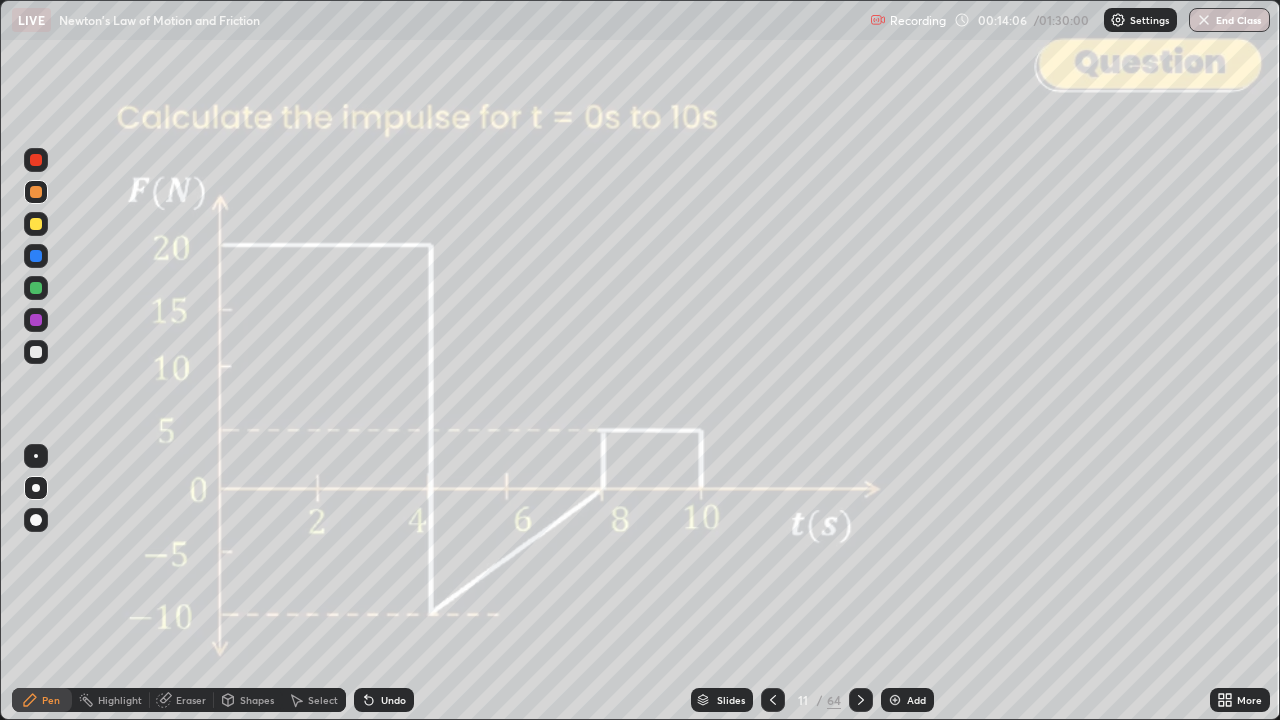click at bounding box center (861, 700) 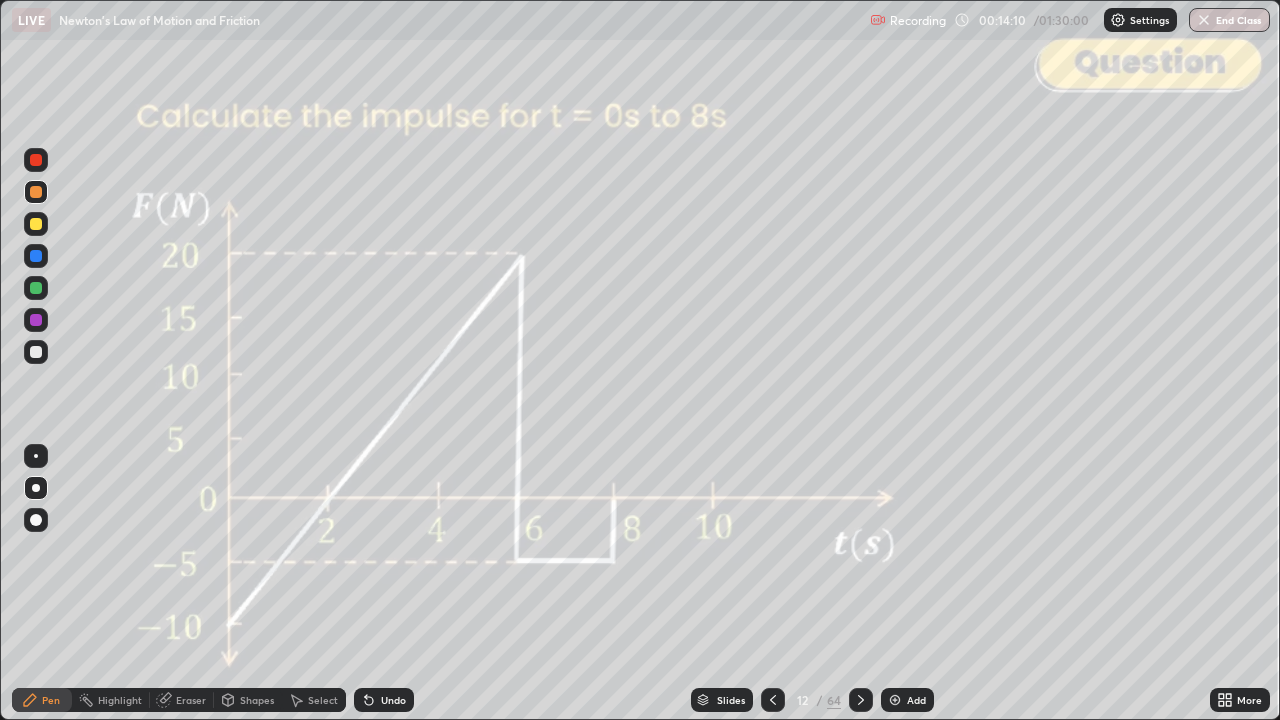 click at bounding box center (36, 160) 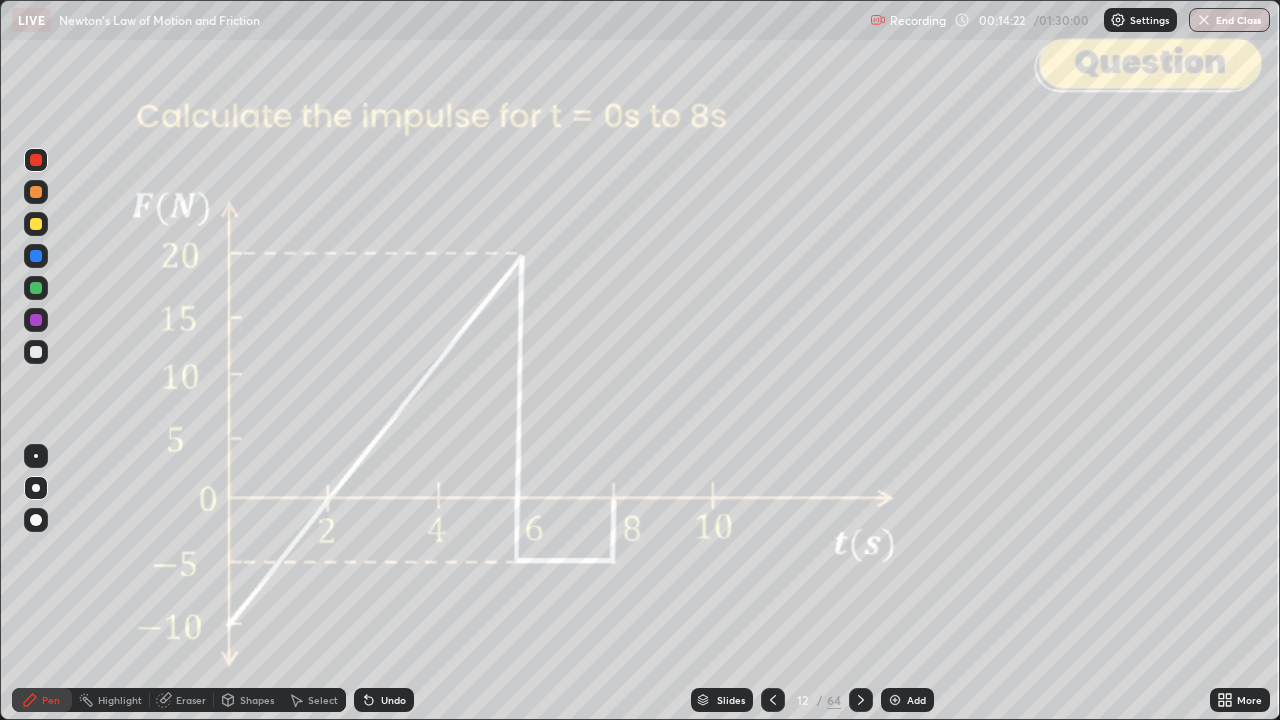 click 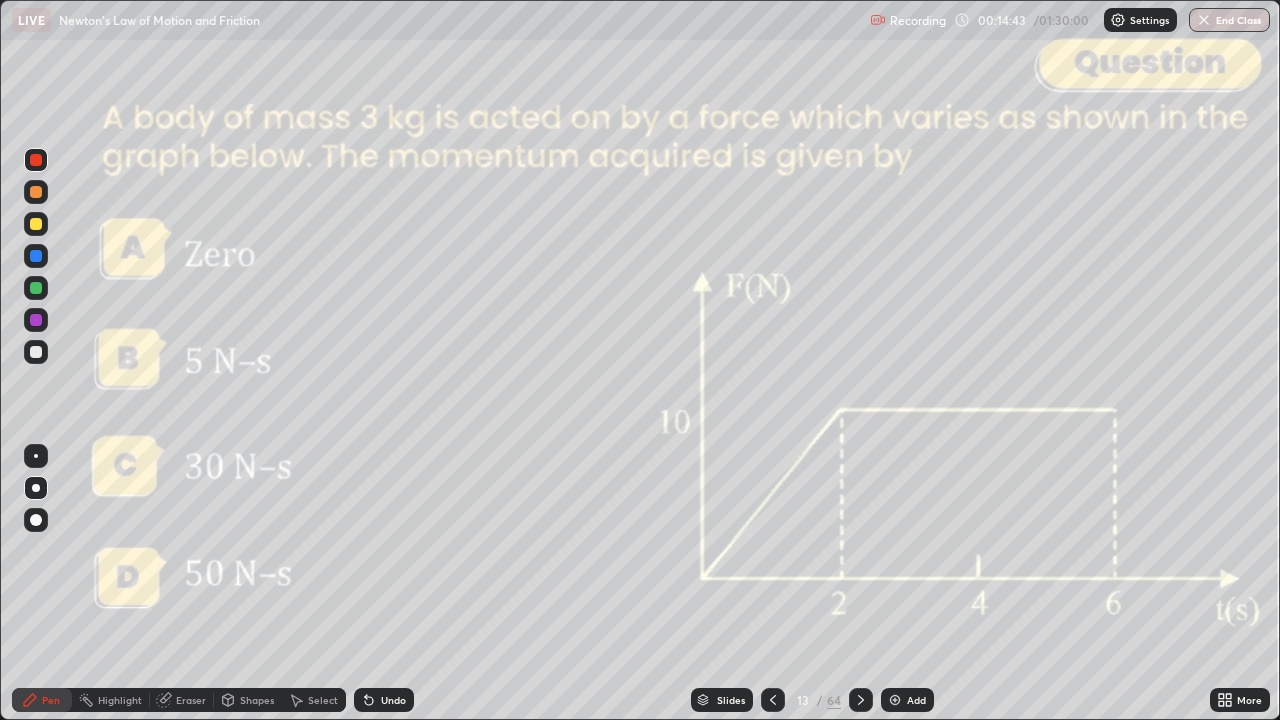 click 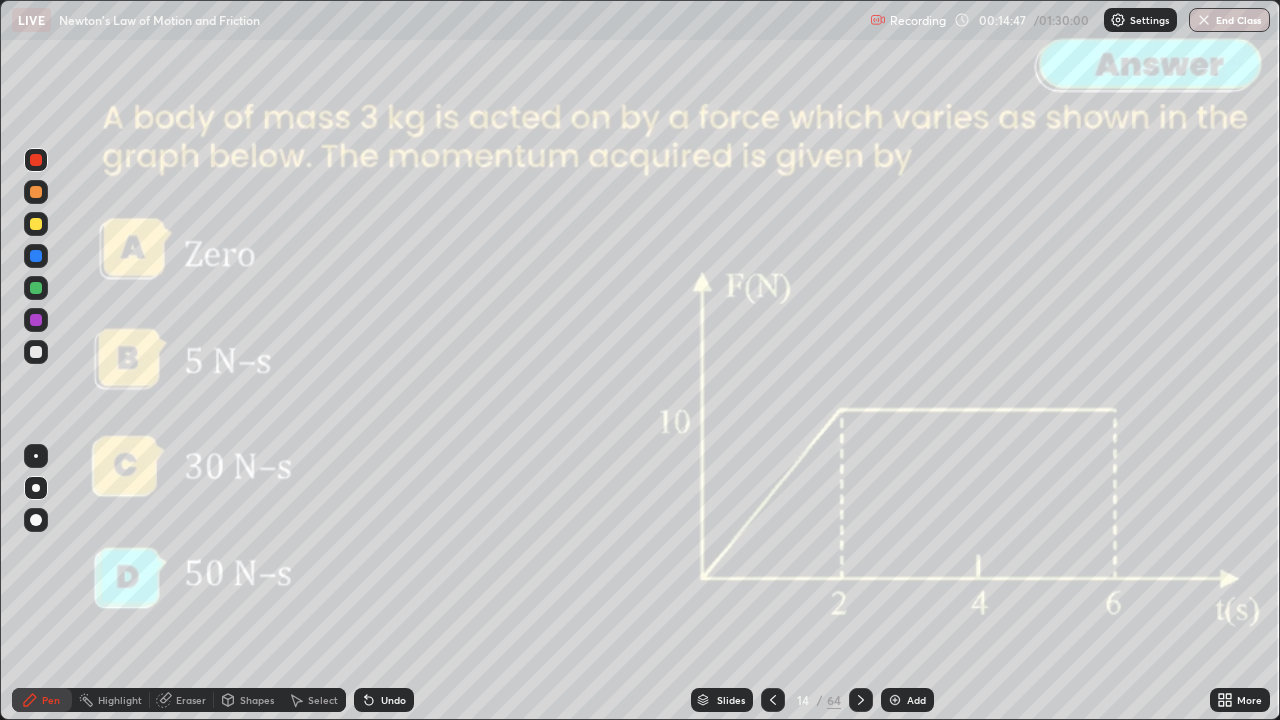 click 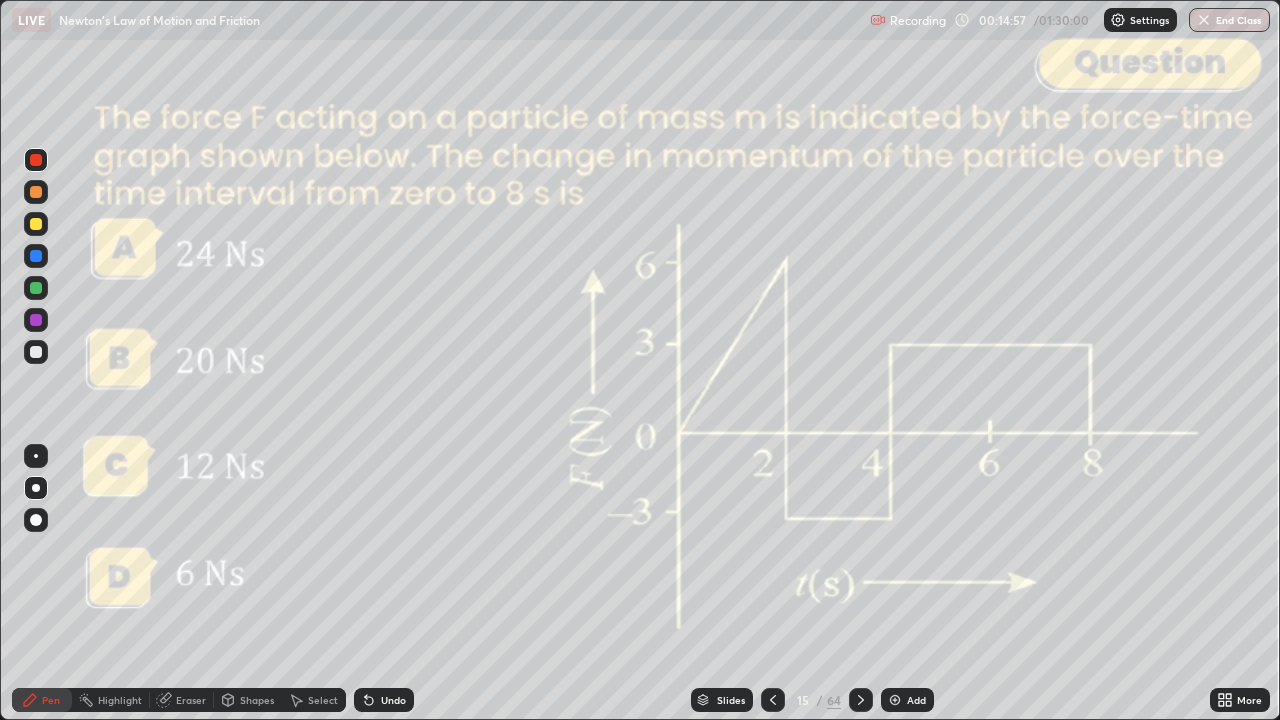 click on "Shapes" at bounding box center (257, 700) 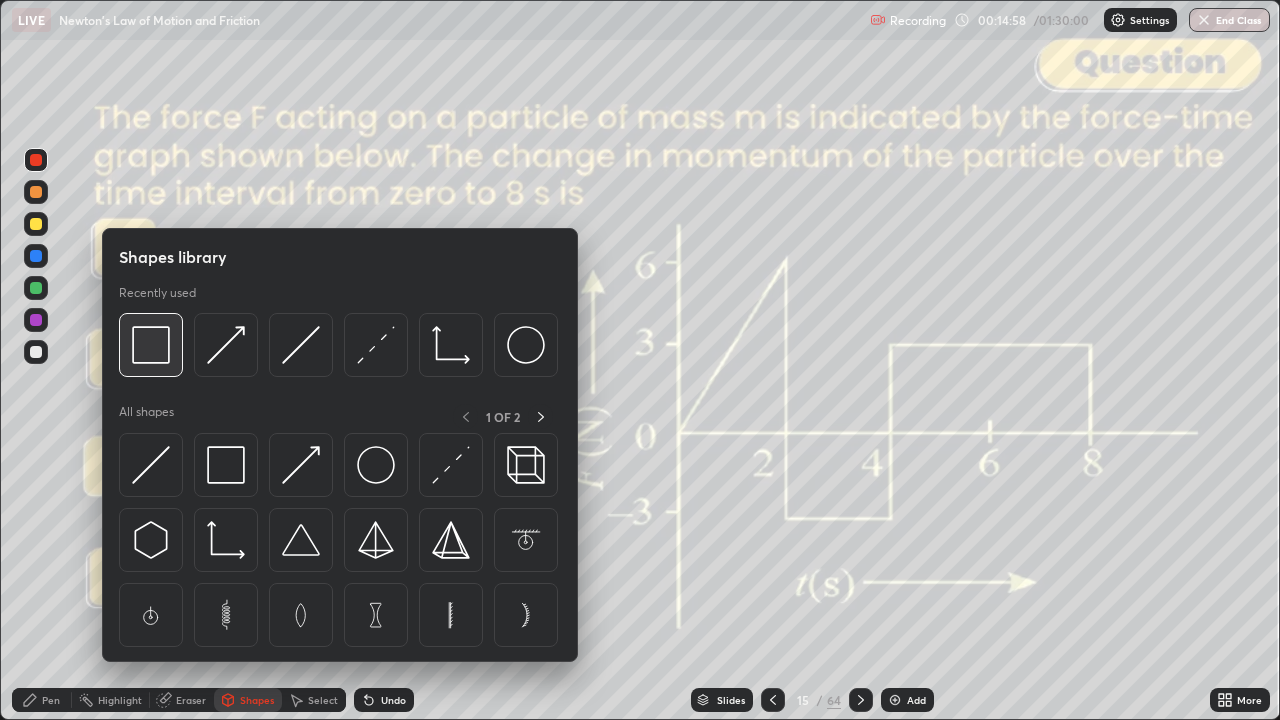 click at bounding box center (151, 345) 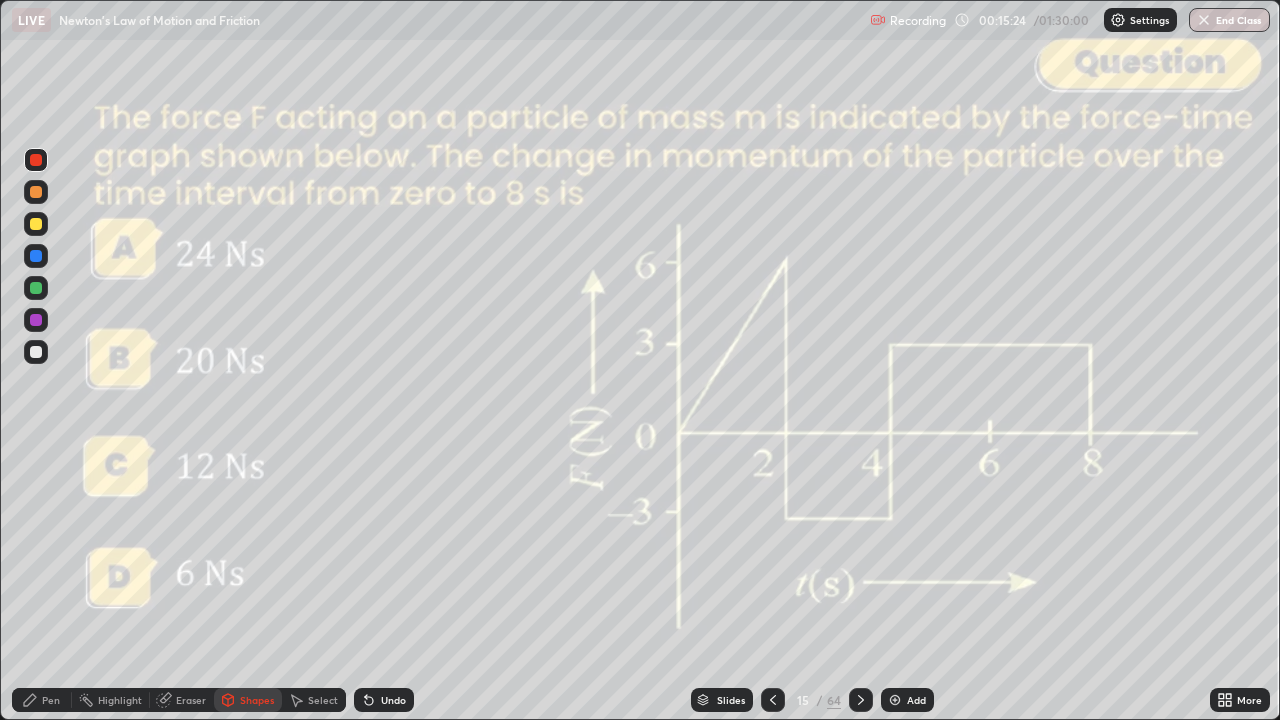 click at bounding box center (36, 192) 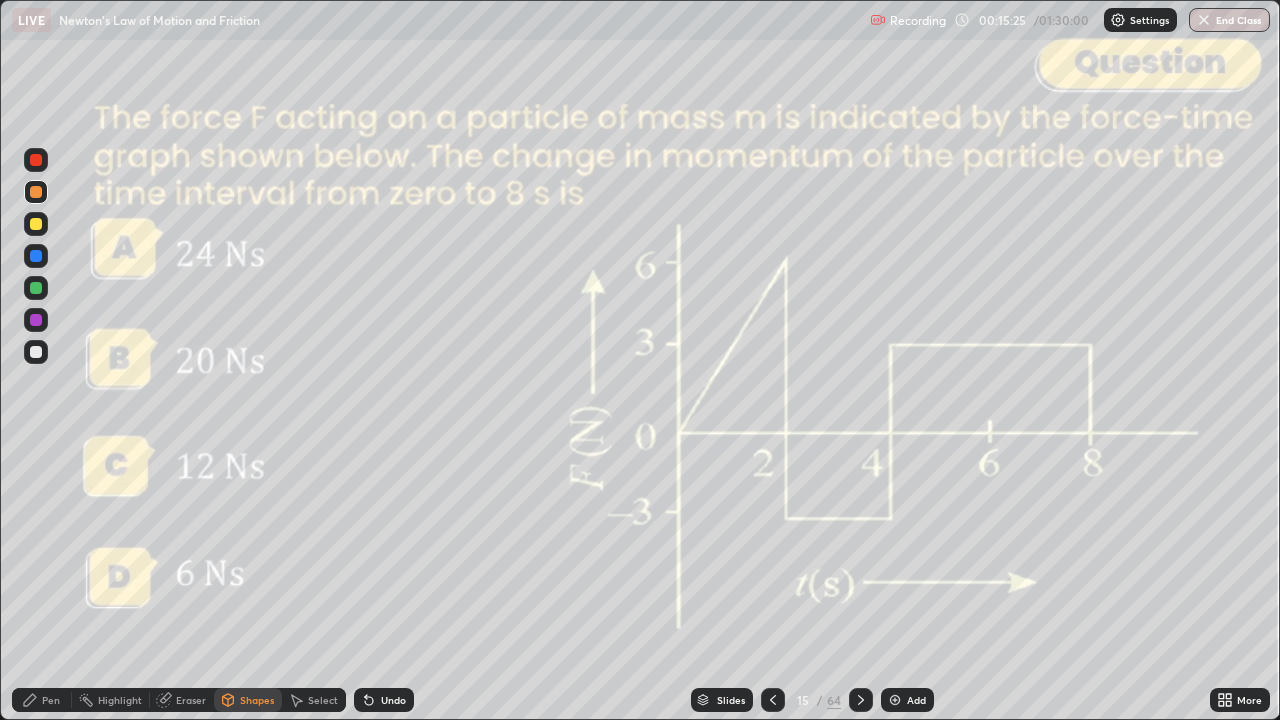 click at bounding box center (36, 288) 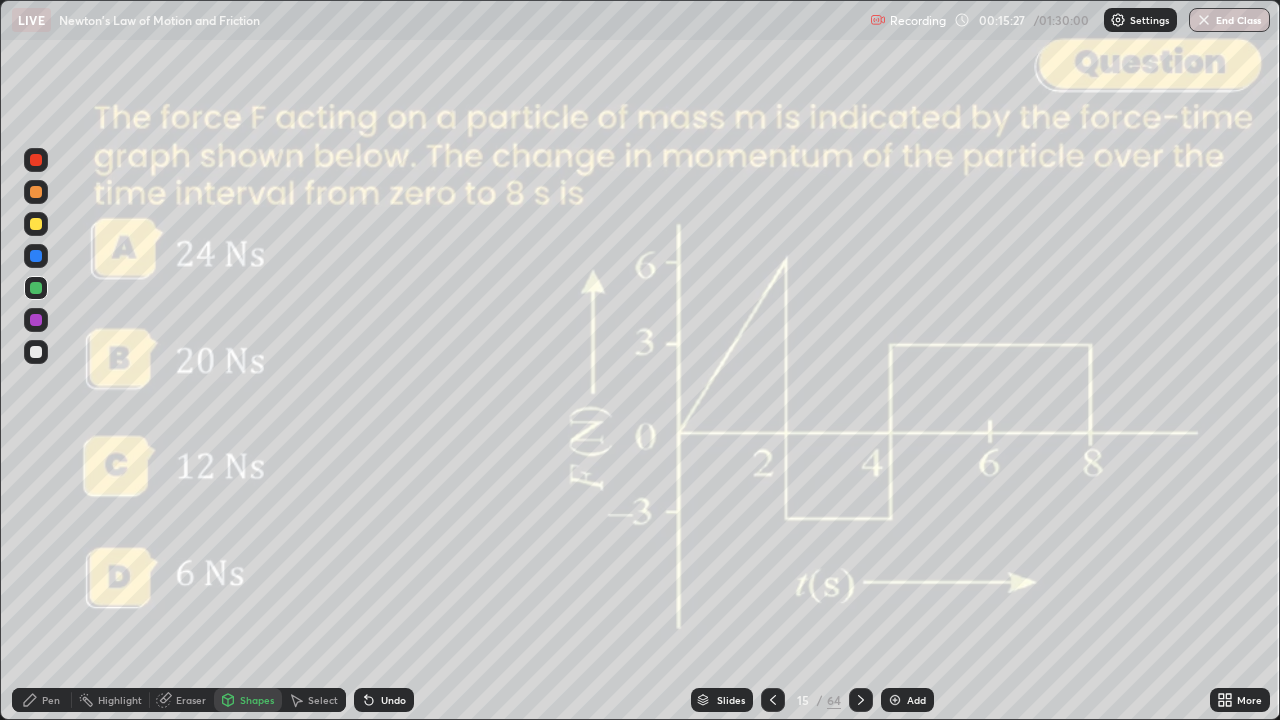click on "Undo" at bounding box center (393, 700) 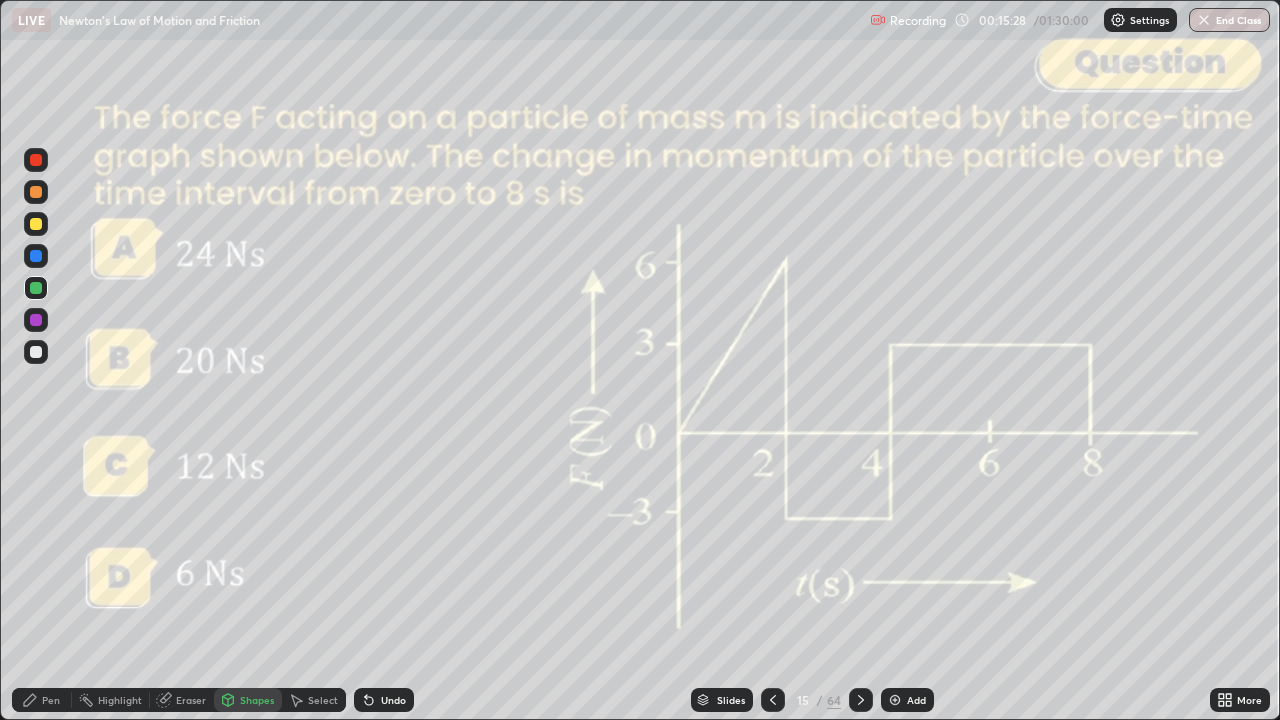 click on "Pen" at bounding box center (42, 700) 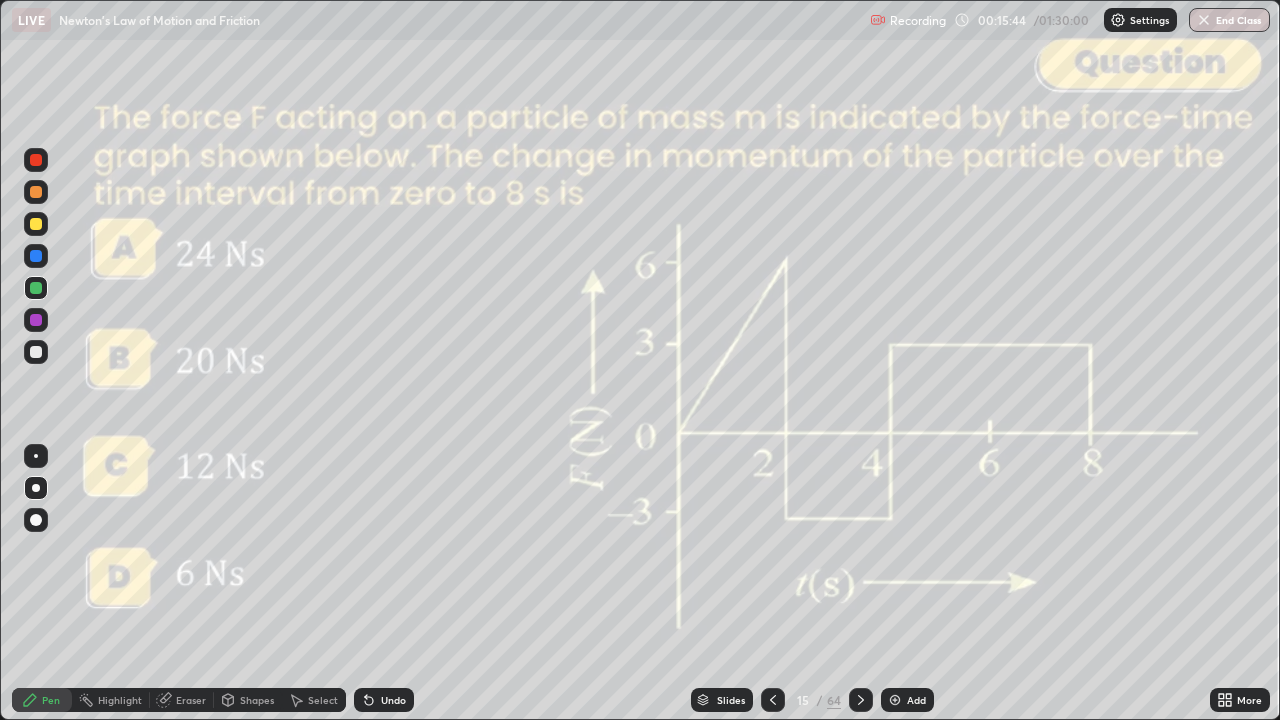 click at bounding box center [36, 224] 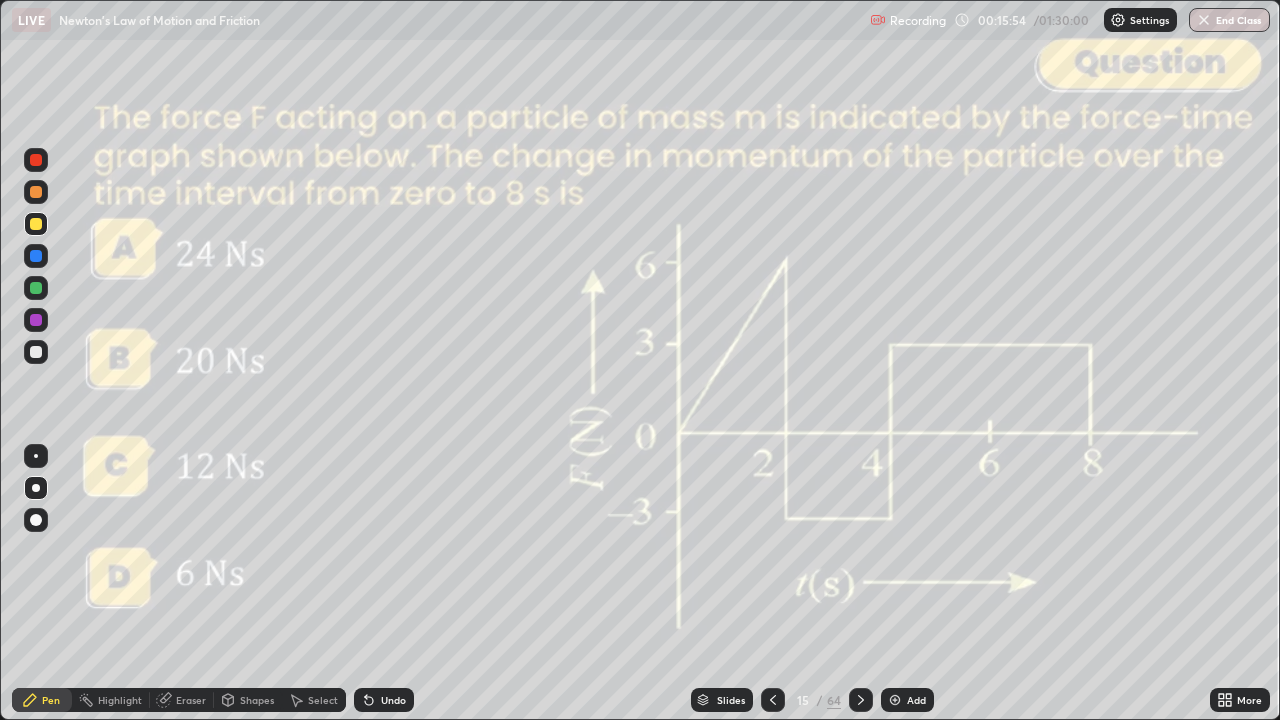 click at bounding box center (36, 192) 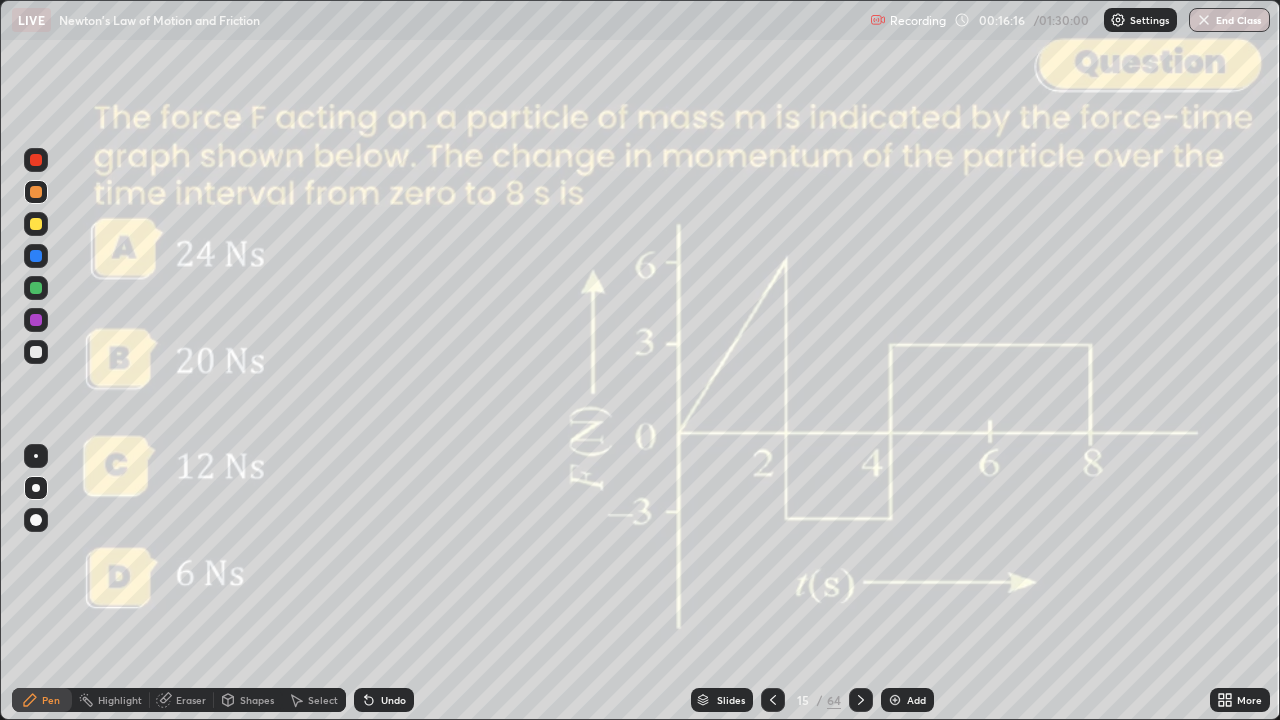 click at bounding box center (861, 700) 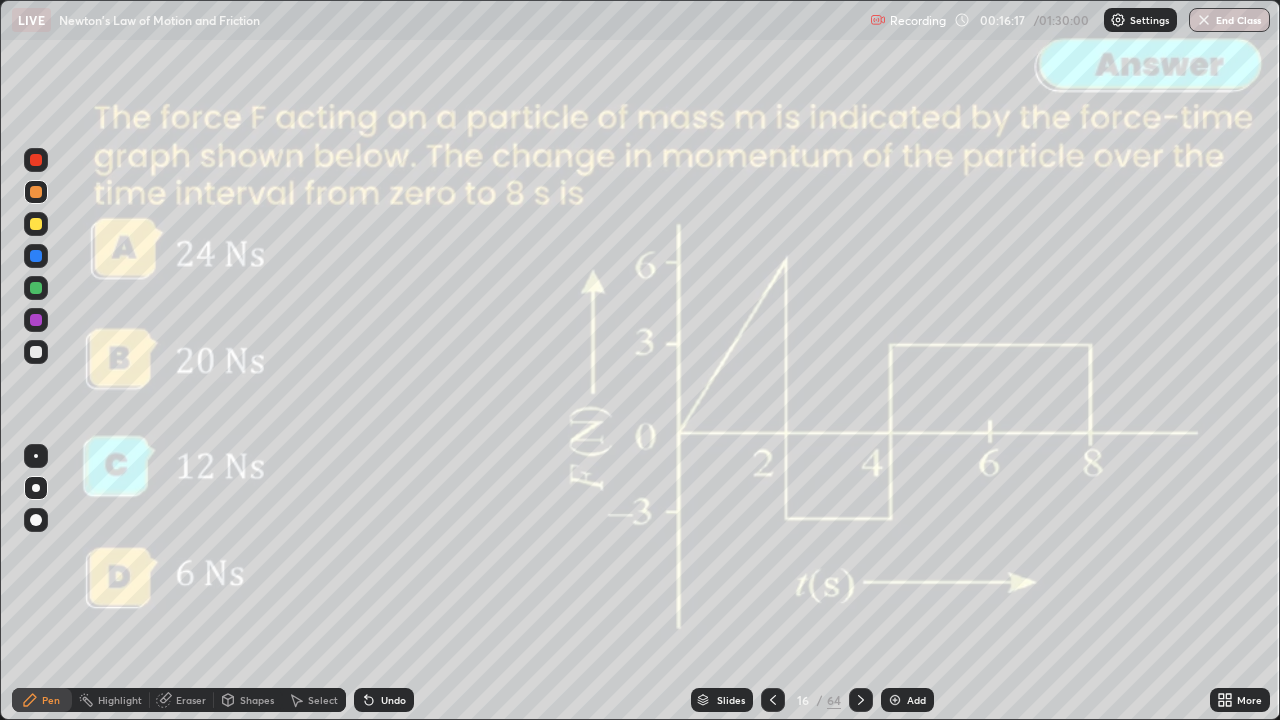 click at bounding box center [861, 700] 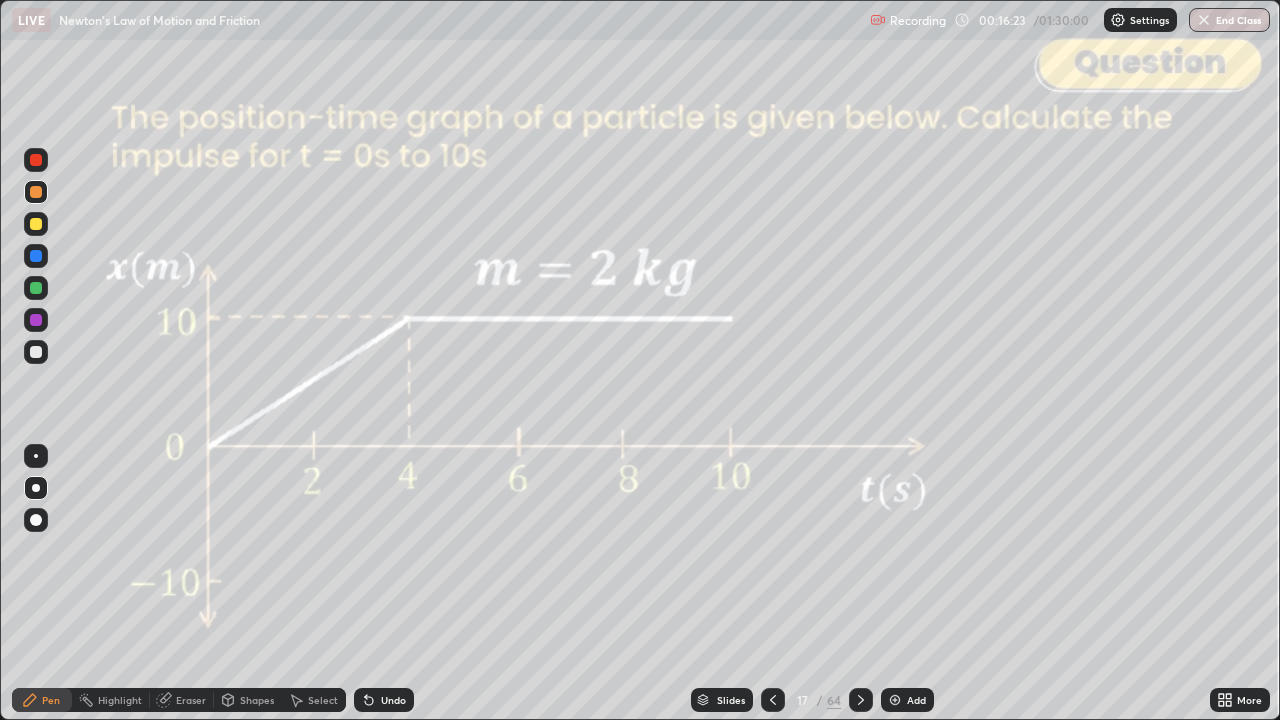 click at bounding box center [36, 160] 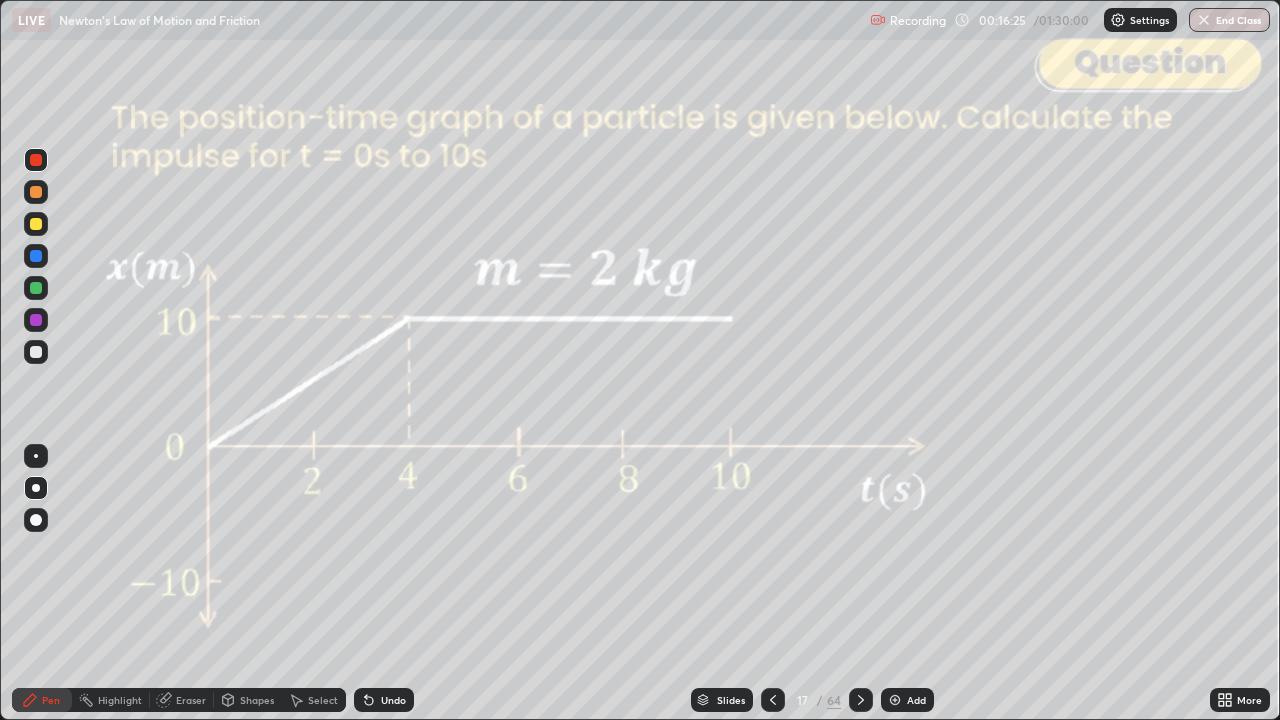 click on "Shapes" at bounding box center [257, 700] 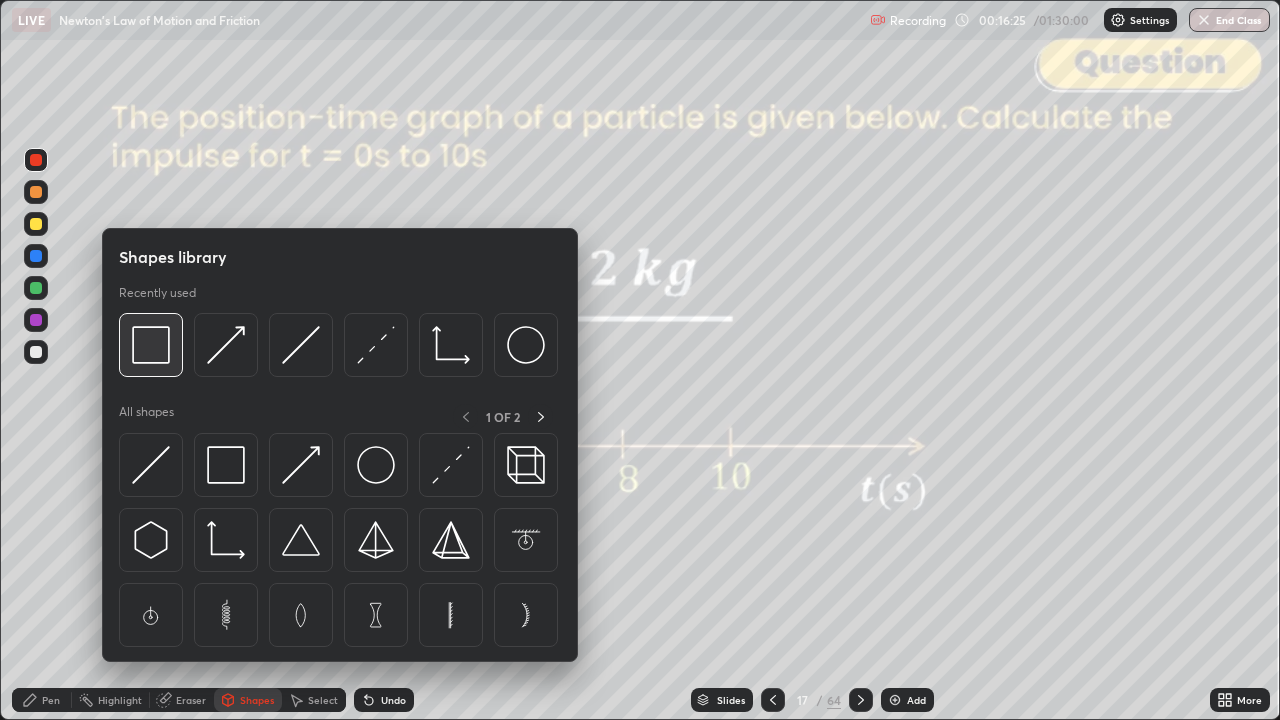click at bounding box center [151, 345] 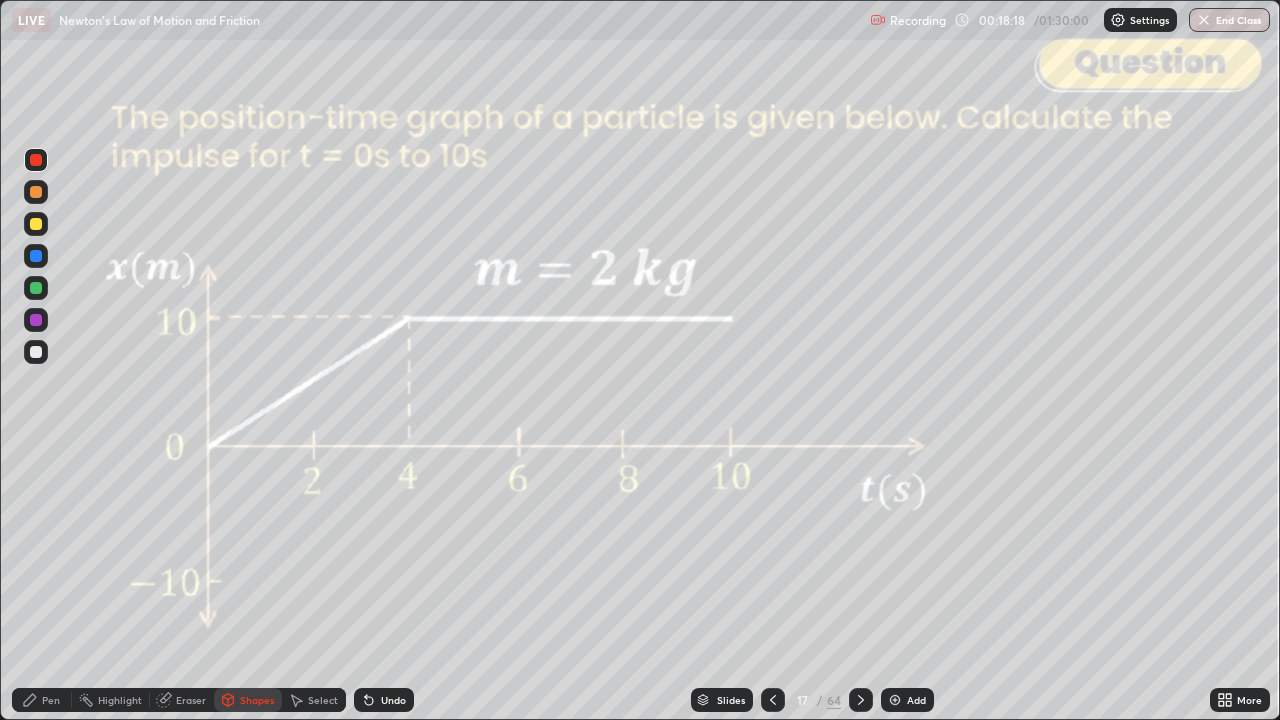 click at bounding box center [36, 192] 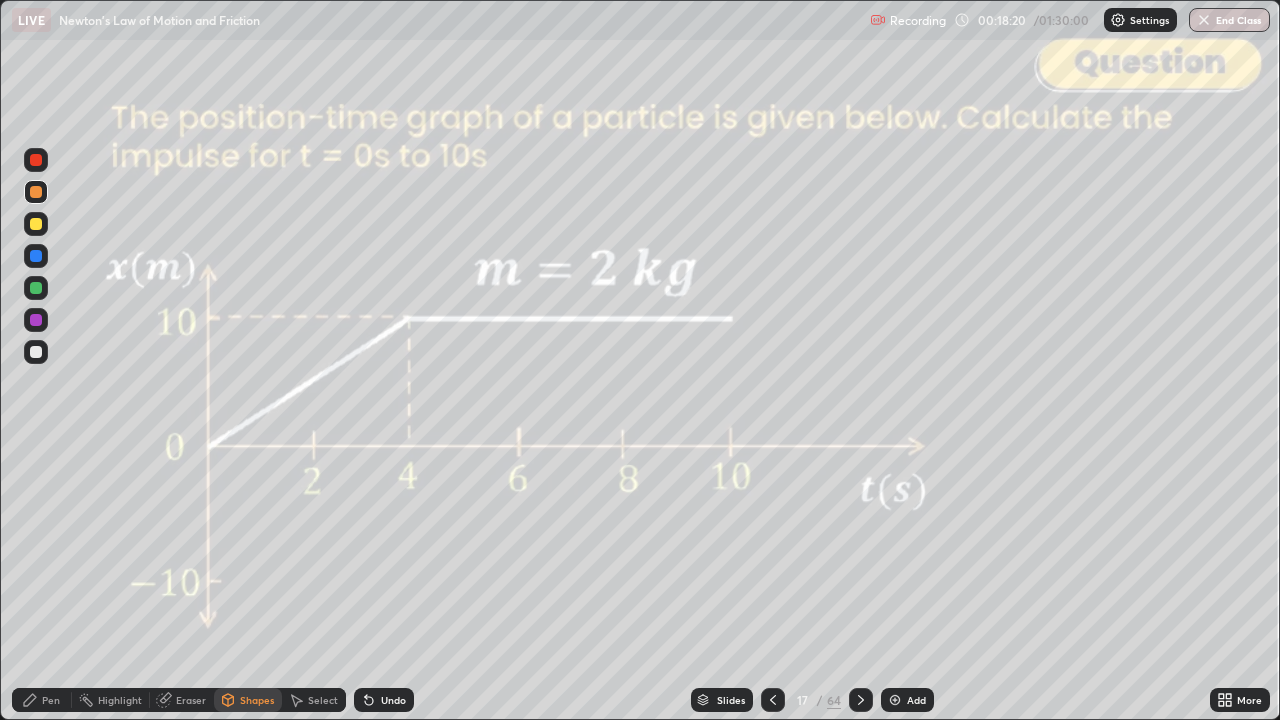 click on "Pen" at bounding box center [42, 700] 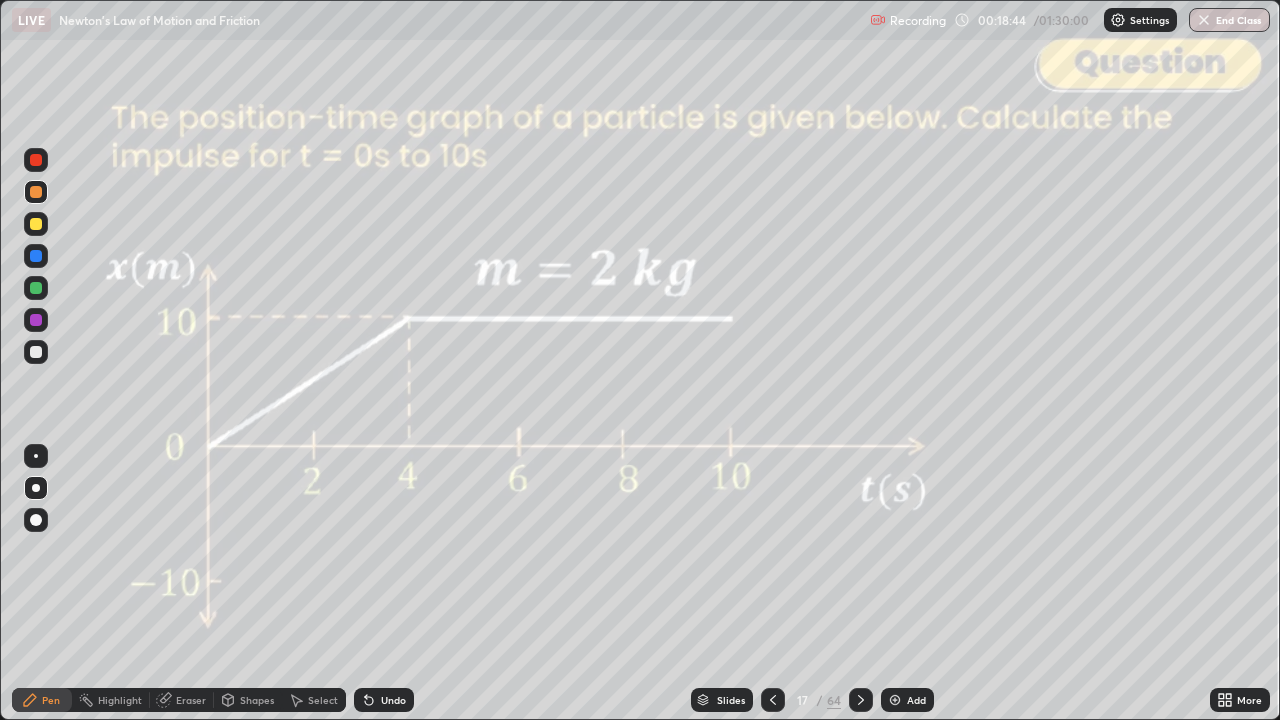click at bounding box center [36, 224] 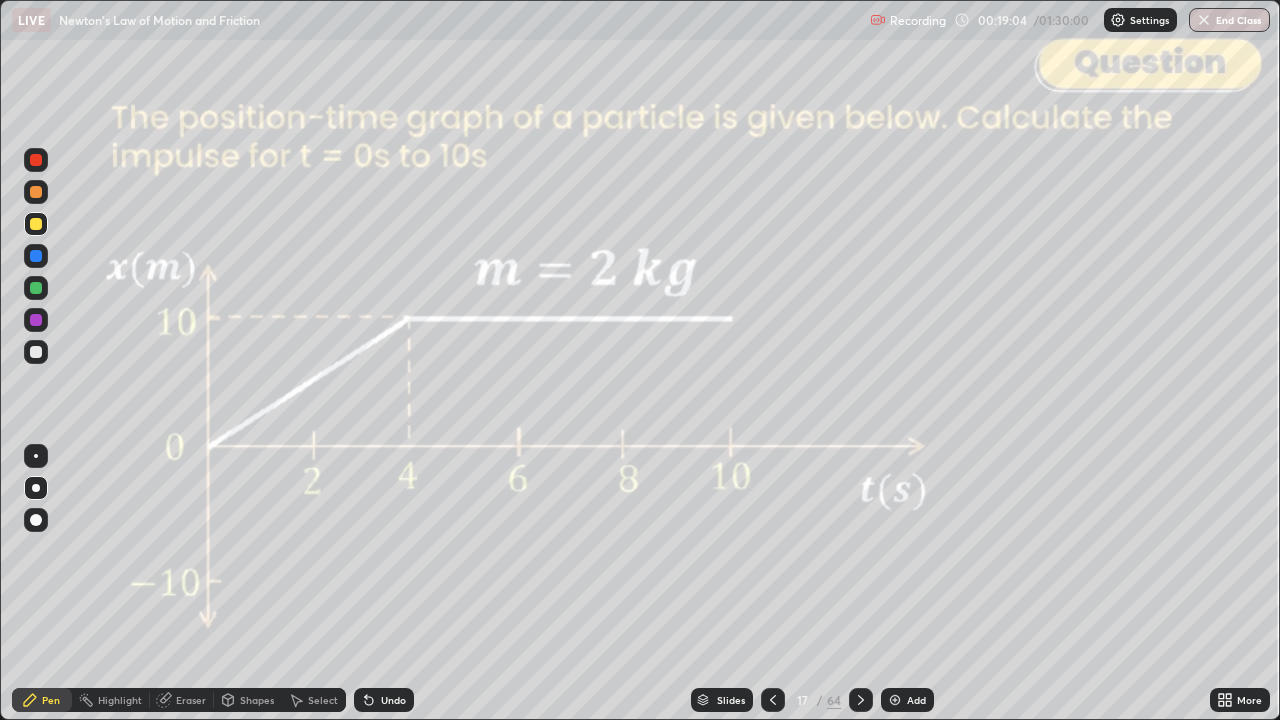click on "Undo" at bounding box center (393, 700) 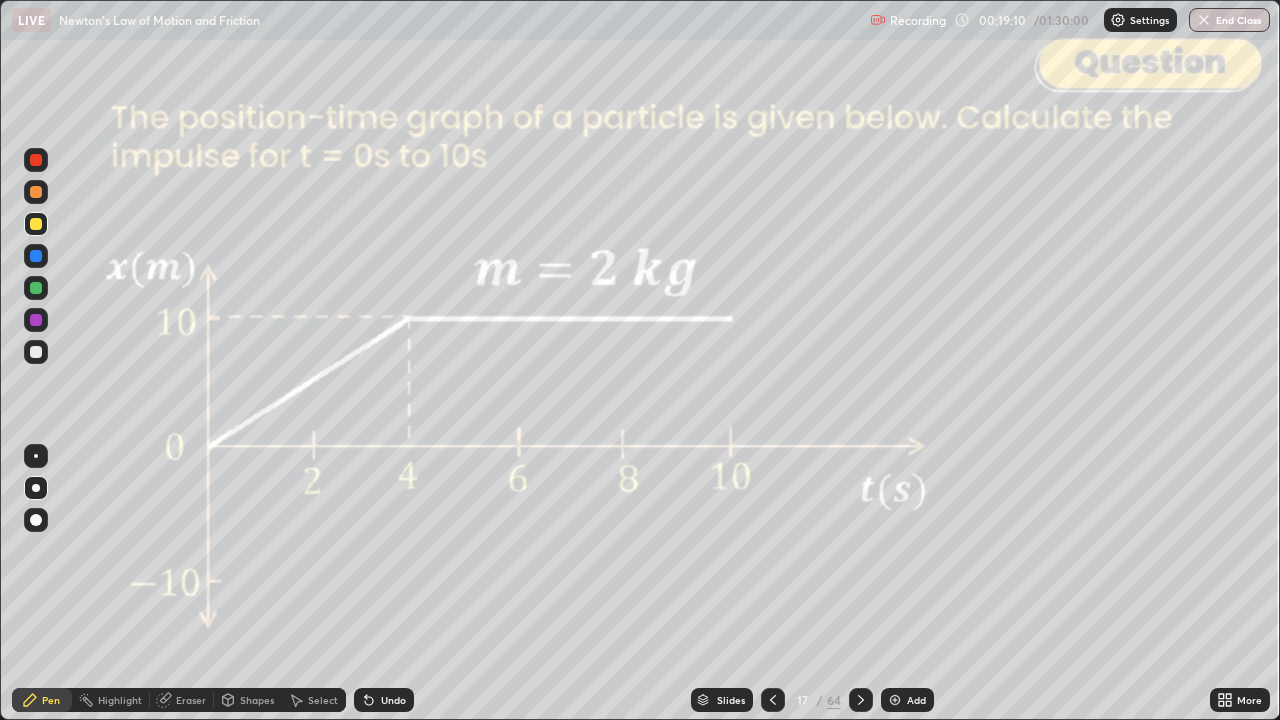 click at bounding box center (36, 288) 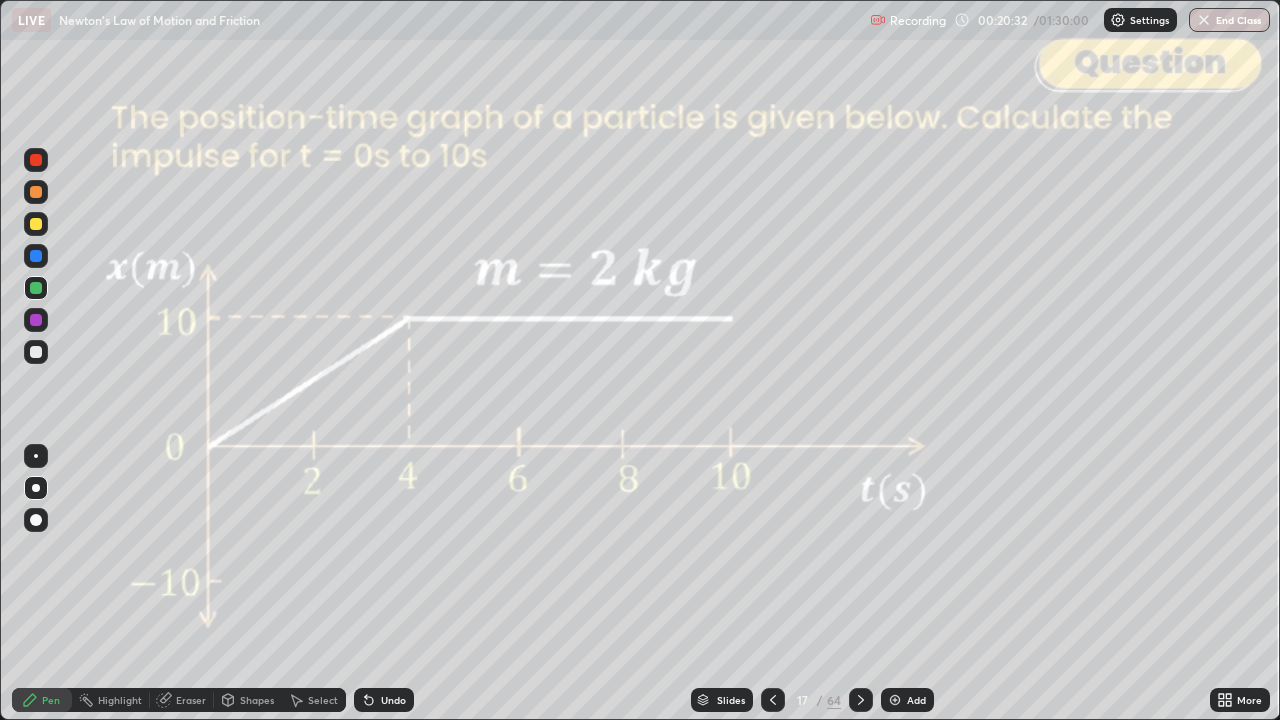 click at bounding box center (861, 700) 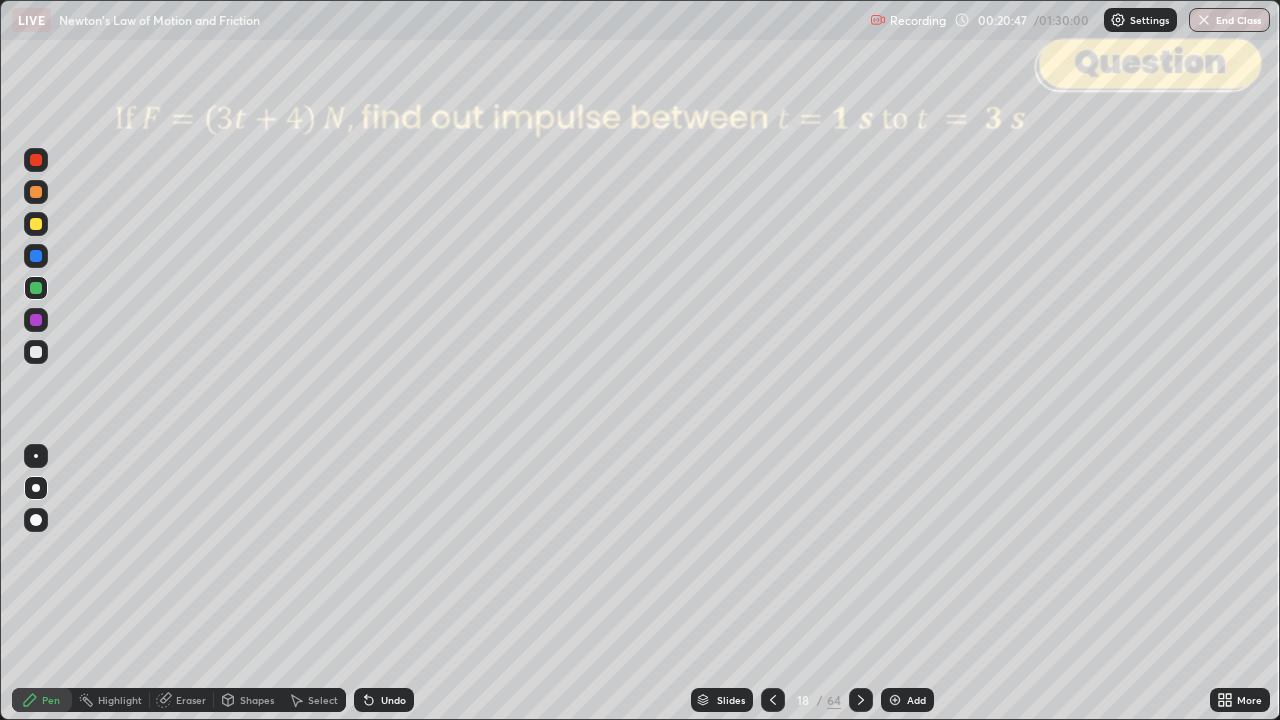 click on "Slides" at bounding box center [722, 700] 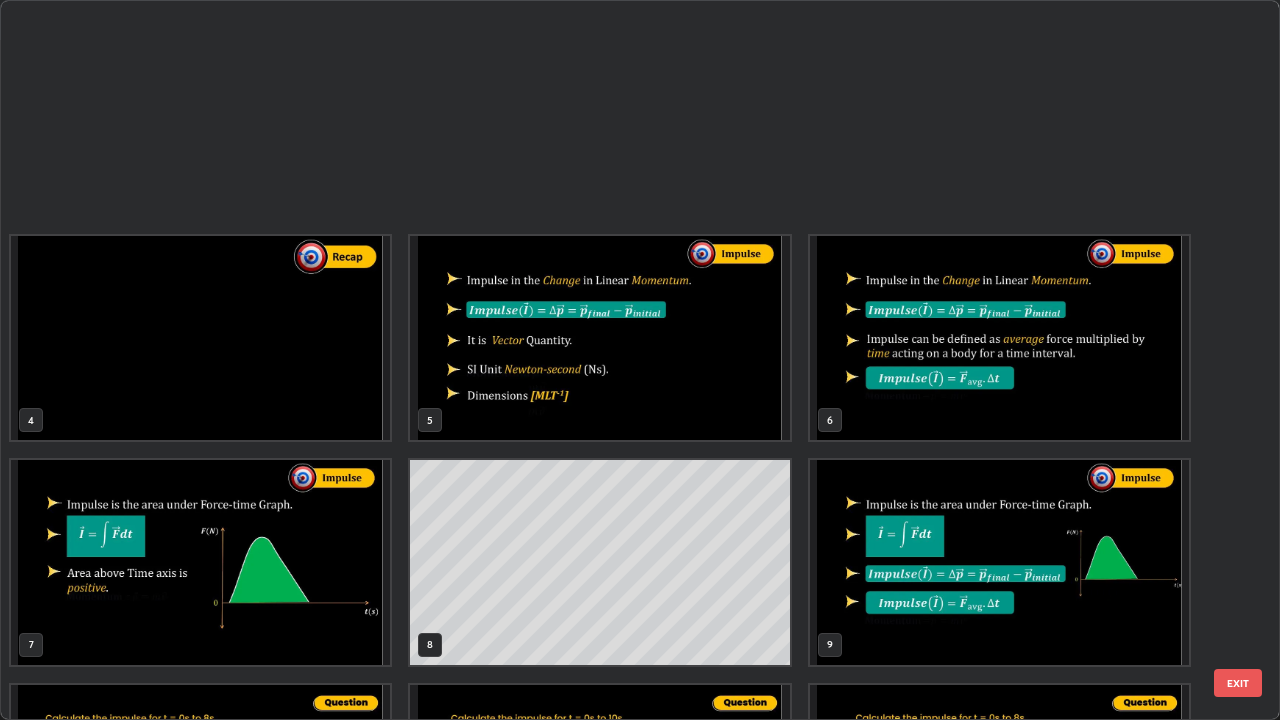 scroll, scrollTop: 629, scrollLeft: 0, axis: vertical 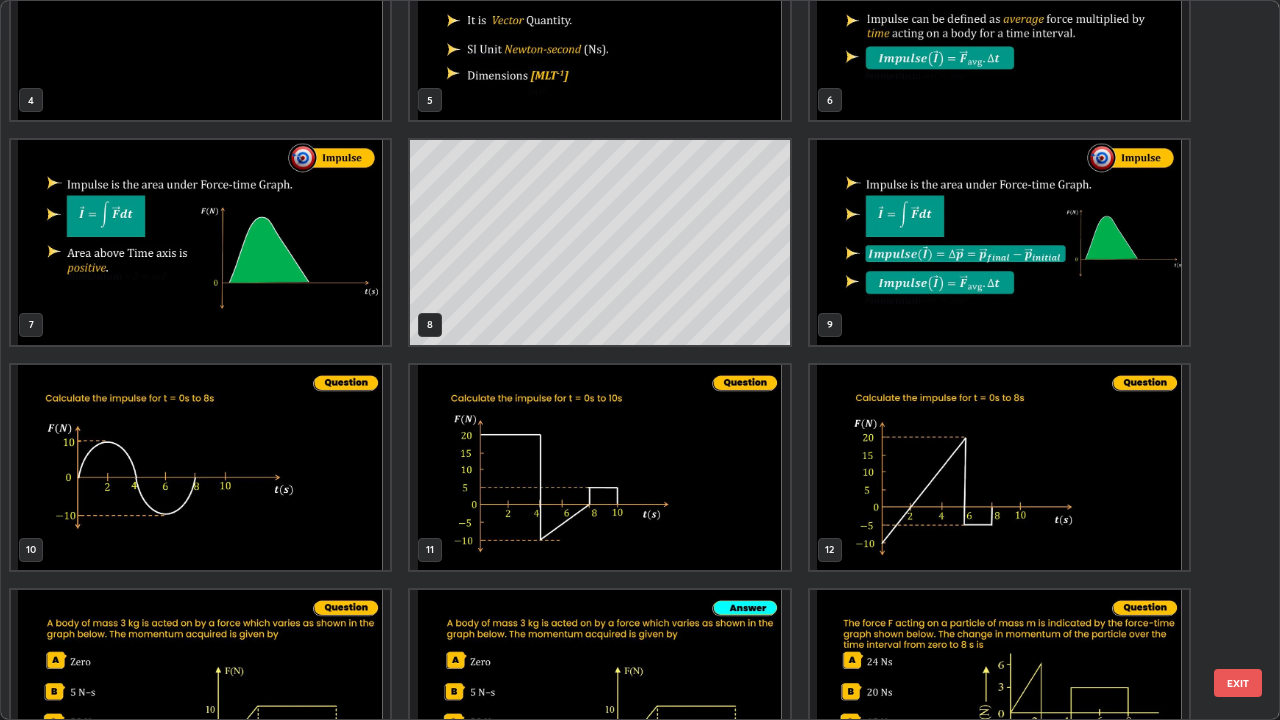 click on "EXIT" at bounding box center [1238, 683] 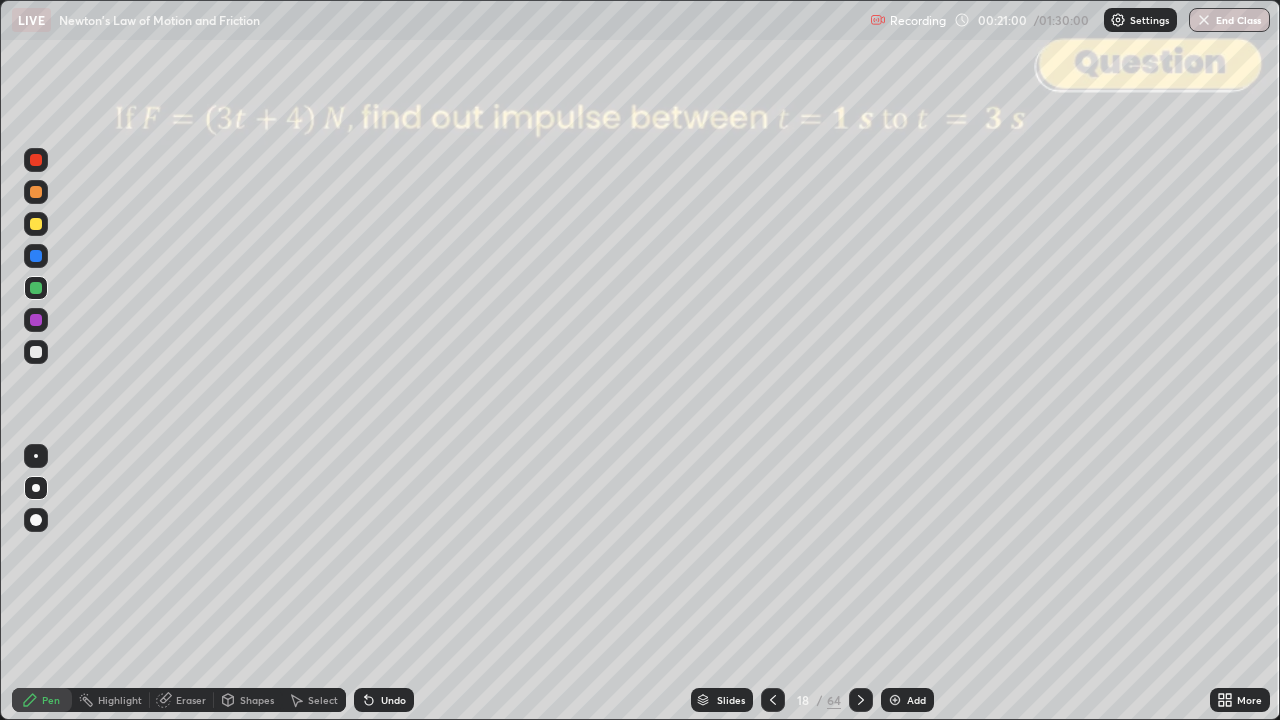 click at bounding box center [36, 352] 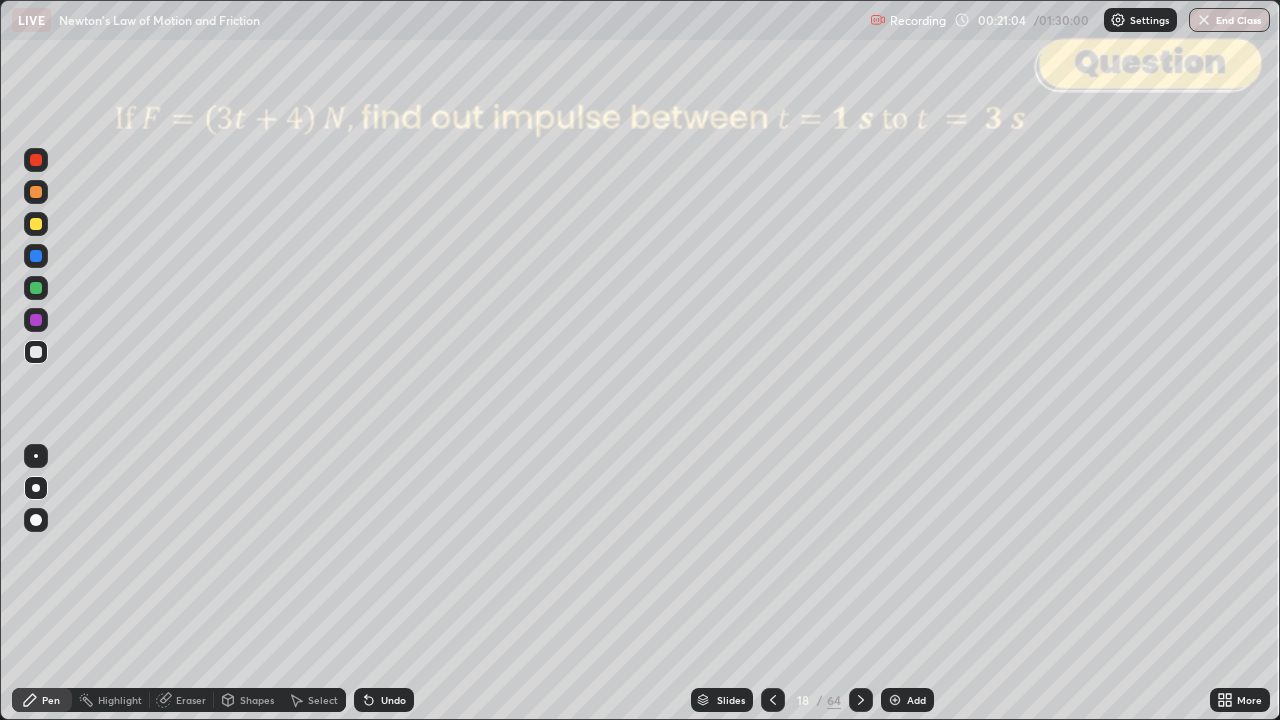 click on "Undo" at bounding box center [384, 700] 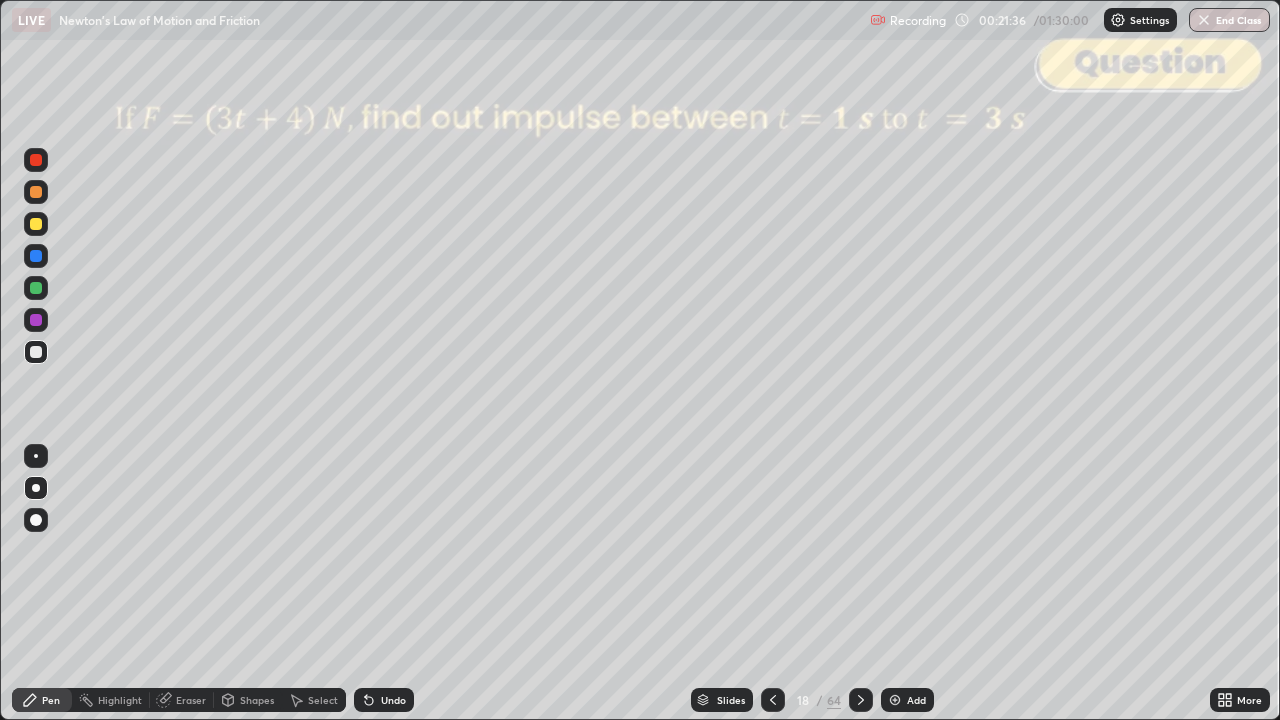click on "Slides" at bounding box center [731, 700] 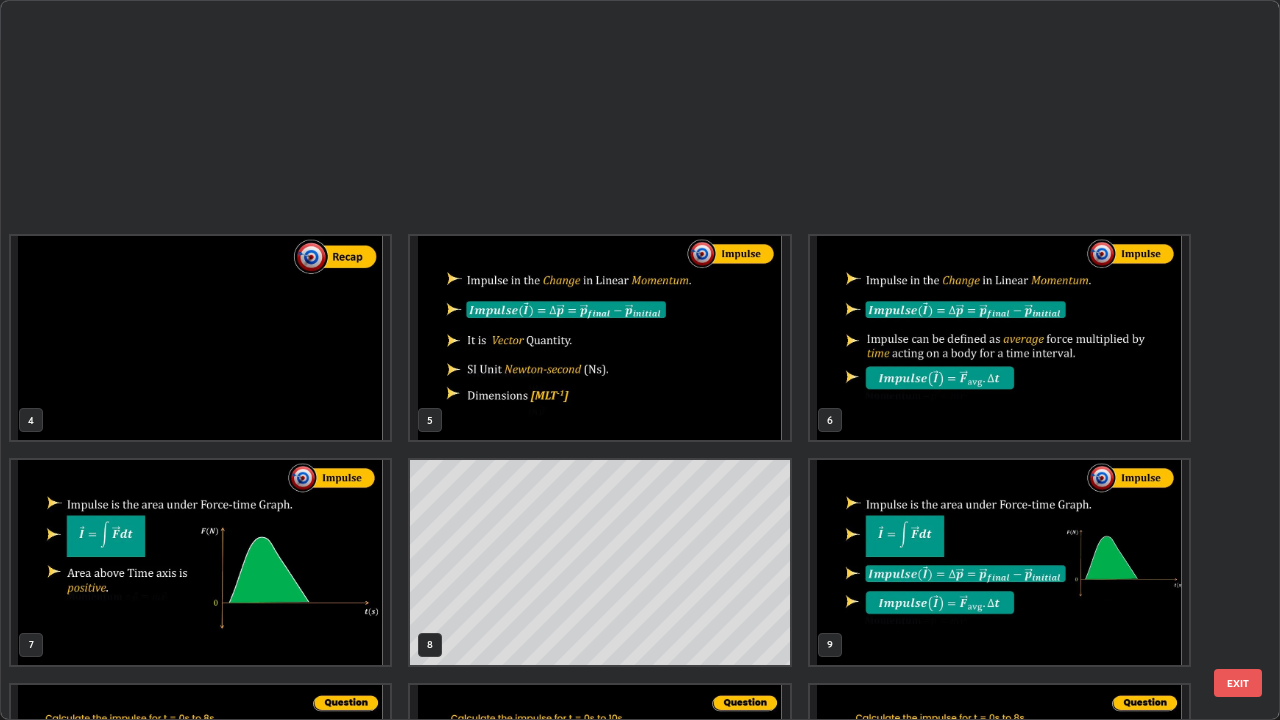 scroll, scrollTop: 629, scrollLeft: 0, axis: vertical 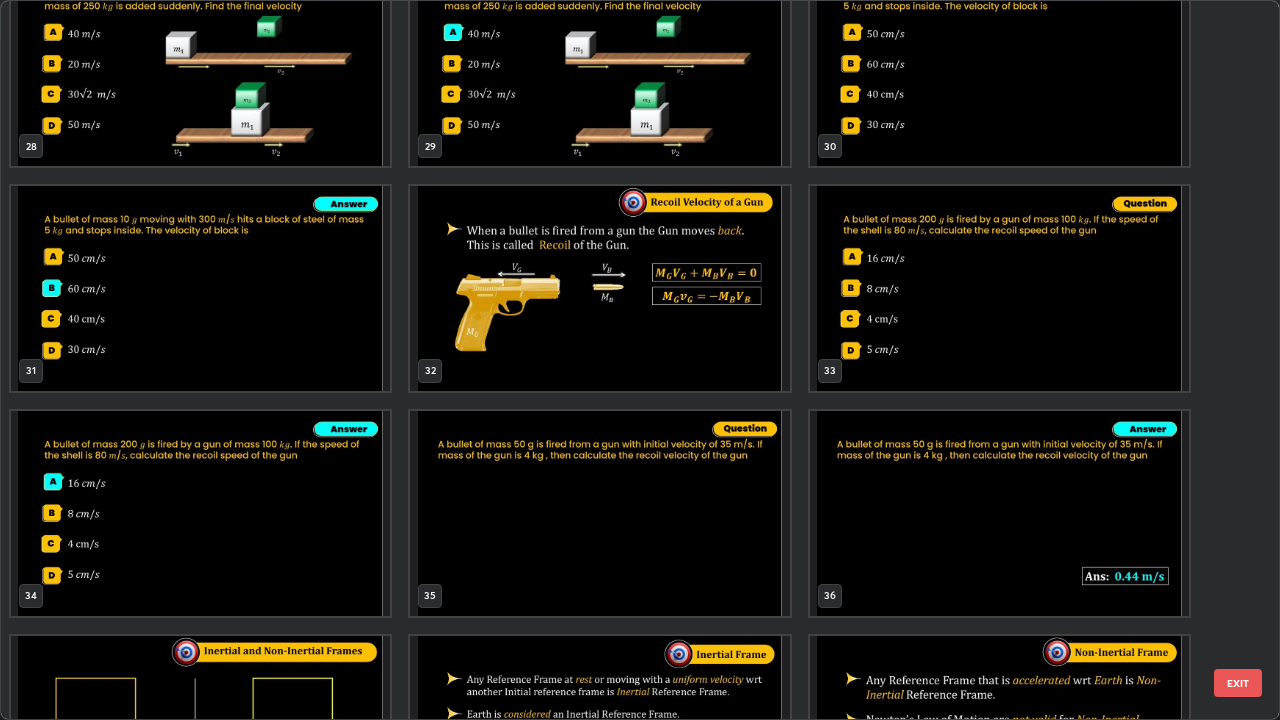 click on "EXIT" at bounding box center [1238, 683] 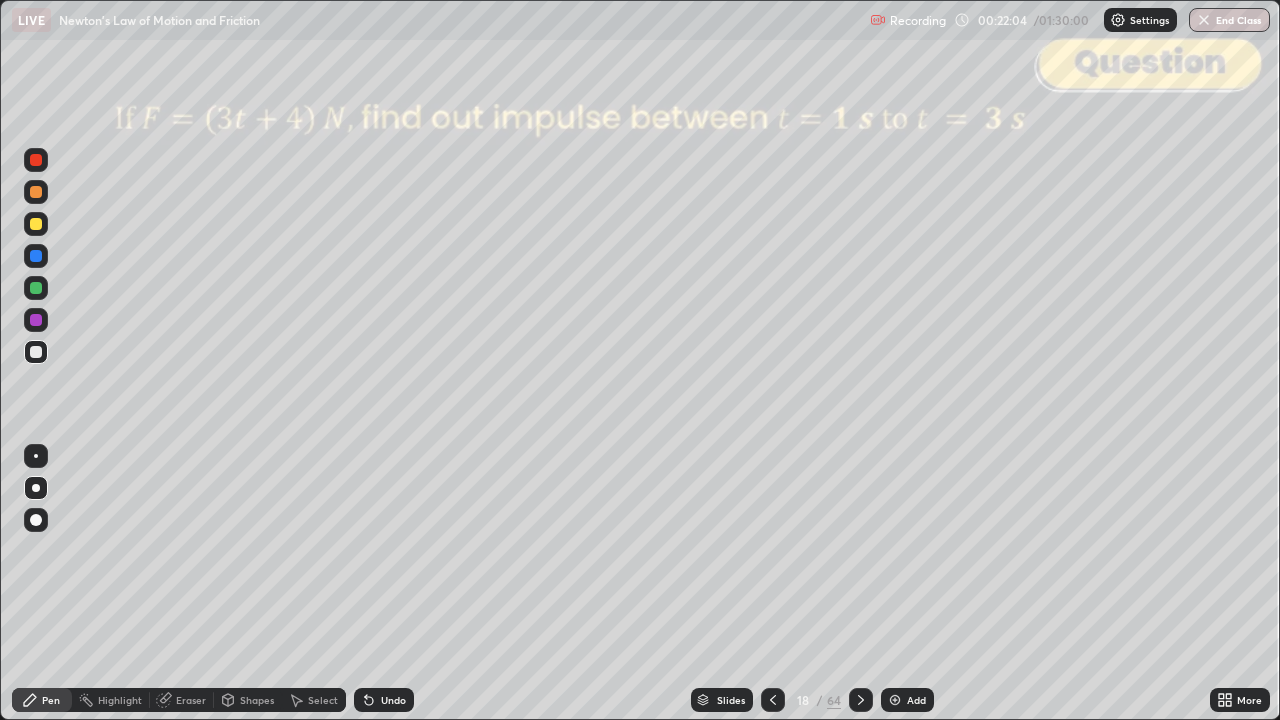 click on "Undo" at bounding box center [393, 700] 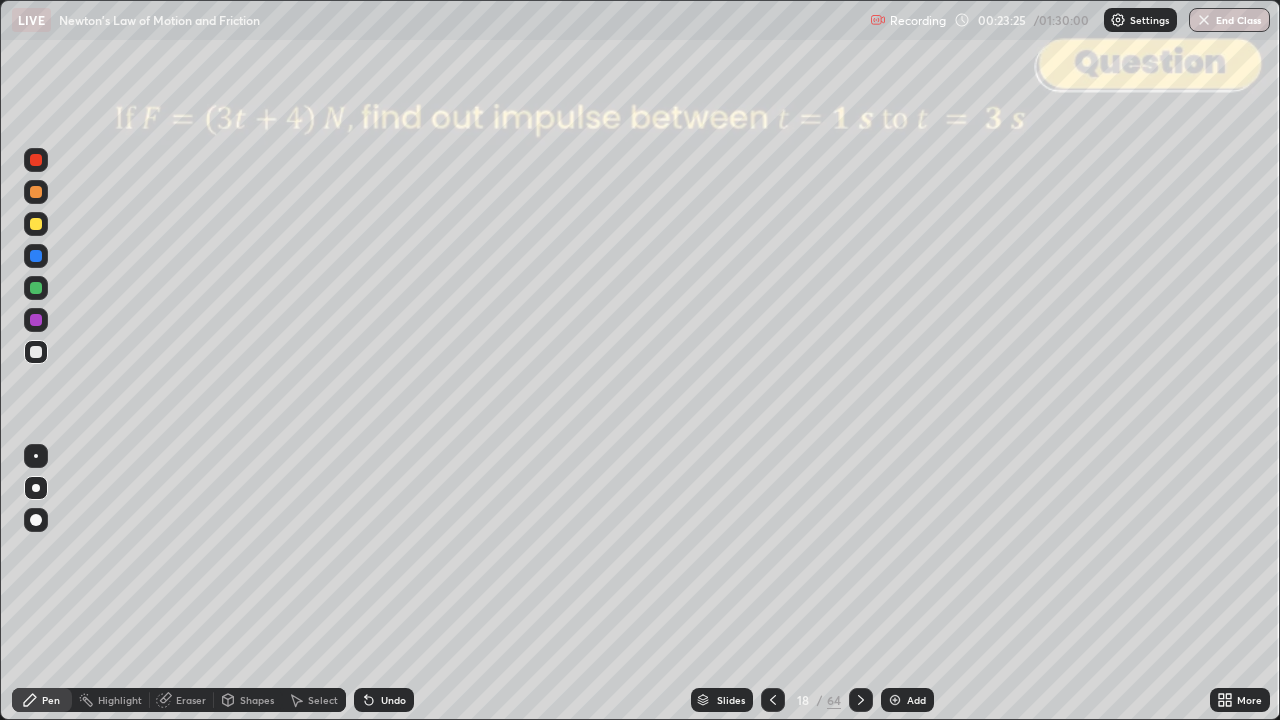 click on "Eraser" at bounding box center [191, 700] 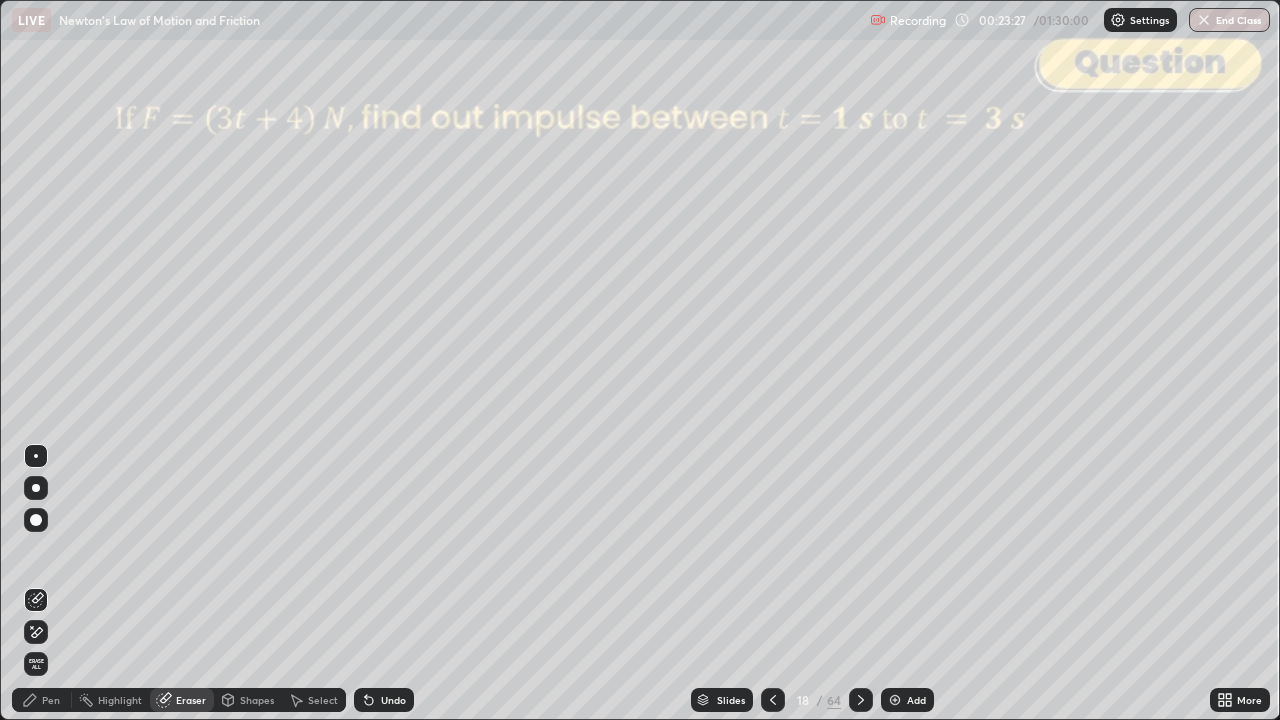 click on "Pen" at bounding box center [42, 700] 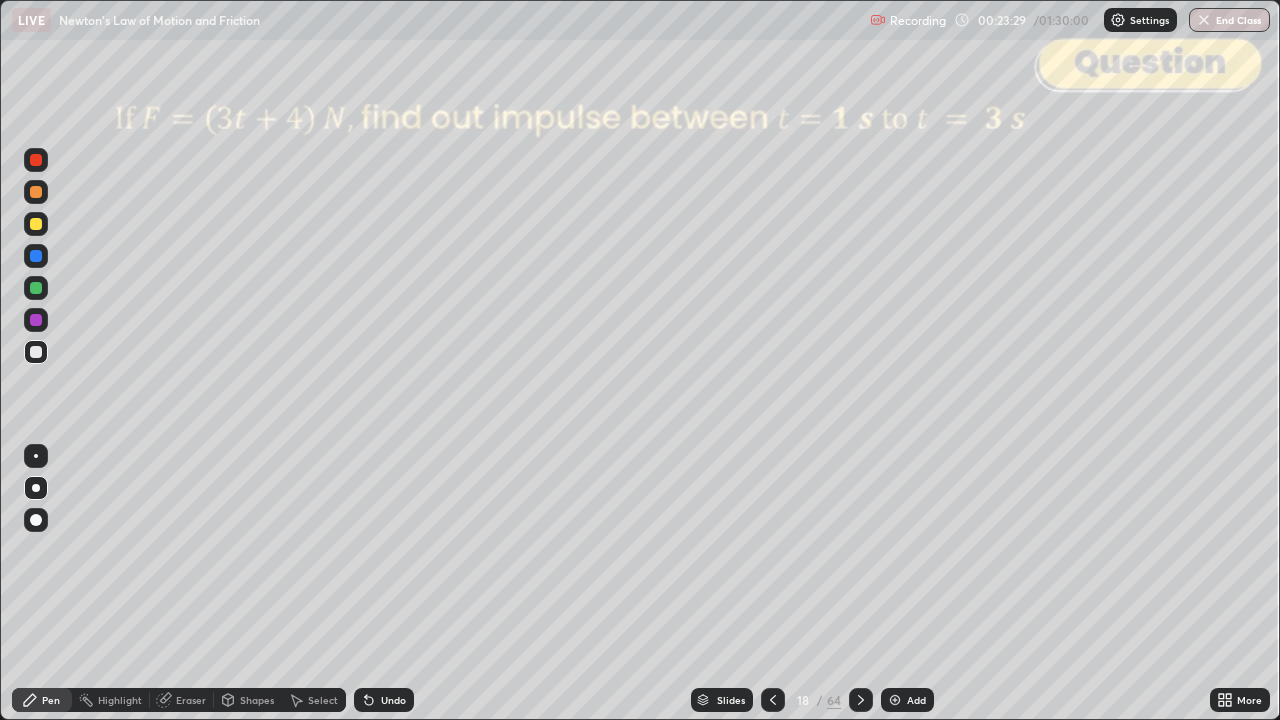 click on "Eraser" at bounding box center [191, 700] 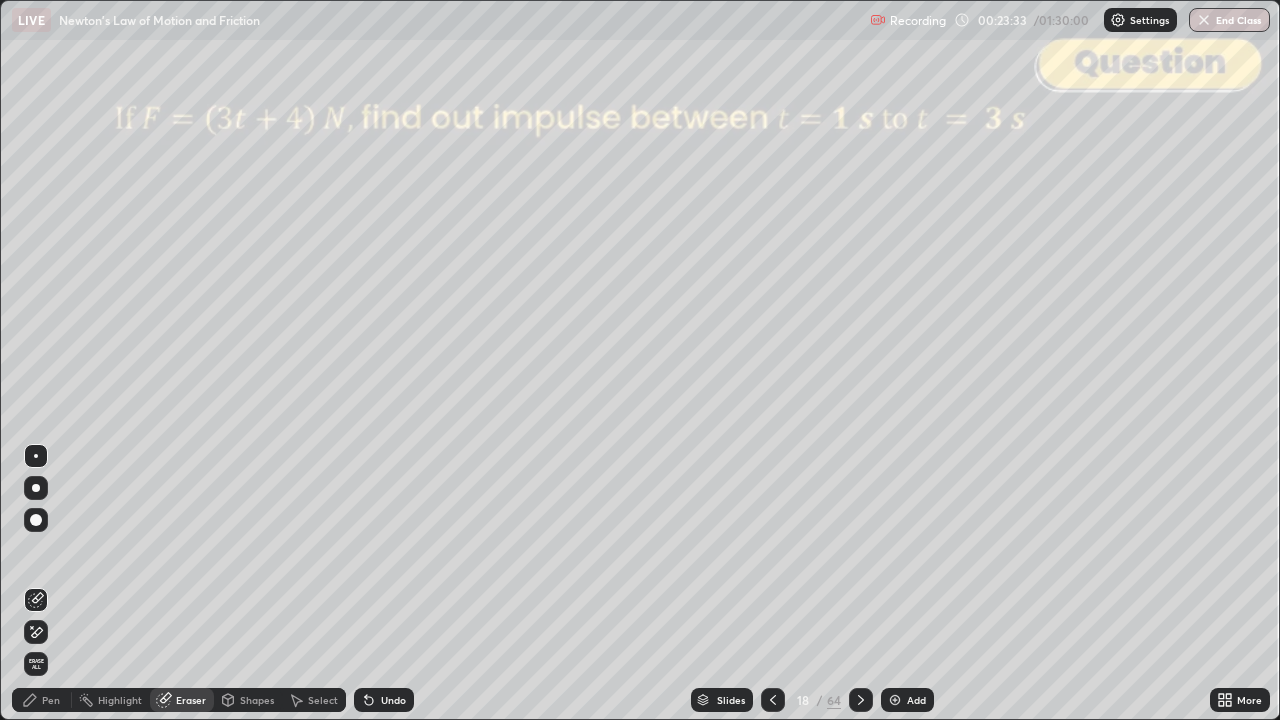 click 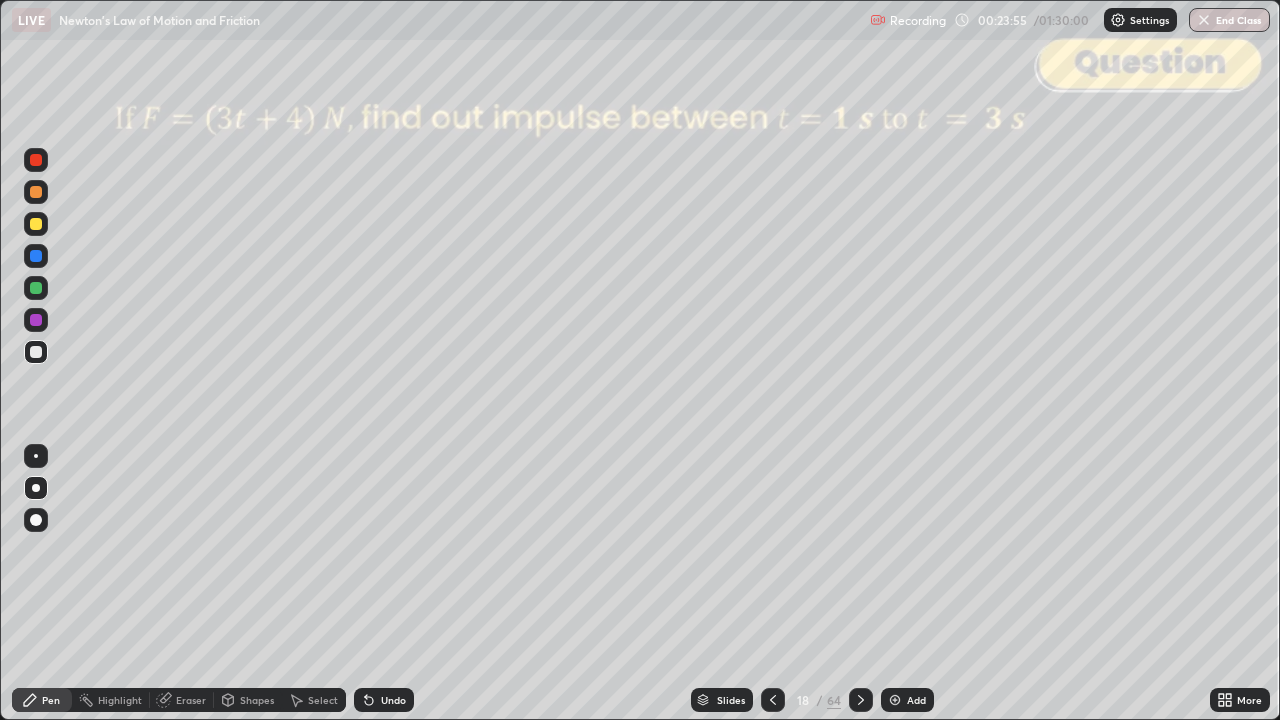 click 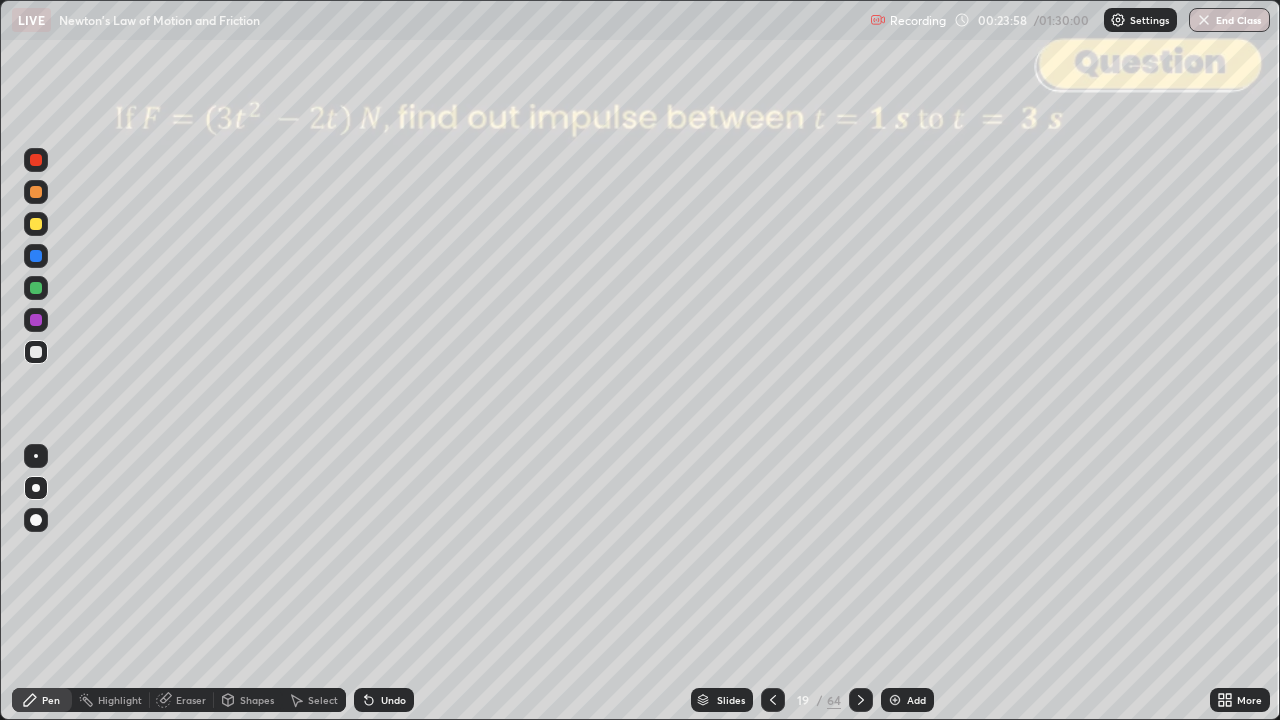 click at bounding box center (36, 160) 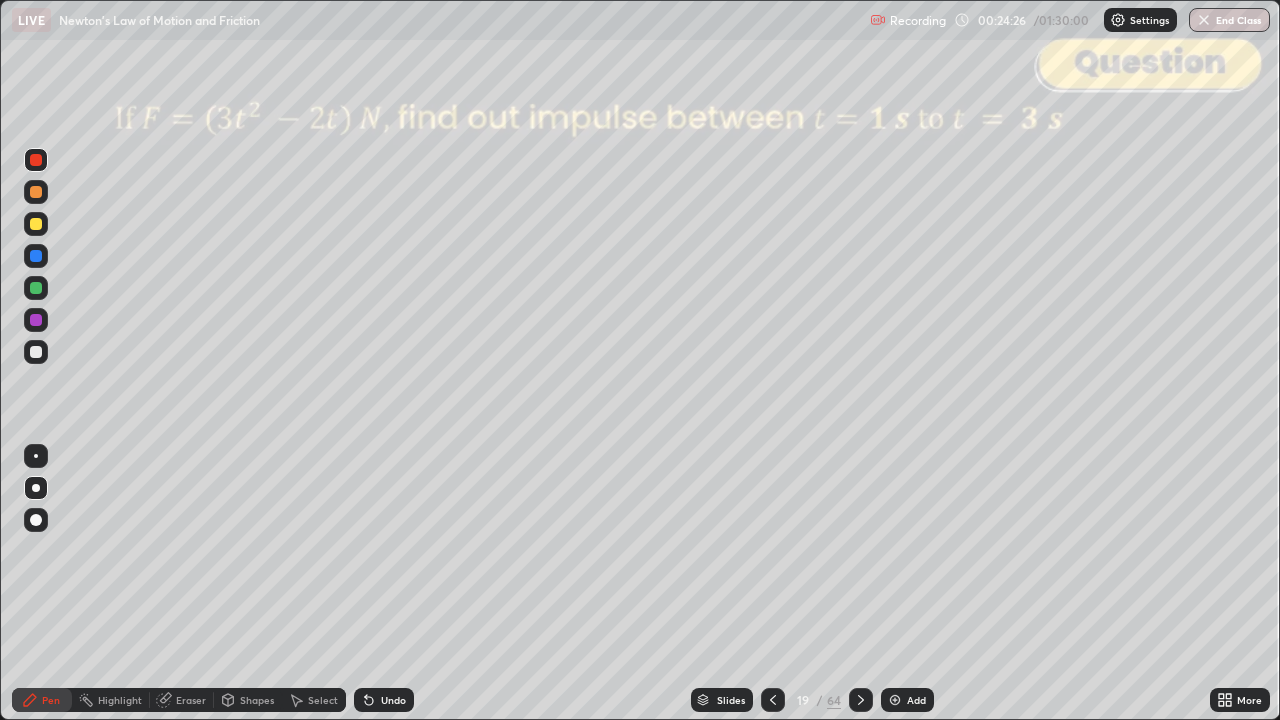 click 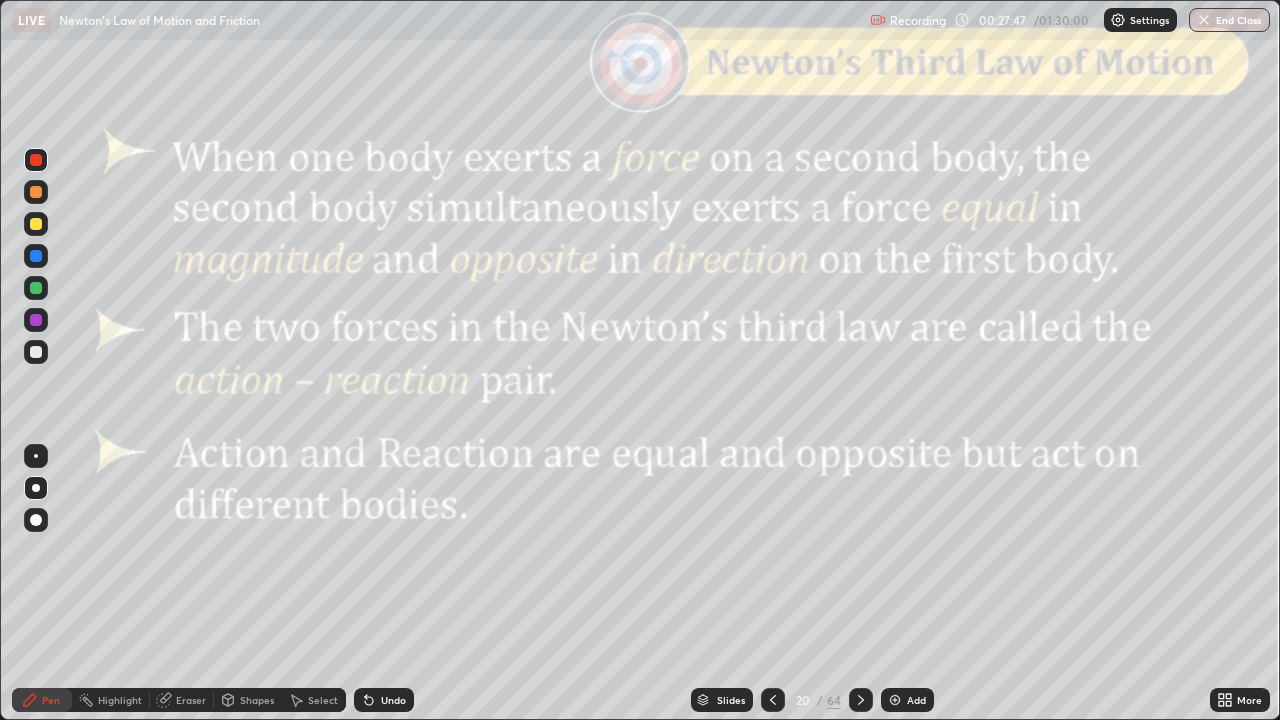click 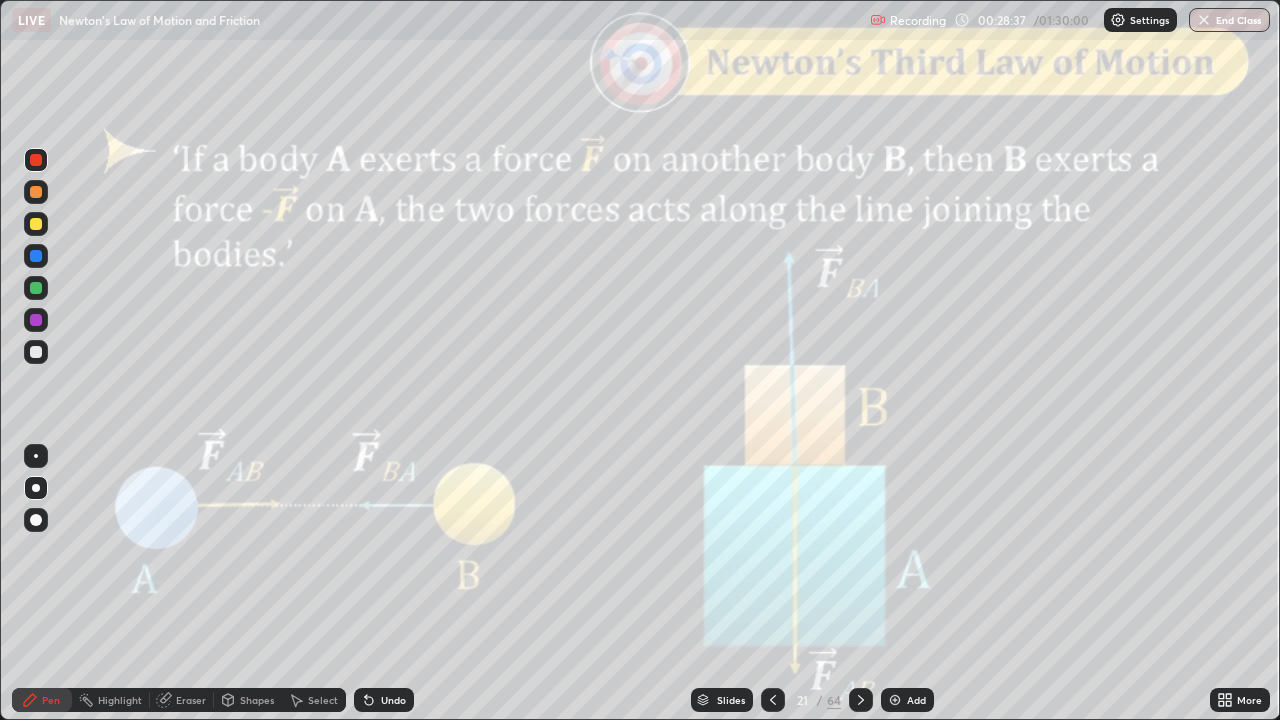 click 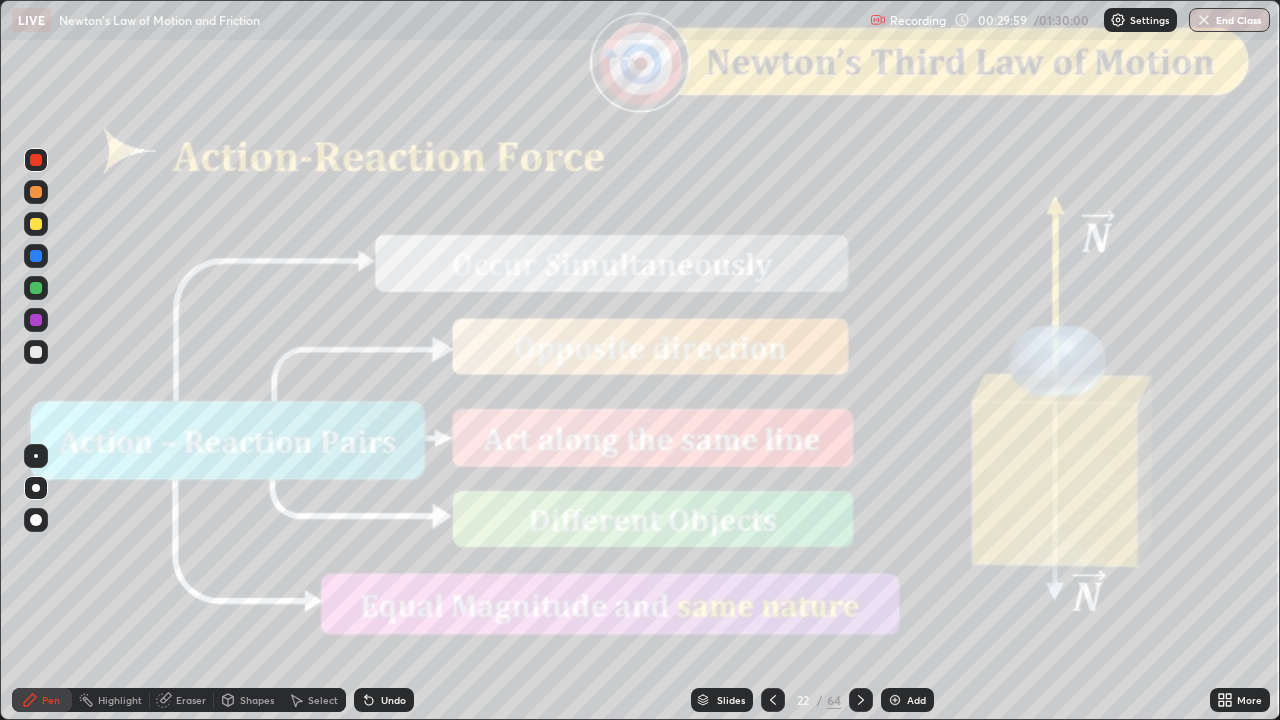 click on "Slides" at bounding box center [731, 700] 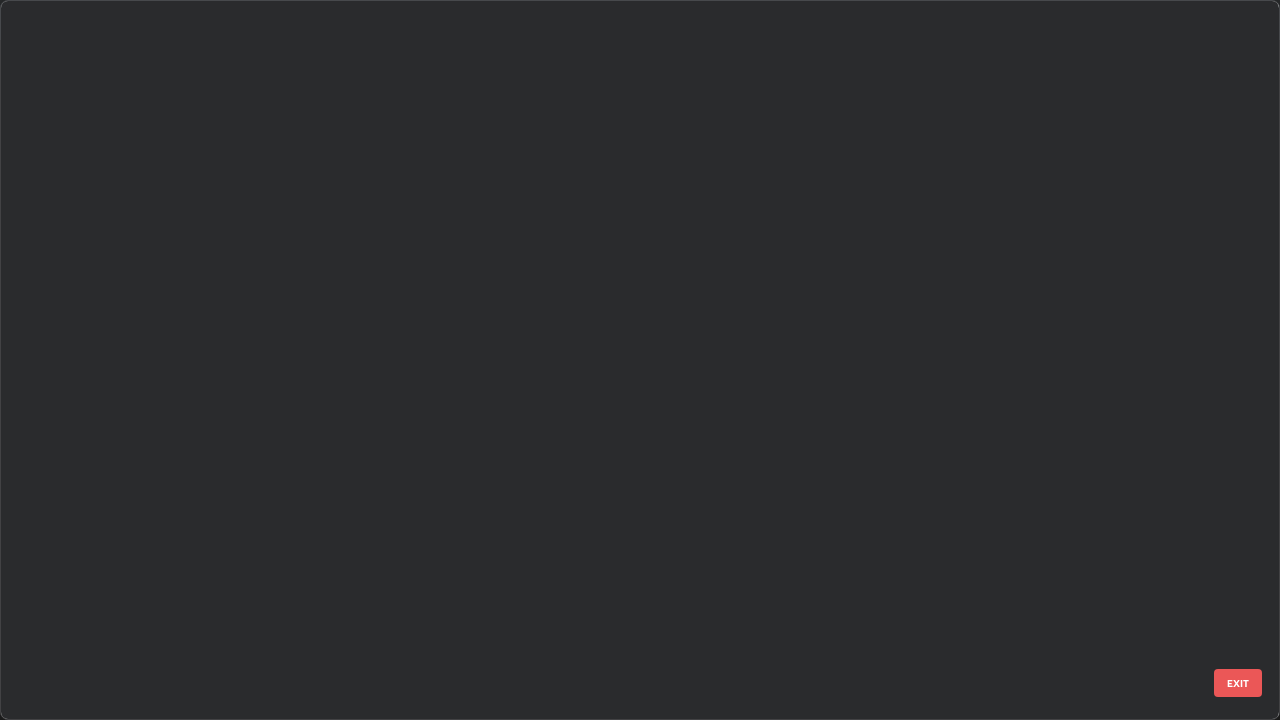 scroll, scrollTop: 1079, scrollLeft: 0, axis: vertical 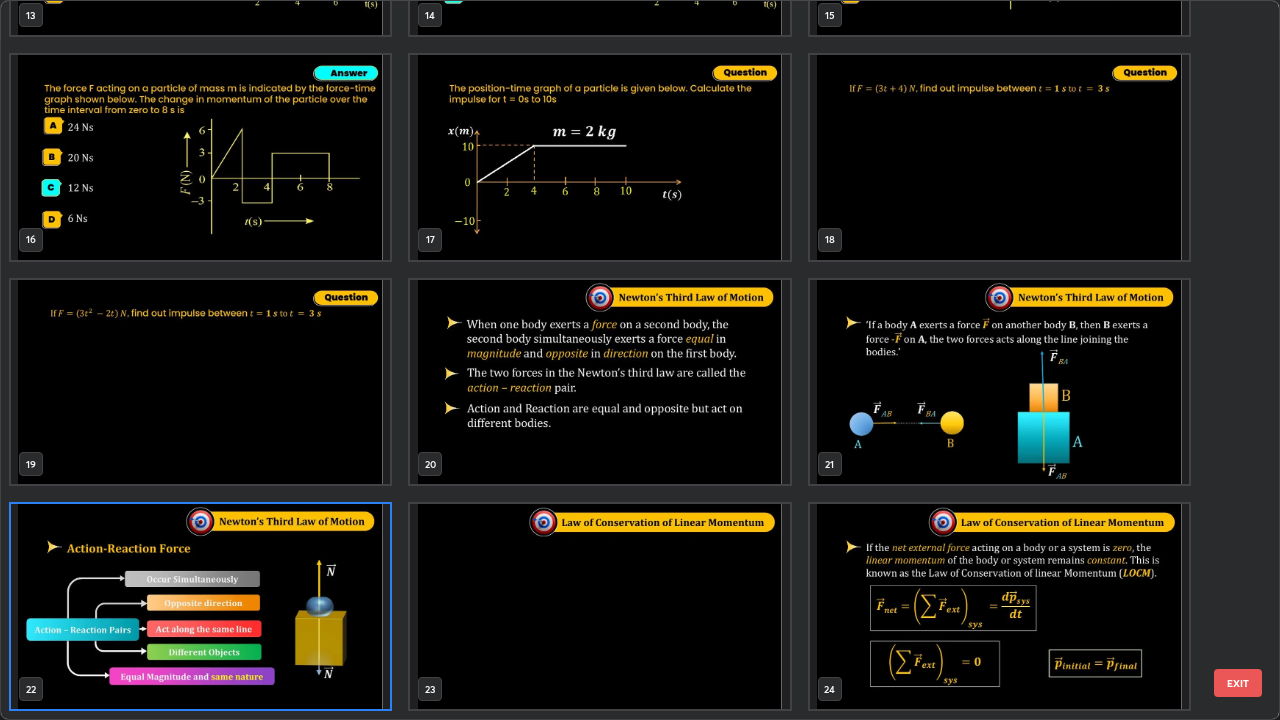 click on "EXIT" at bounding box center (1238, 683) 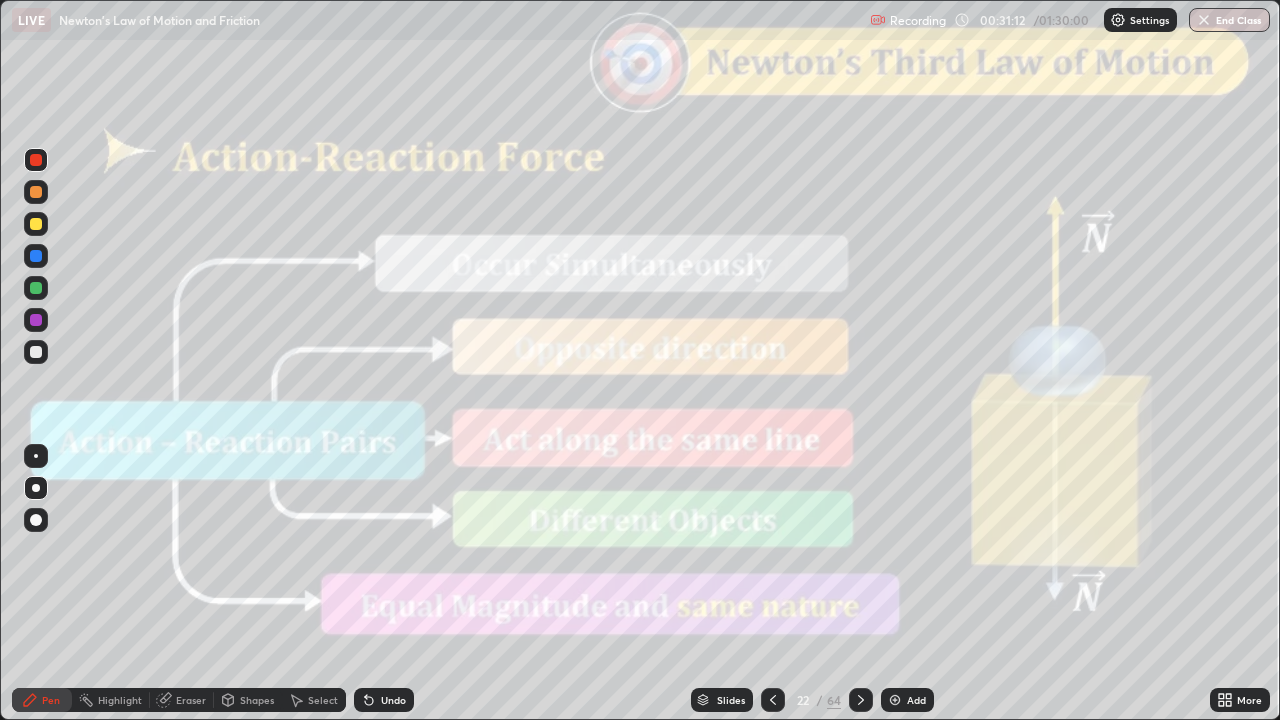 click 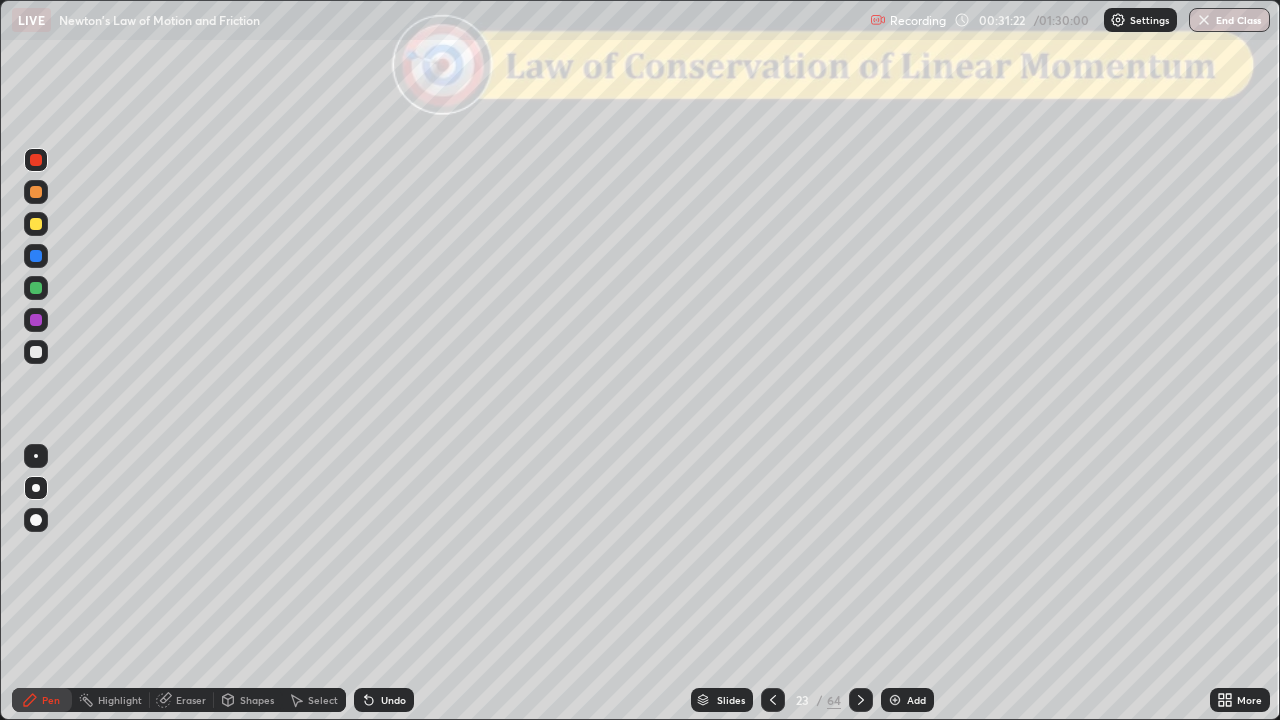 click at bounding box center (36, 352) 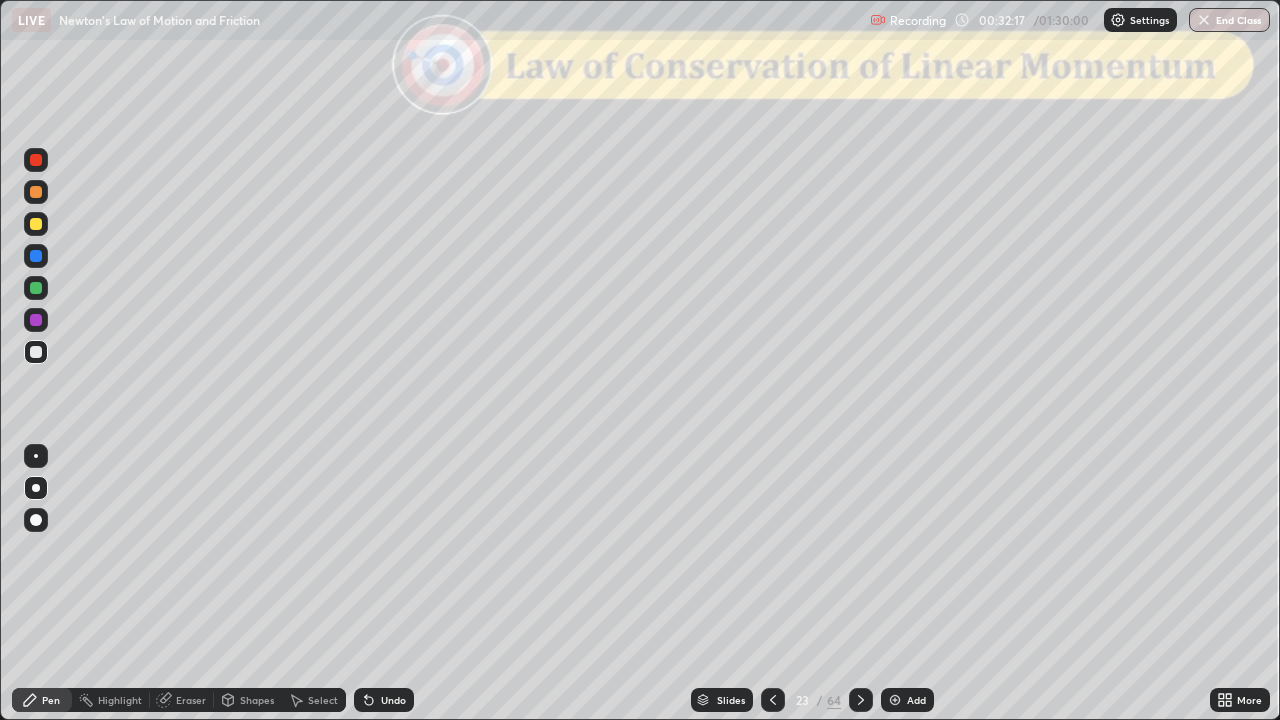 click on "Shapes" at bounding box center [257, 700] 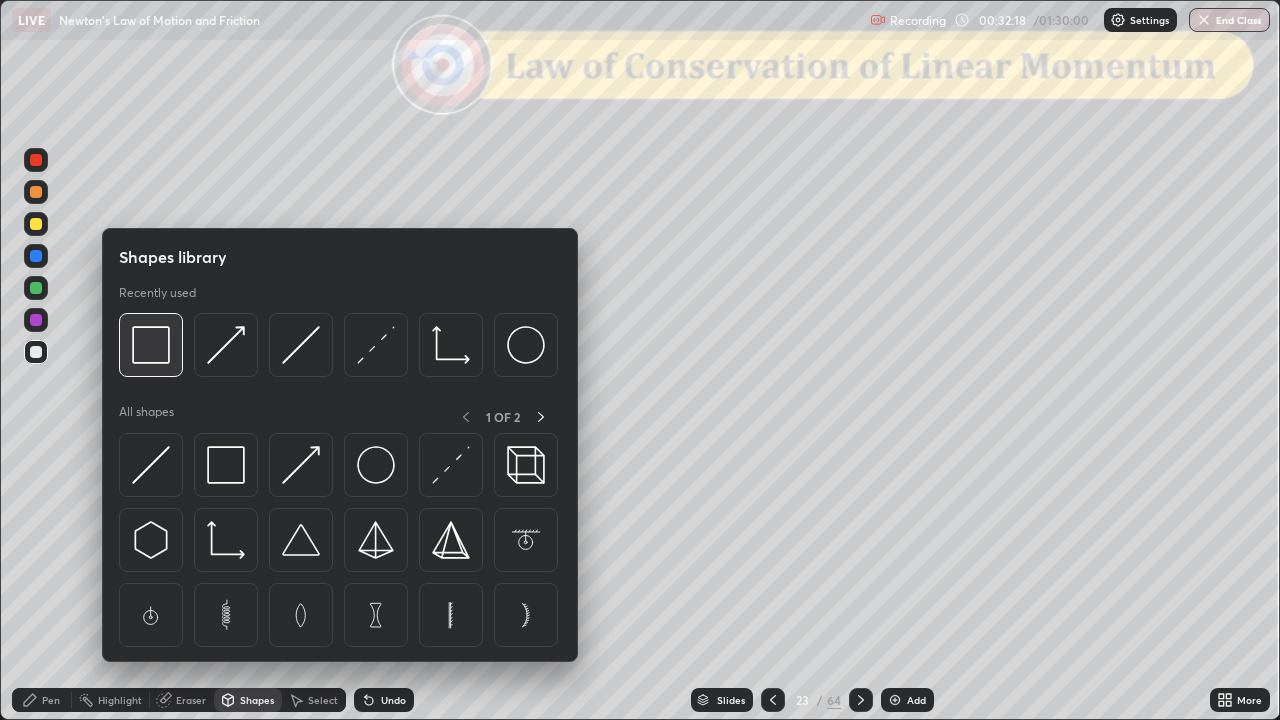 click at bounding box center [151, 345] 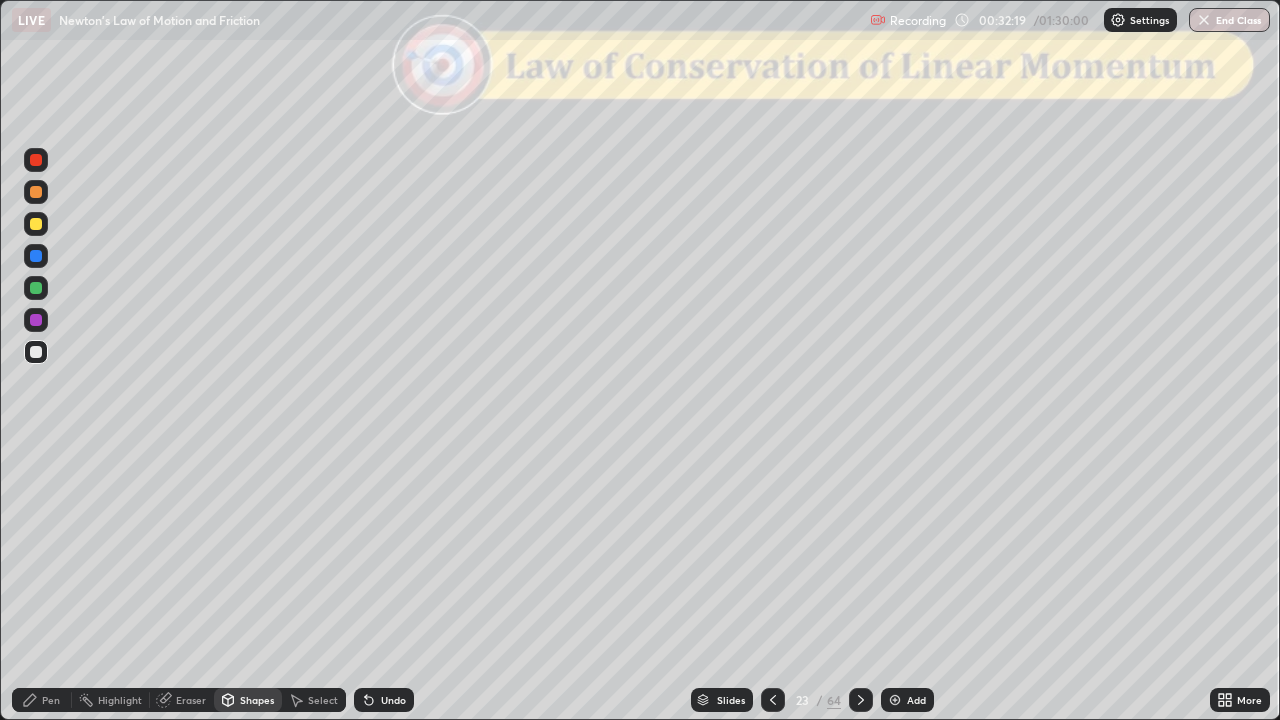 click at bounding box center [36, 160] 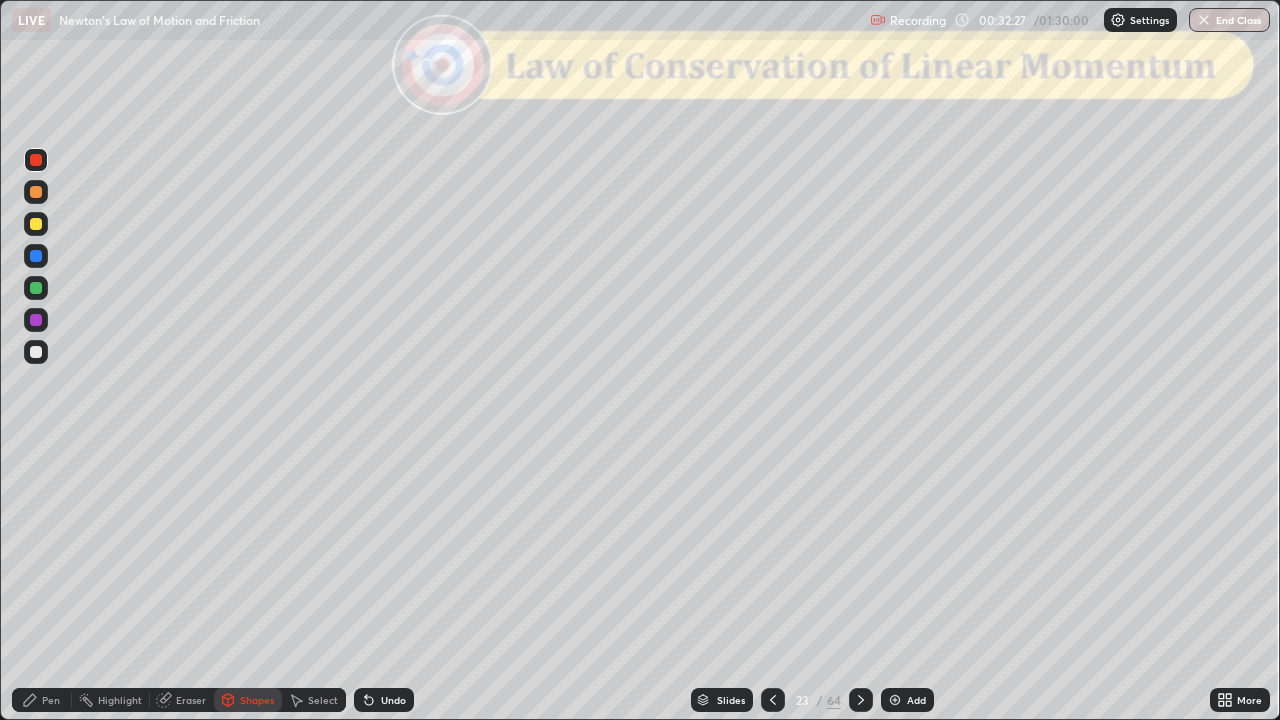 click on "Pen" at bounding box center (42, 700) 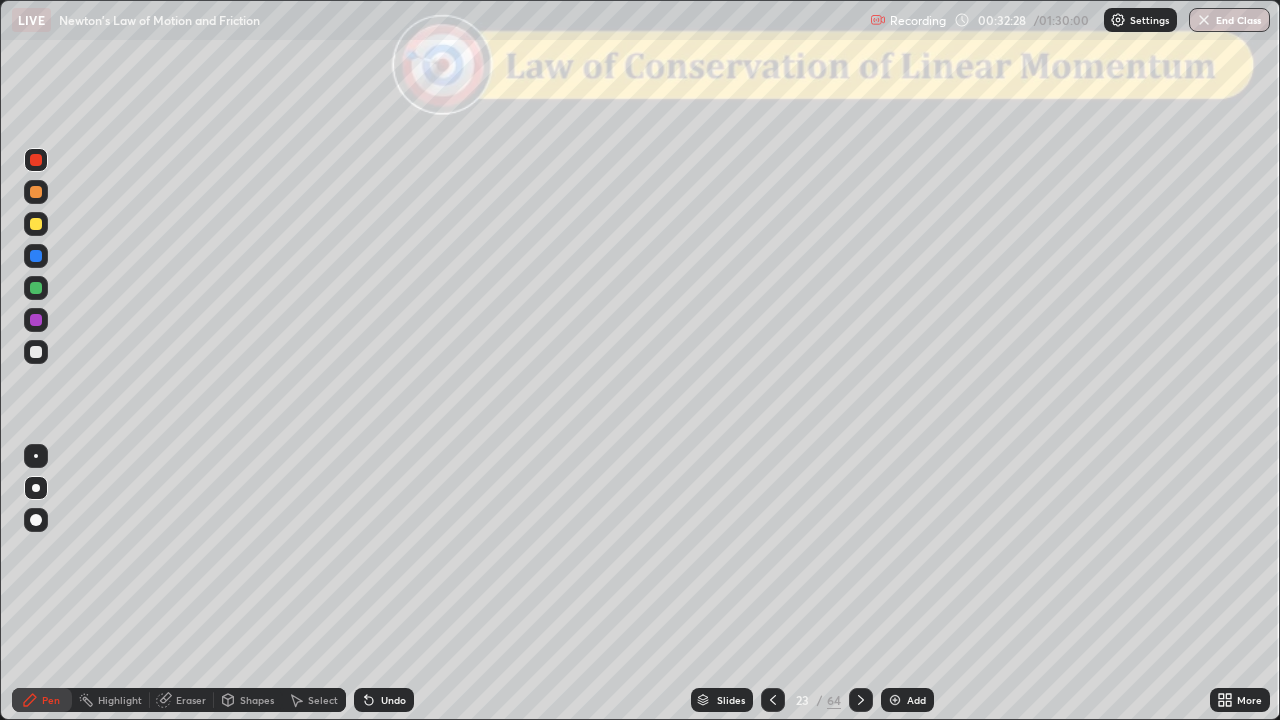 click at bounding box center [36, 192] 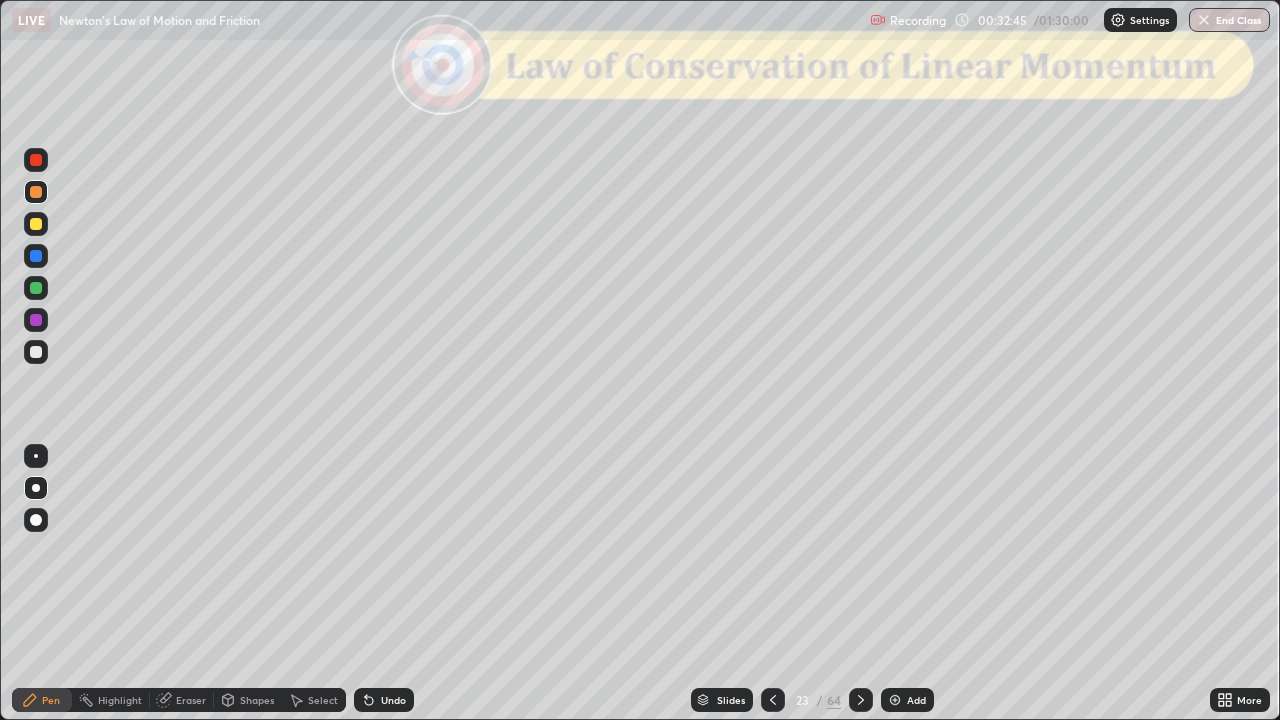 click on "Shapes" at bounding box center (248, 700) 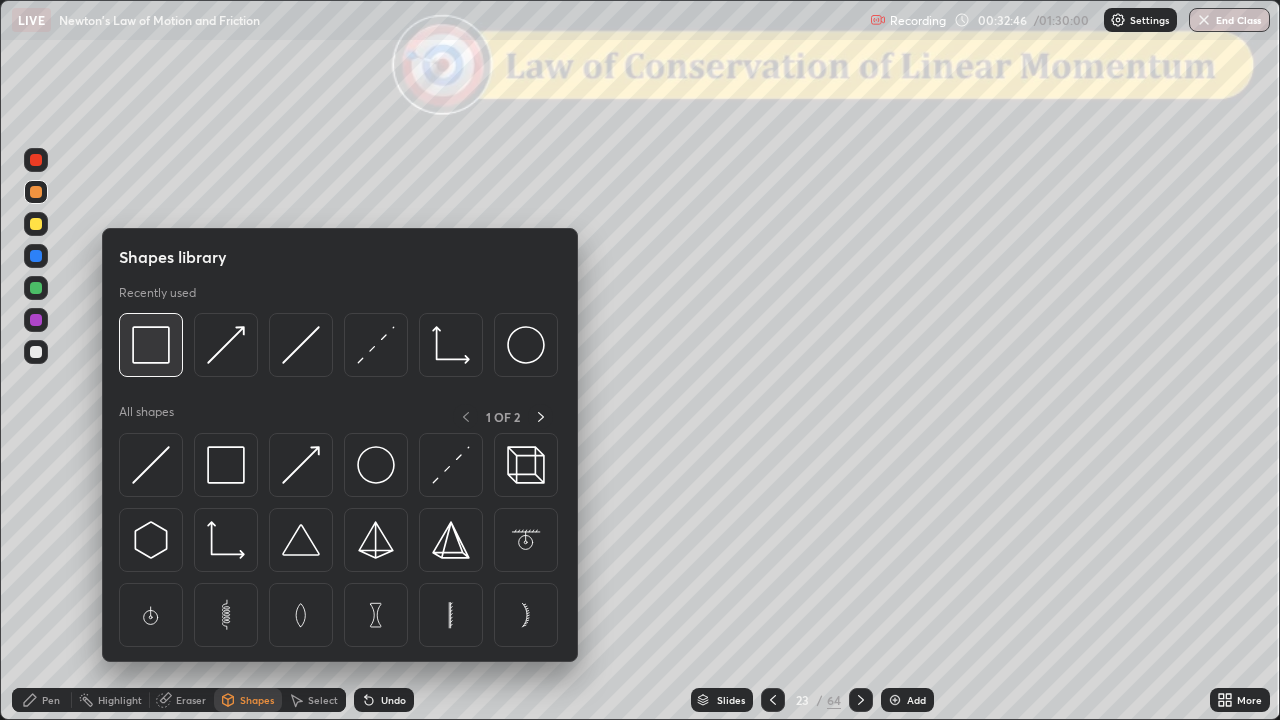 click at bounding box center (151, 345) 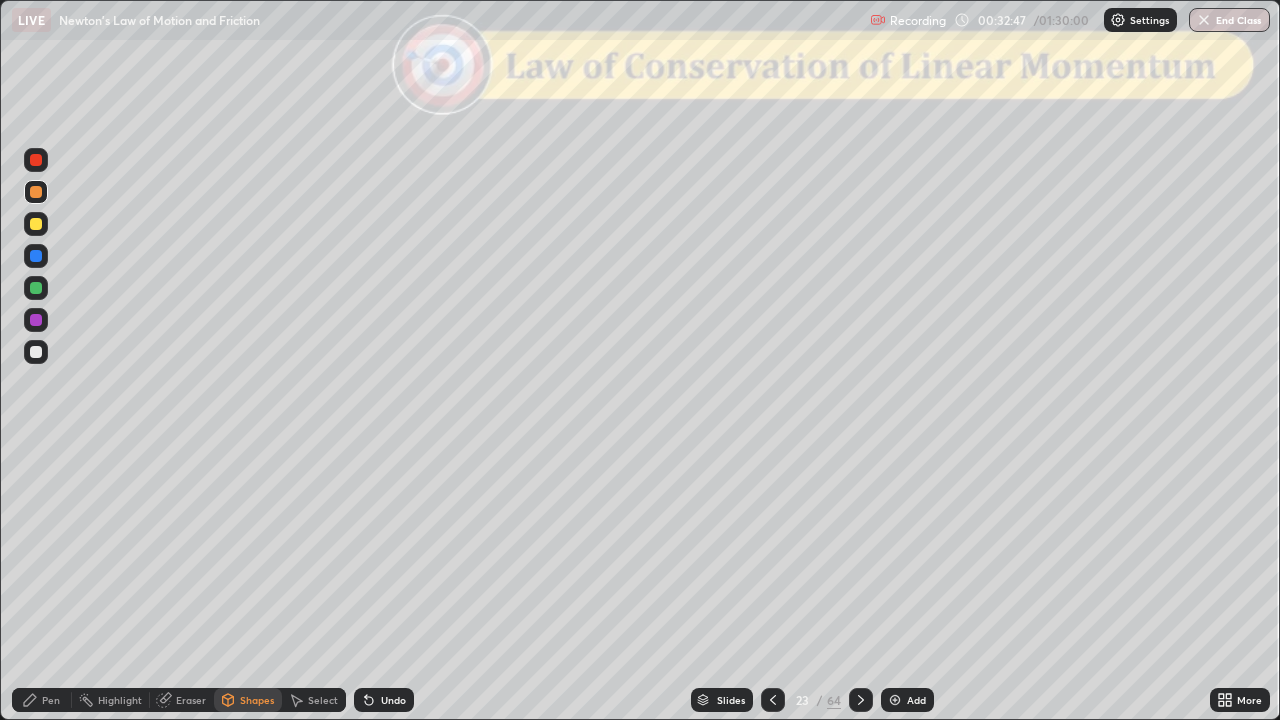 click at bounding box center [36, 160] 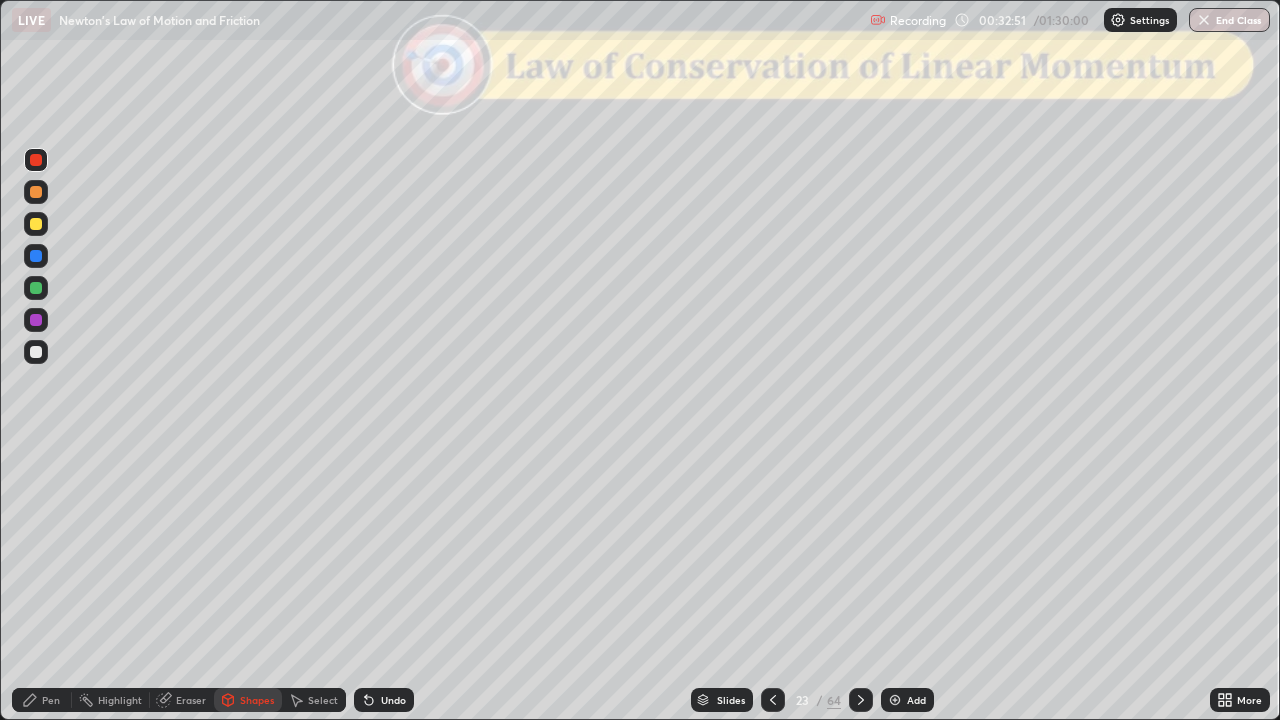 click on "Pen" at bounding box center [42, 700] 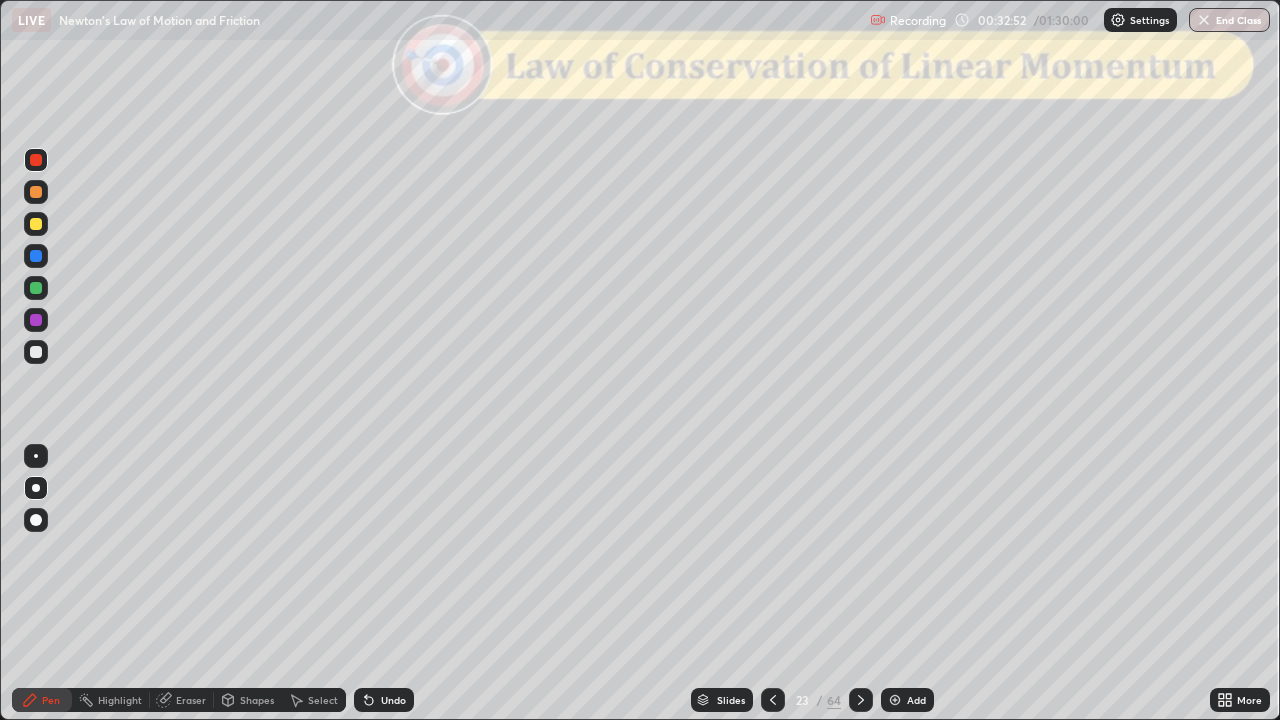 click at bounding box center (36, 192) 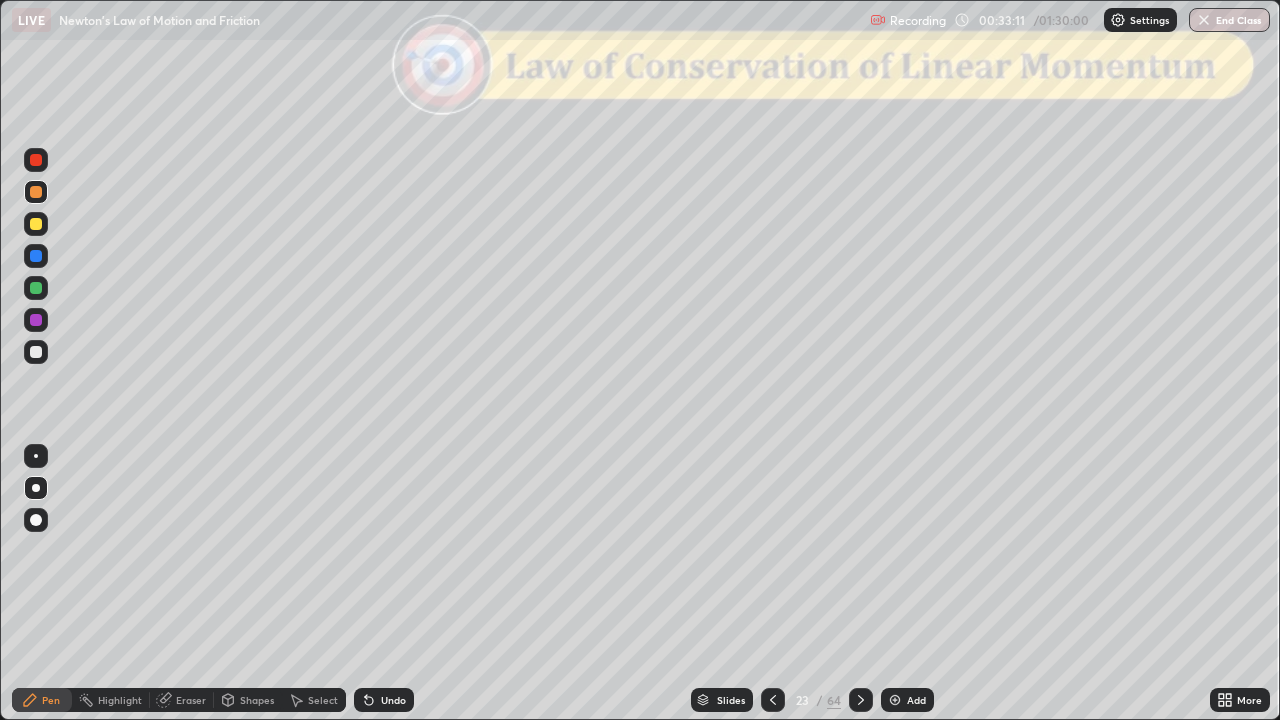 click at bounding box center [36, 160] 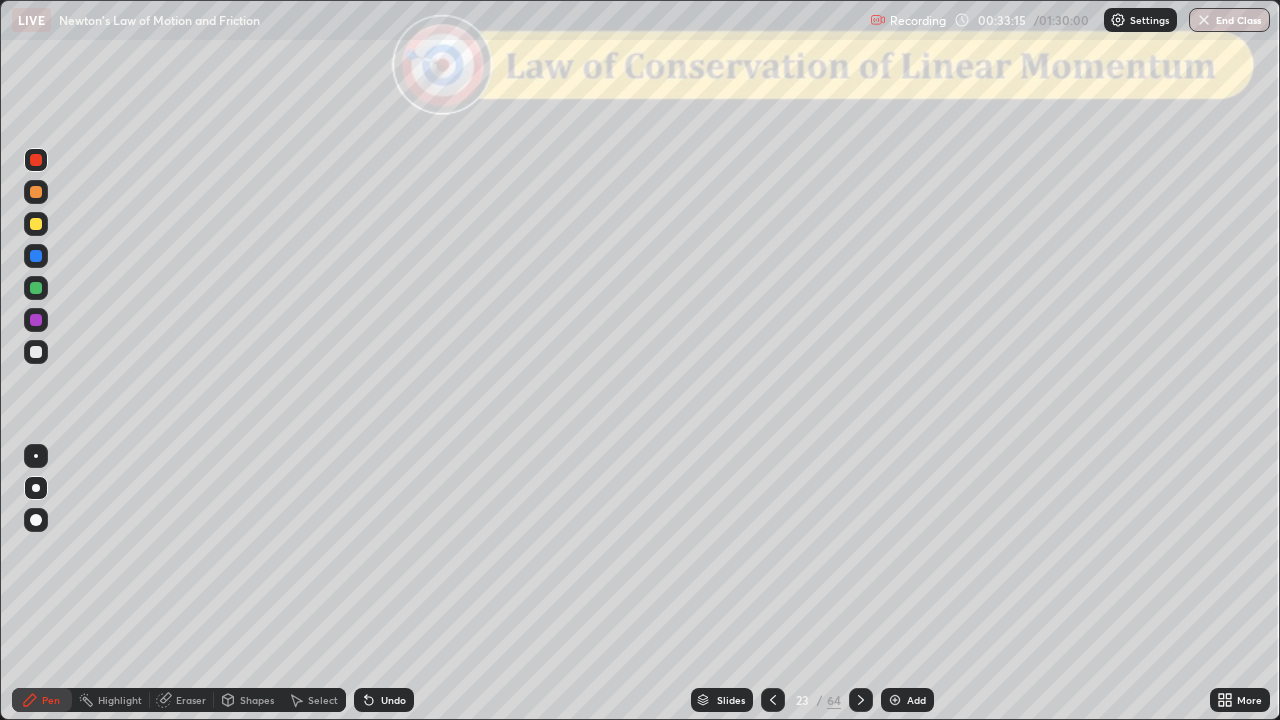 click on "Undo" at bounding box center [393, 700] 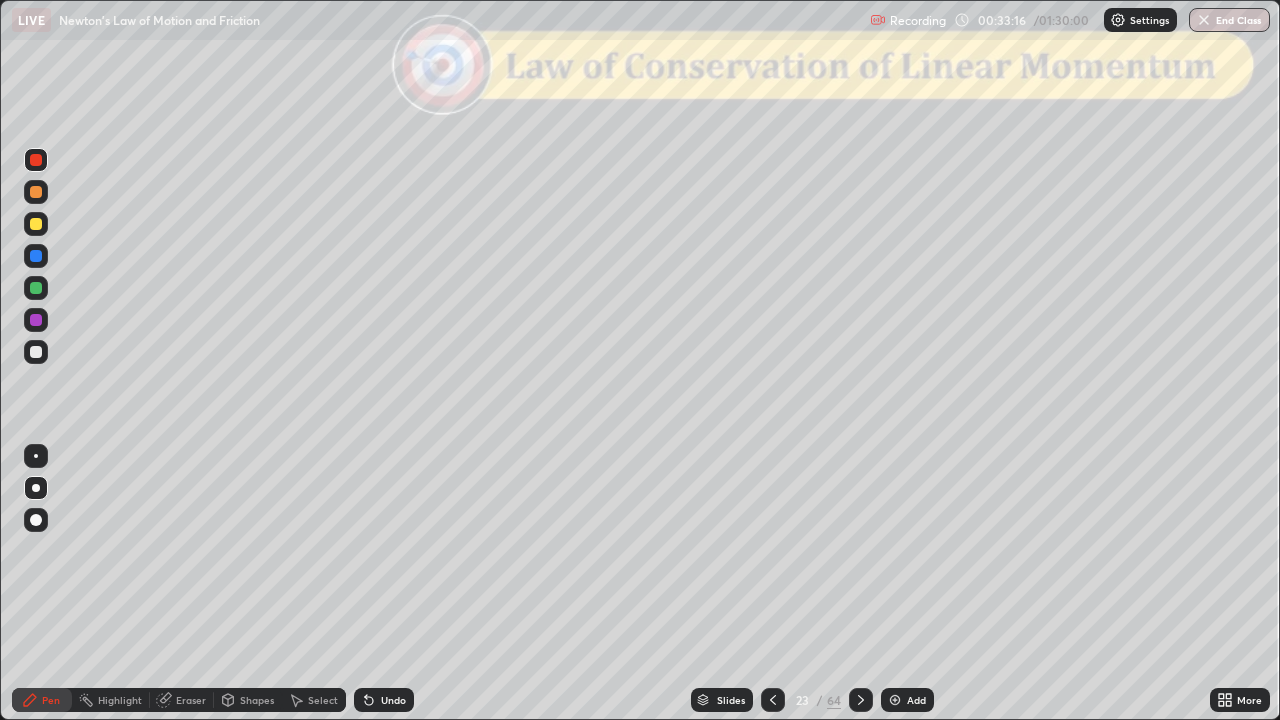 click on "Shapes" at bounding box center [257, 700] 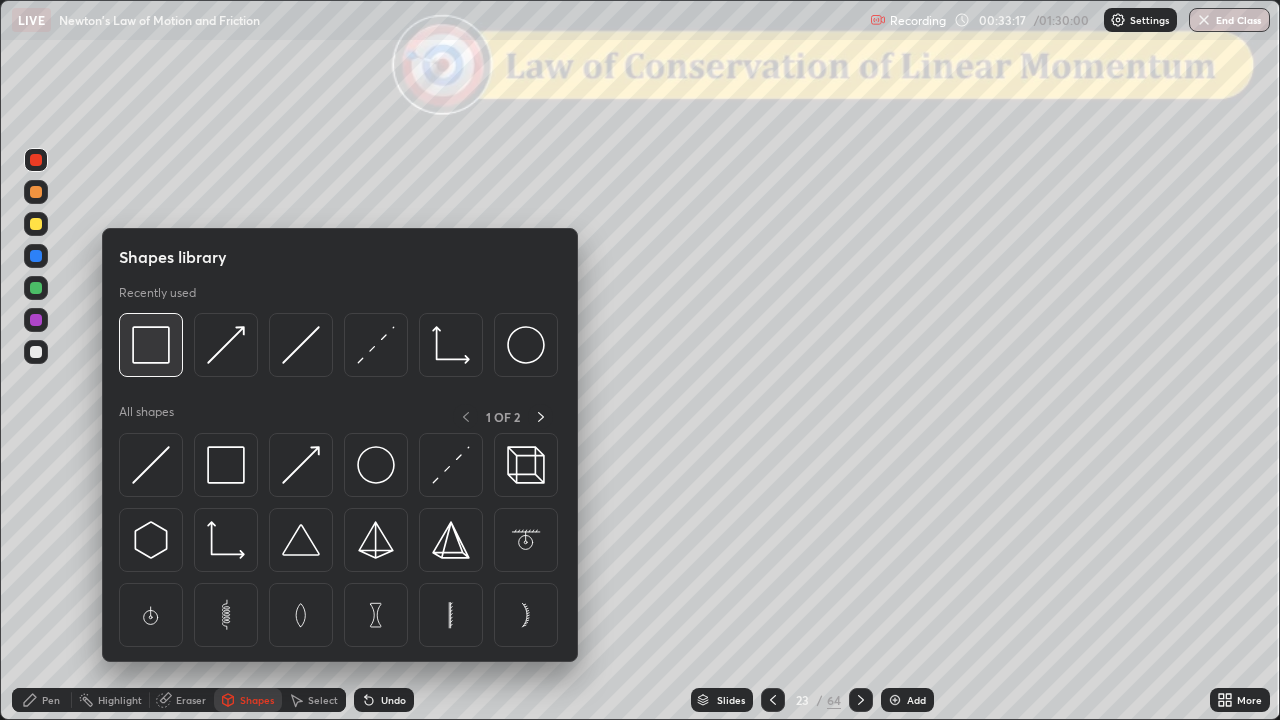 click at bounding box center (151, 345) 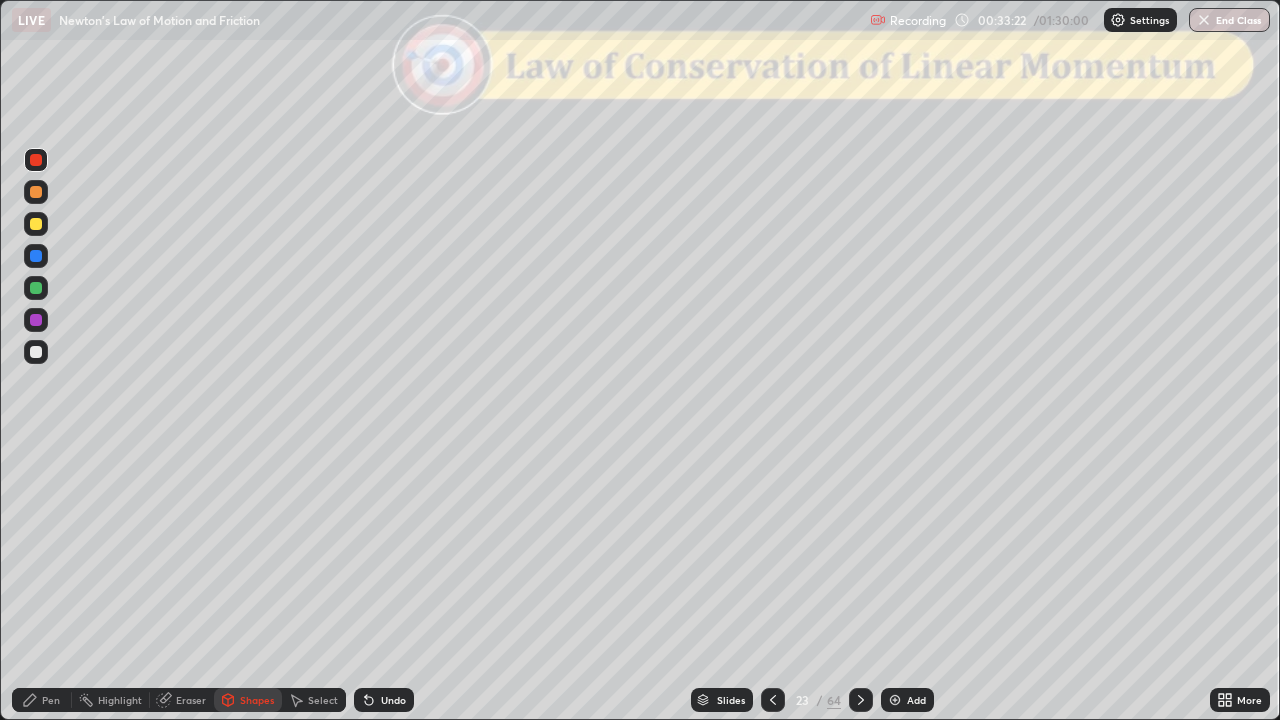 click on "Pen" at bounding box center (51, 700) 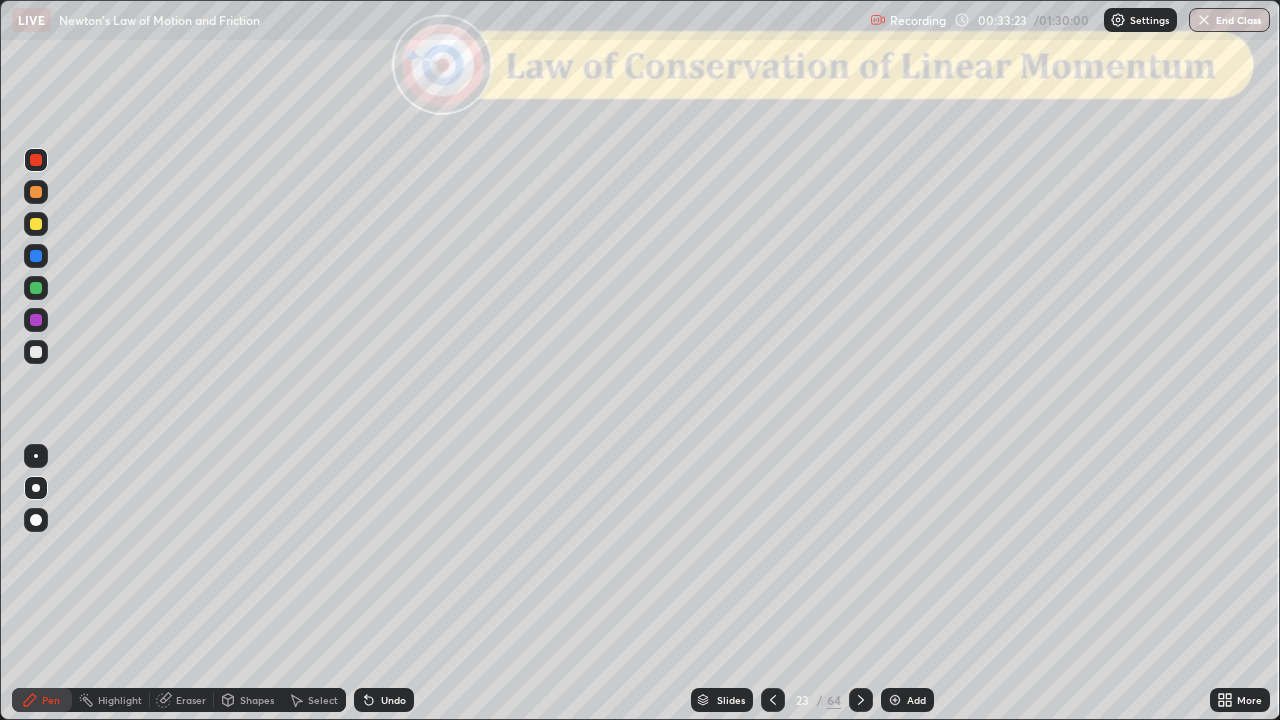click at bounding box center [36, 192] 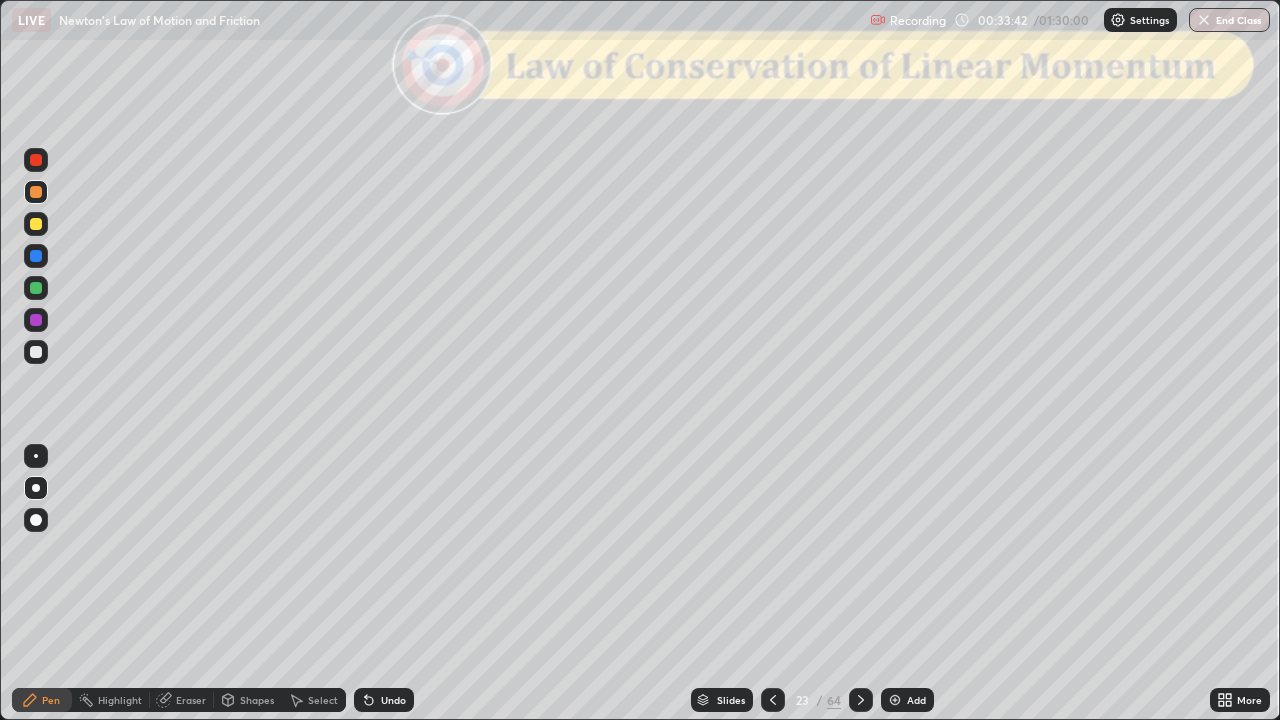 click at bounding box center (36, 352) 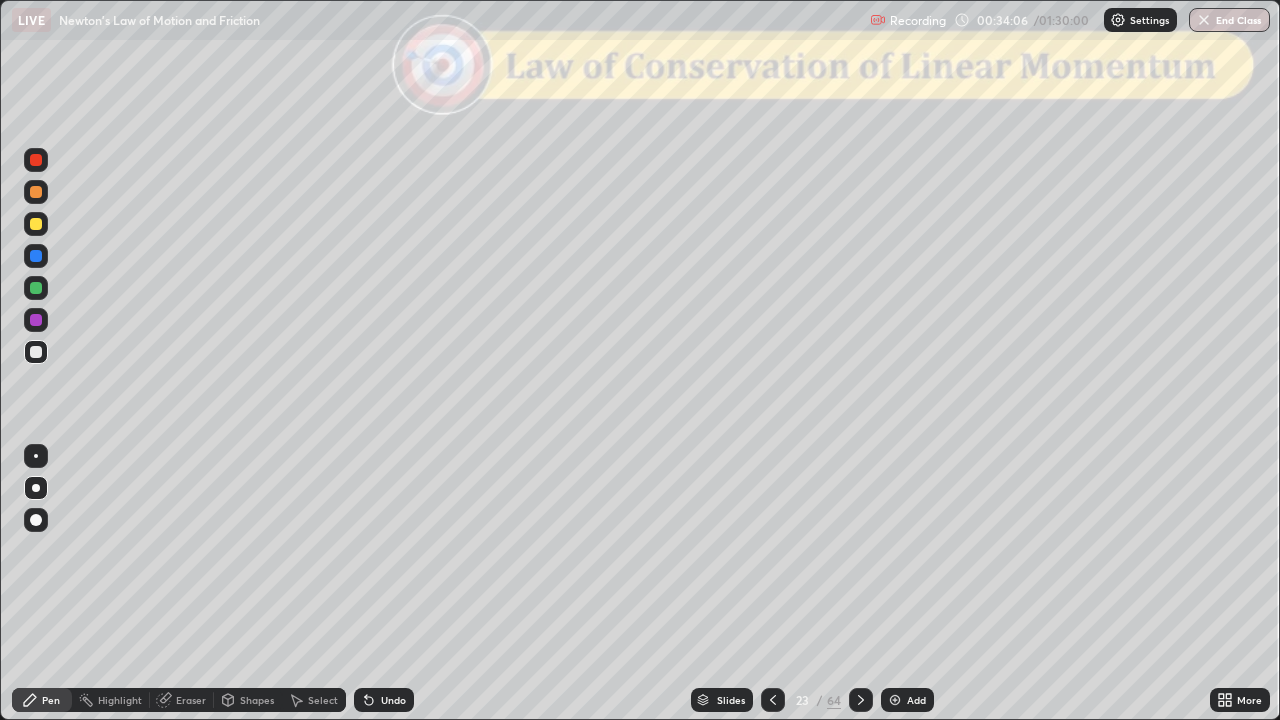 click on "Undo" at bounding box center [393, 700] 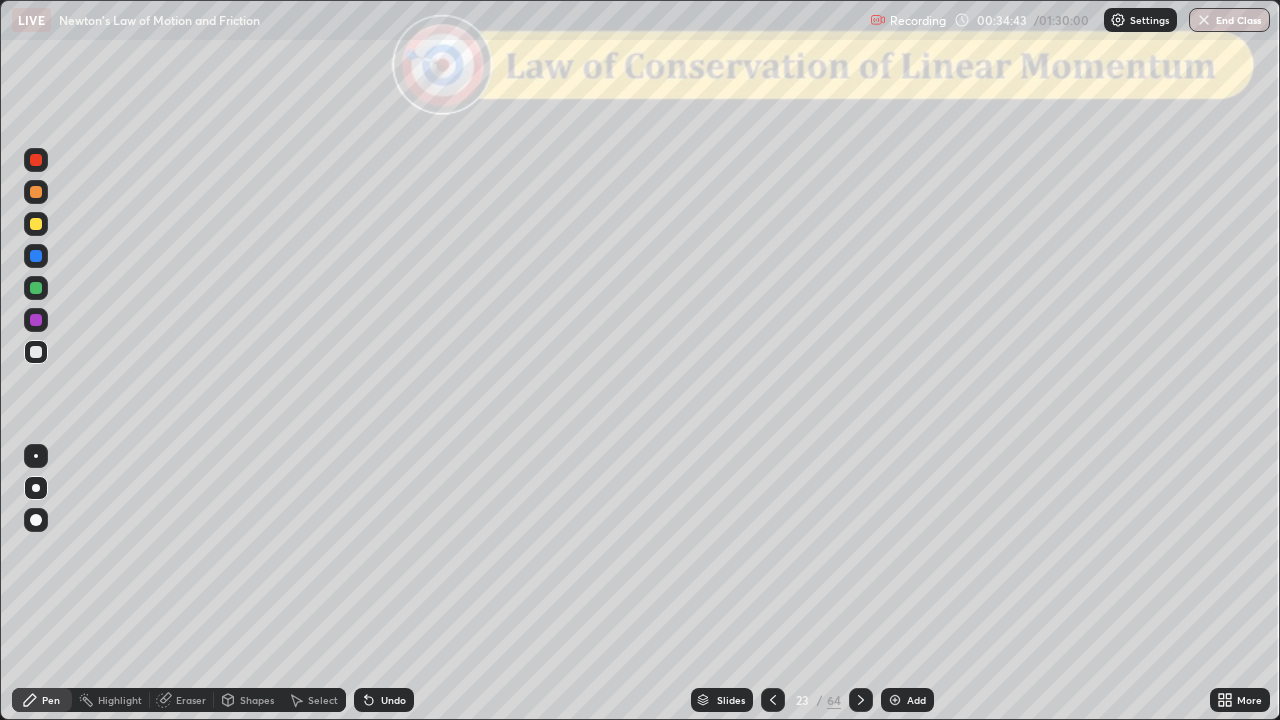 click on "Shapes" at bounding box center [248, 700] 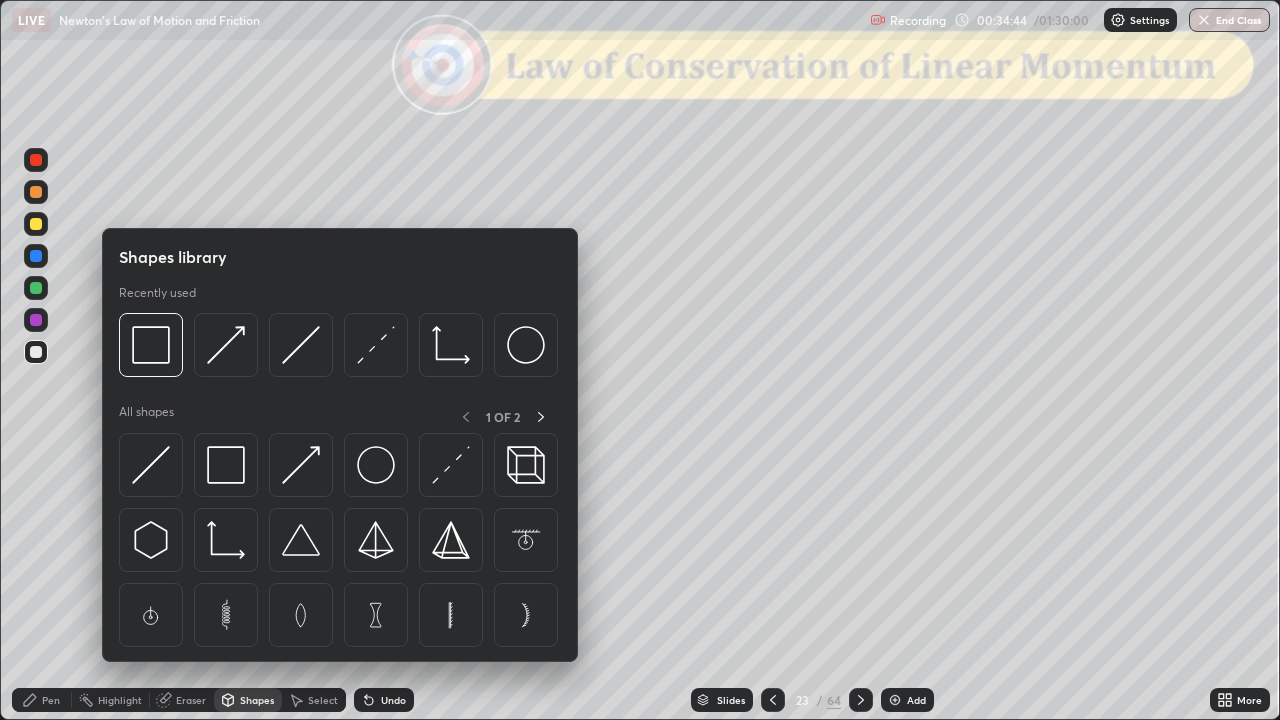 click at bounding box center [36, 160] 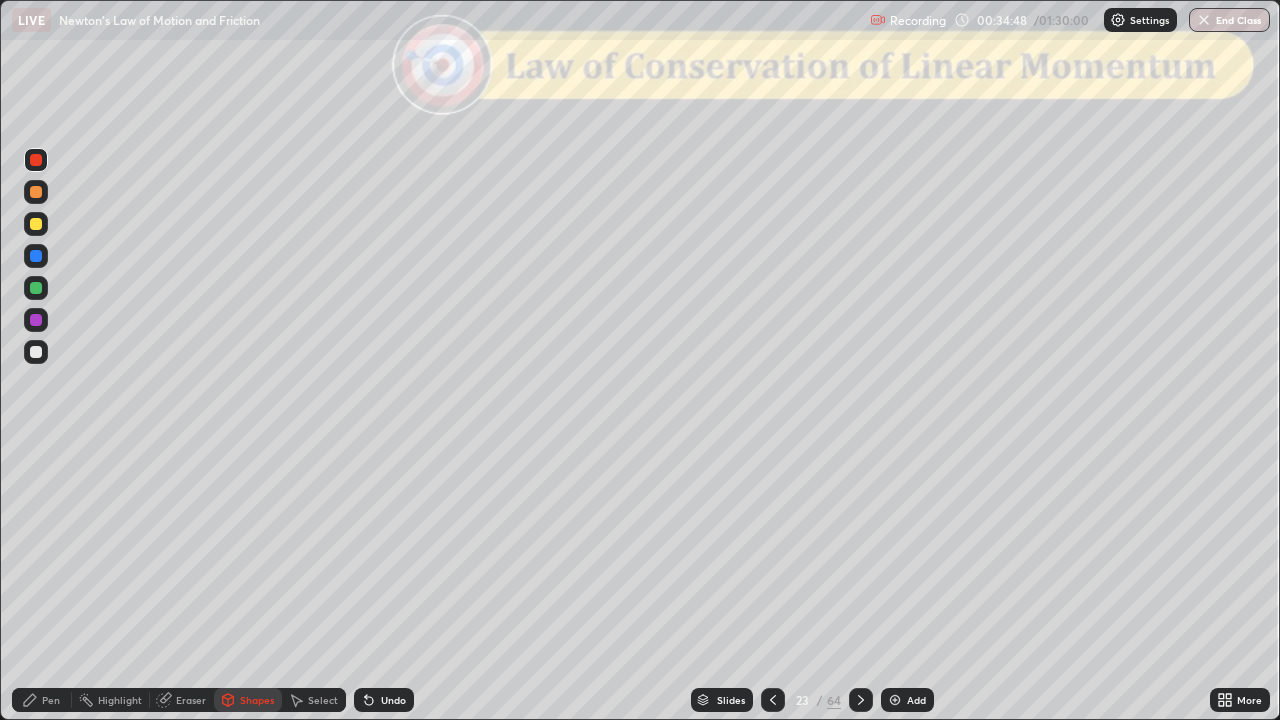 click on "Pen" at bounding box center [51, 700] 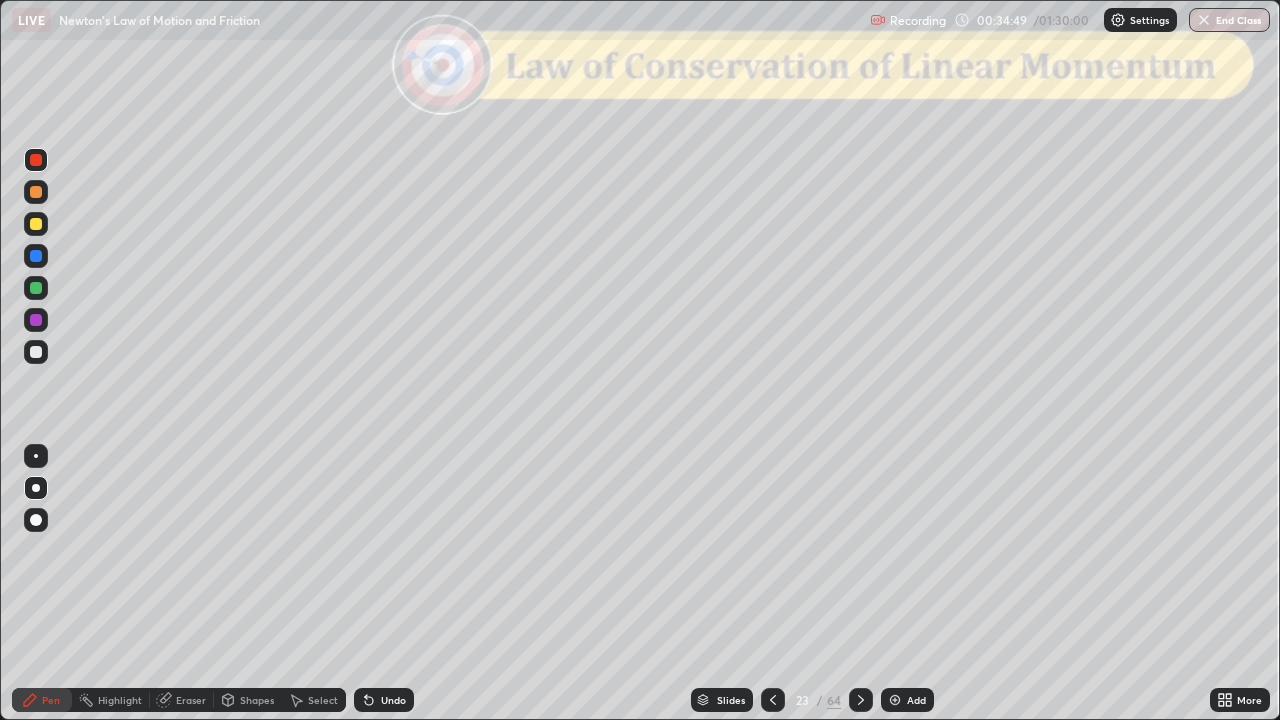 click at bounding box center [36, 192] 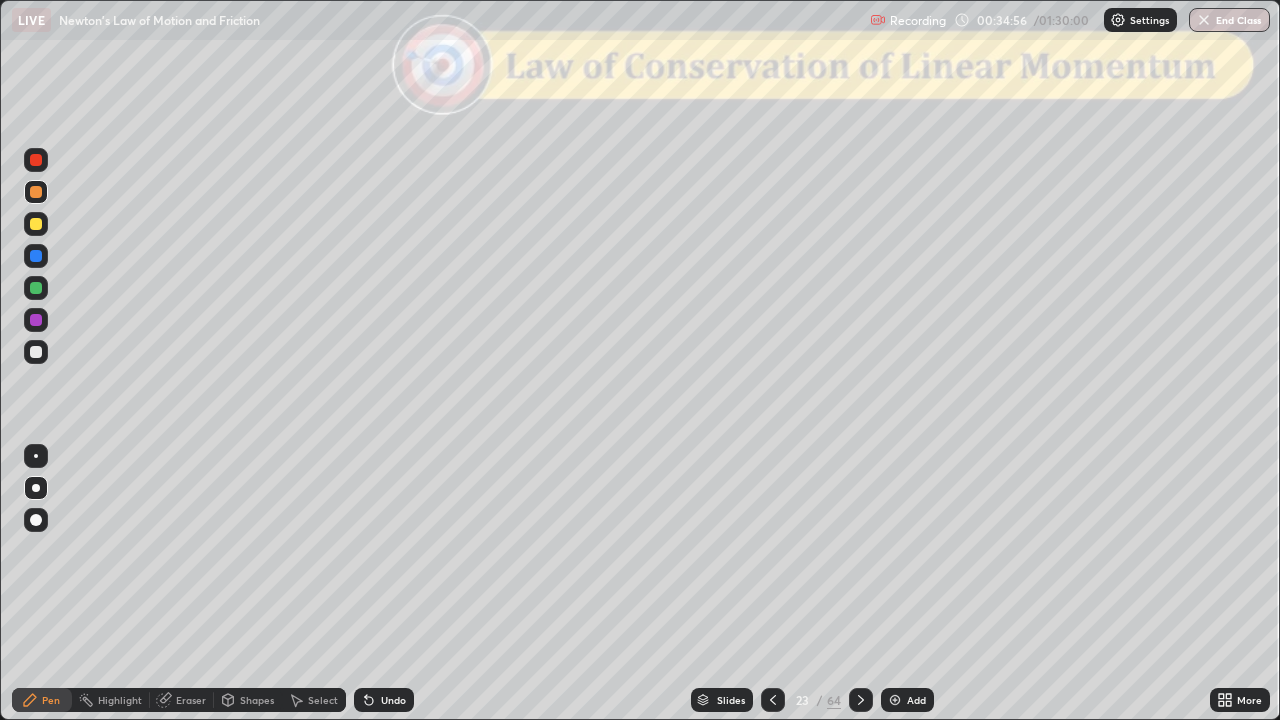 click on "Shapes" at bounding box center (257, 700) 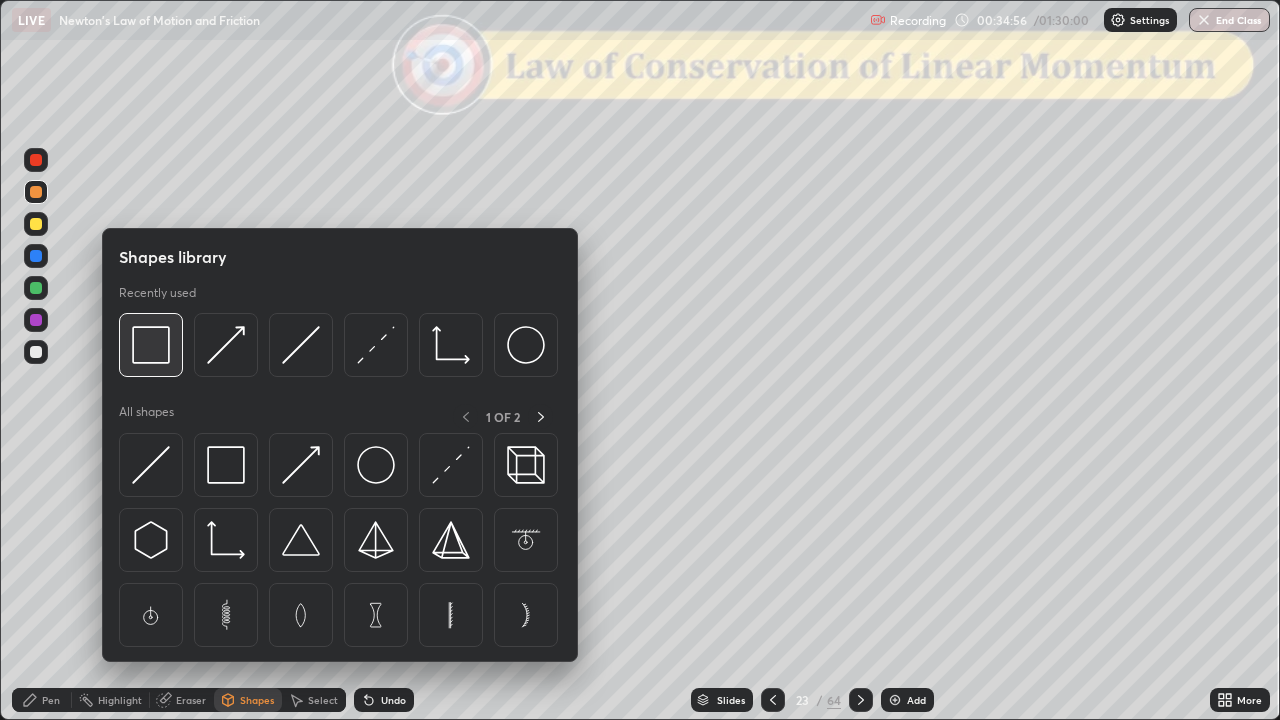 click at bounding box center [151, 345] 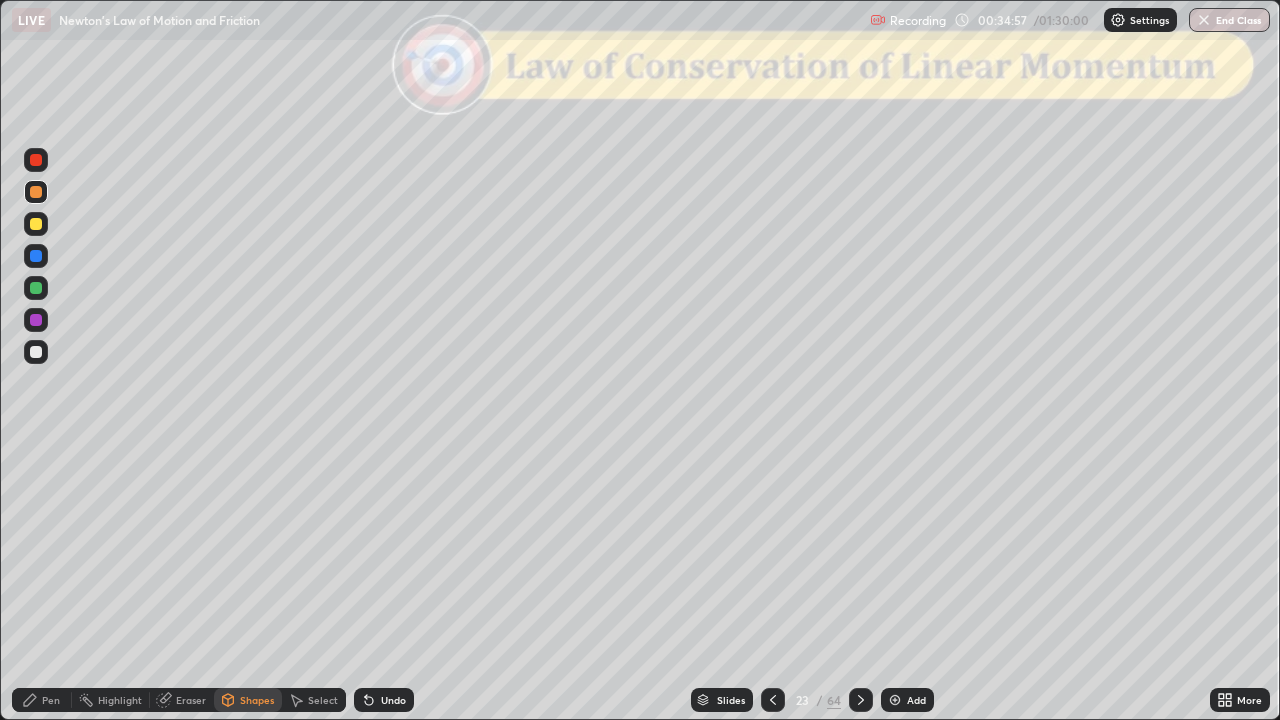 click at bounding box center [36, 160] 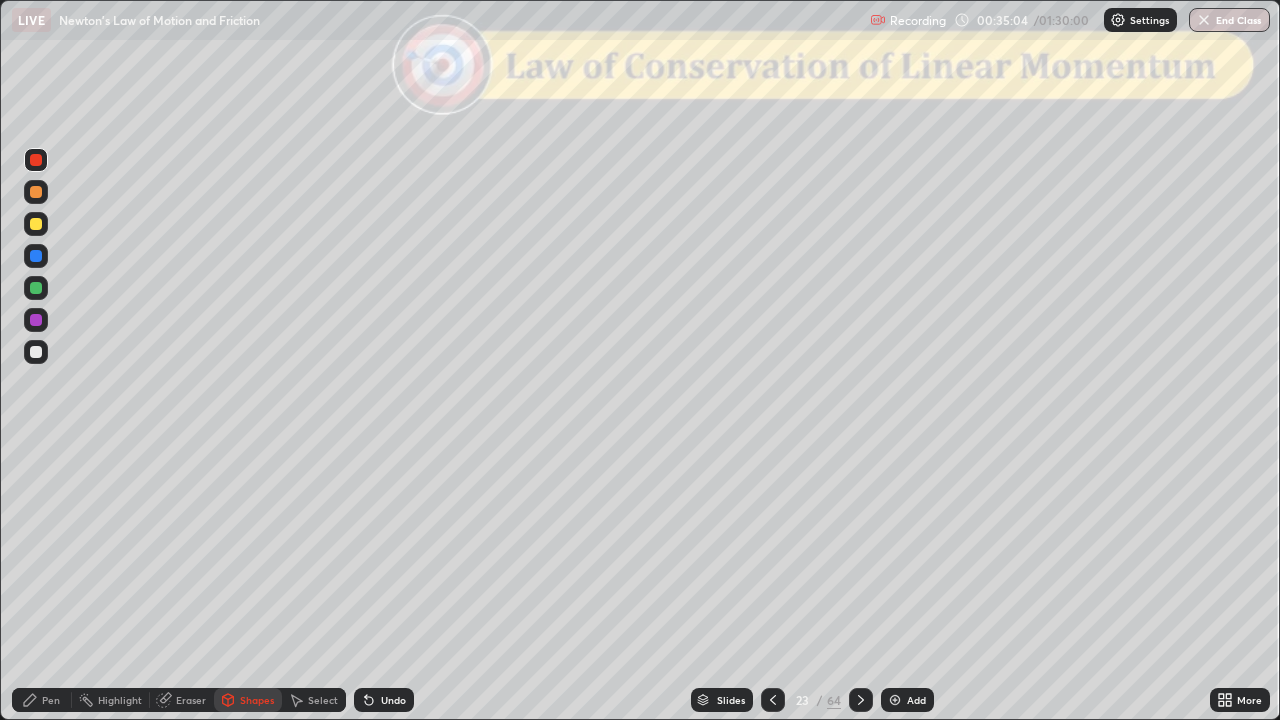 click on "Pen" at bounding box center [51, 700] 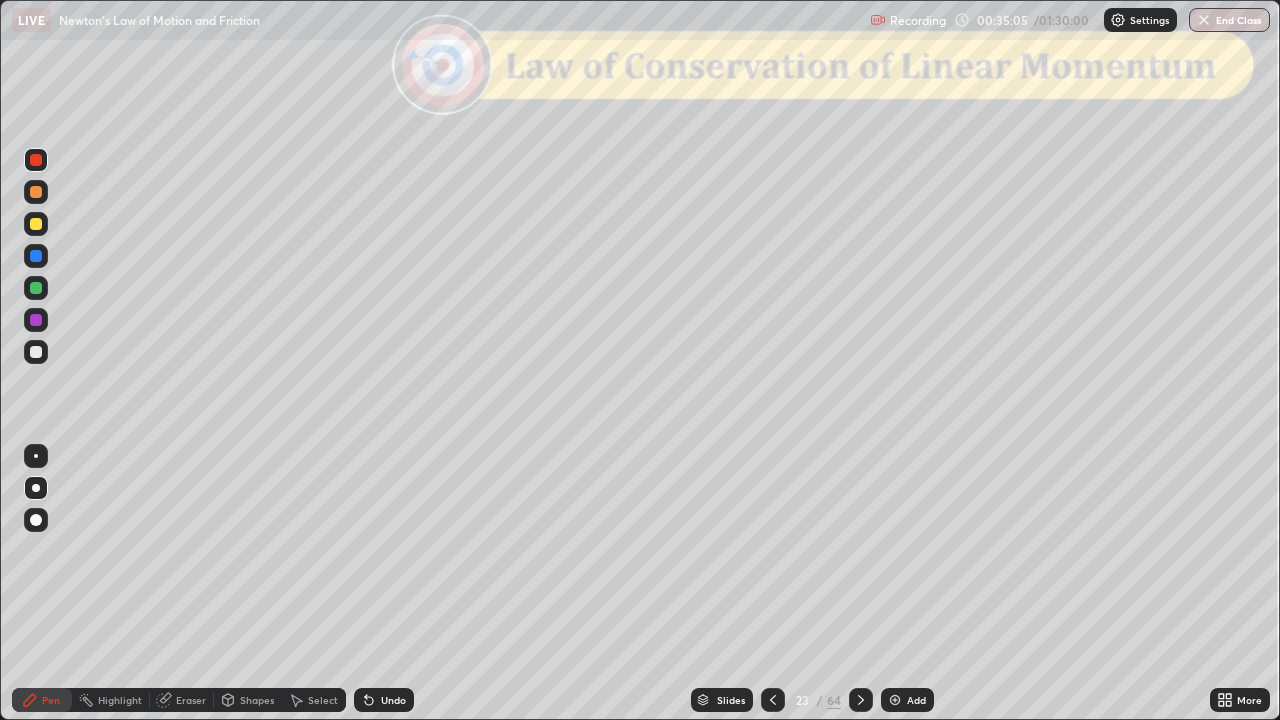 click at bounding box center [36, 192] 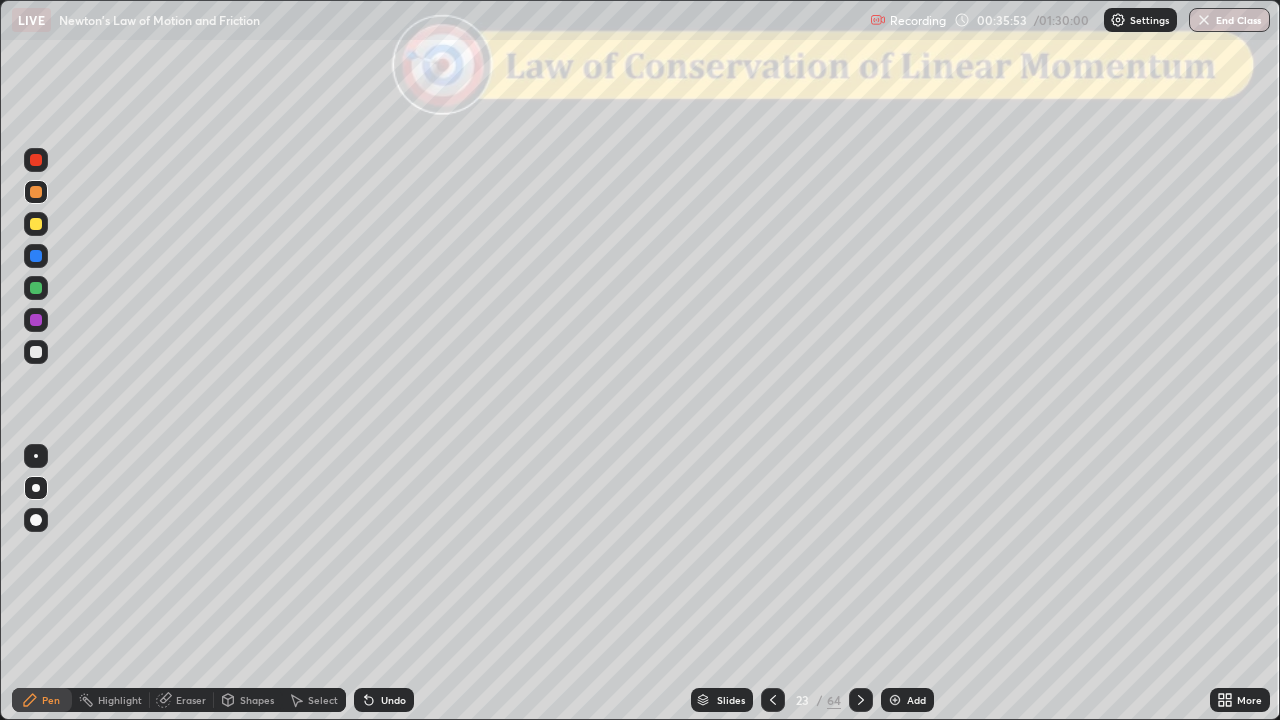 click on "Shapes" at bounding box center (257, 700) 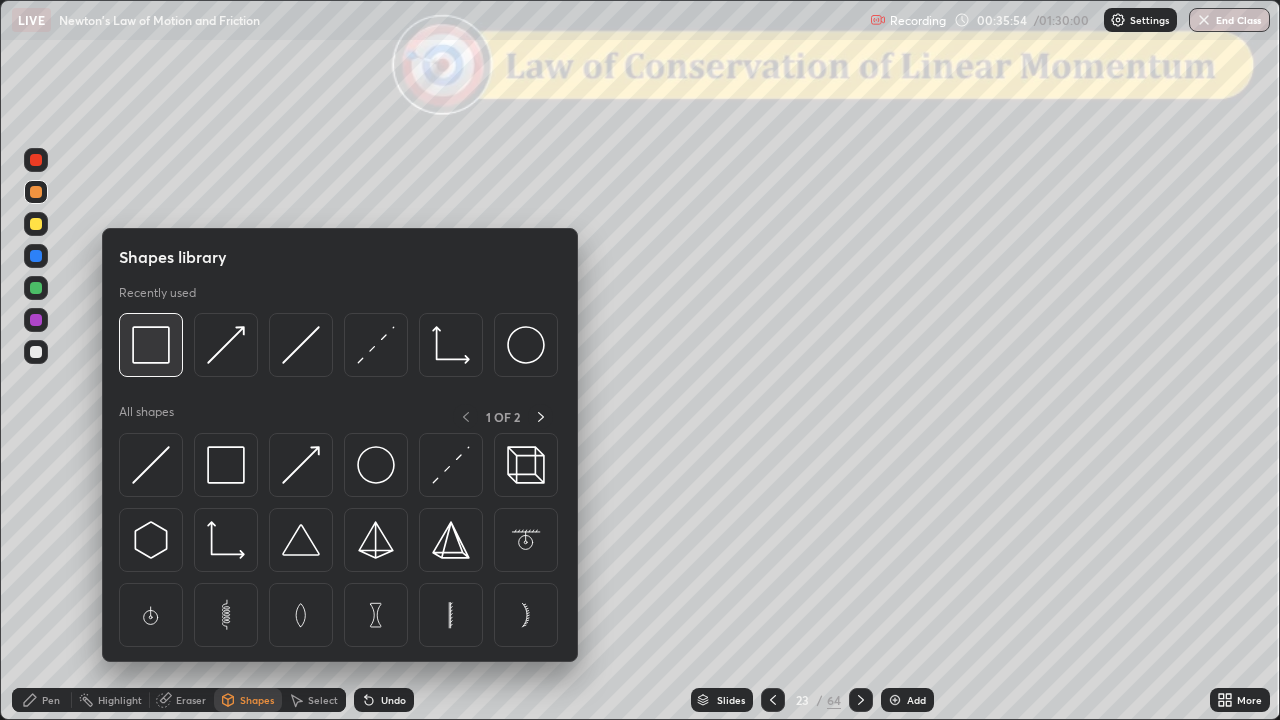 click at bounding box center (151, 345) 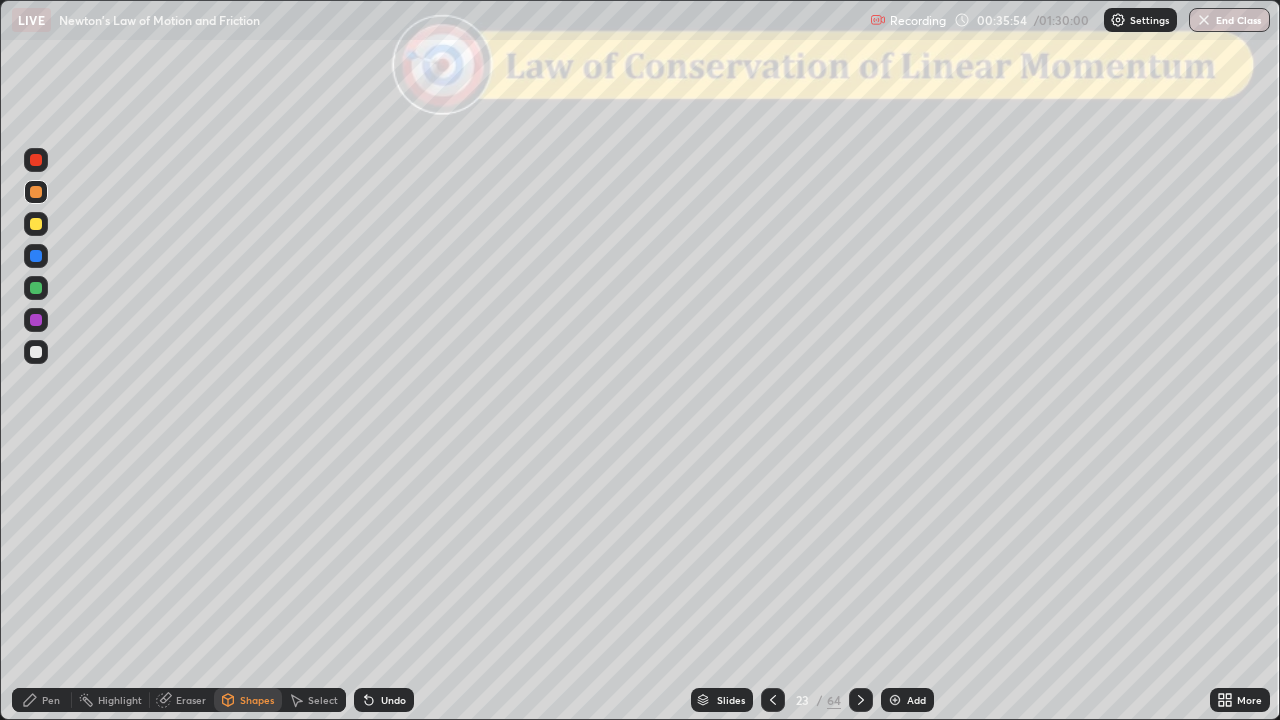 click at bounding box center (36, 160) 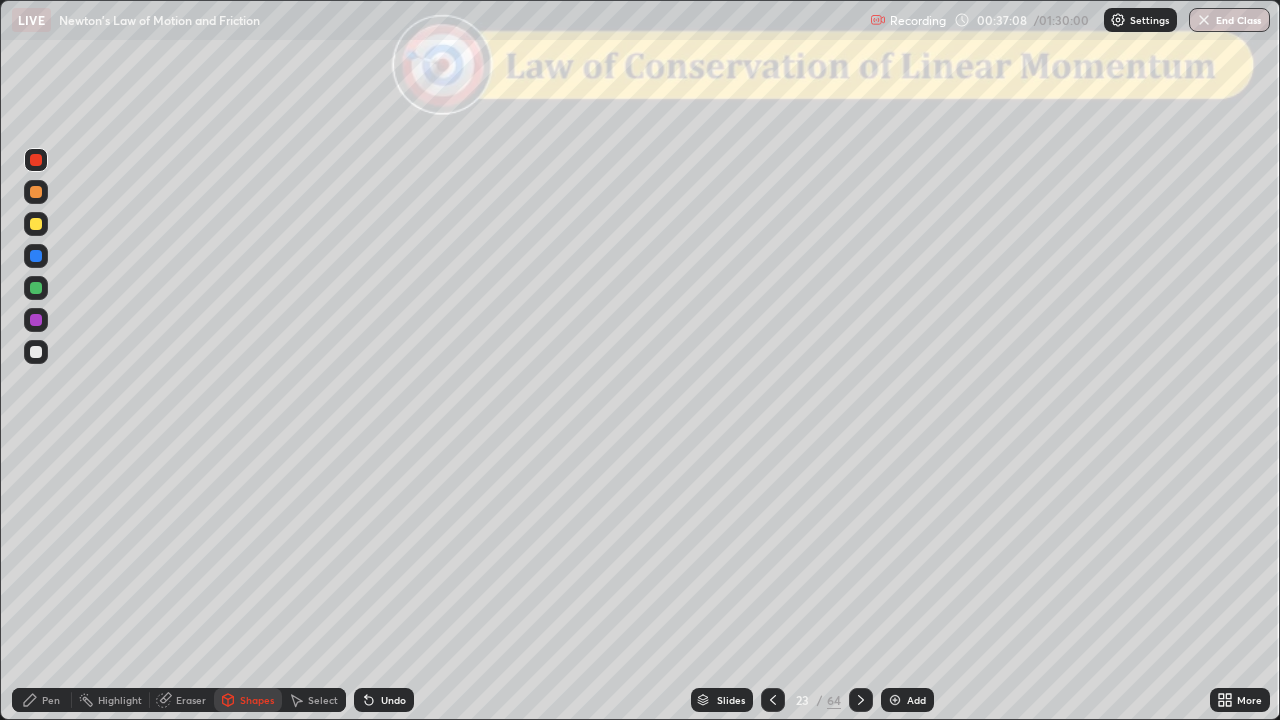 click 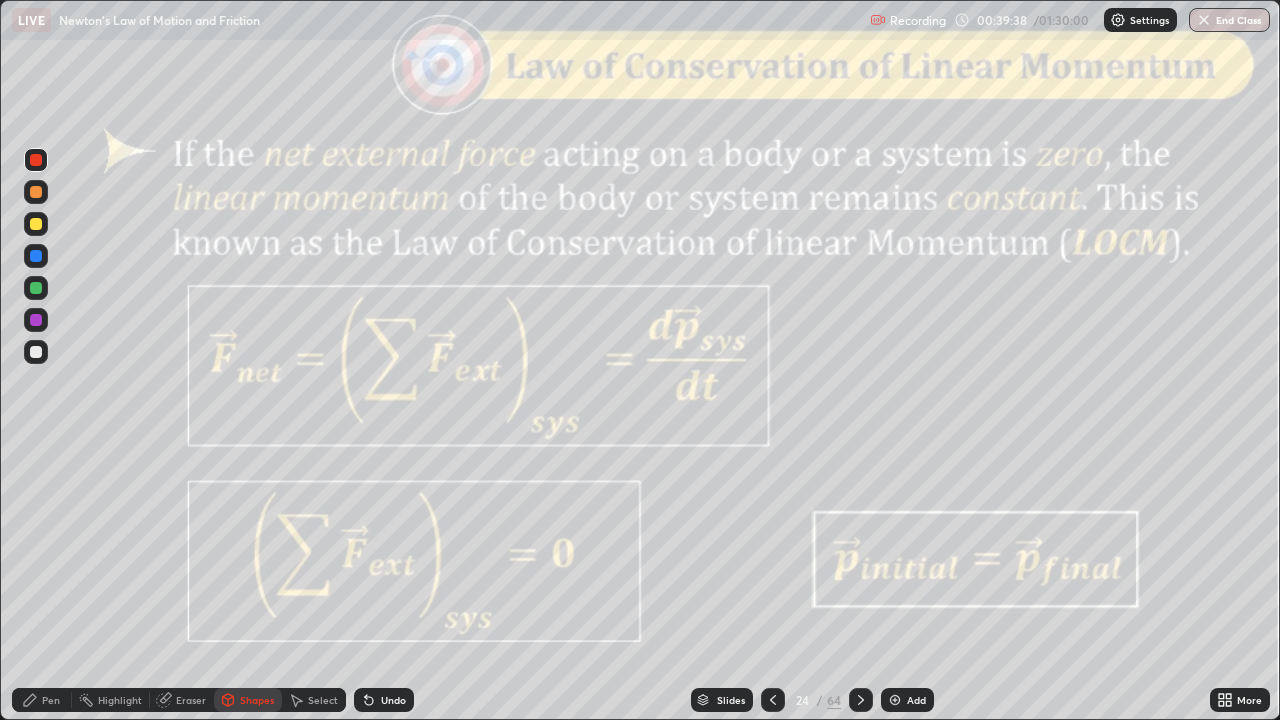 click 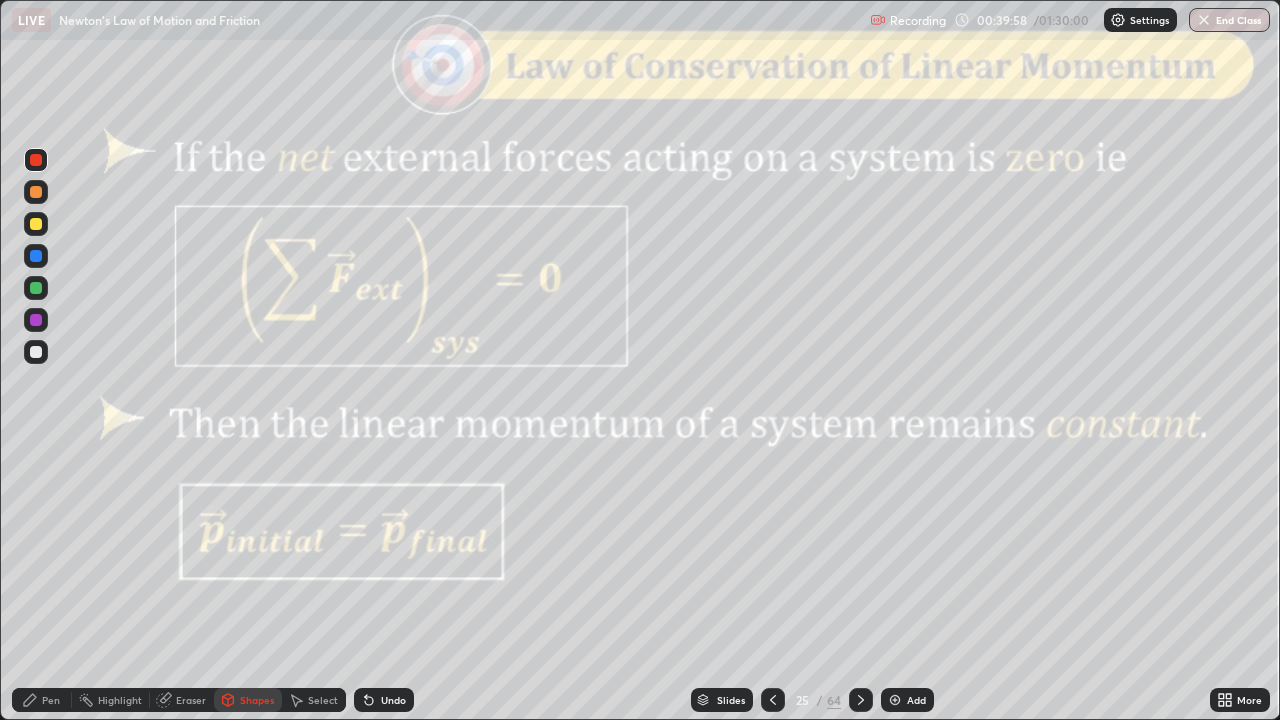 click 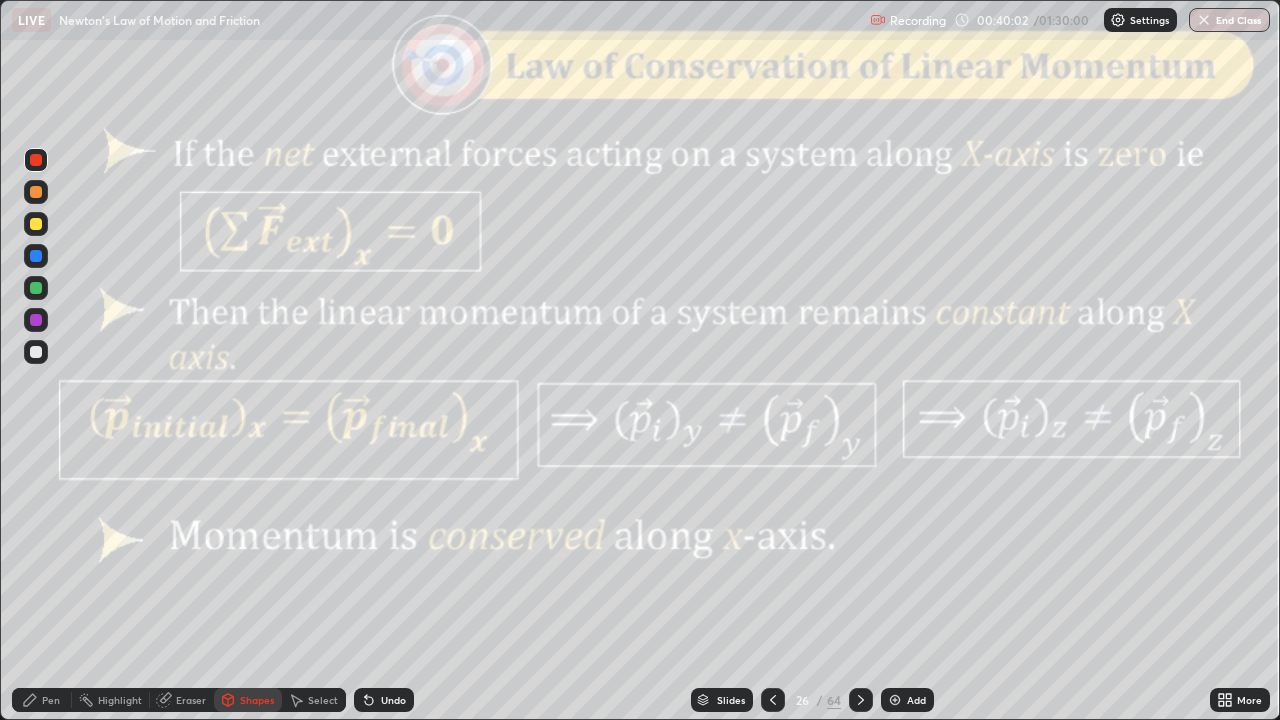 click on "Pen" at bounding box center [51, 700] 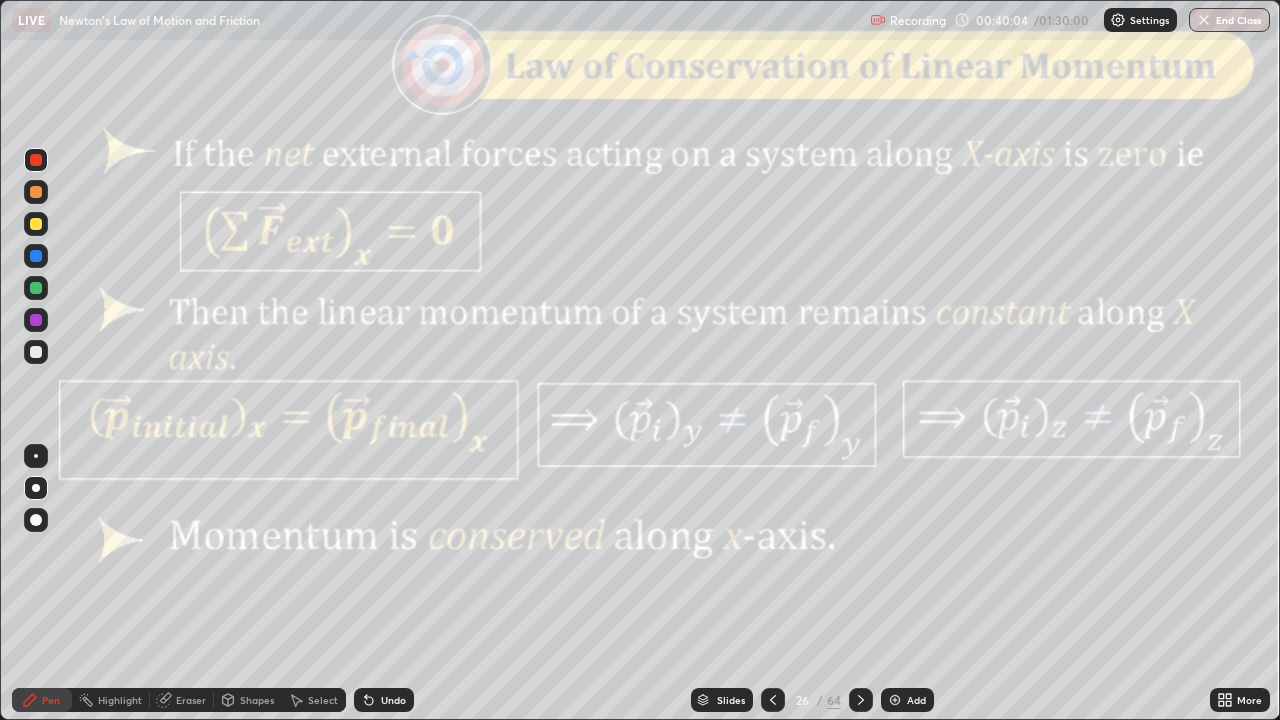 click on "Shapes" at bounding box center [257, 700] 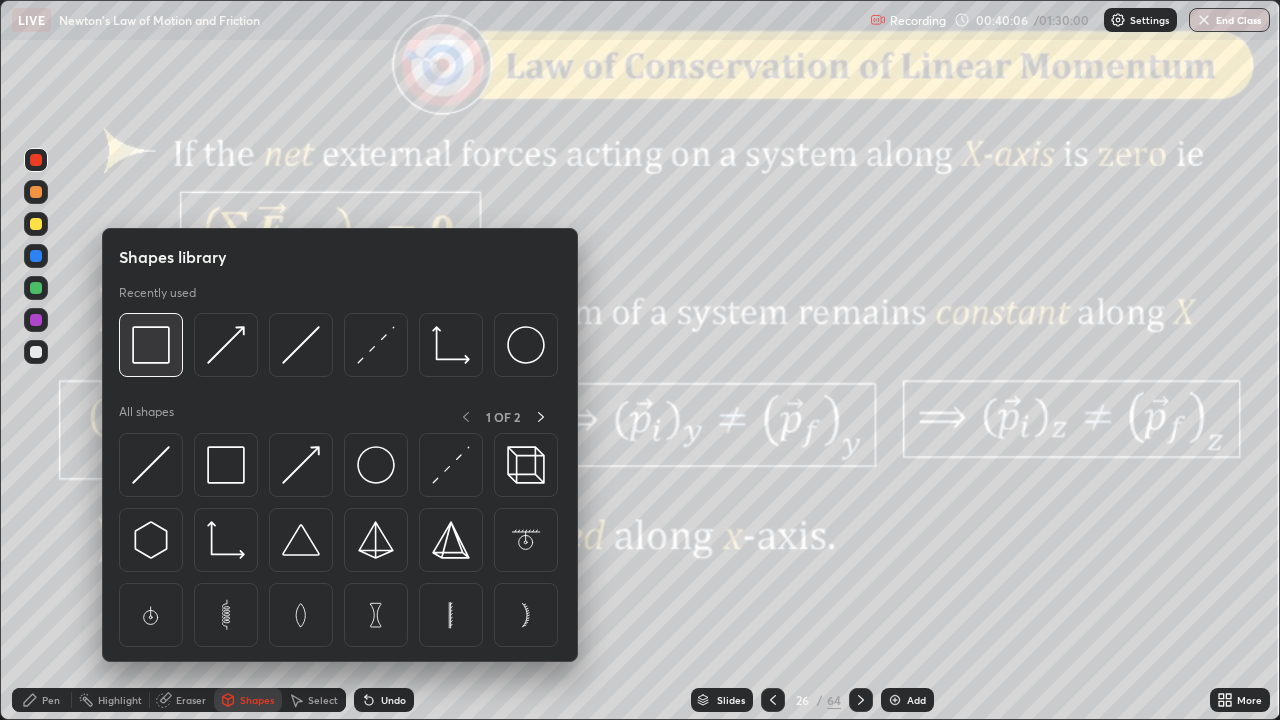 click at bounding box center (151, 345) 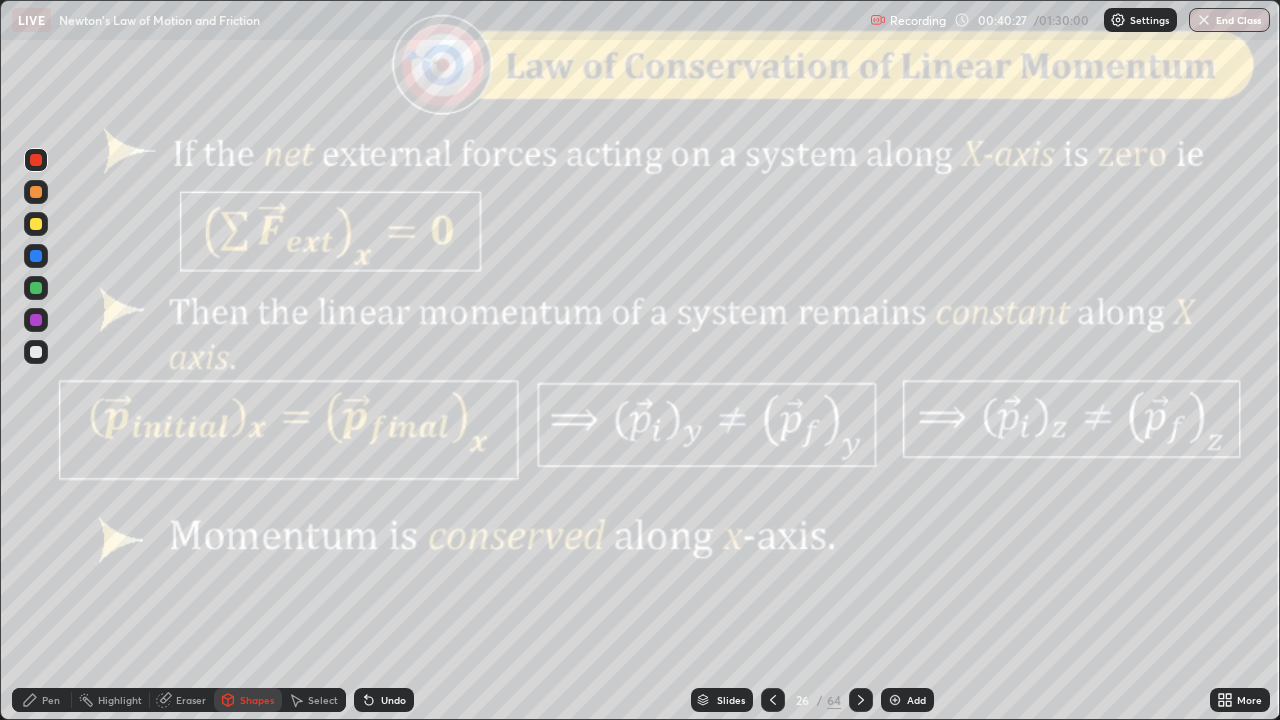 click on "Pen" at bounding box center [51, 700] 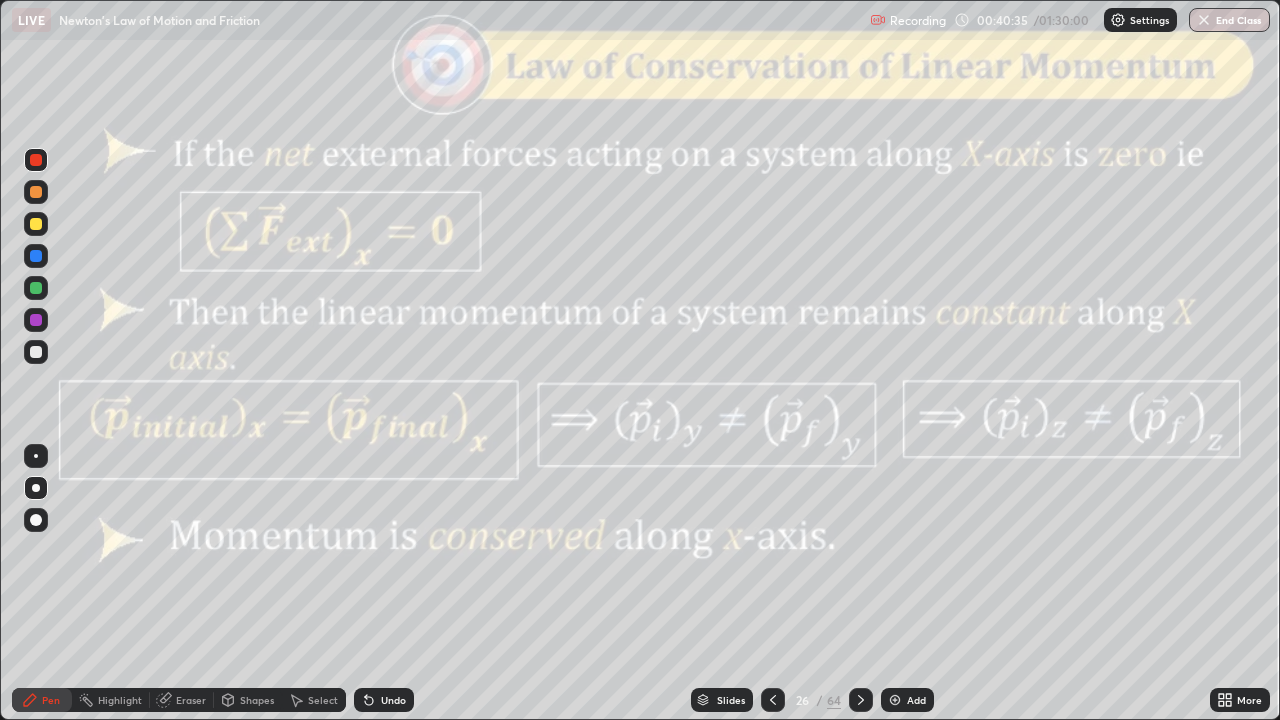 click on "Shapes" at bounding box center [248, 700] 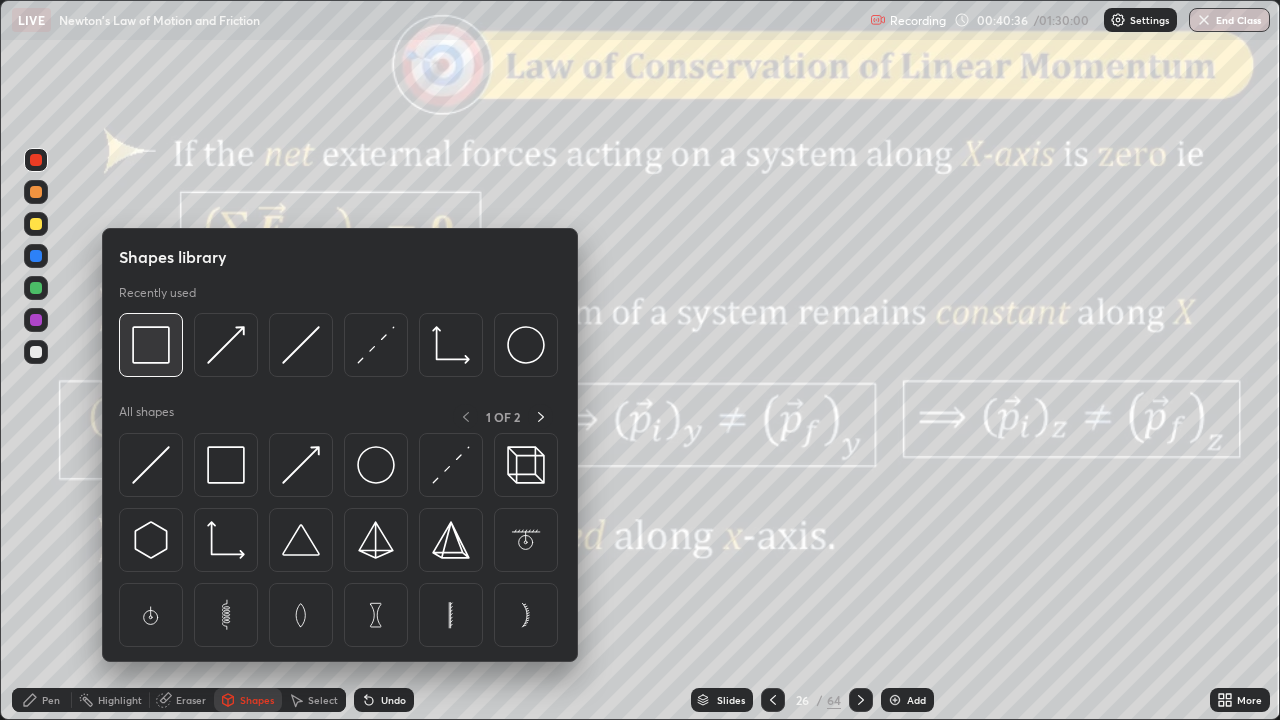 click at bounding box center [151, 345] 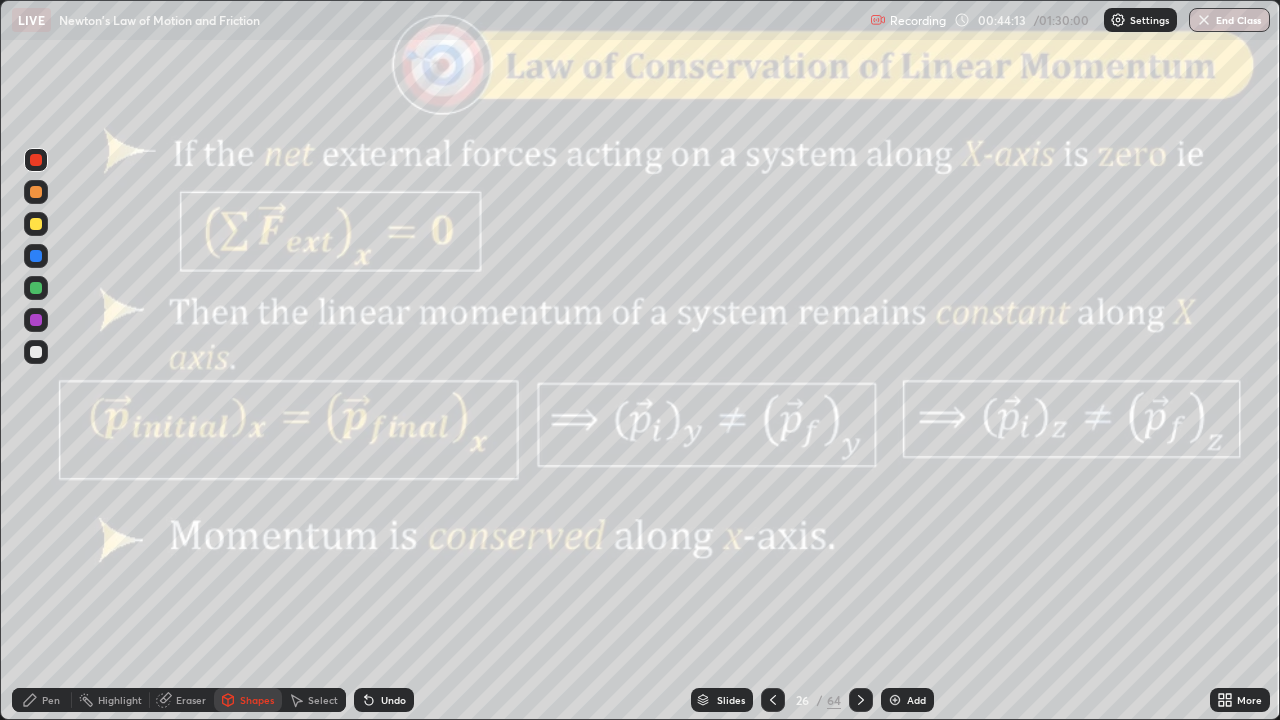 click 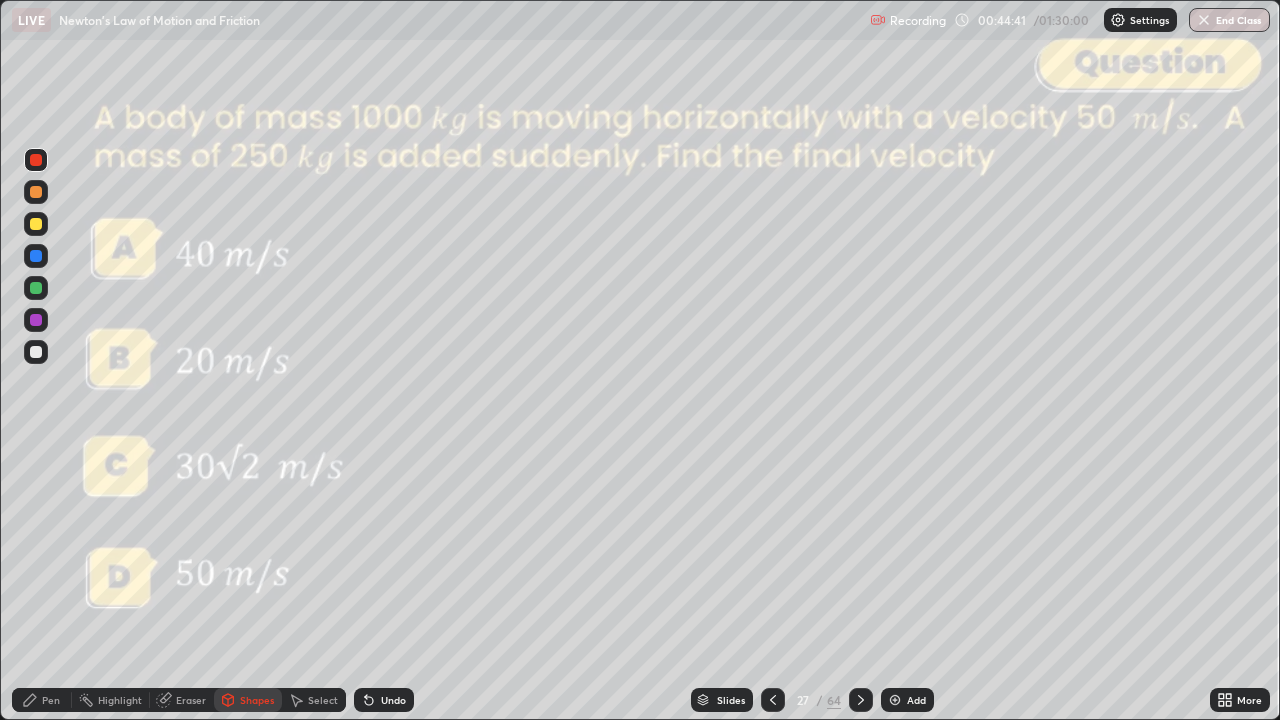 click 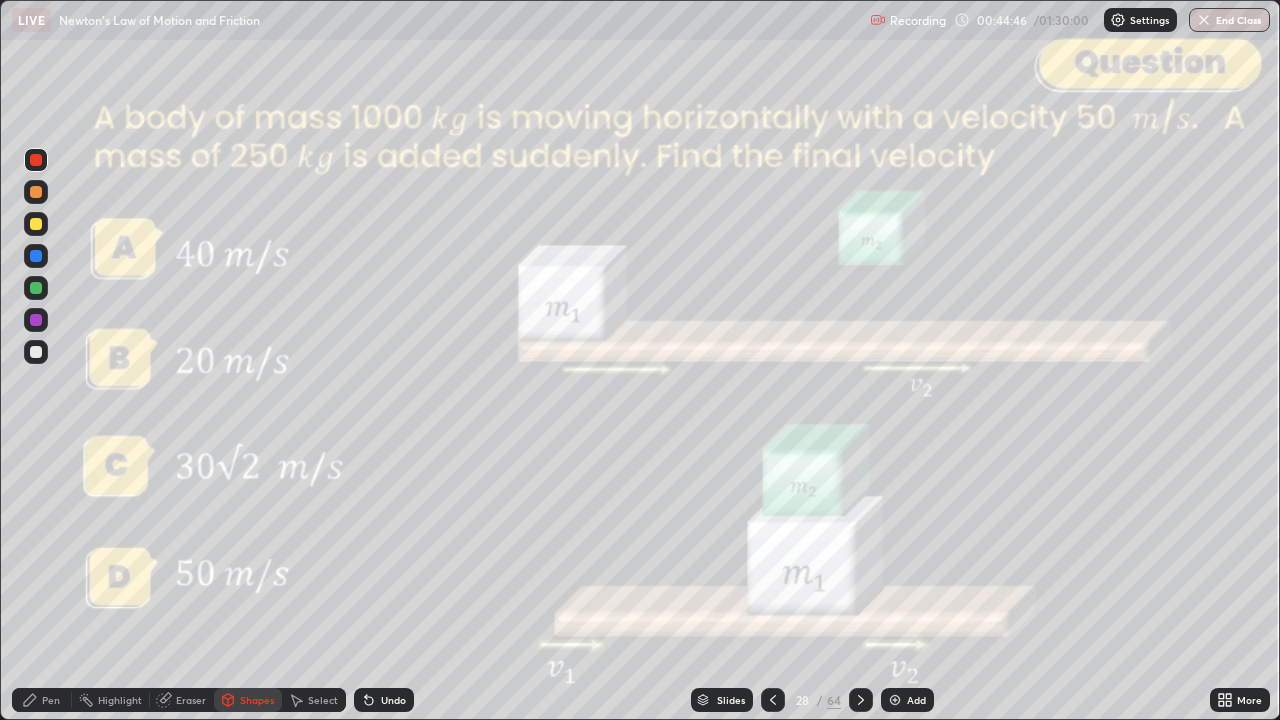 click at bounding box center (36, 352) 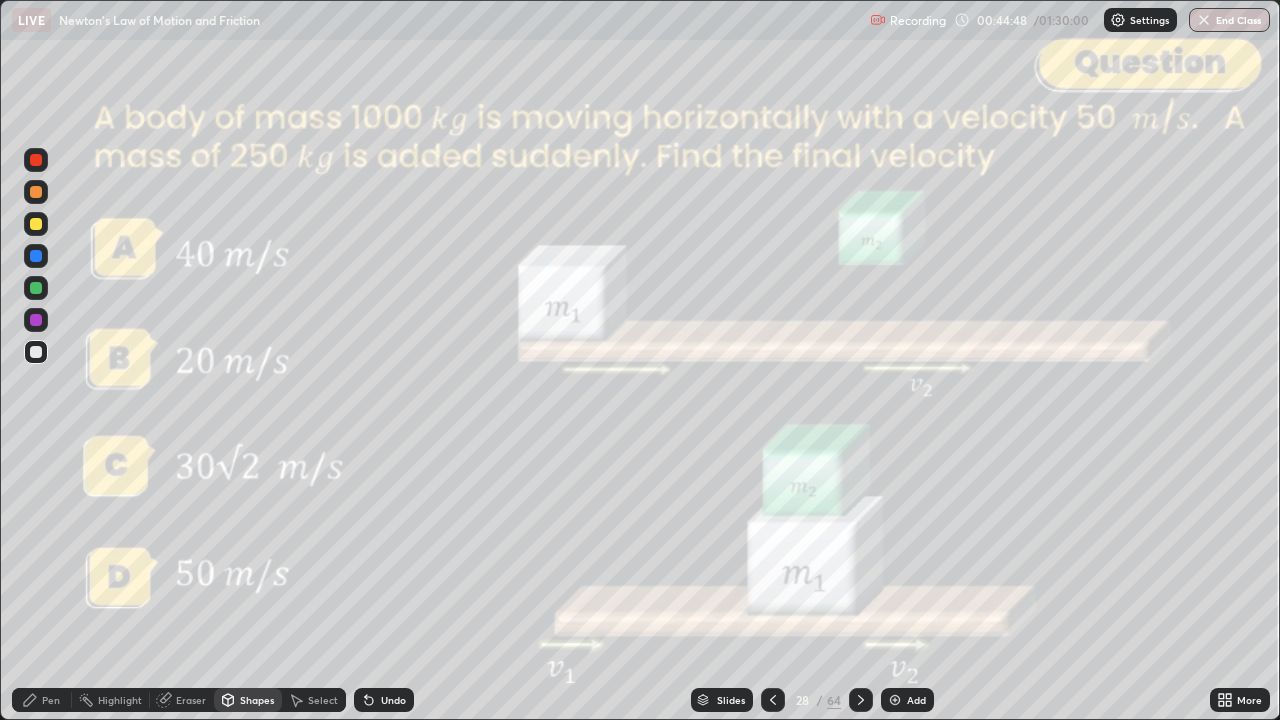 click on "Undo" at bounding box center [393, 700] 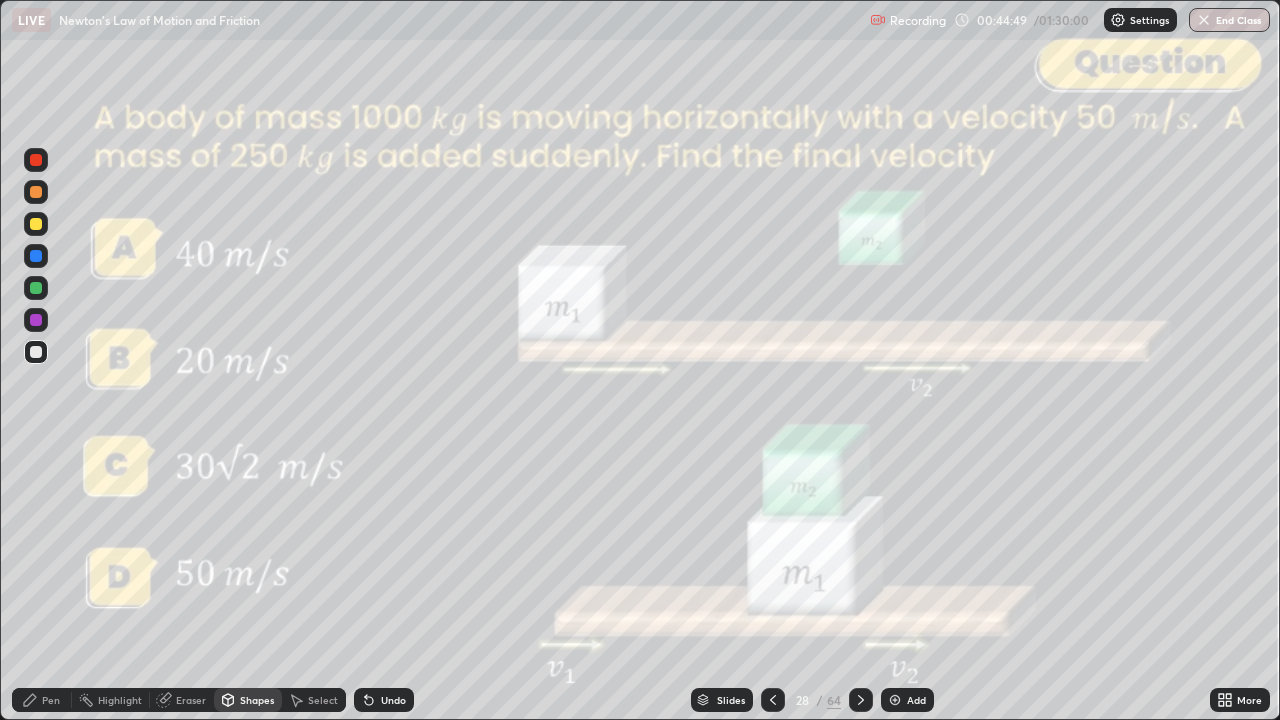 click on "Pen" at bounding box center (42, 700) 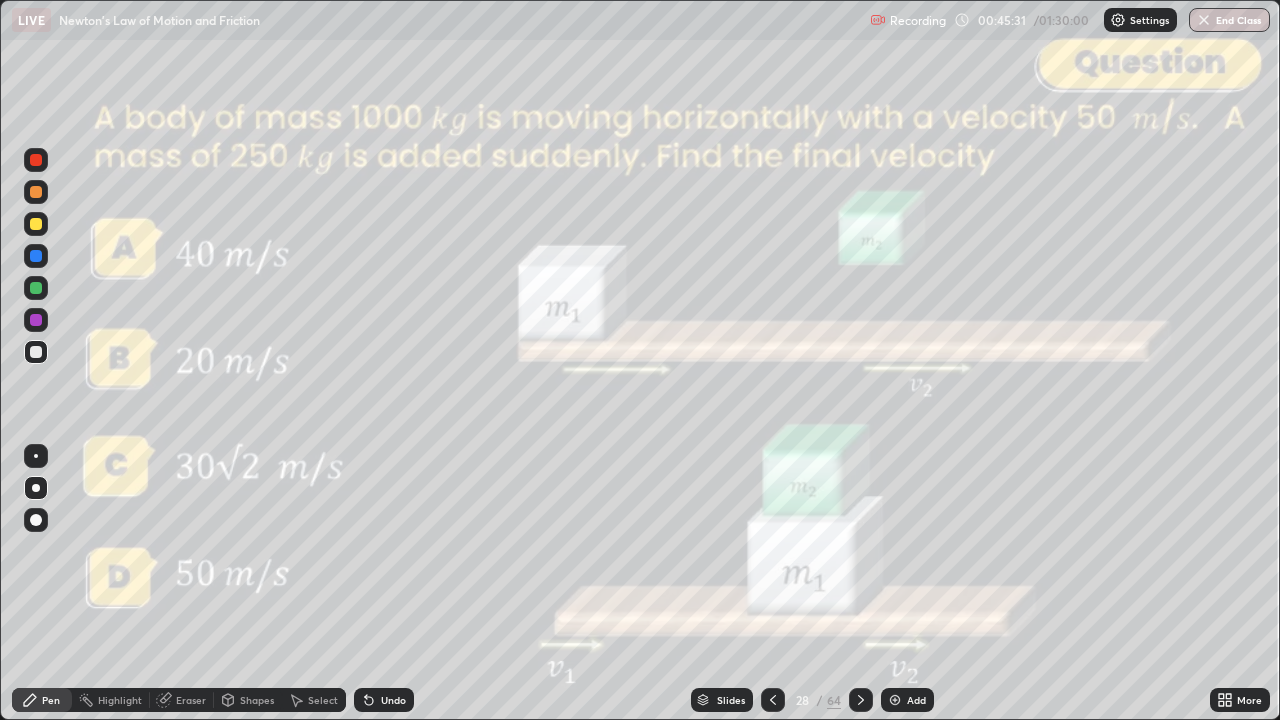click at bounding box center (36, 192) 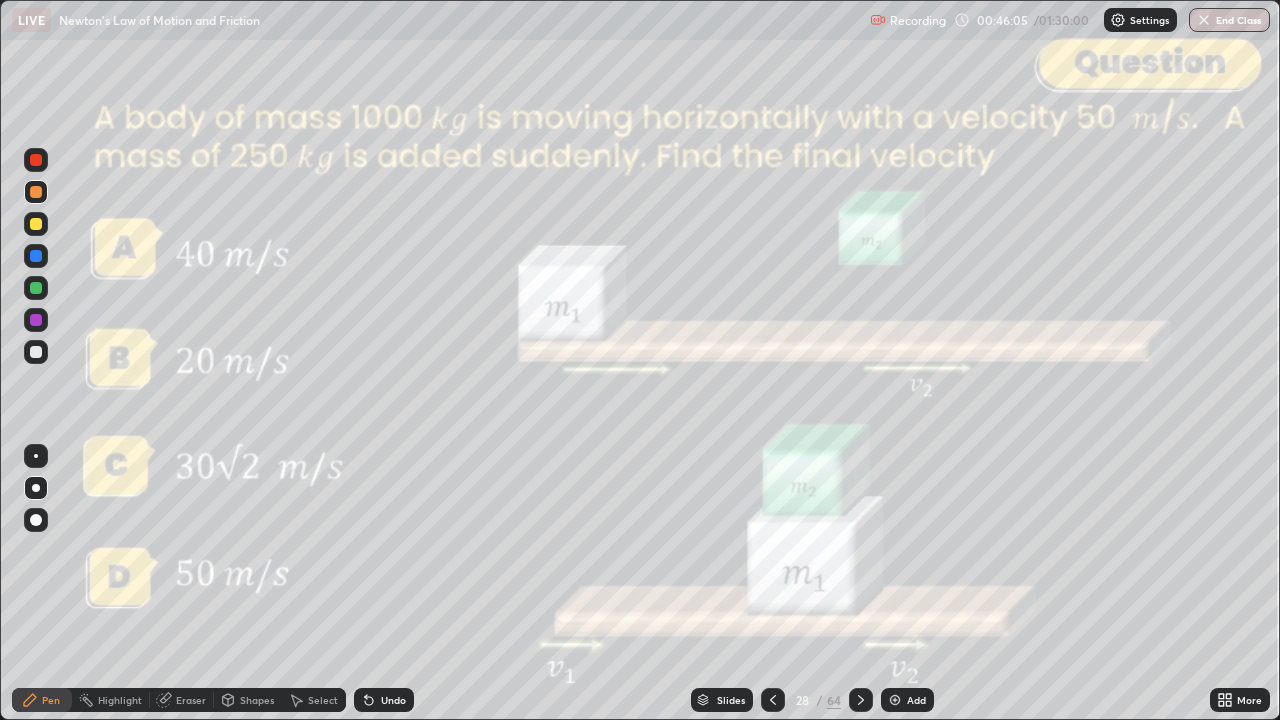 click on "Undo" at bounding box center (384, 700) 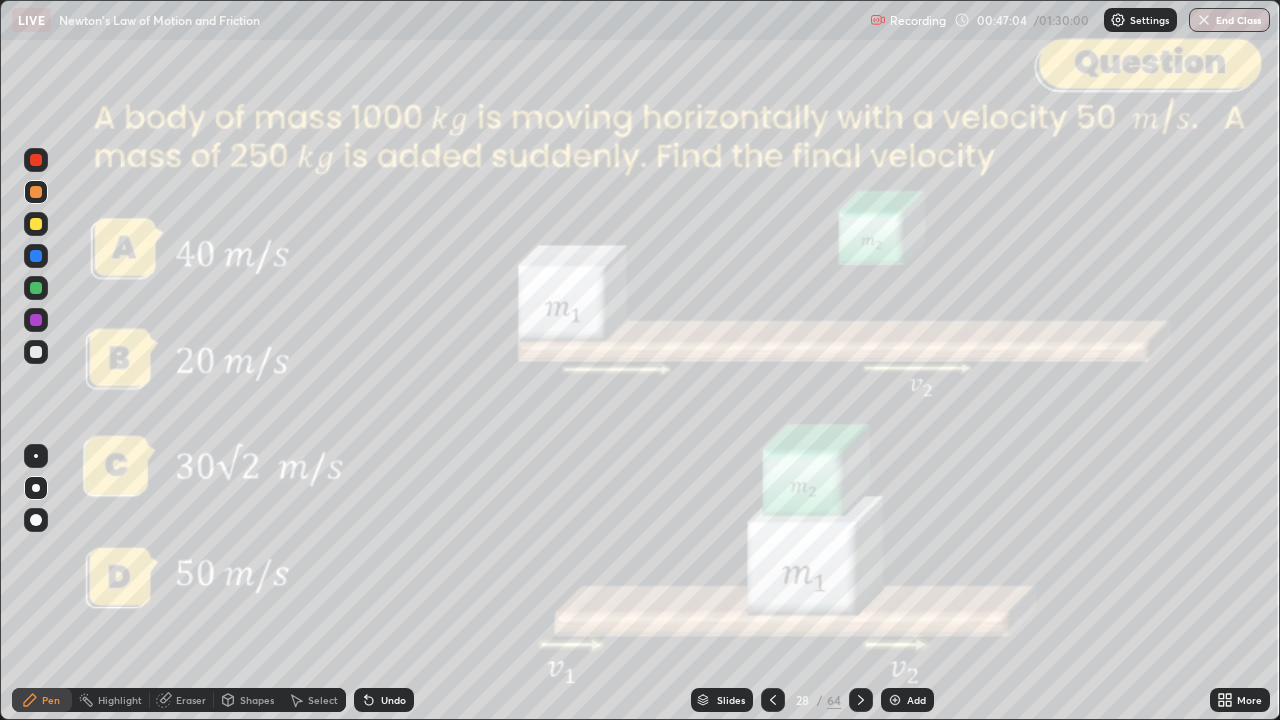 click at bounding box center [36, 160] 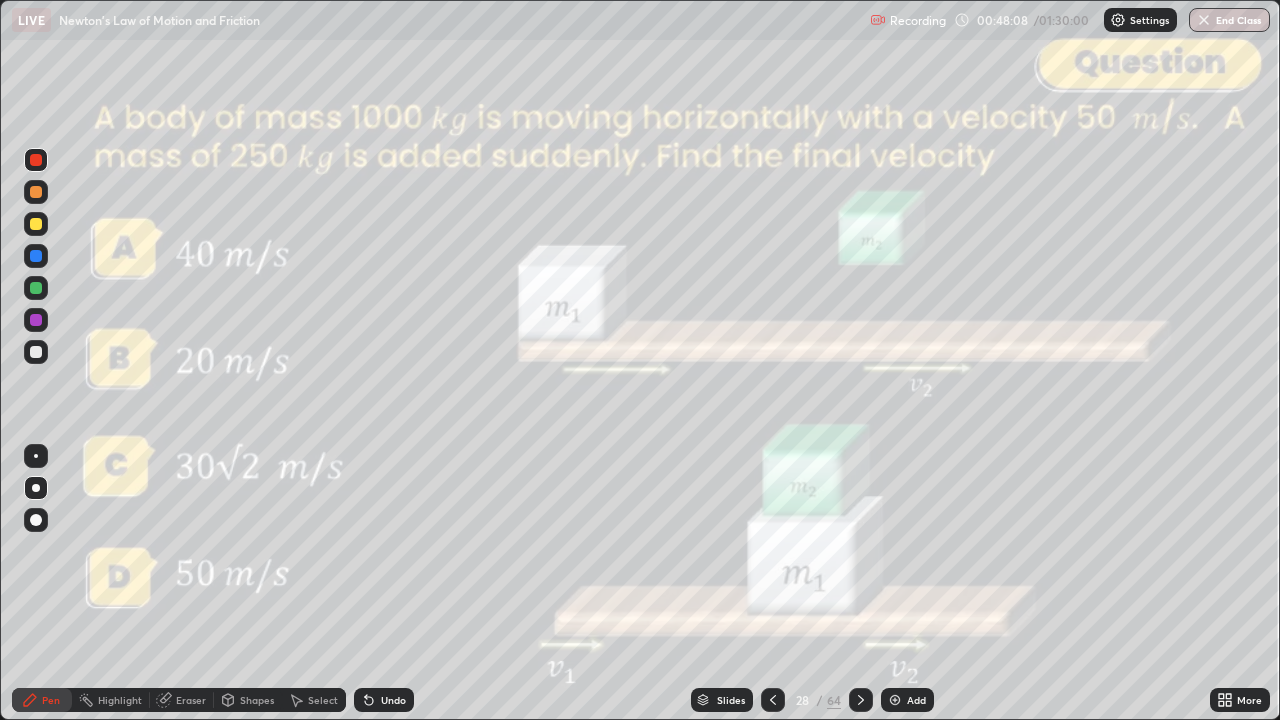 click 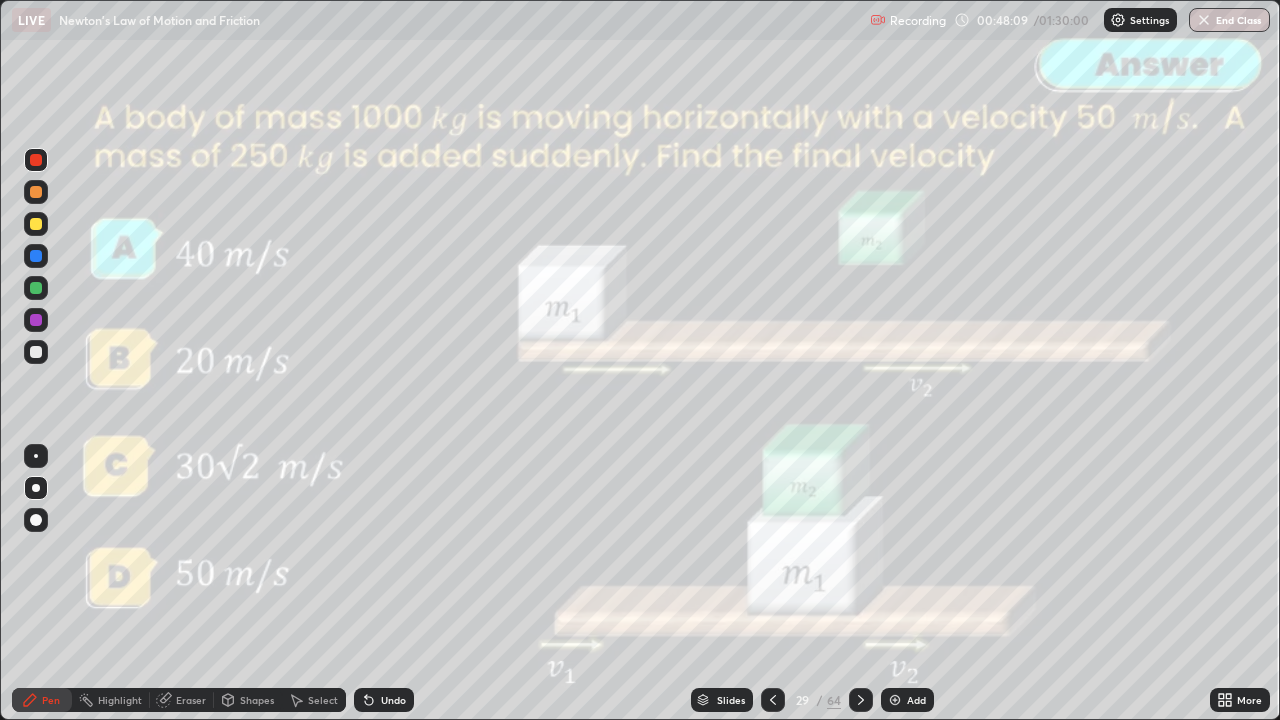 click 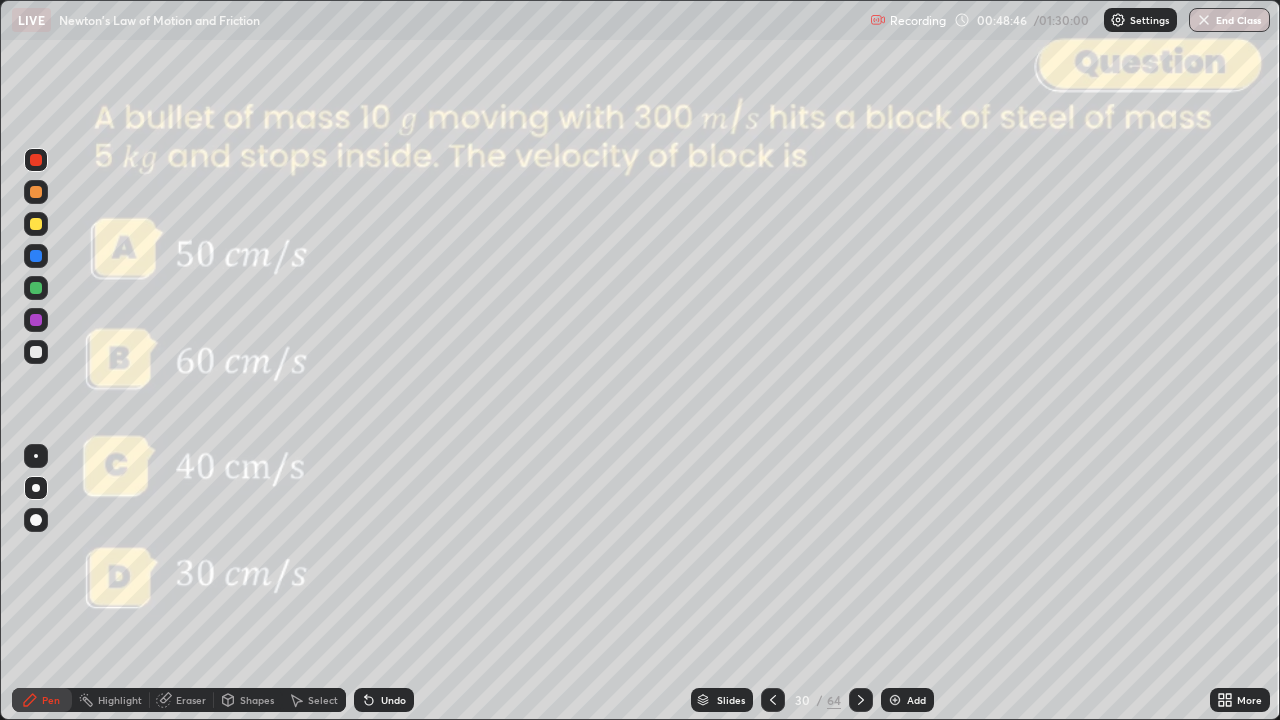 click on "Shapes" at bounding box center (257, 700) 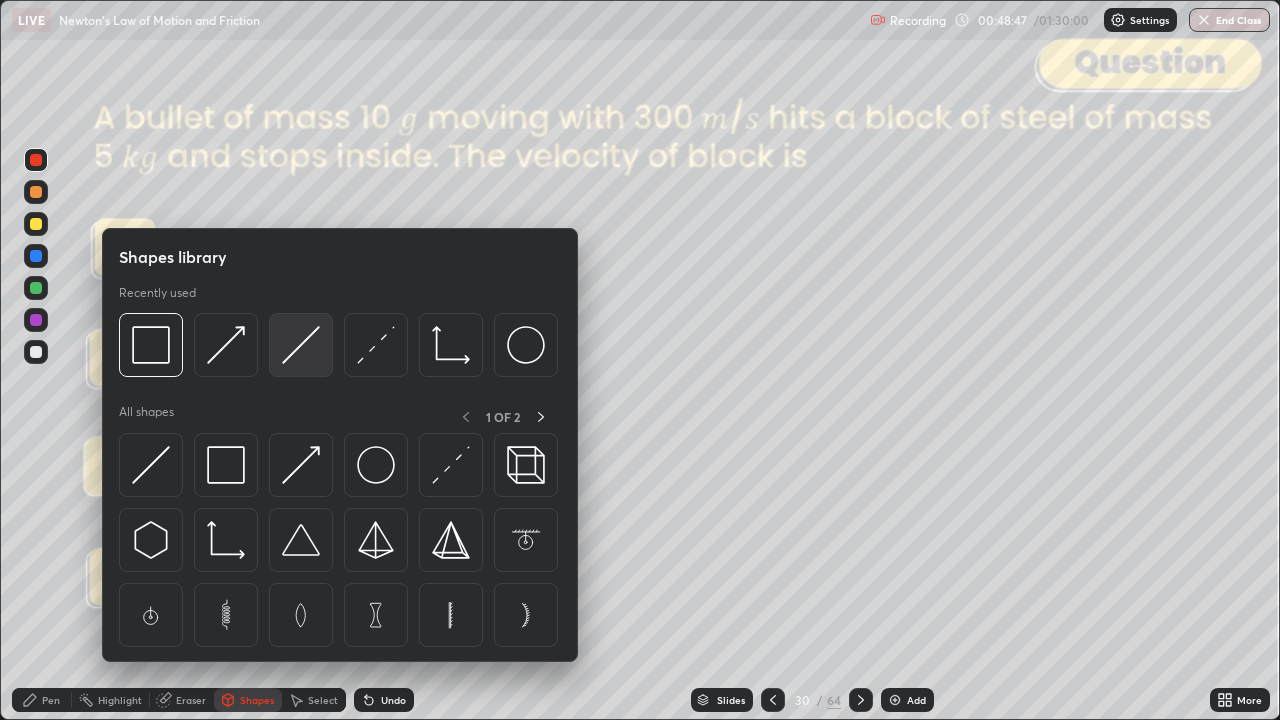click at bounding box center (301, 345) 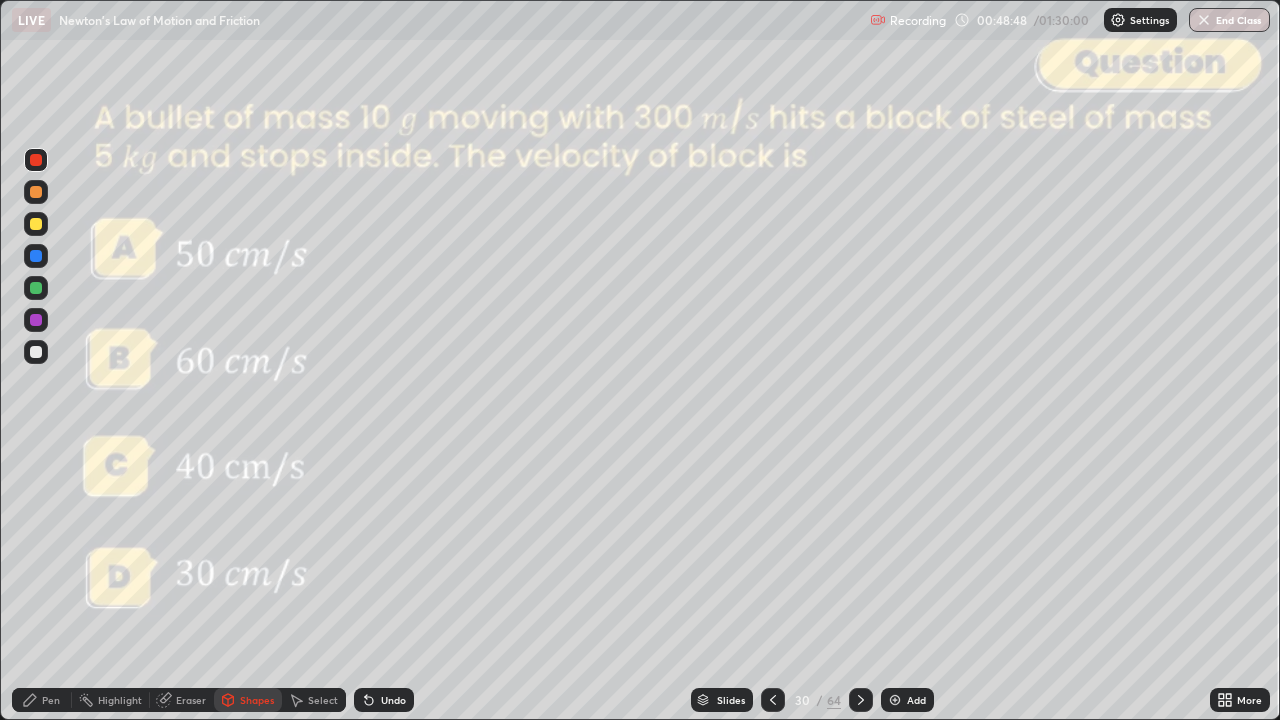 click at bounding box center [36, 352] 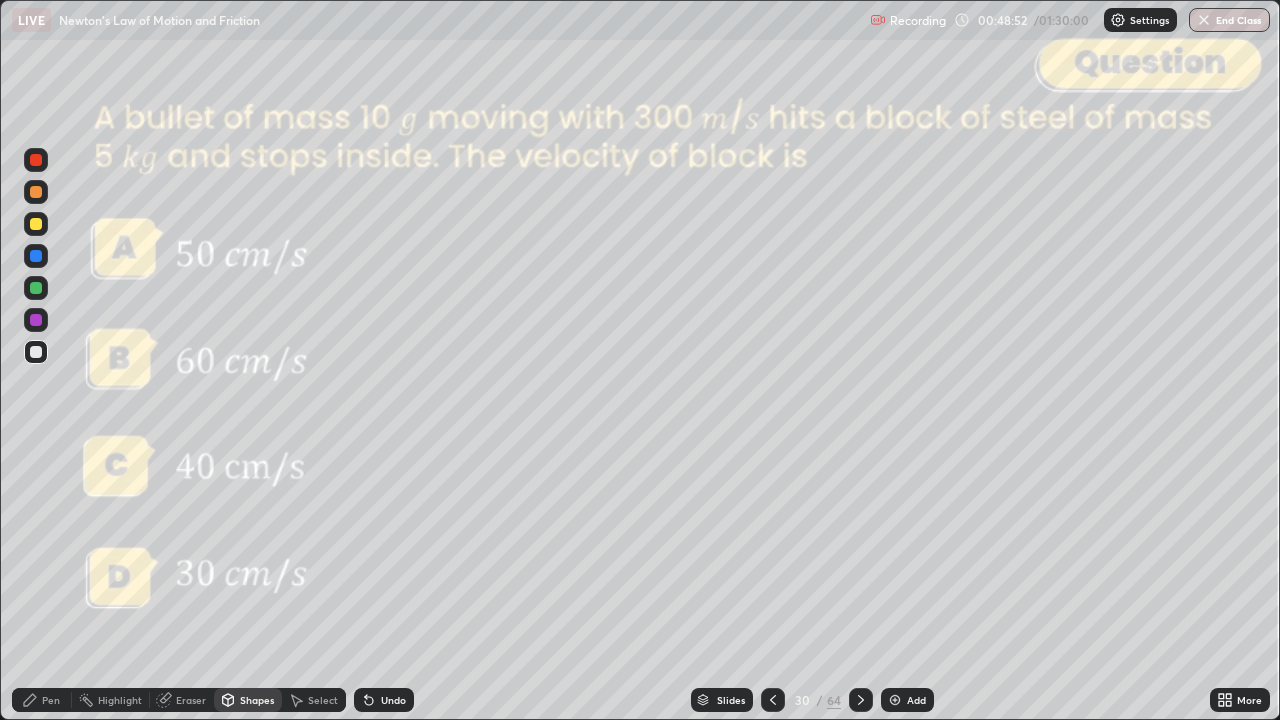 click on "Pen" at bounding box center (42, 700) 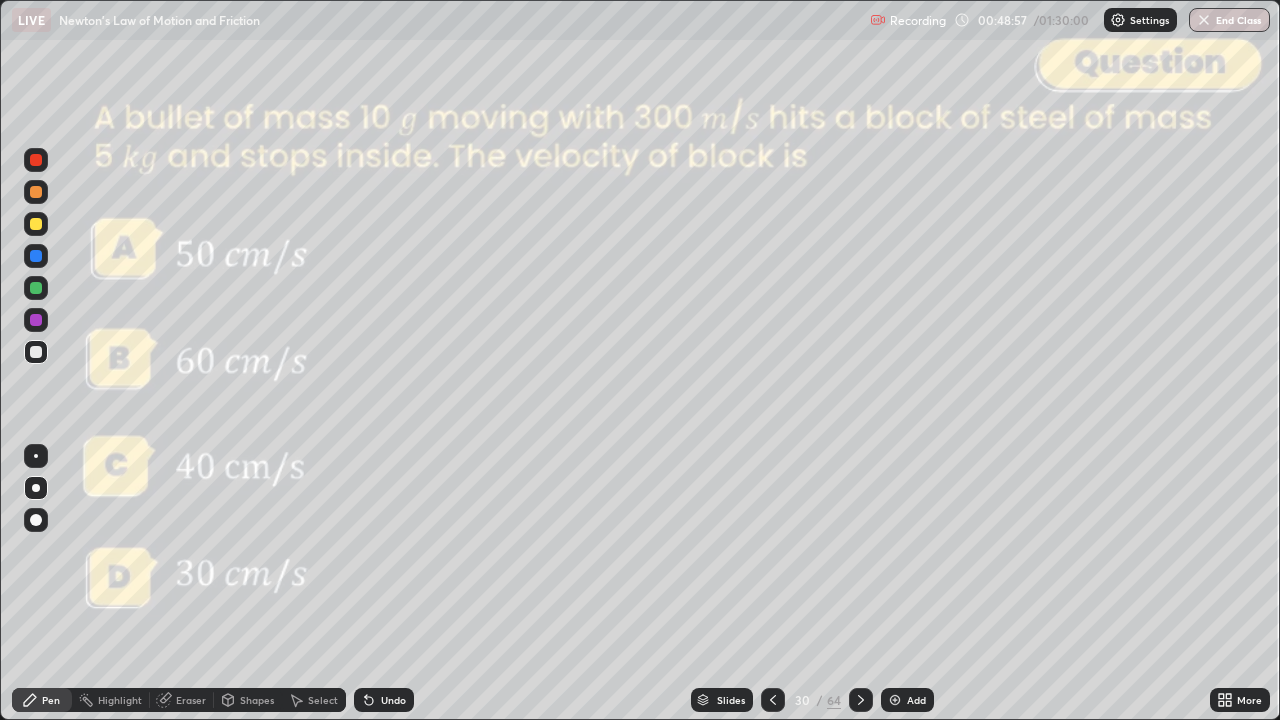 click on "Shapes" at bounding box center [257, 700] 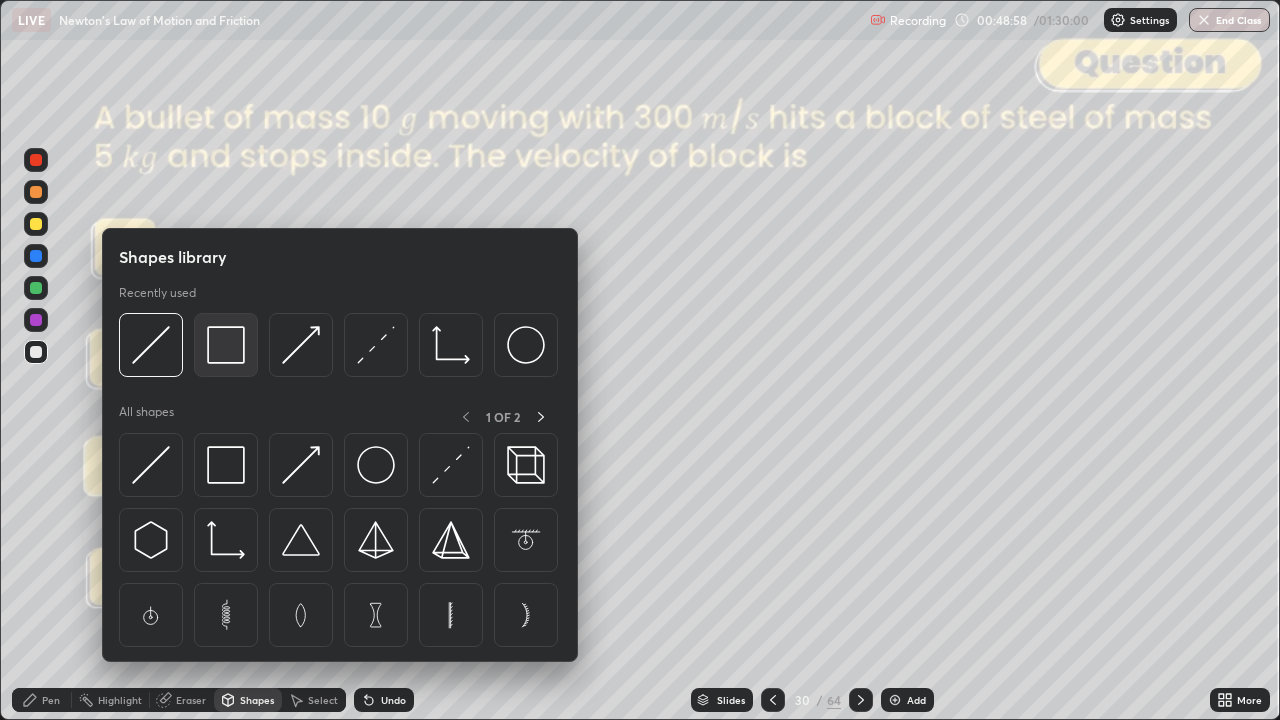 click at bounding box center (226, 345) 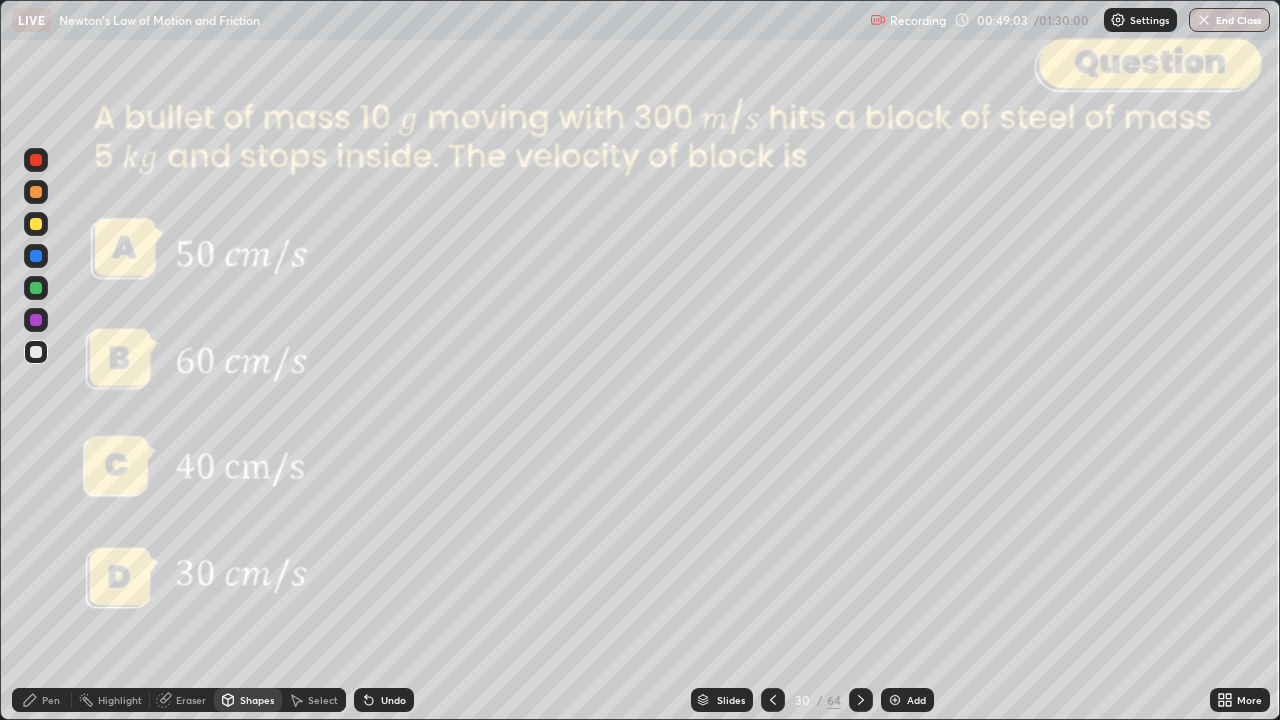 click on "Pen" at bounding box center [51, 700] 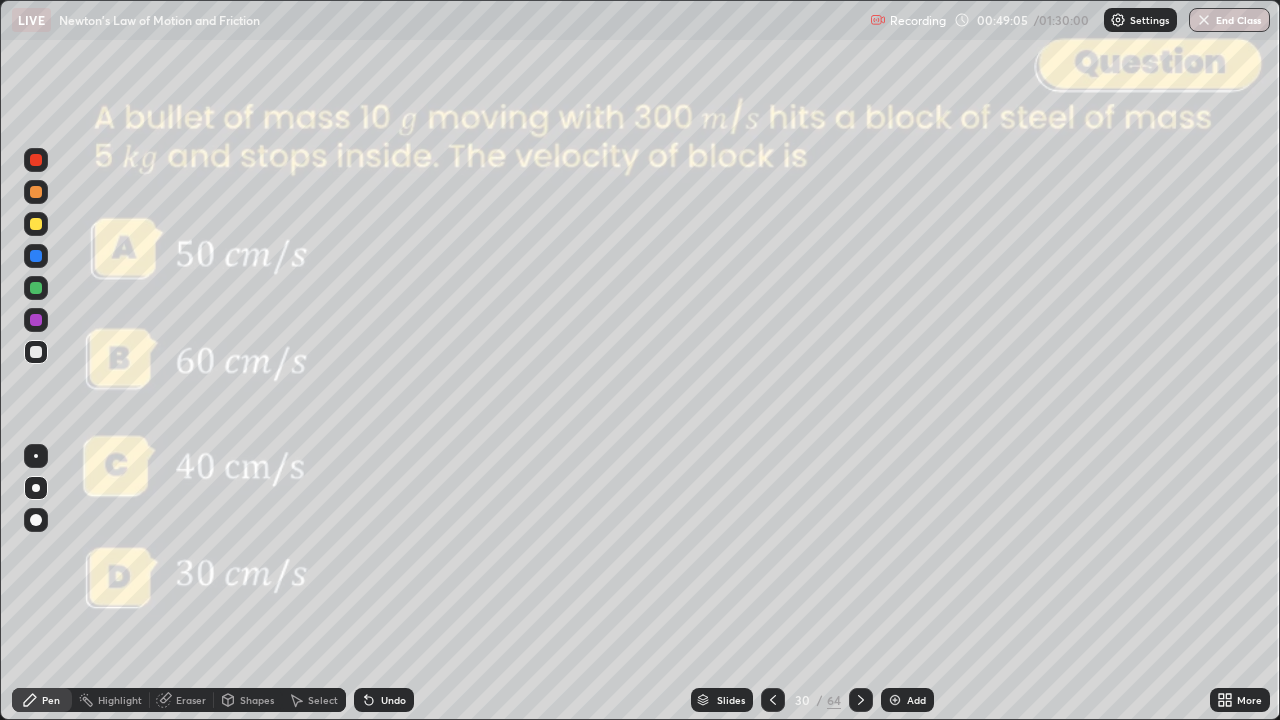 click on "Undo" at bounding box center (393, 700) 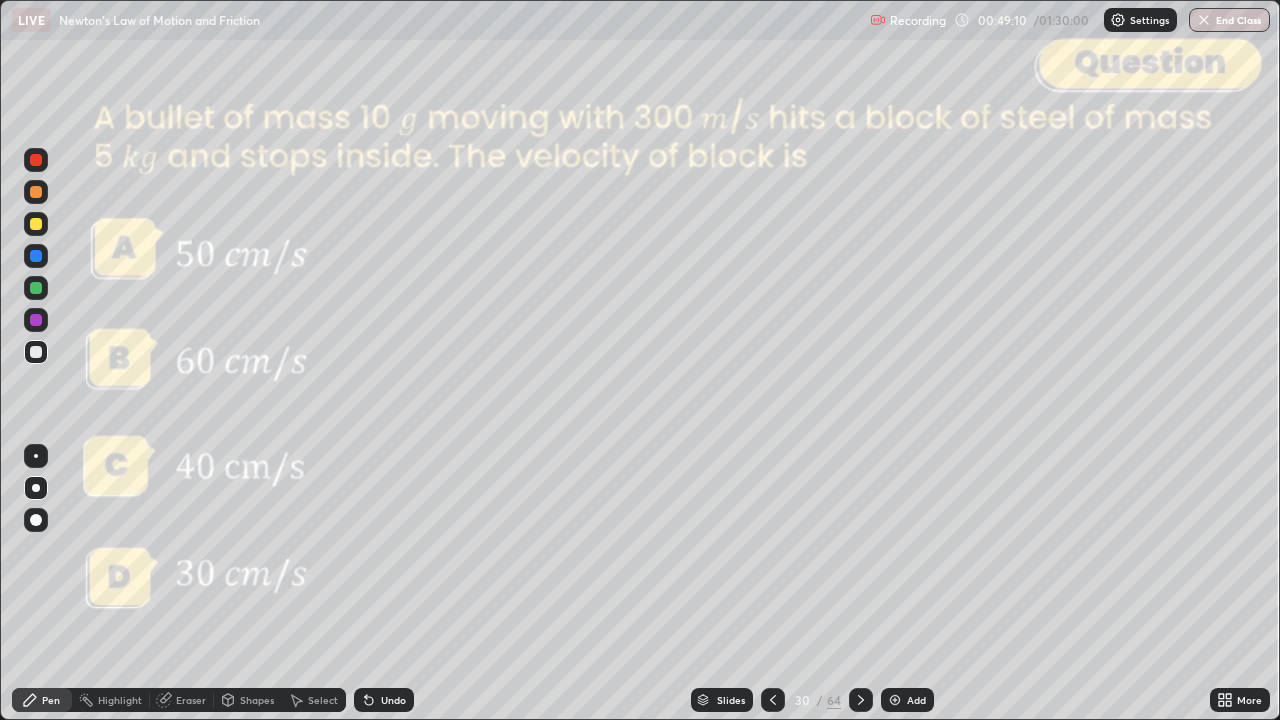 click at bounding box center [36, 192] 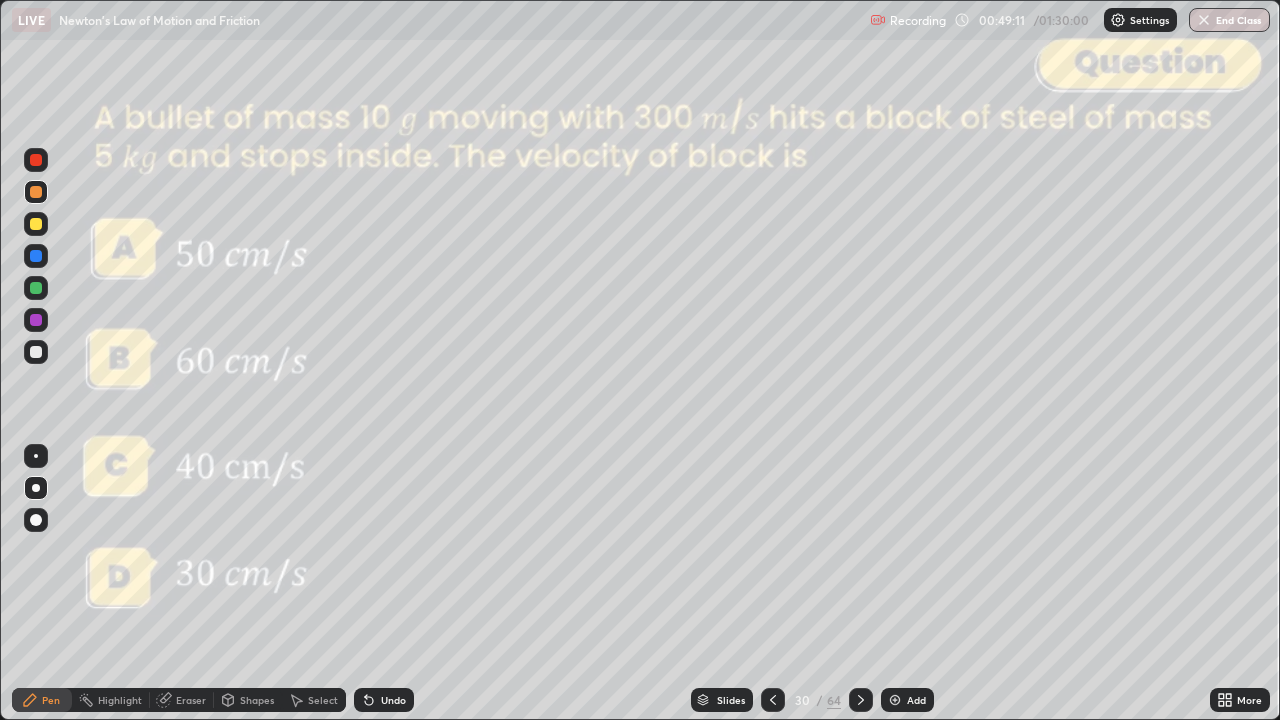click on "Shapes" at bounding box center (257, 700) 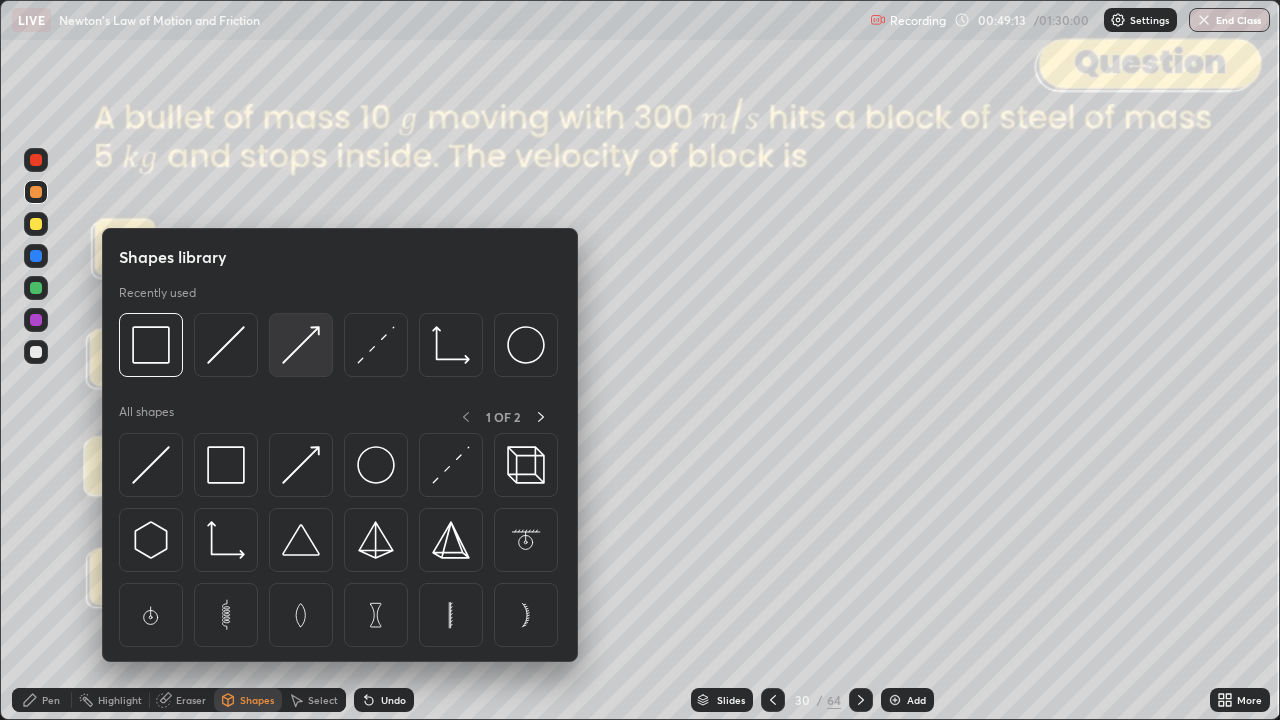 click at bounding box center (301, 345) 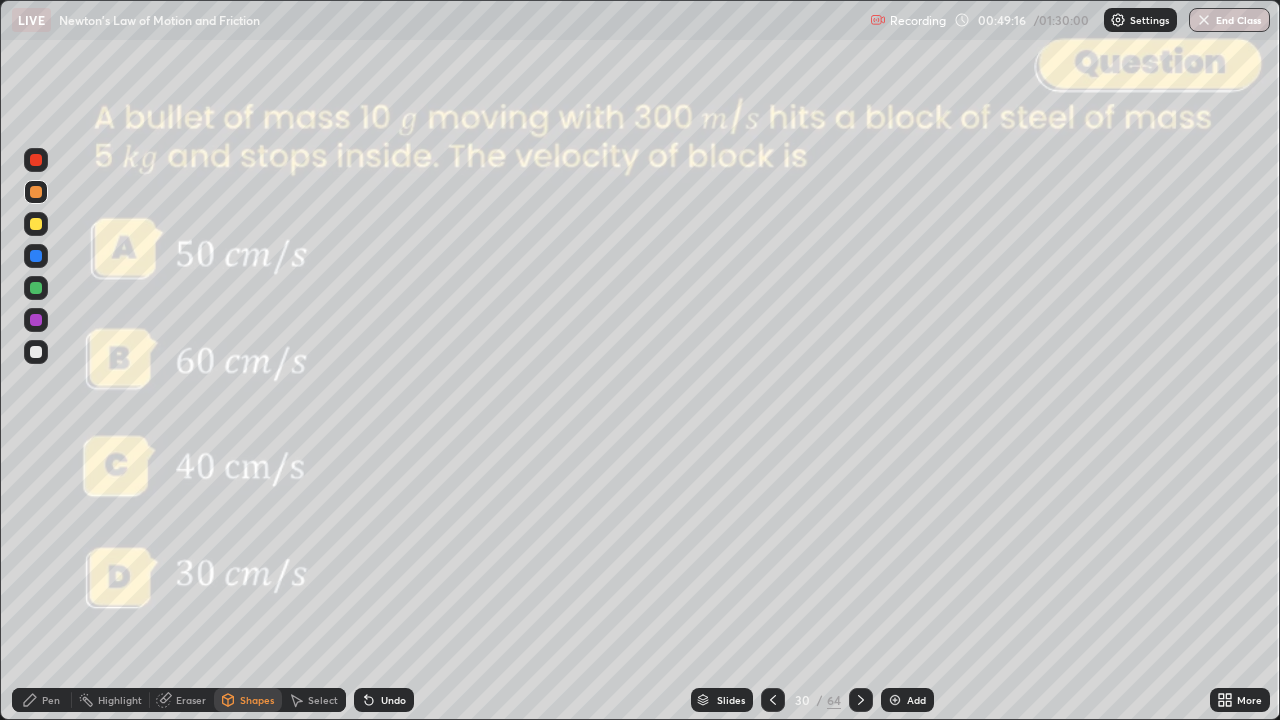 click 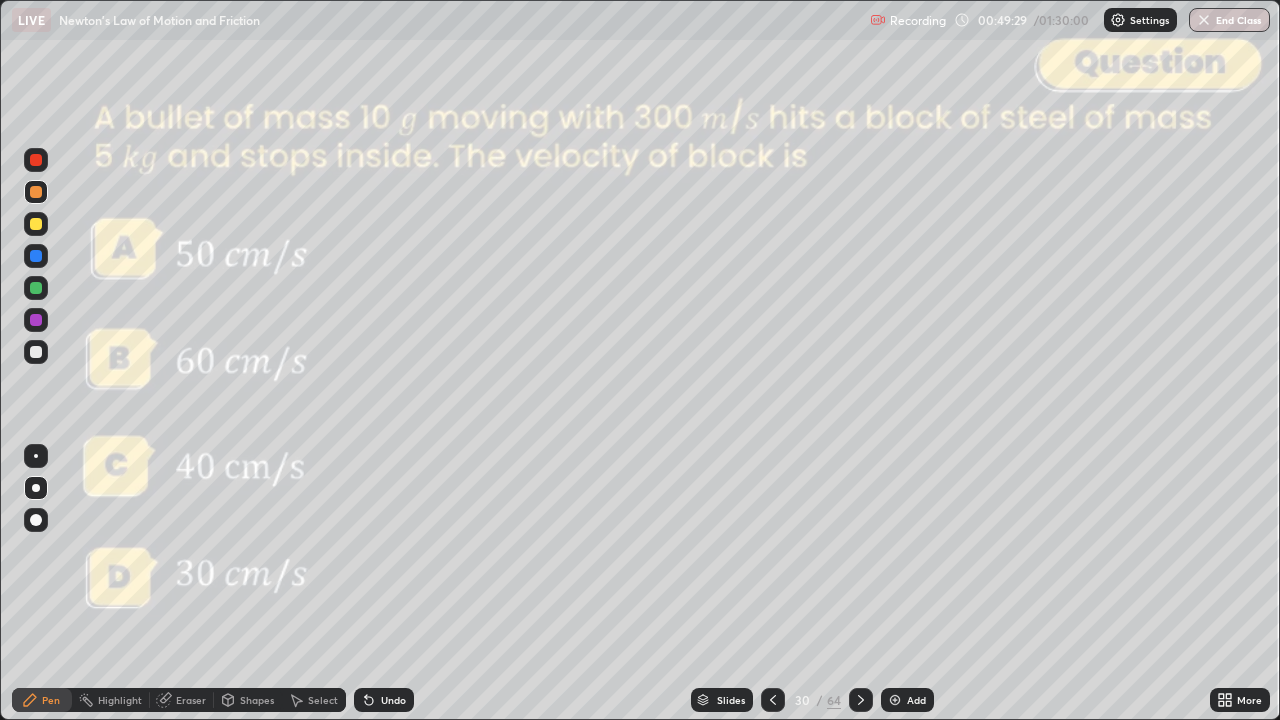 click at bounding box center (36, 288) 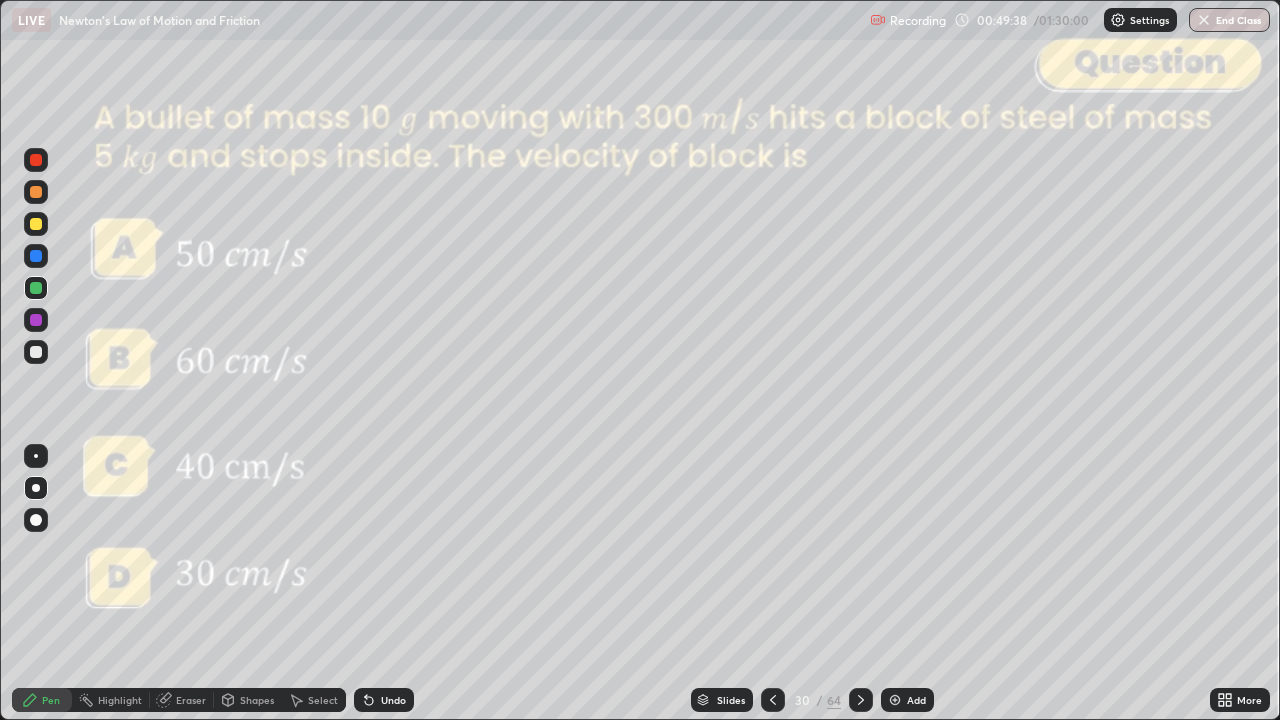 click on "Shapes" at bounding box center [257, 700] 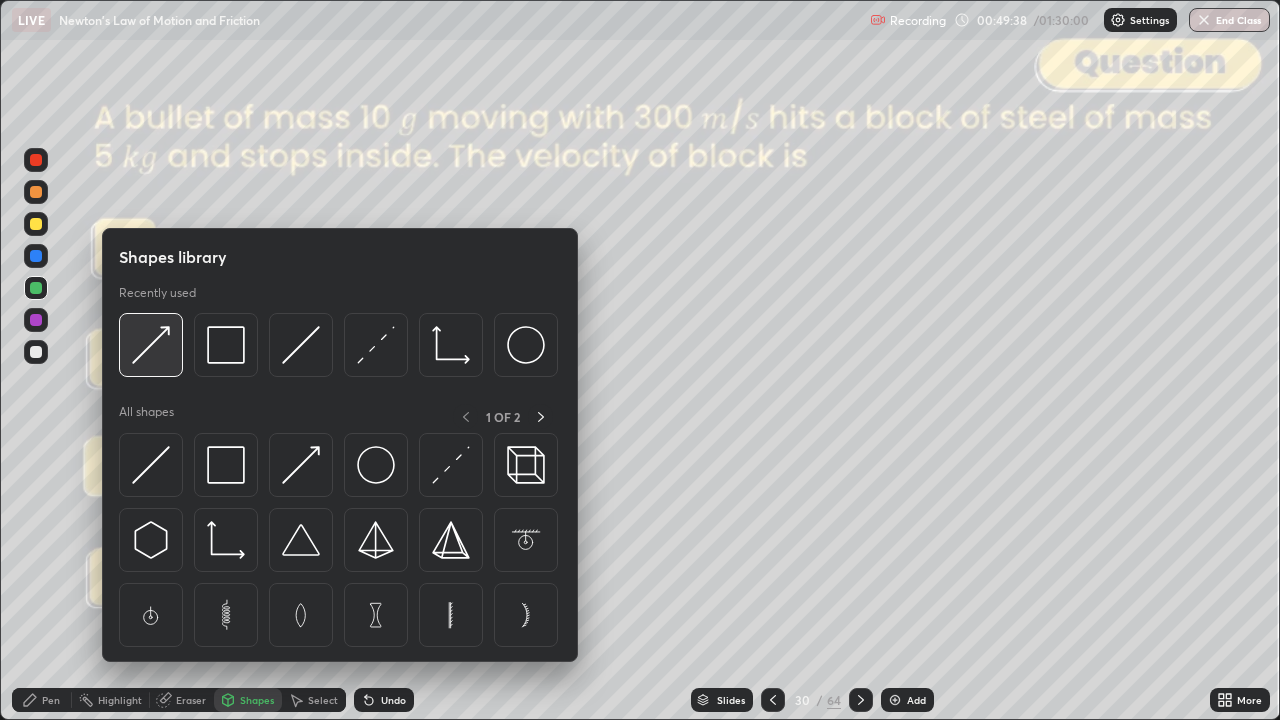 click at bounding box center [151, 345] 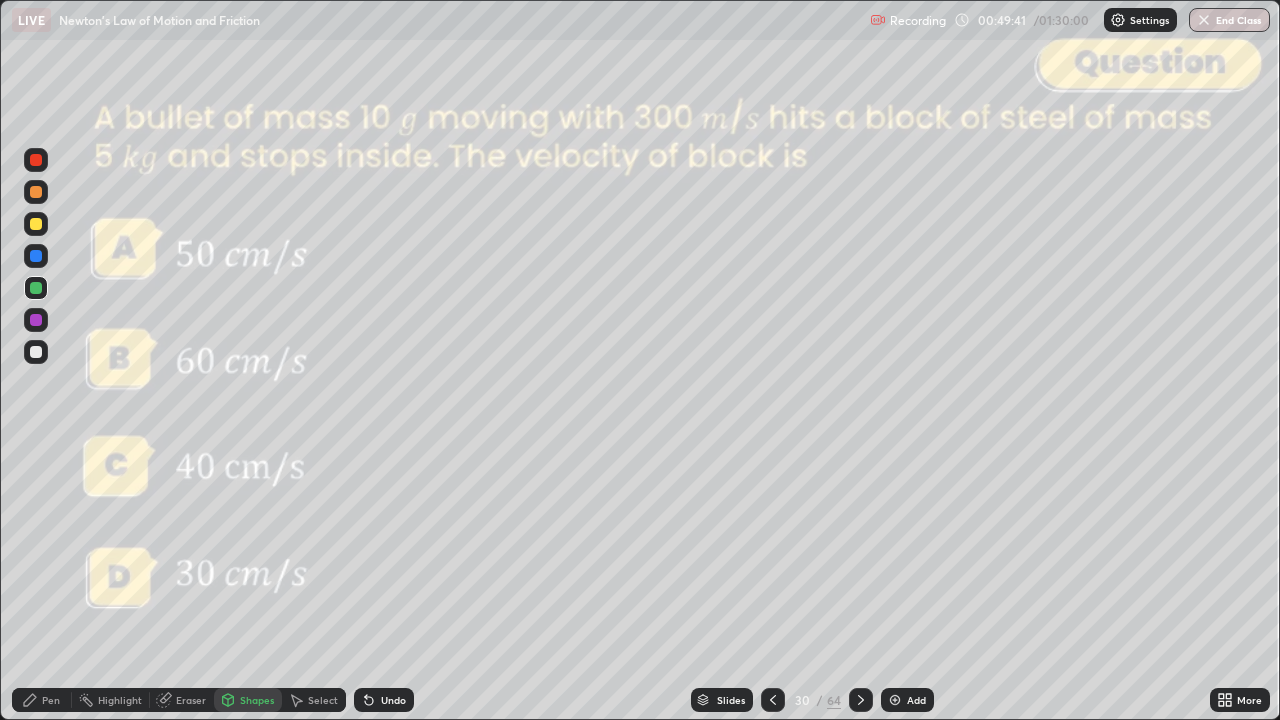 click 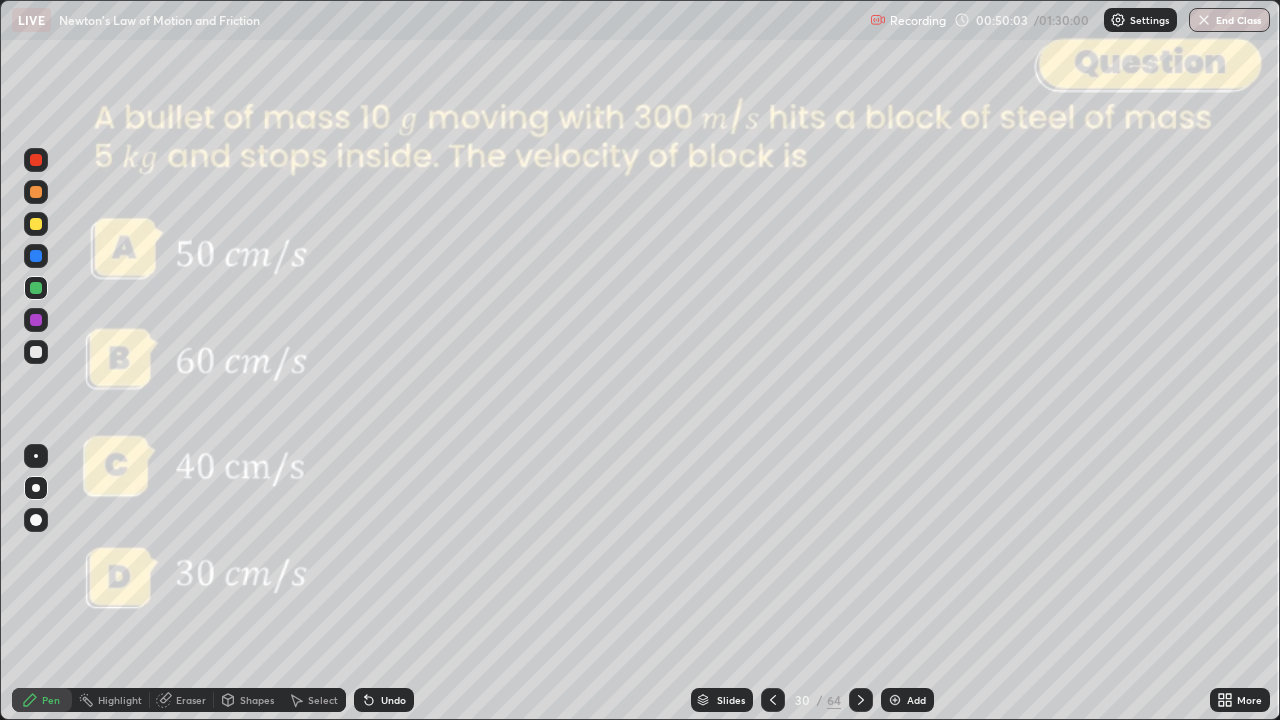 click at bounding box center (36, 224) 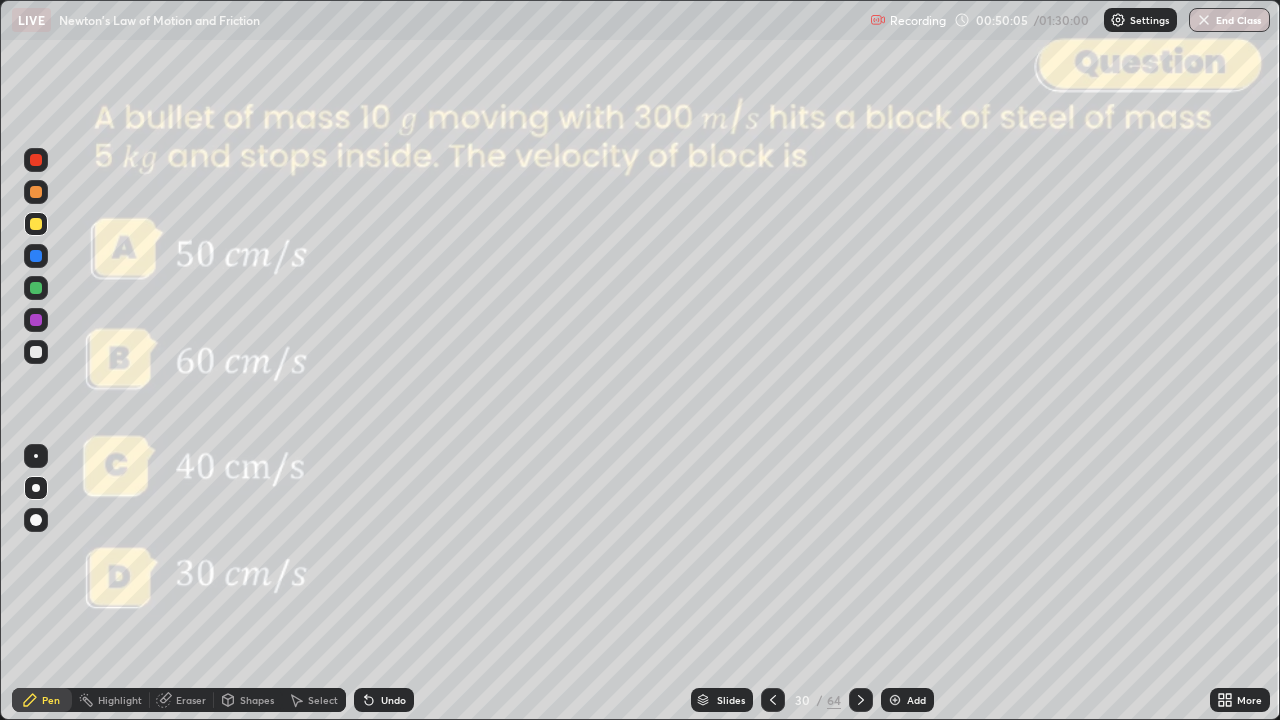 click on "Undo" at bounding box center (393, 700) 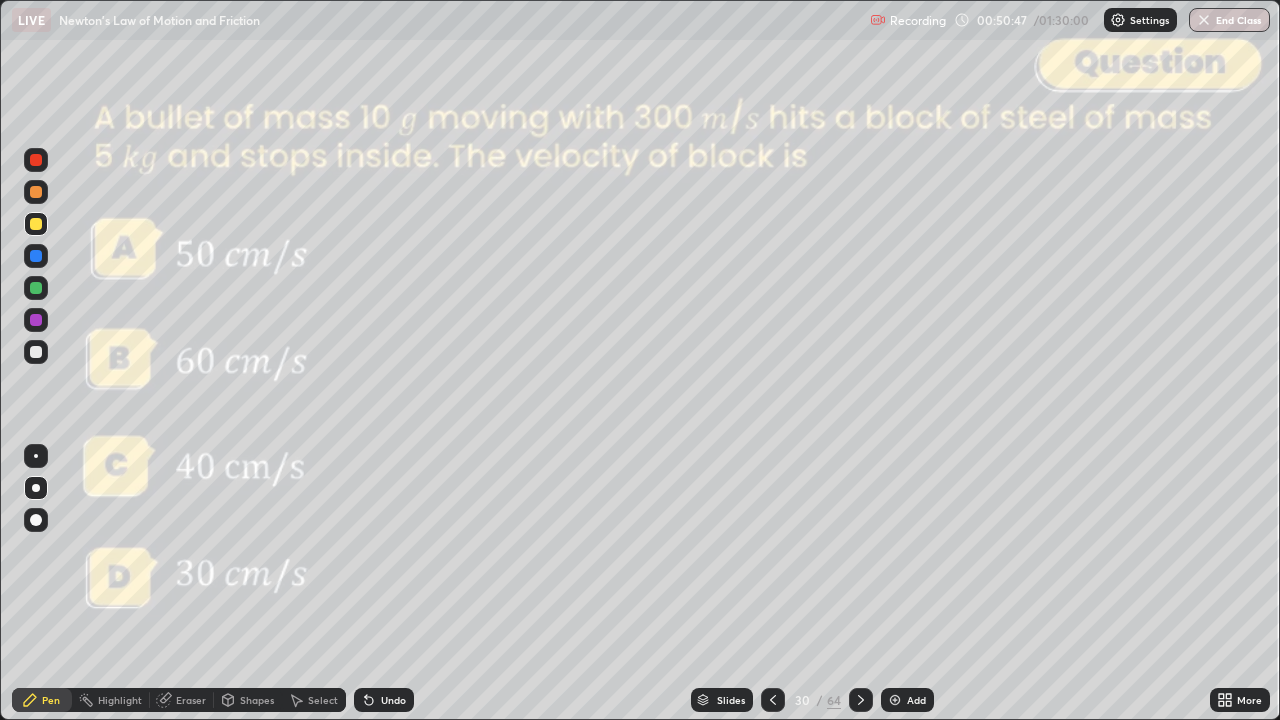 click at bounding box center (36, 160) 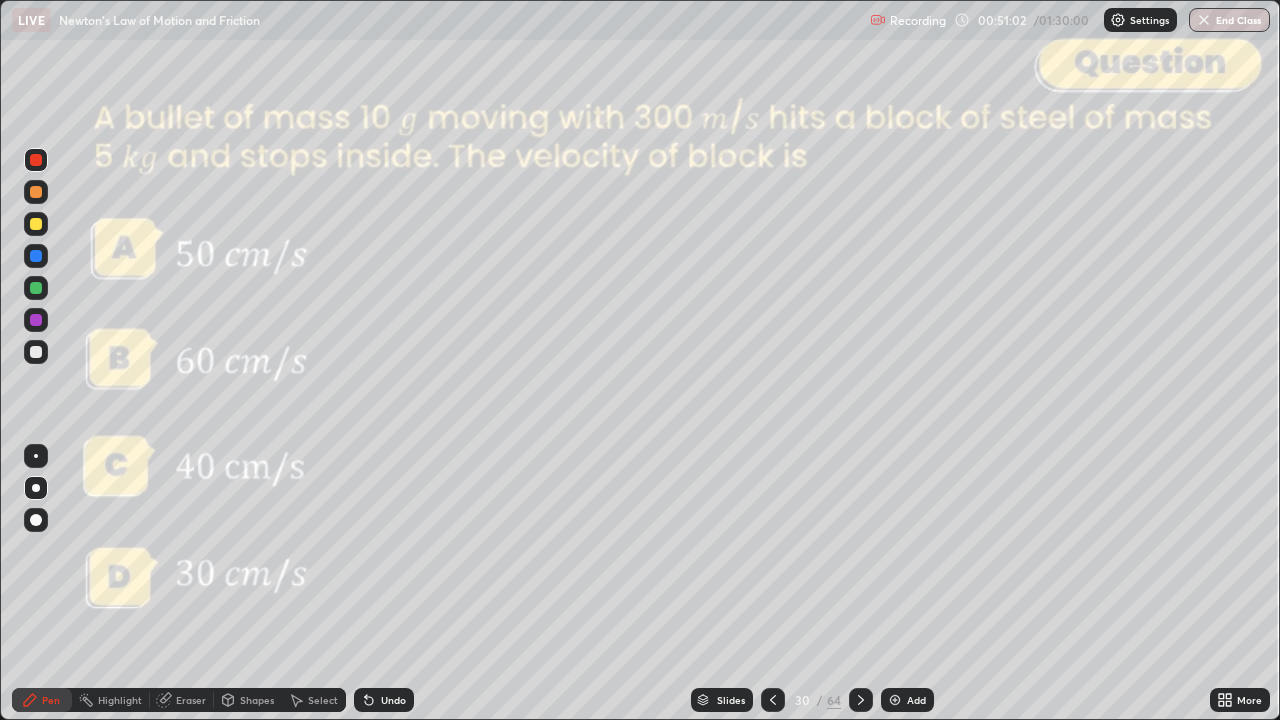 click at bounding box center (36, 192) 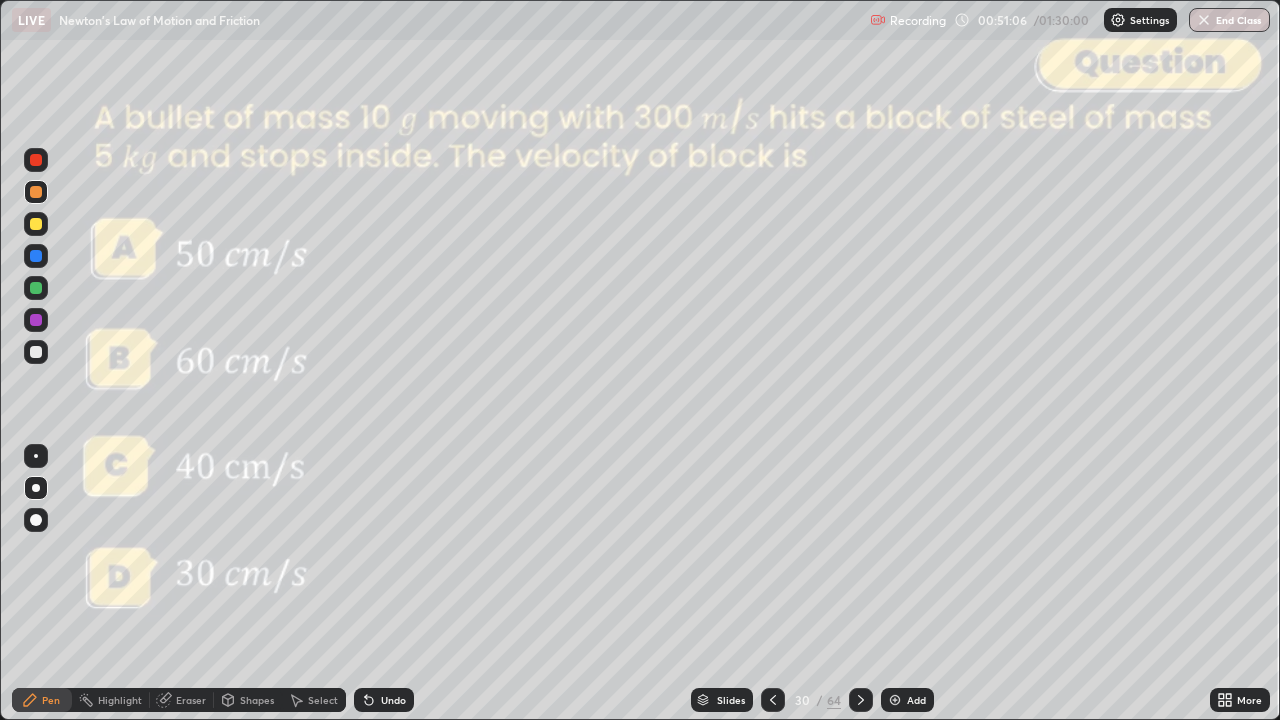 click at bounding box center (36, 224) 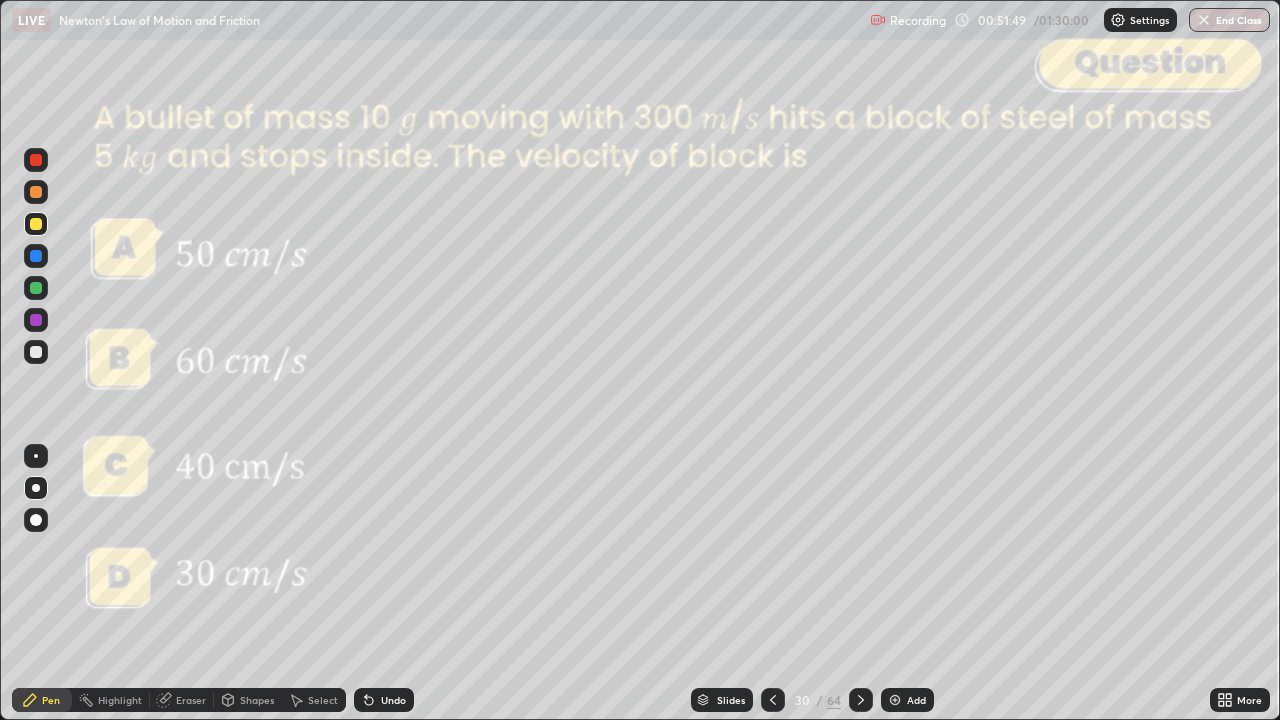 click on "Slides" at bounding box center [722, 700] 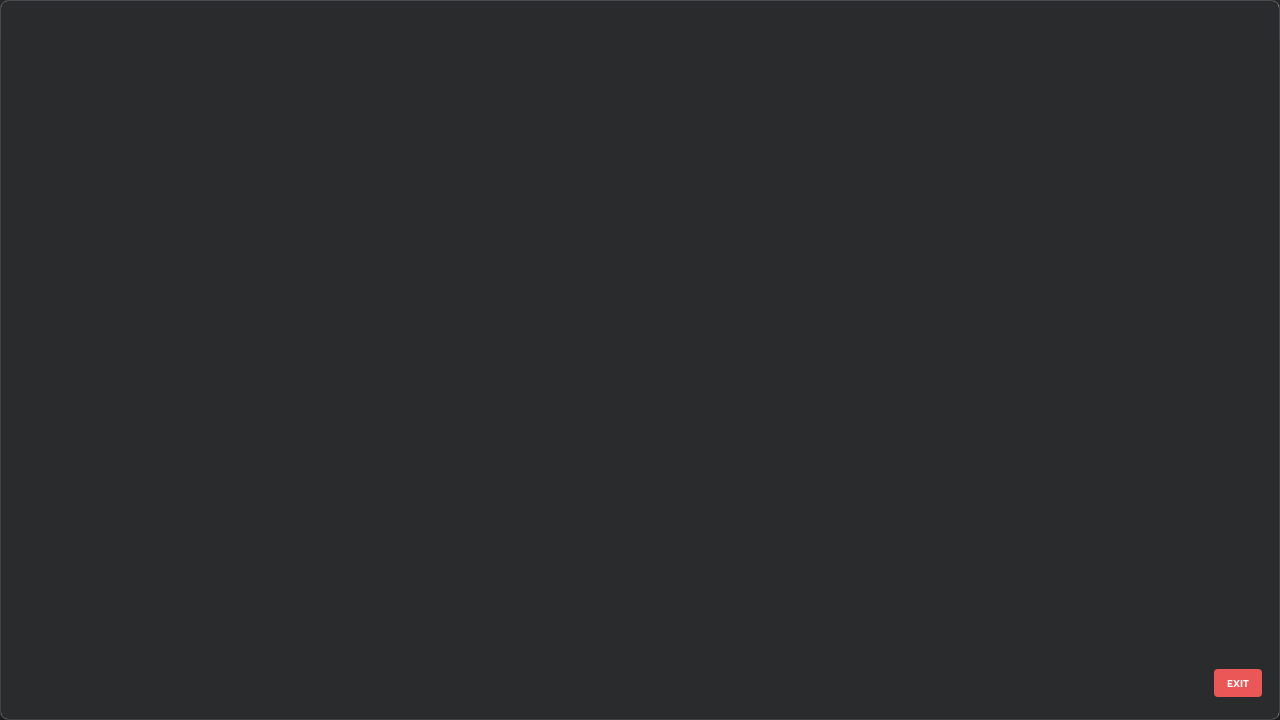 scroll, scrollTop: 1528, scrollLeft: 0, axis: vertical 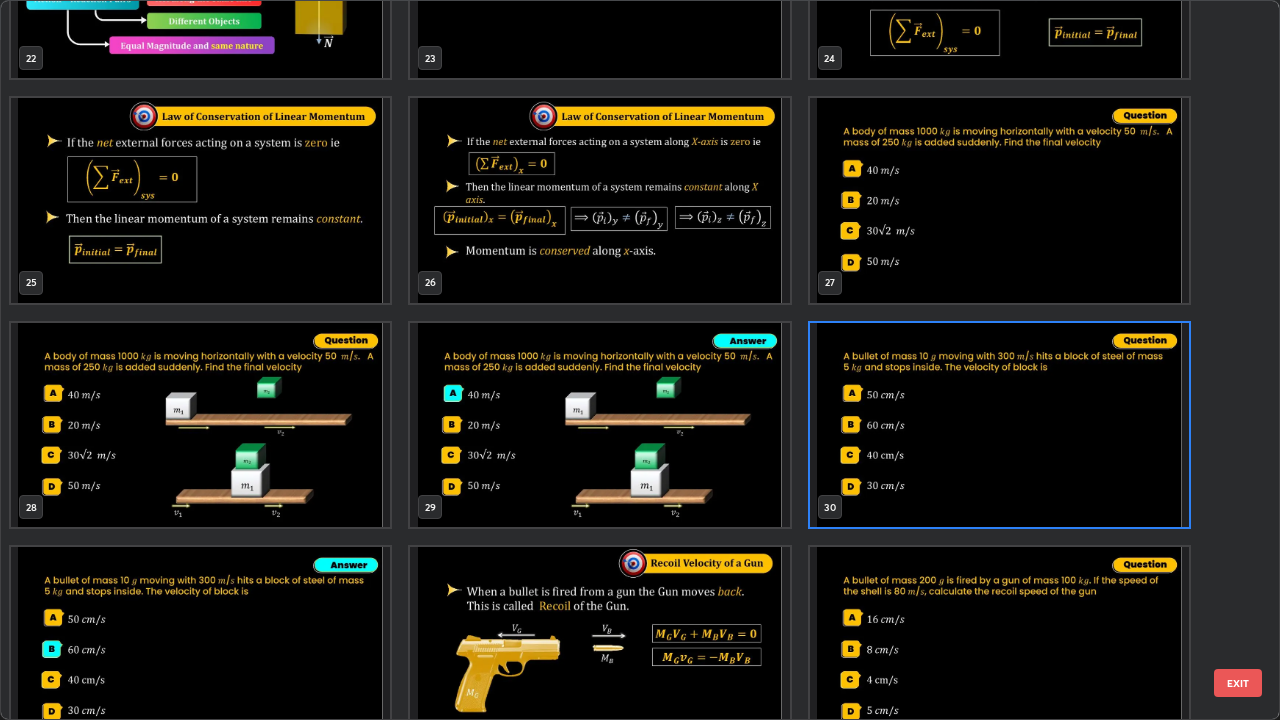 click on "EXIT" at bounding box center (1238, 683) 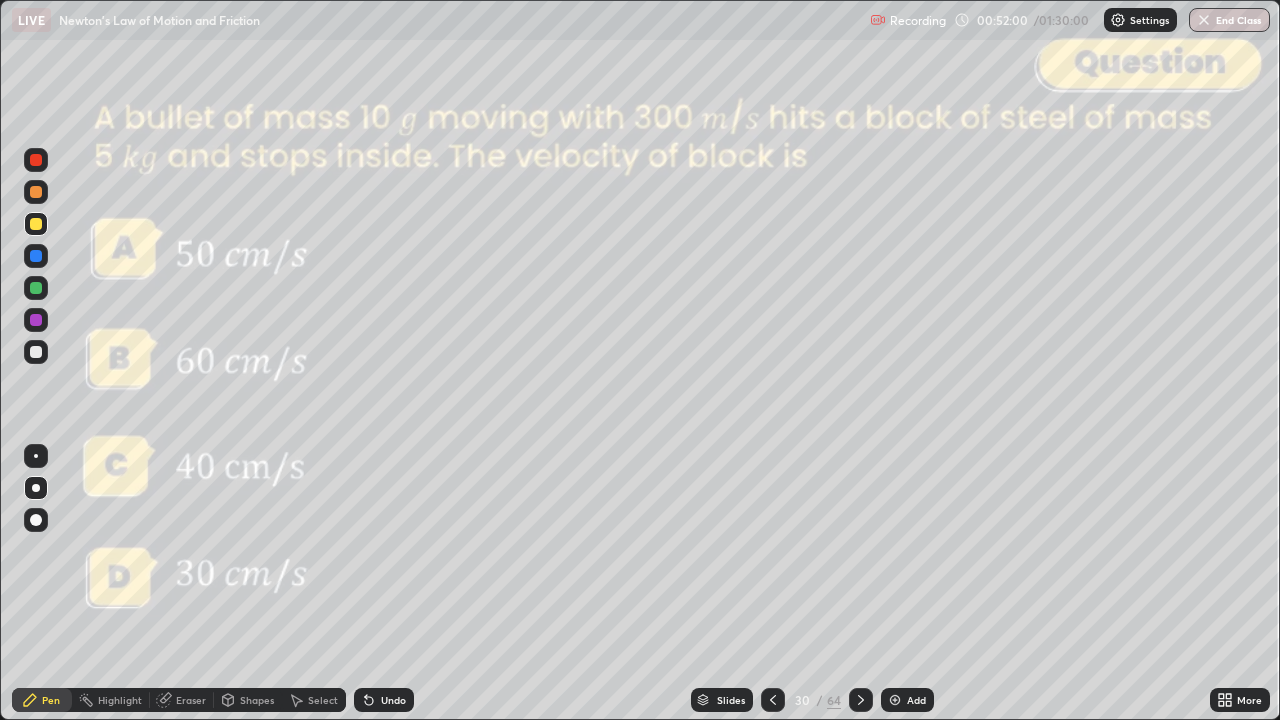 click 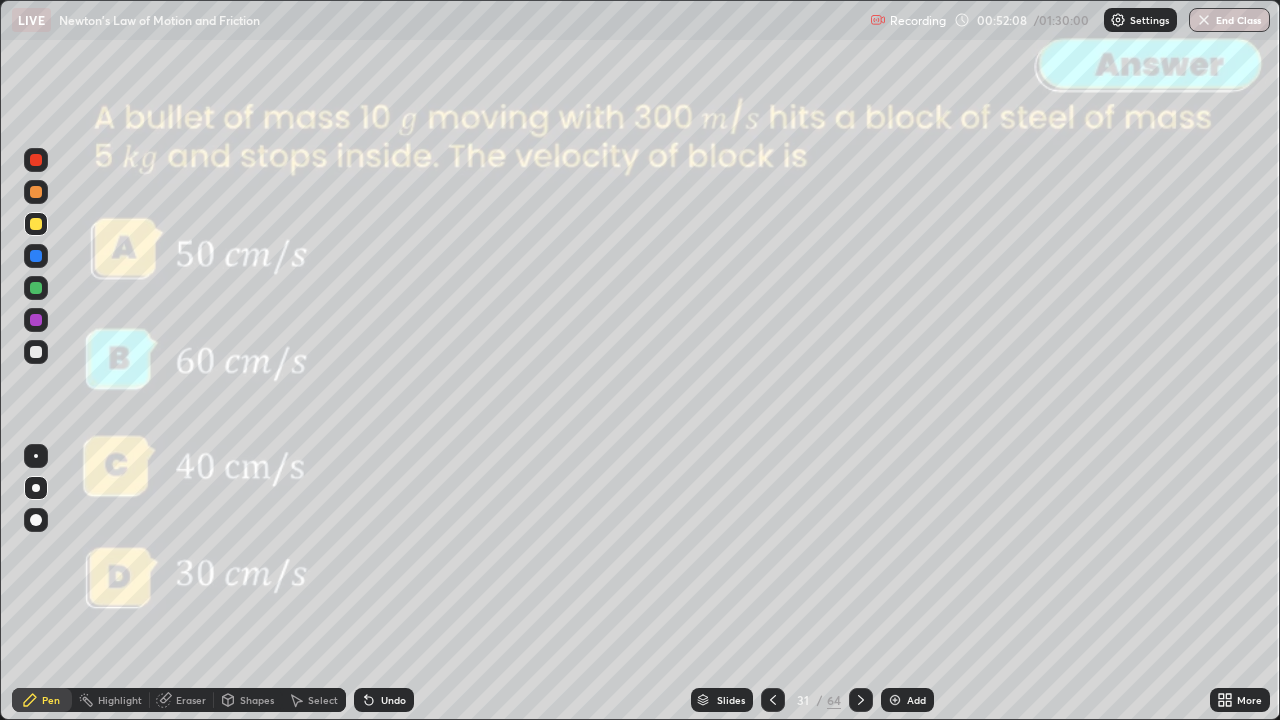 click 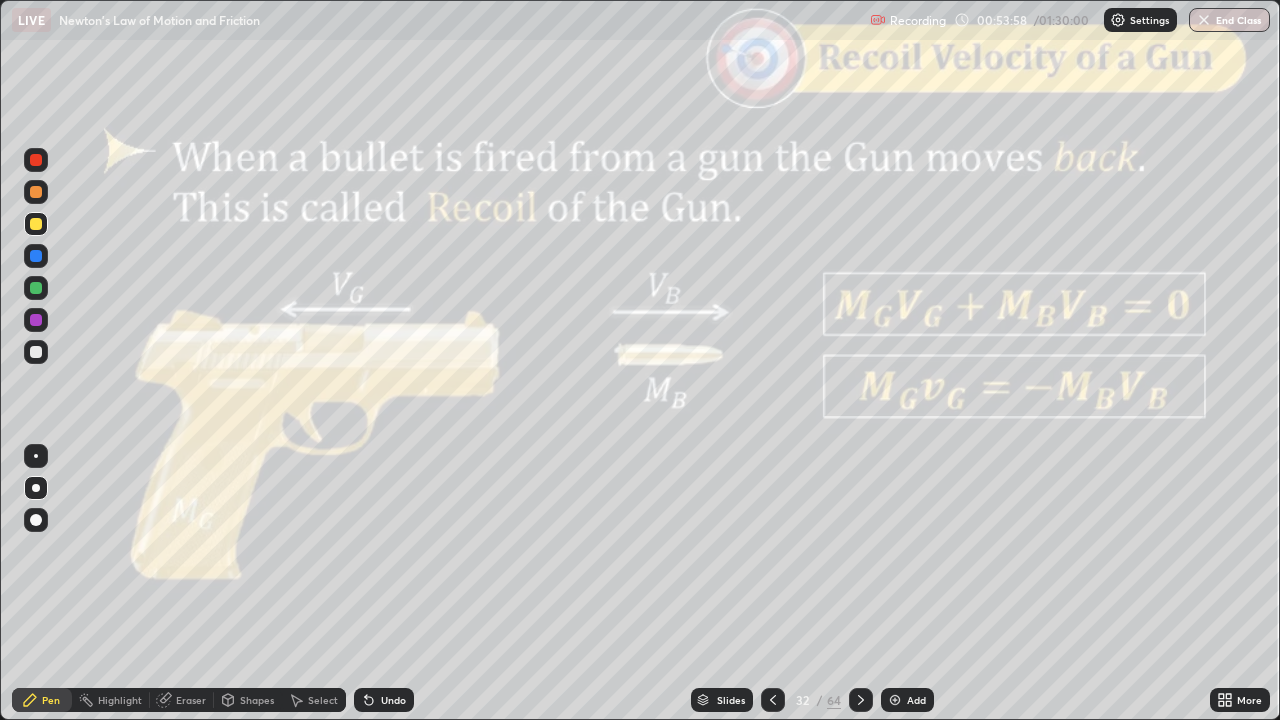 click on "Slides" at bounding box center (722, 700) 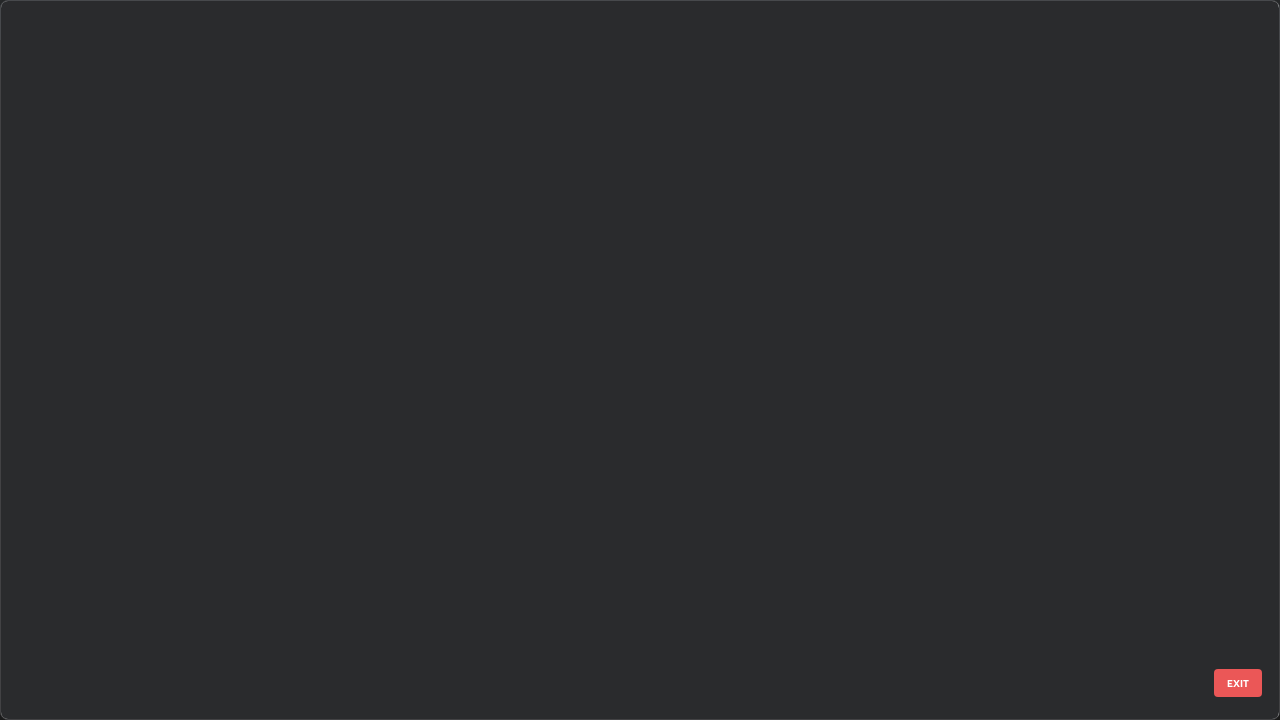 scroll, scrollTop: 1753, scrollLeft: 0, axis: vertical 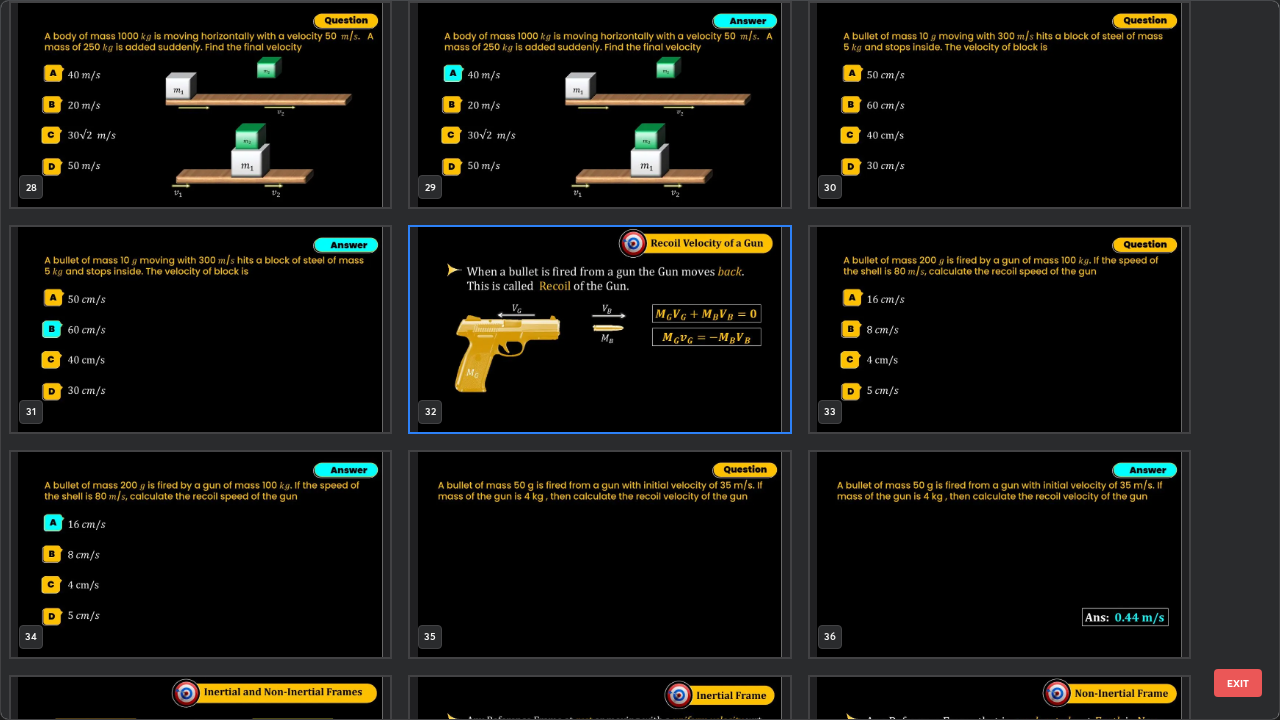 click on "EXIT" at bounding box center (1238, 683) 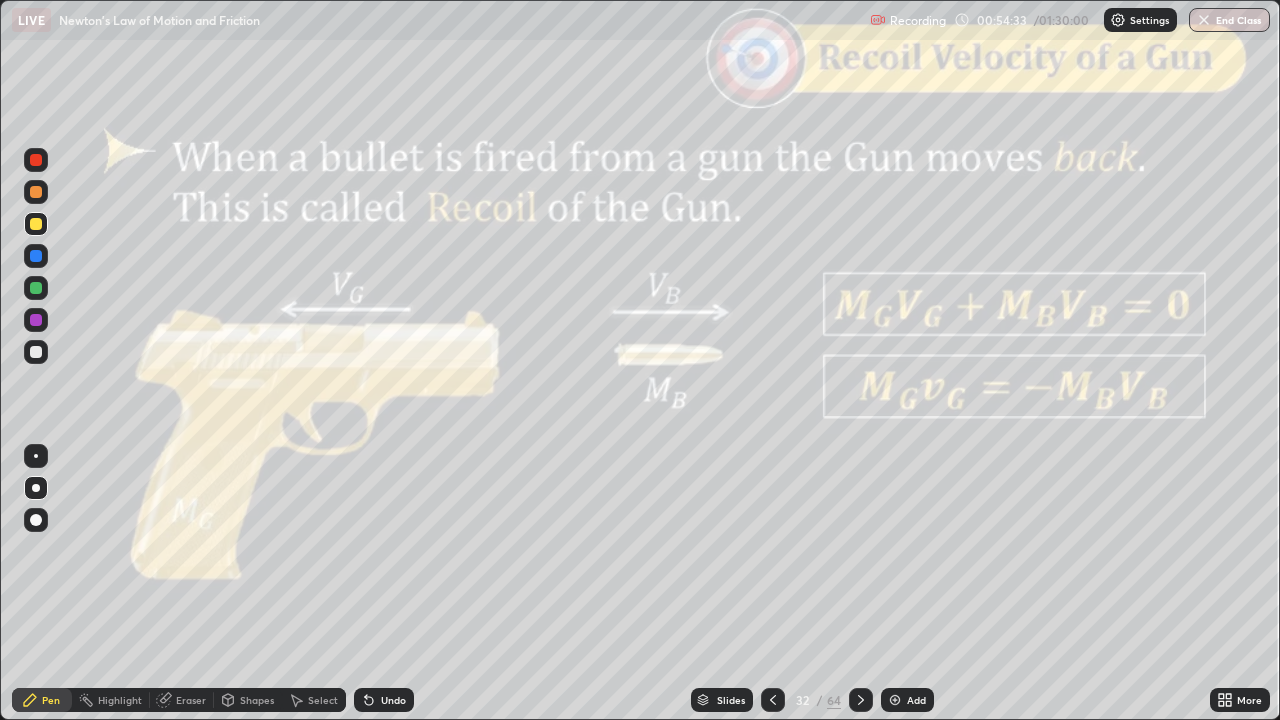 click on "Undo" at bounding box center (384, 700) 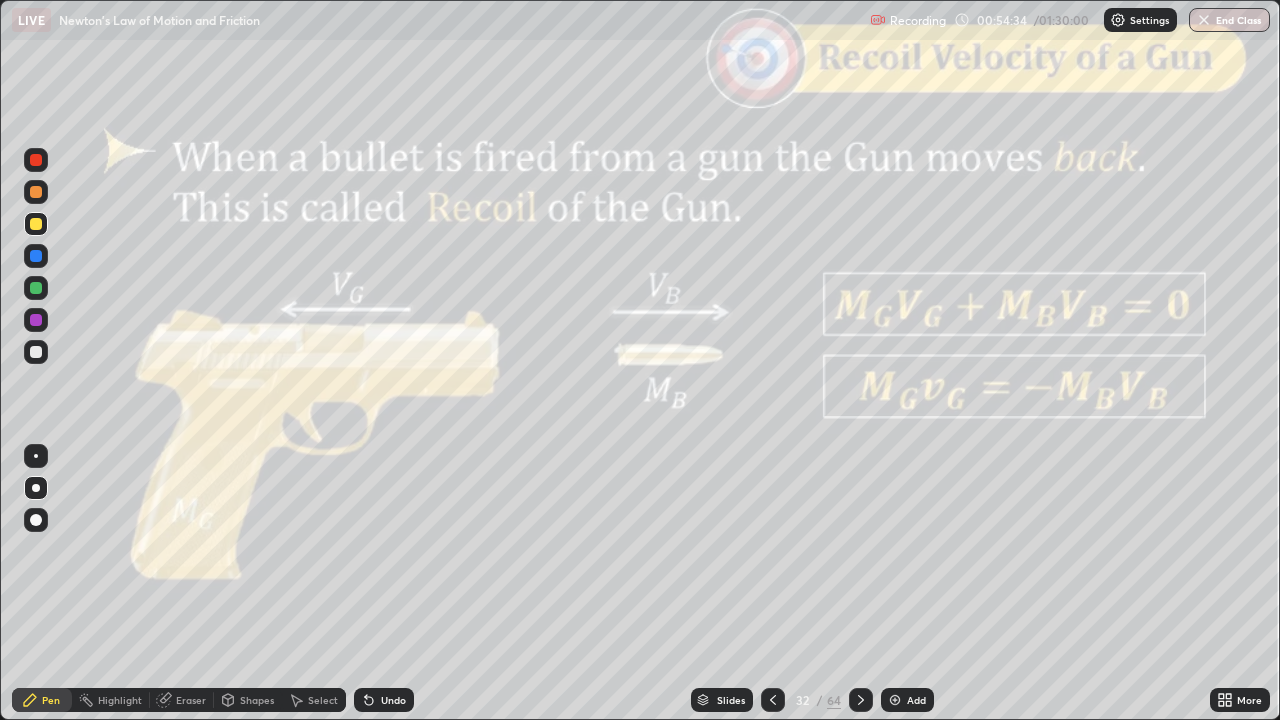 click on "Undo" at bounding box center (393, 700) 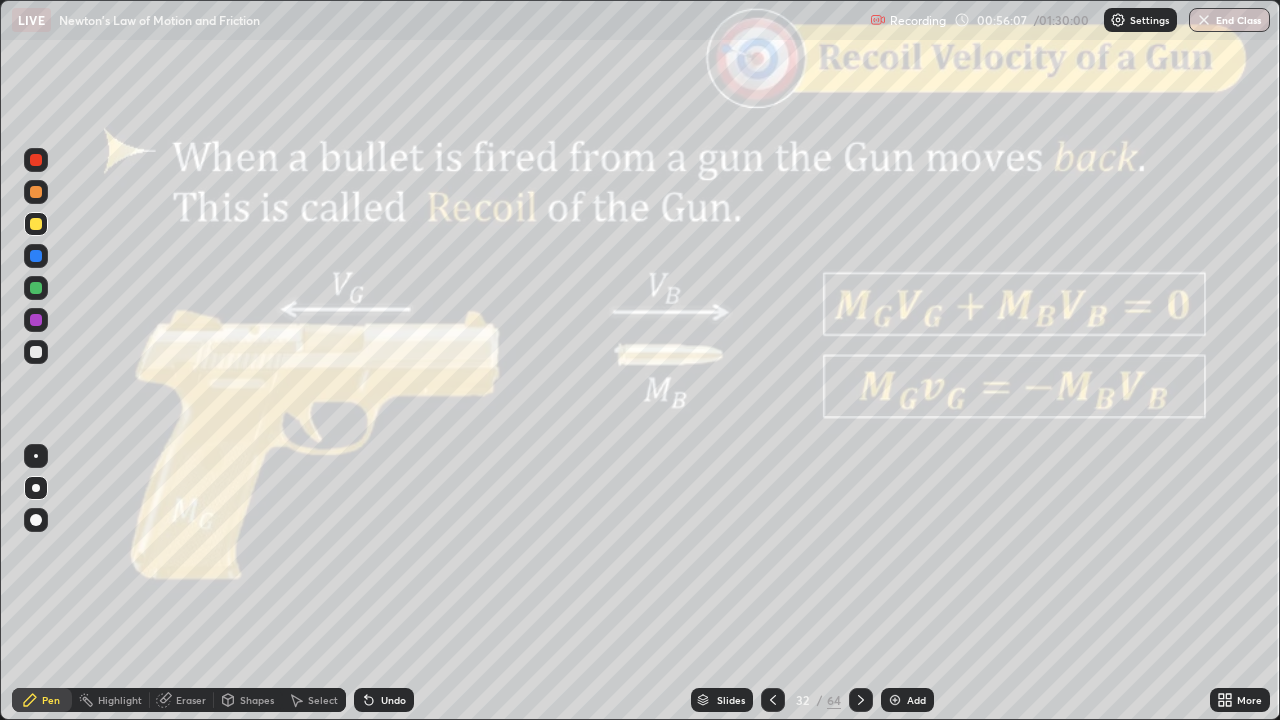 click 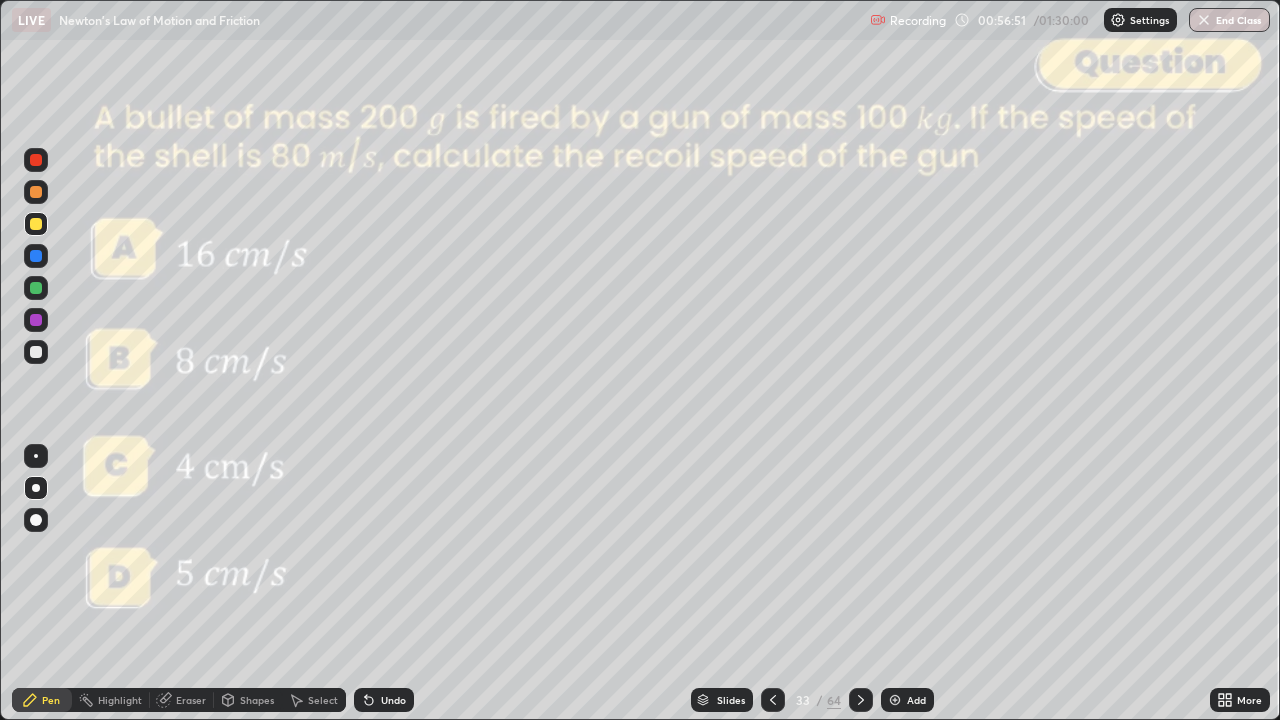click at bounding box center [36, 352] 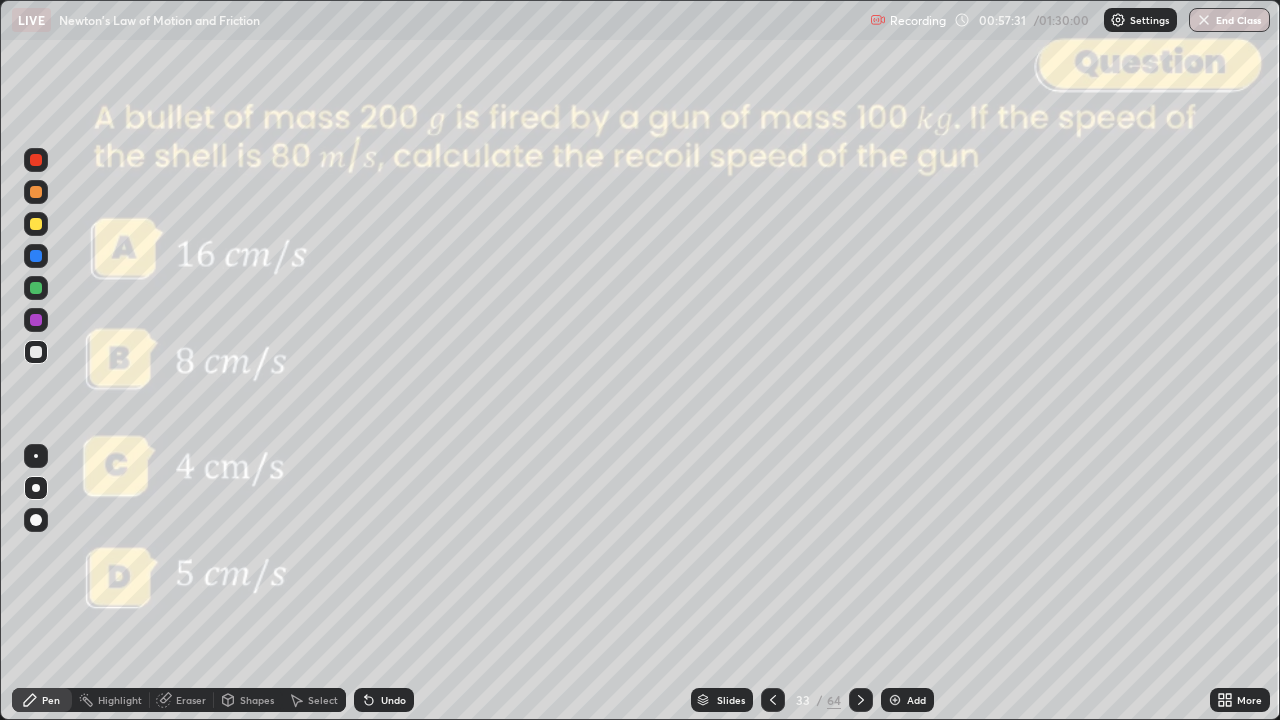 click at bounding box center [36, 160] 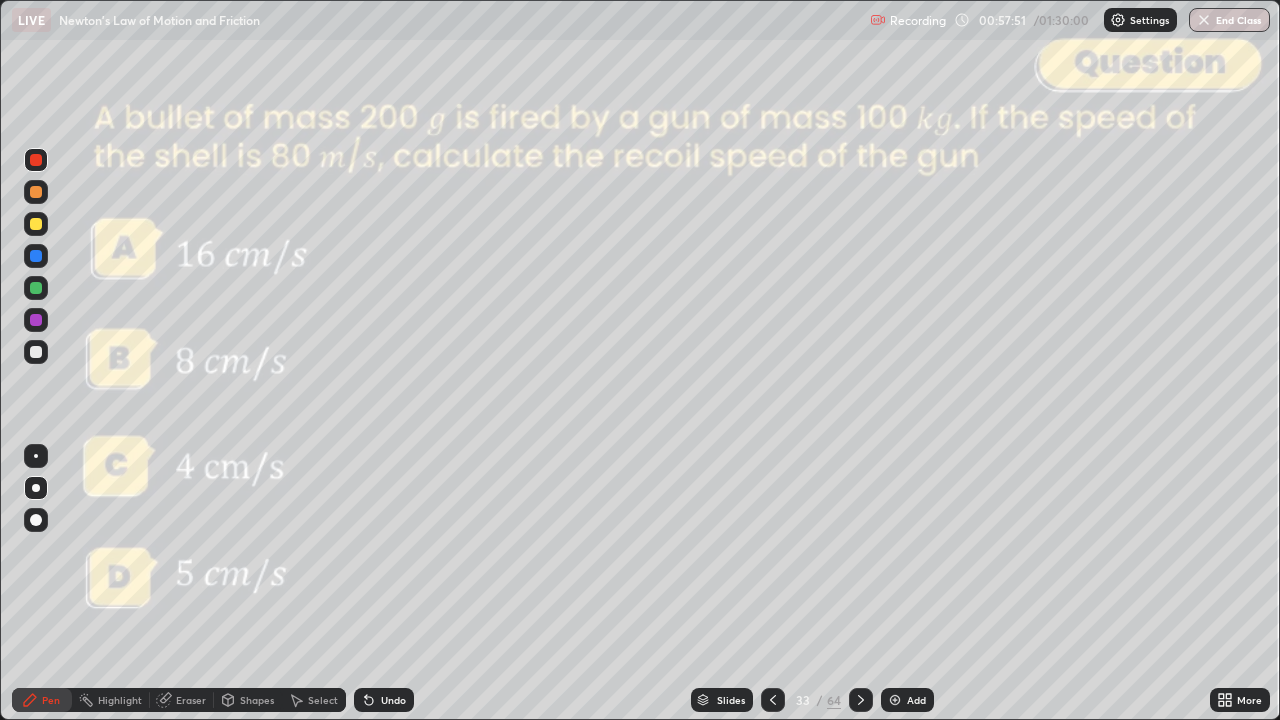 click at bounding box center (861, 700) 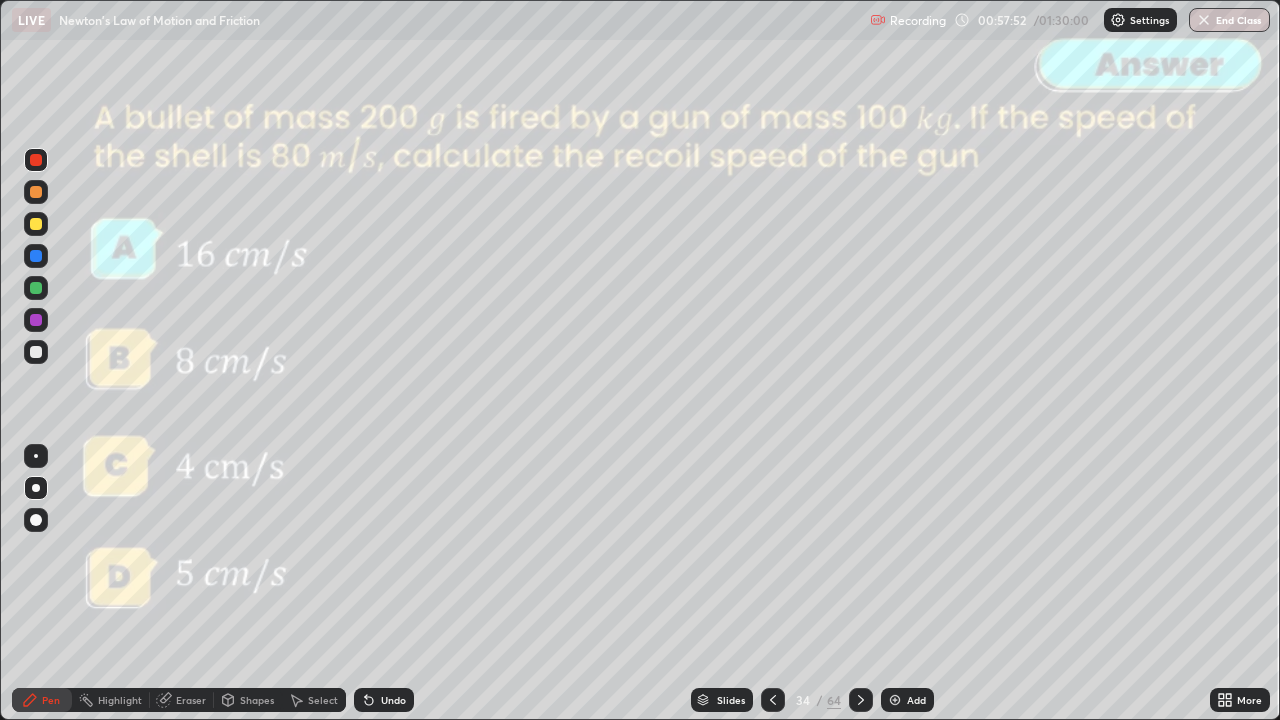 click 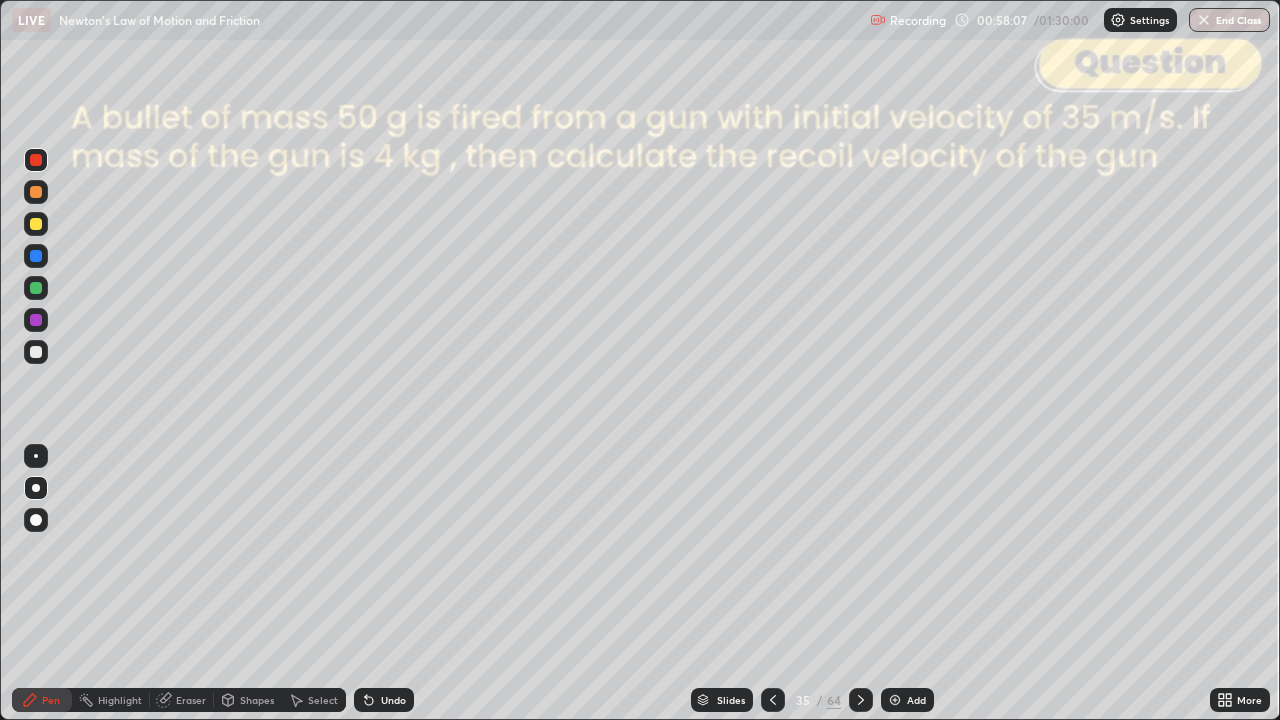 click 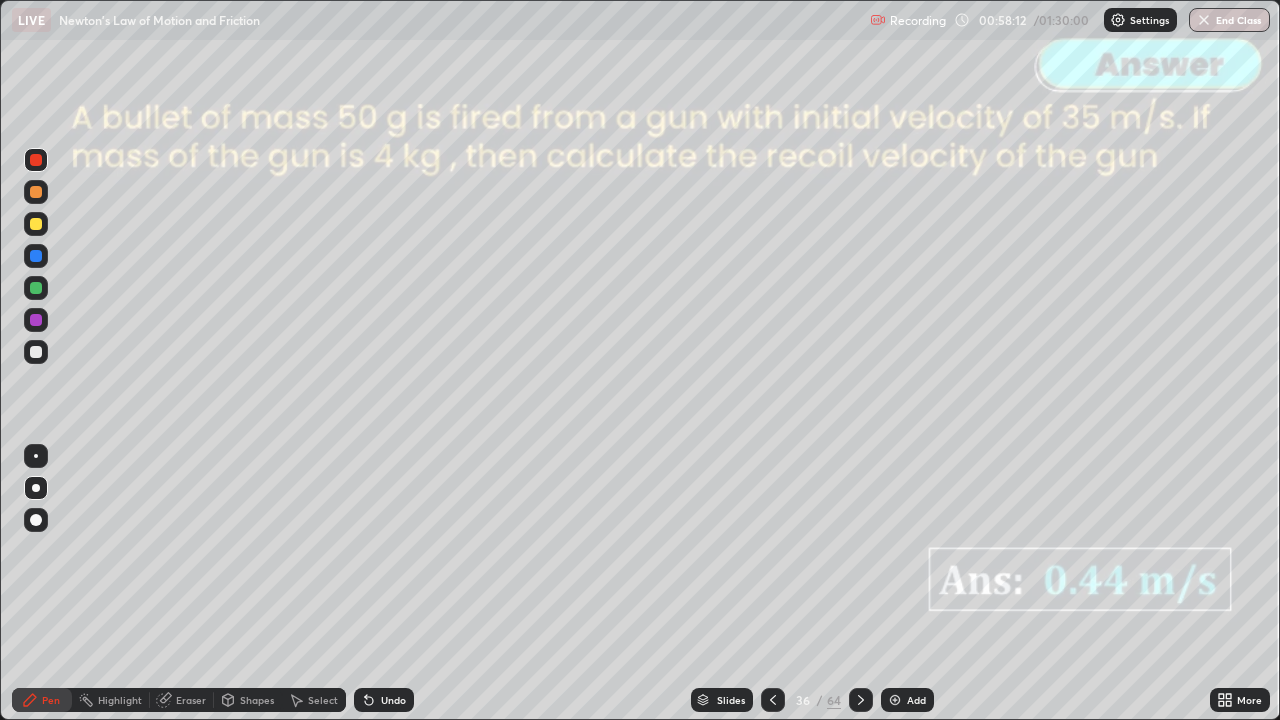 click 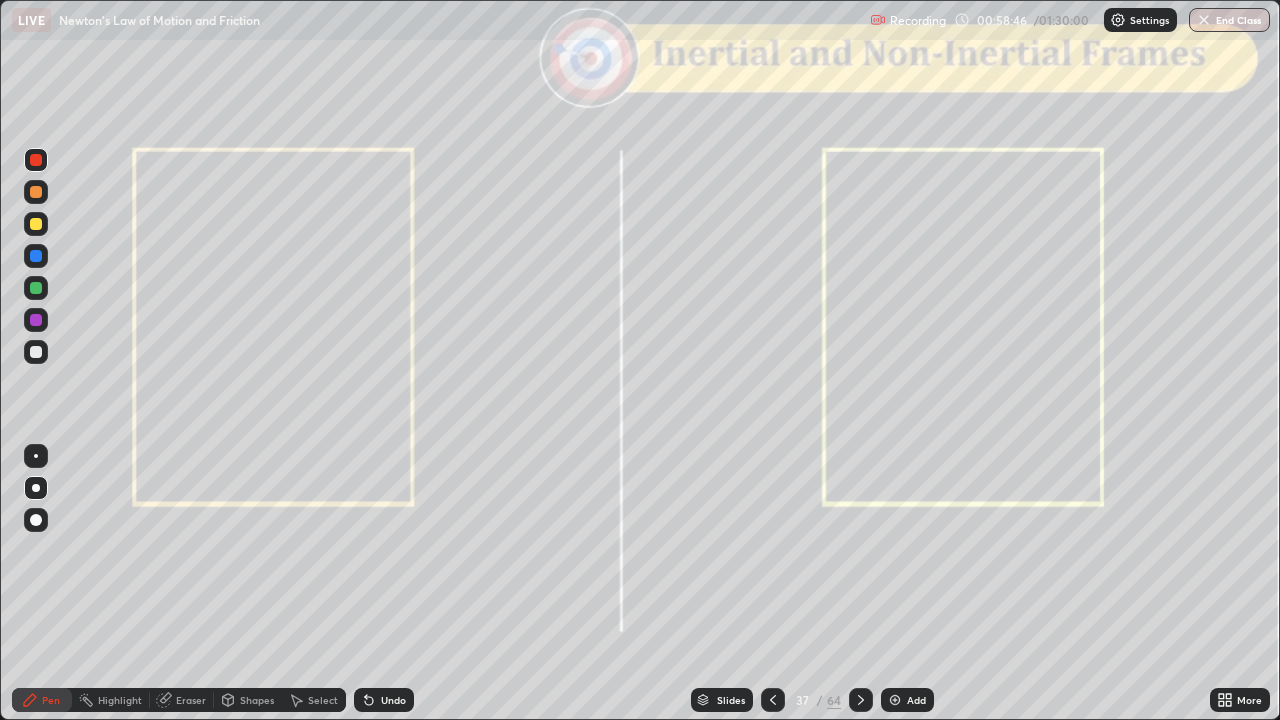 click 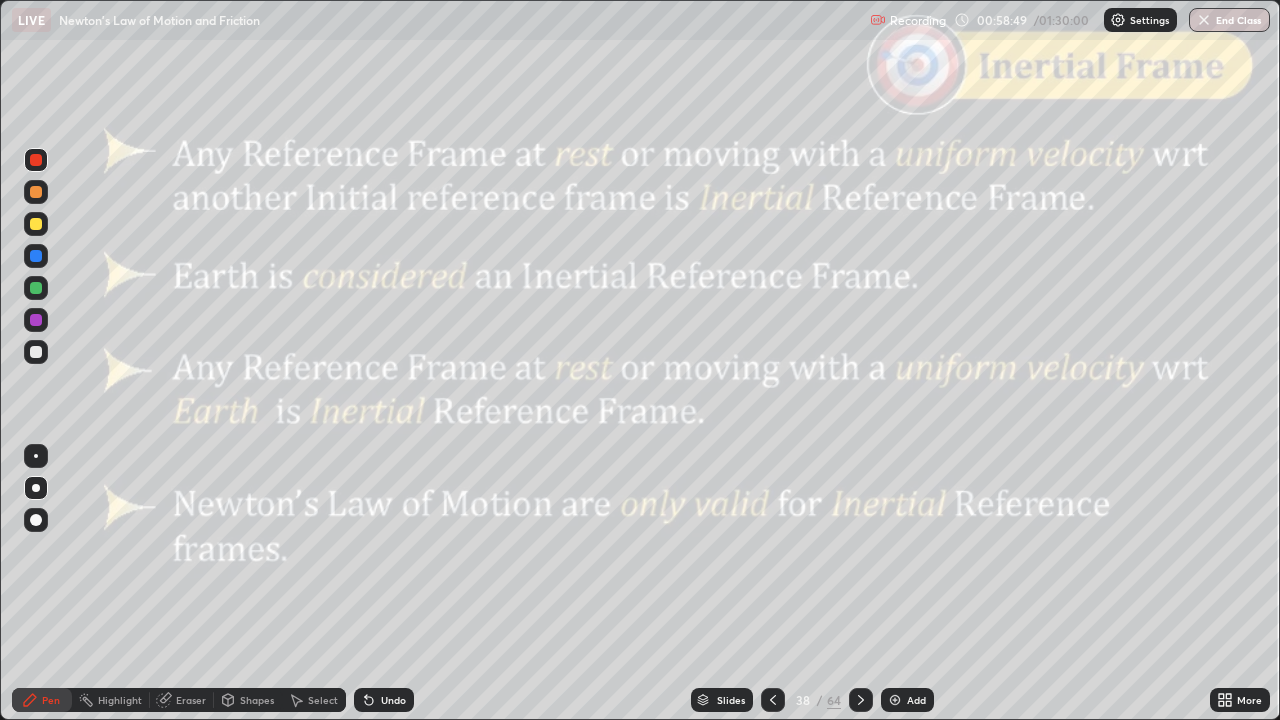 click on "Shapes" at bounding box center (257, 700) 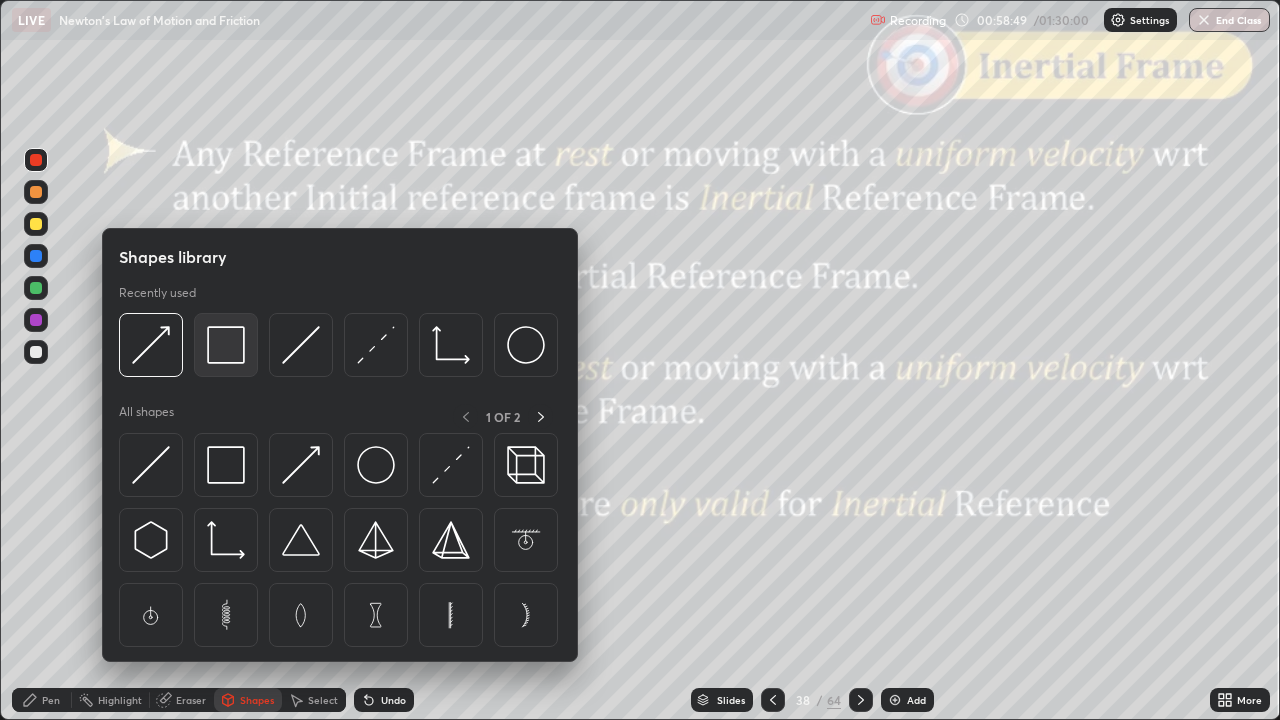 click at bounding box center (226, 345) 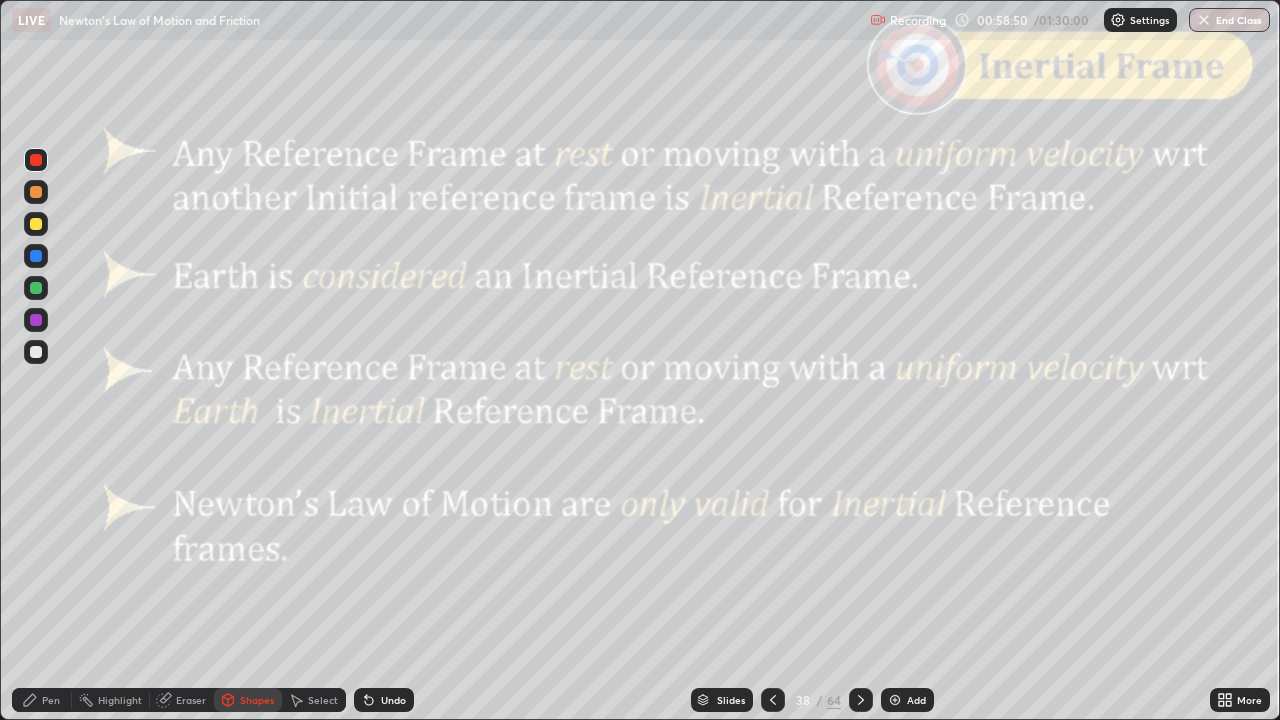 click at bounding box center (36, 160) 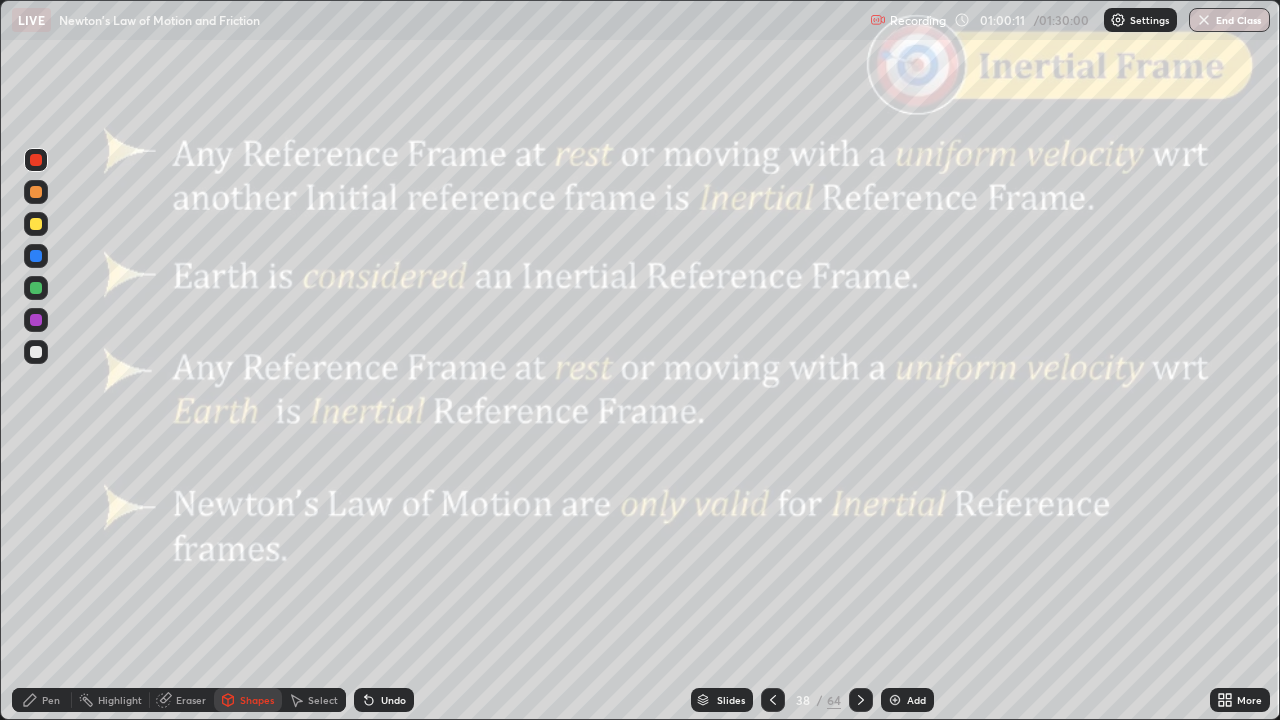 click 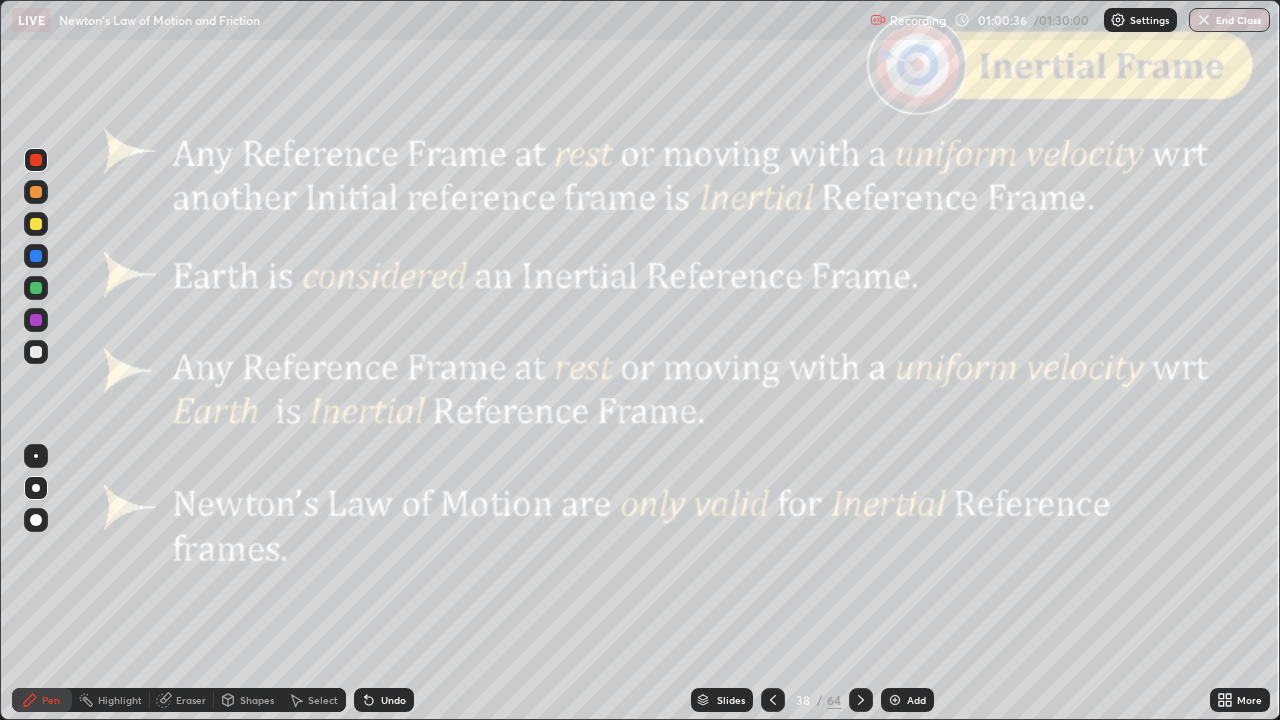 click on "Undo" at bounding box center [384, 700] 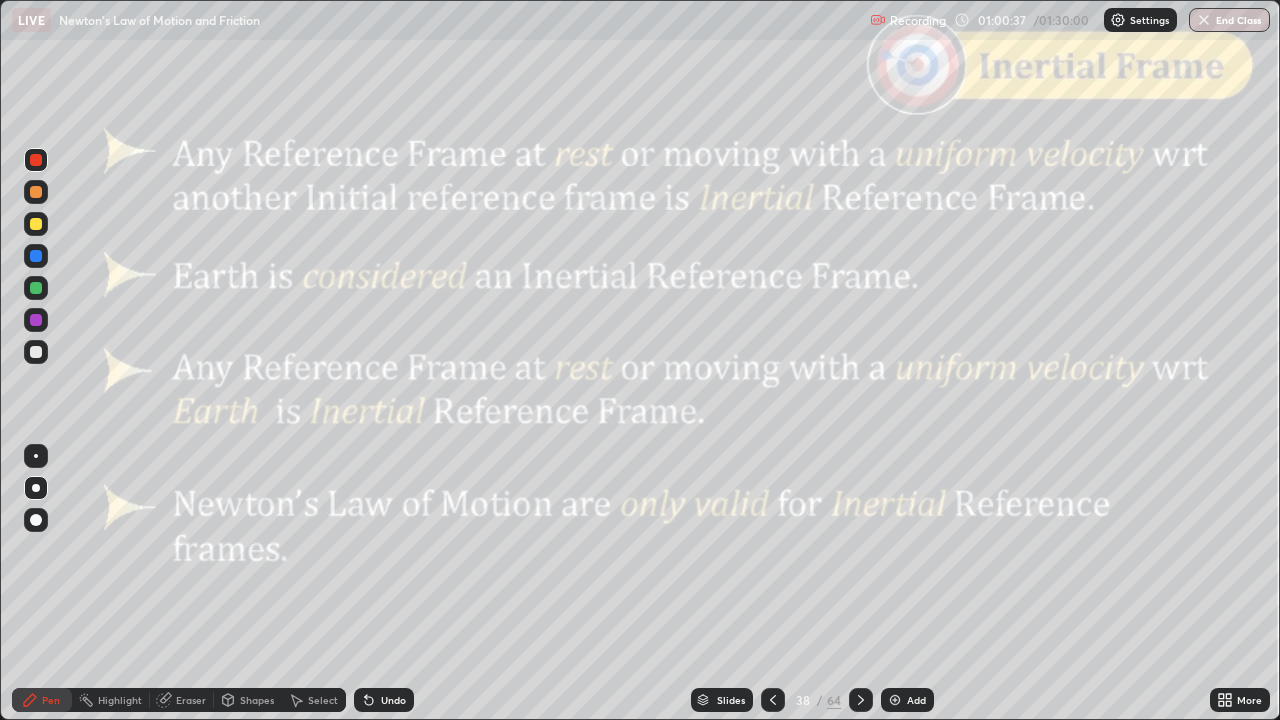 click on "Shapes" at bounding box center (257, 700) 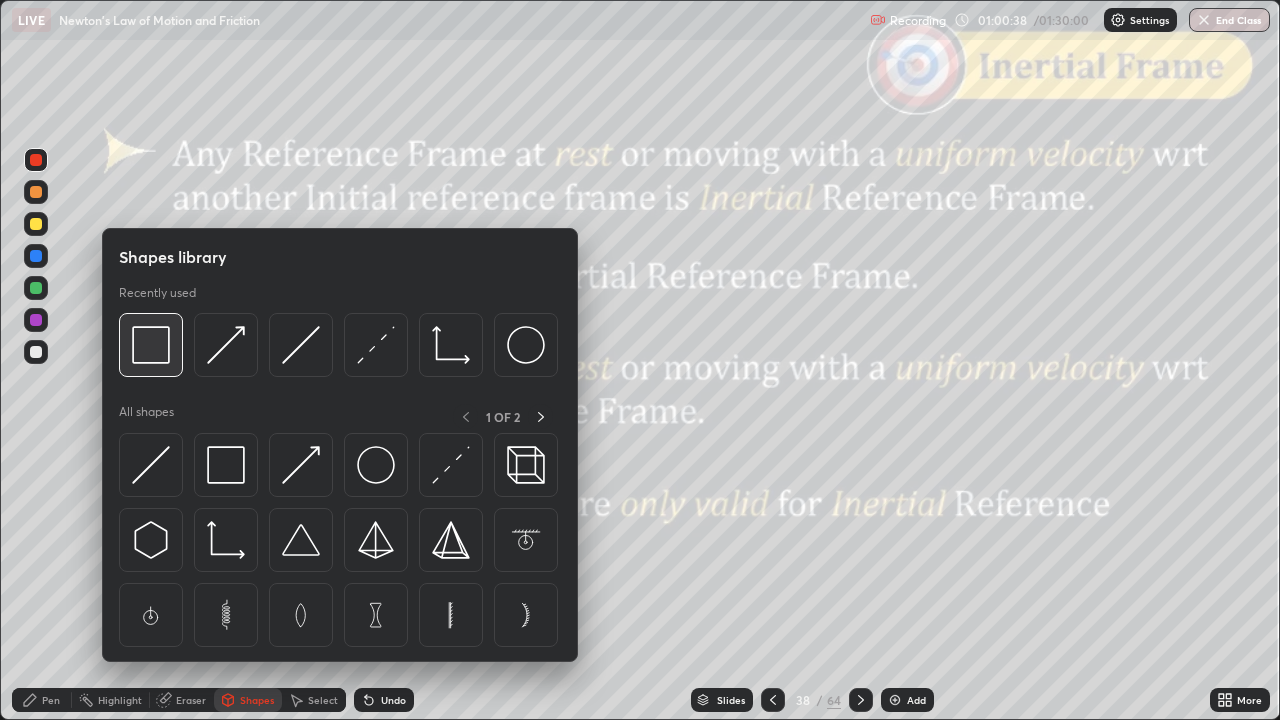 click at bounding box center (151, 345) 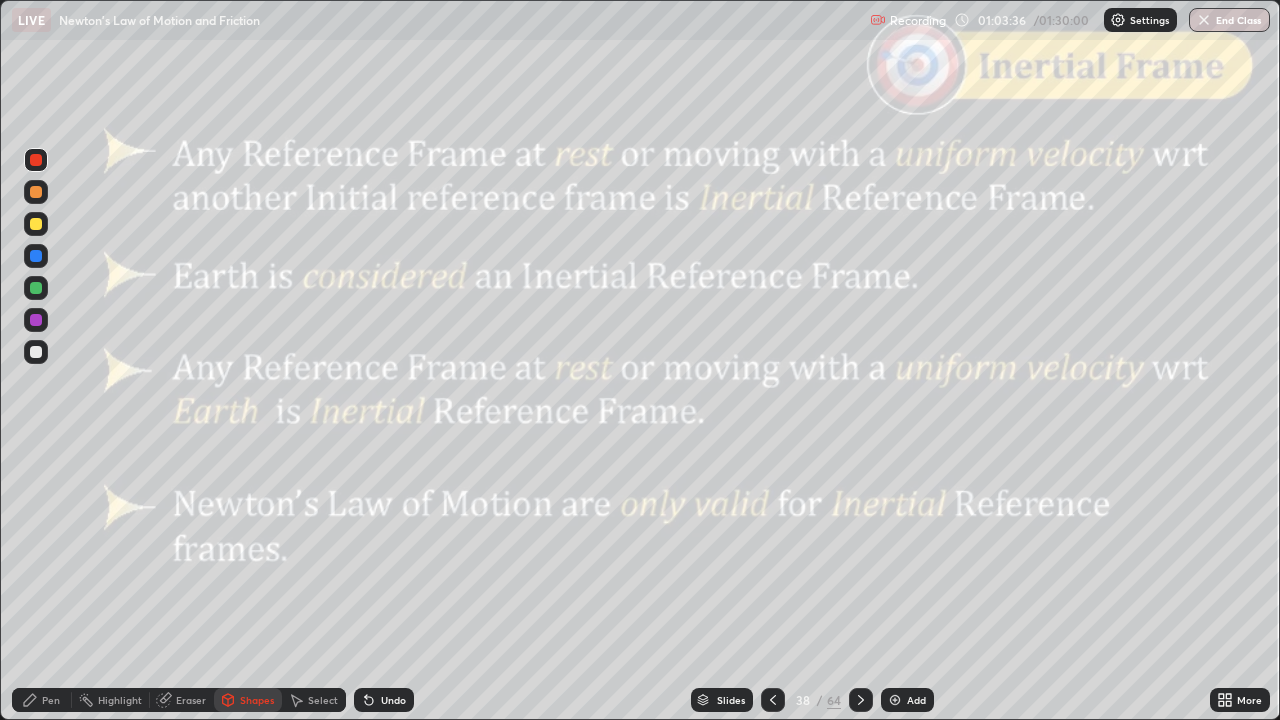 click 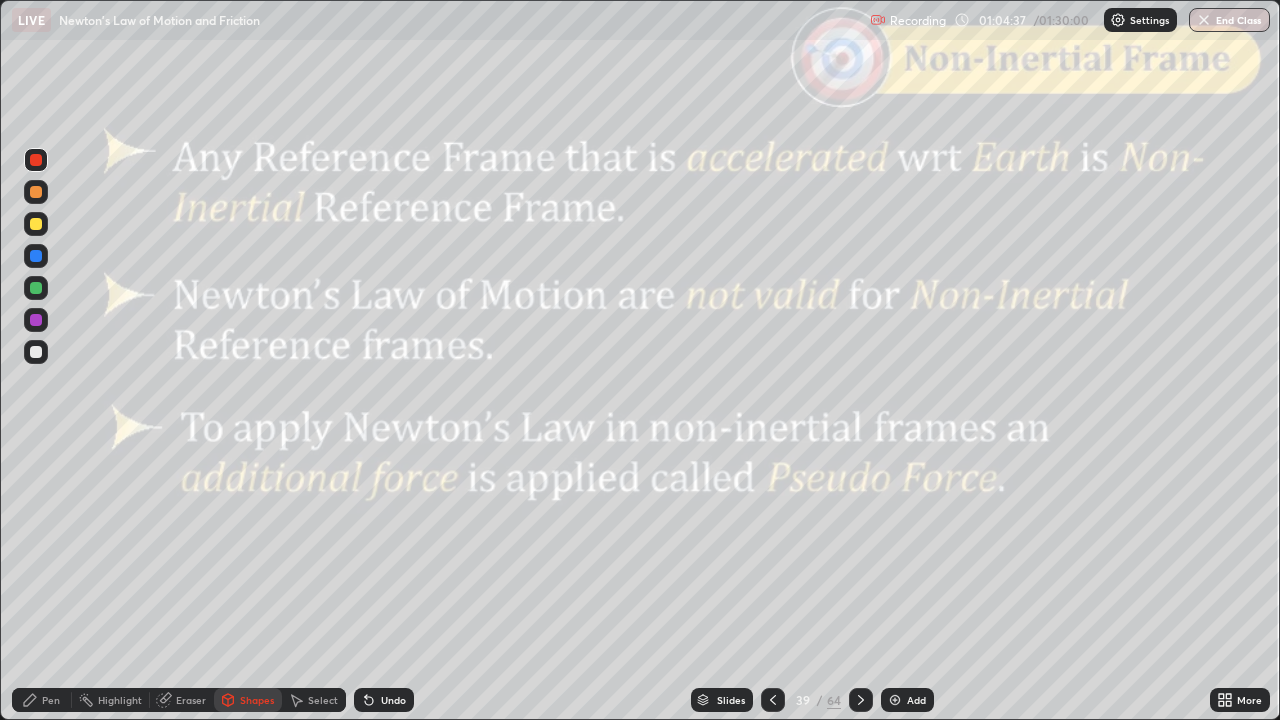 click on "Slides" at bounding box center (722, 700) 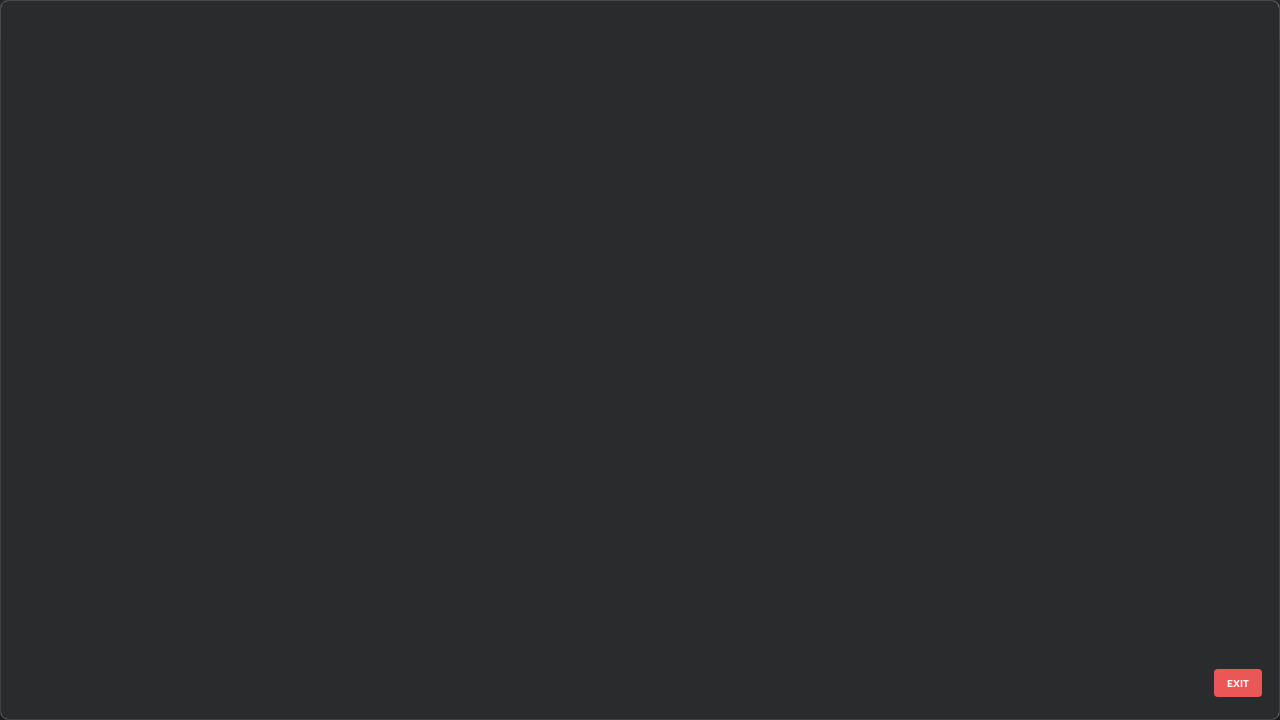 scroll, scrollTop: 2202, scrollLeft: 0, axis: vertical 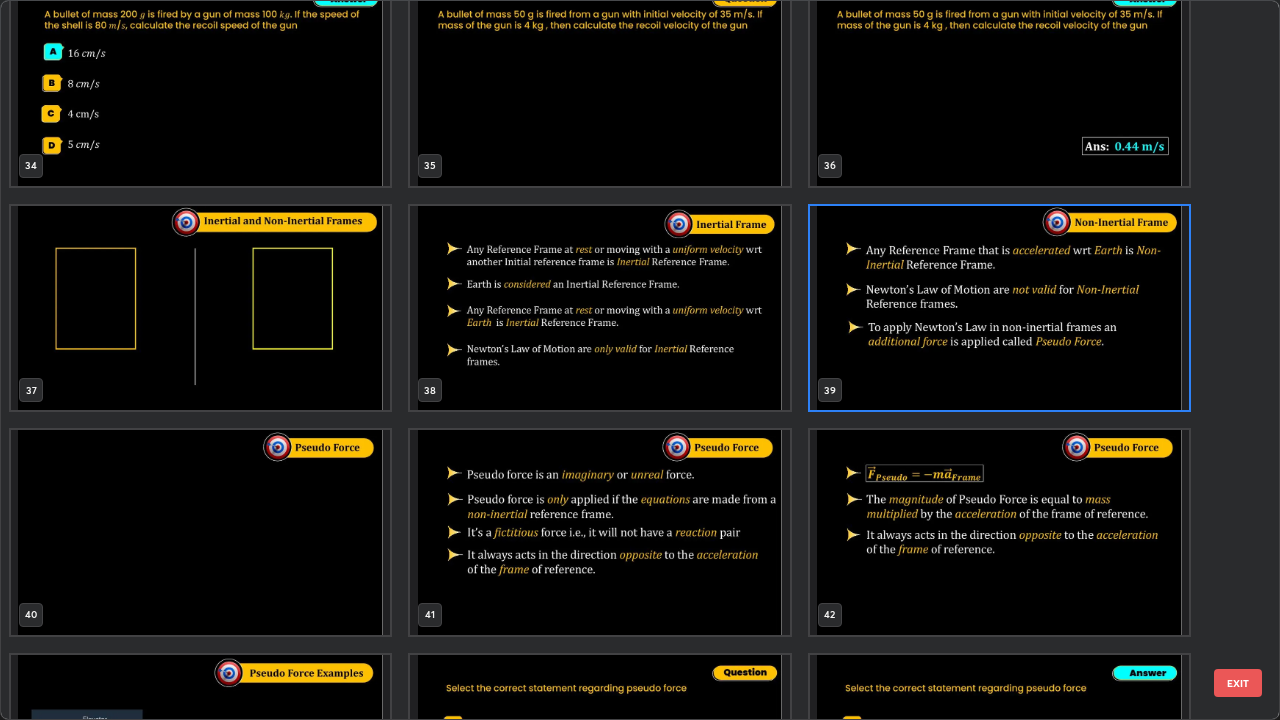 click on "EXIT" at bounding box center [1238, 683] 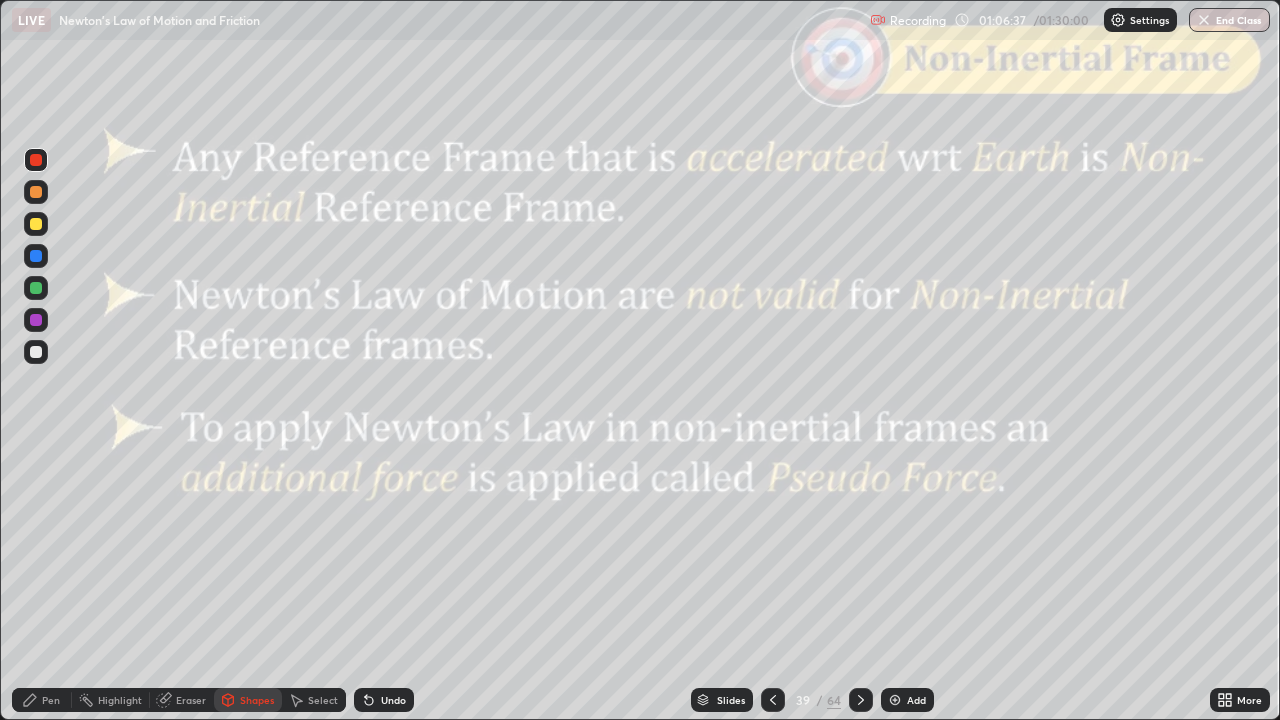 click on "Slides" at bounding box center (722, 700) 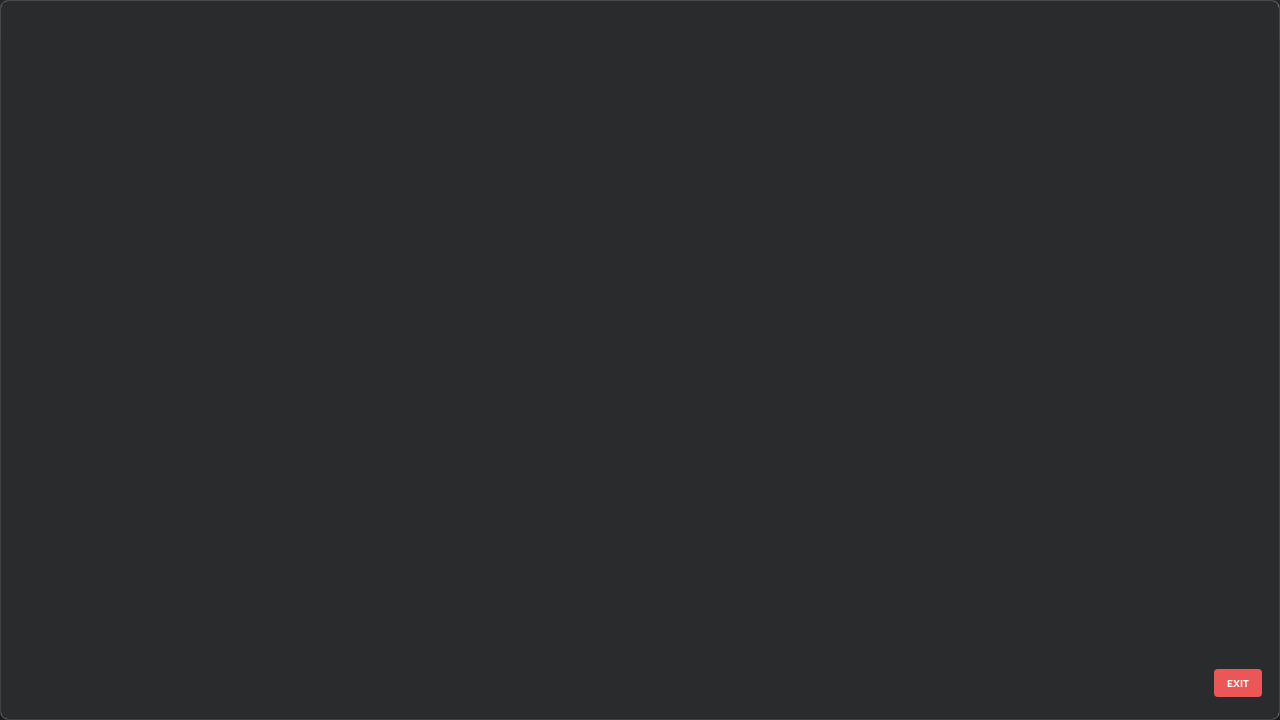 scroll, scrollTop: 2202, scrollLeft: 0, axis: vertical 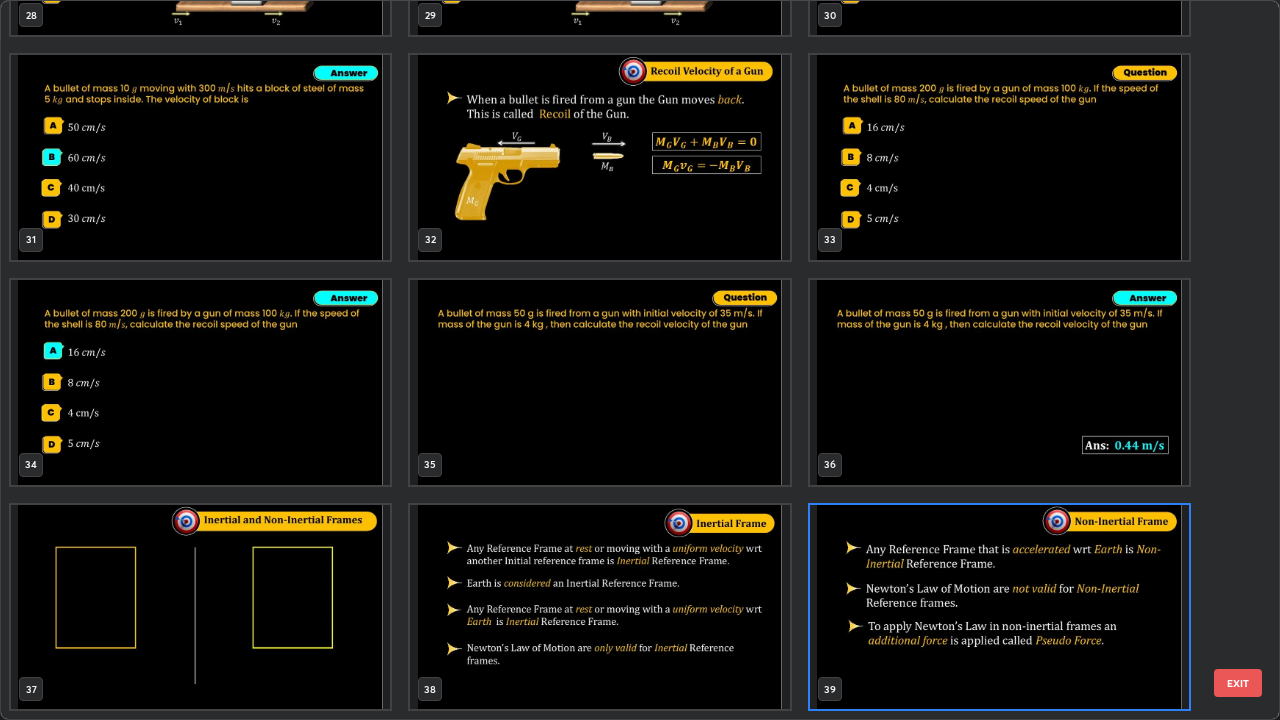 click at bounding box center (200, 607) 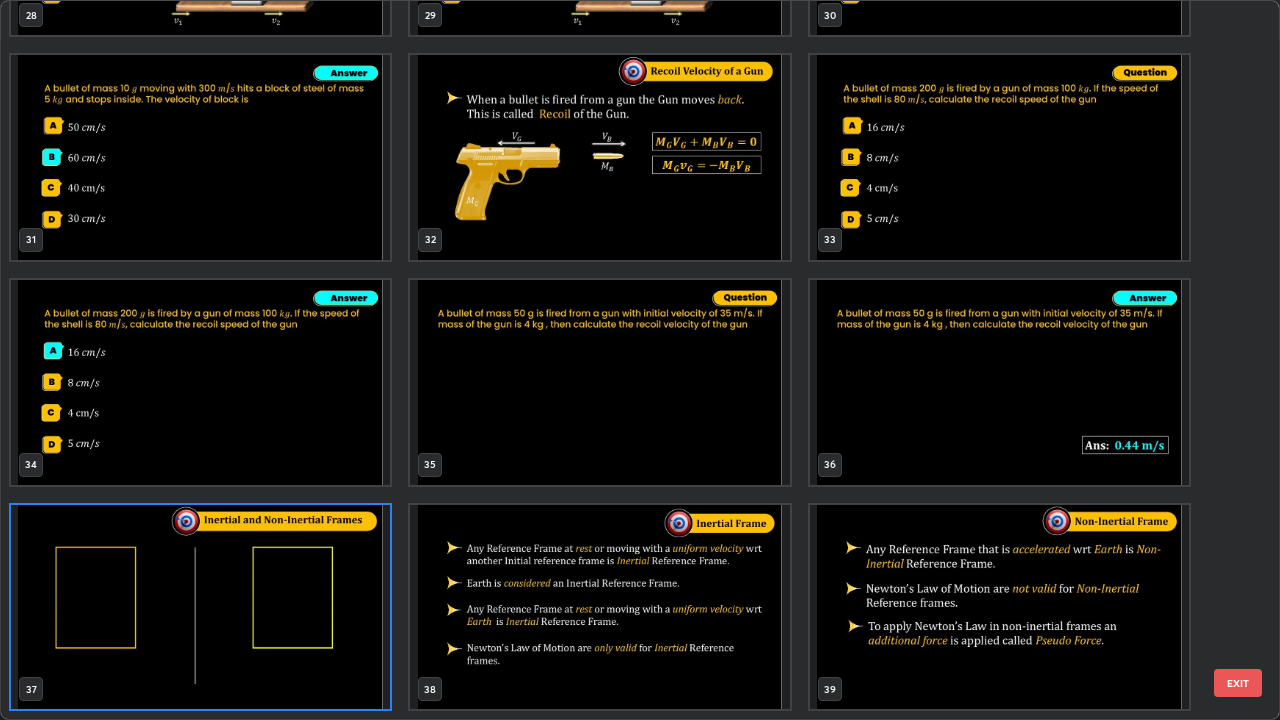 click on "EXIT" at bounding box center (1238, 683) 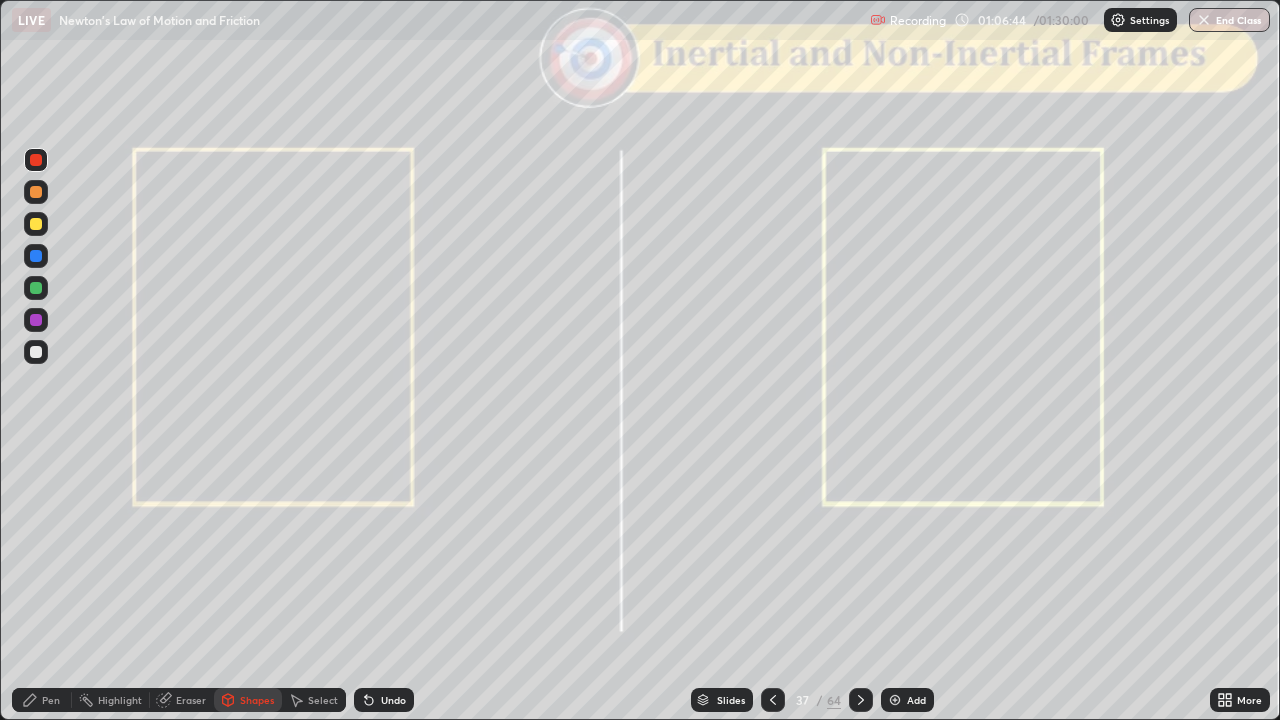 click at bounding box center (36, 352) 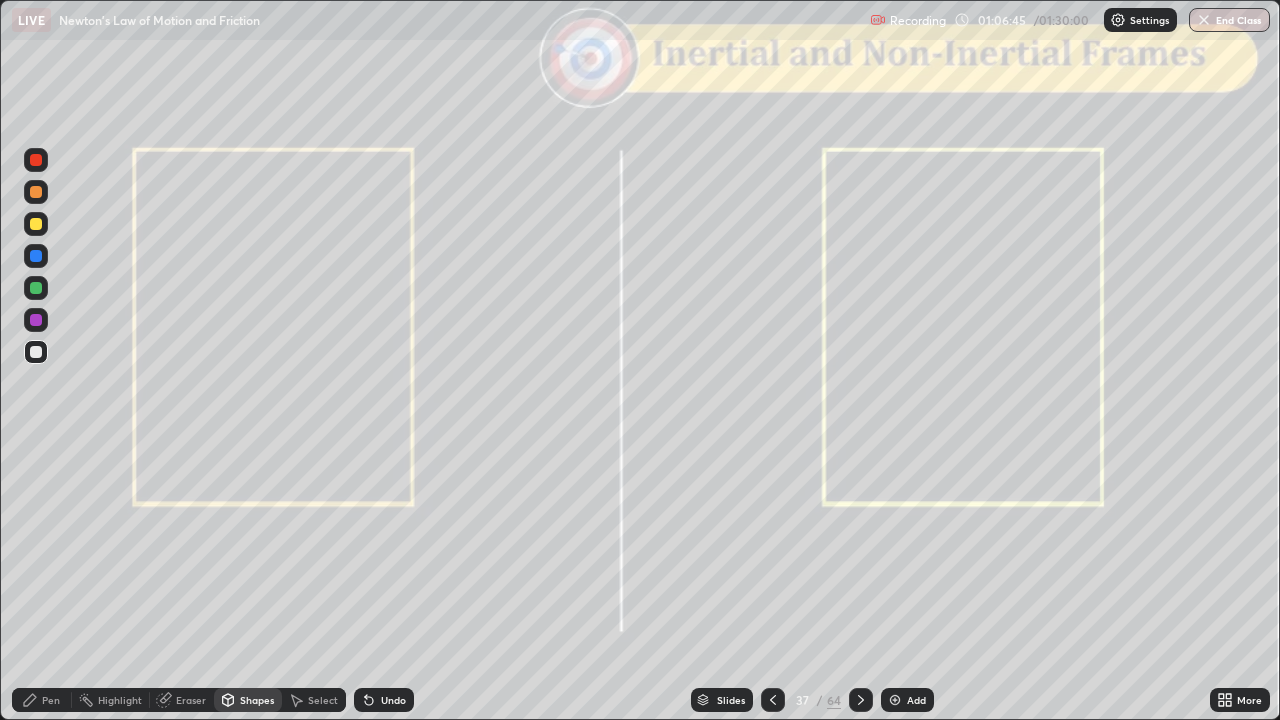 click on "Shapes" at bounding box center [257, 700] 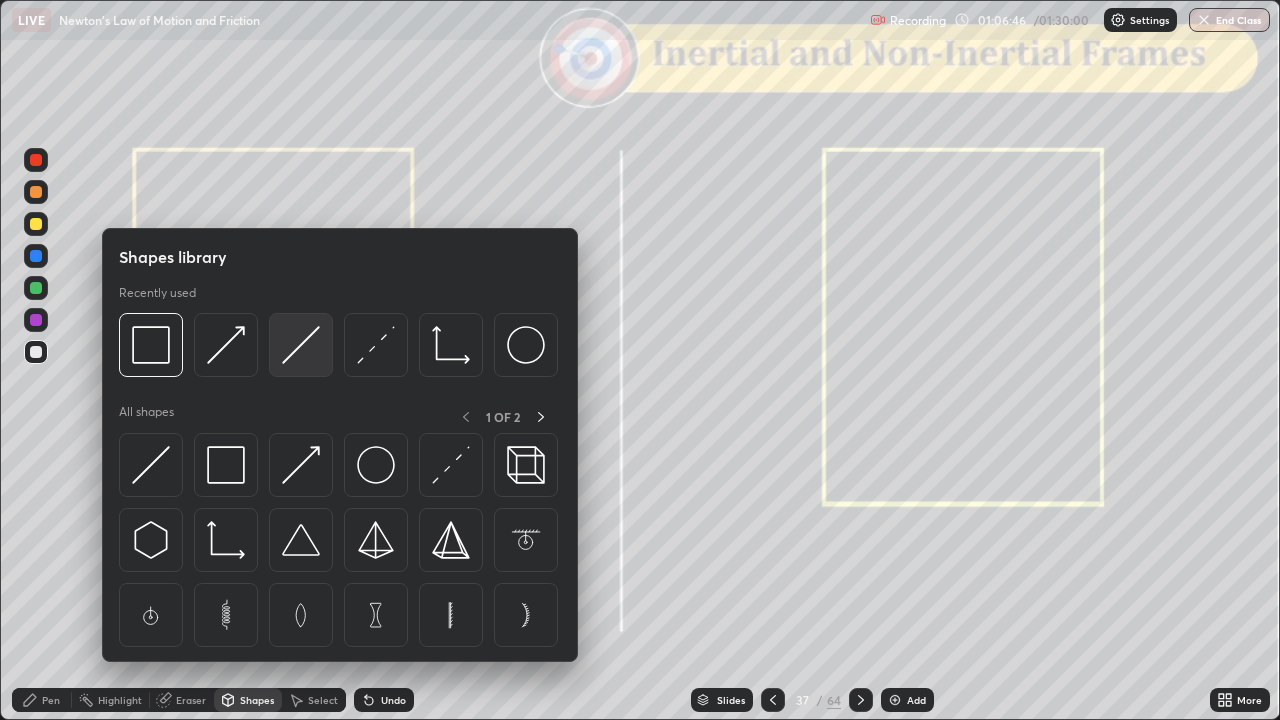click at bounding box center [301, 345] 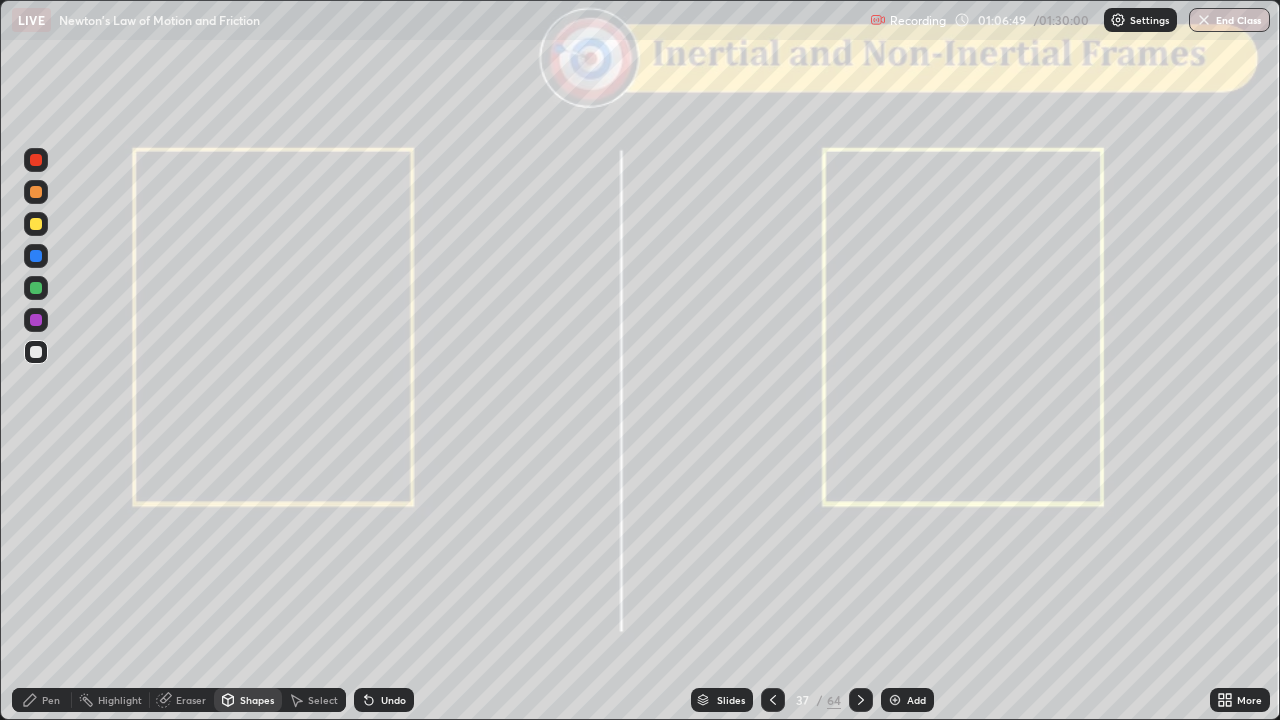 click on "Shapes" at bounding box center [257, 700] 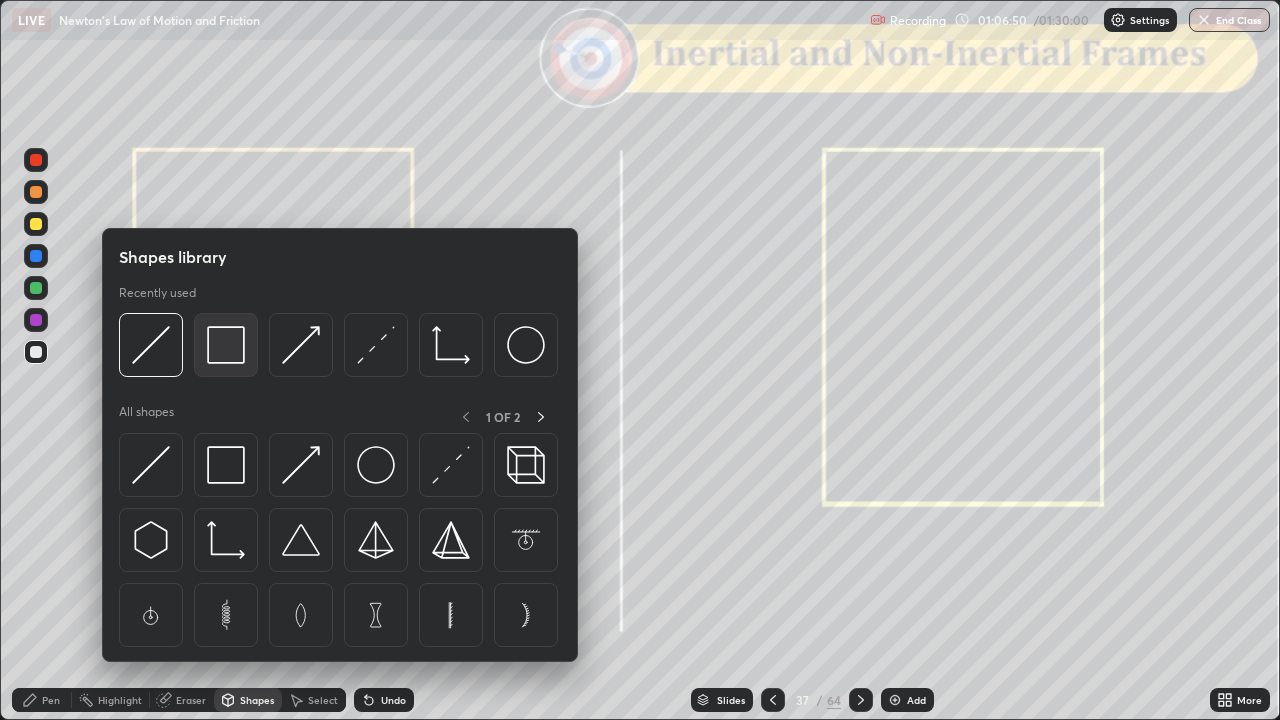click at bounding box center (226, 345) 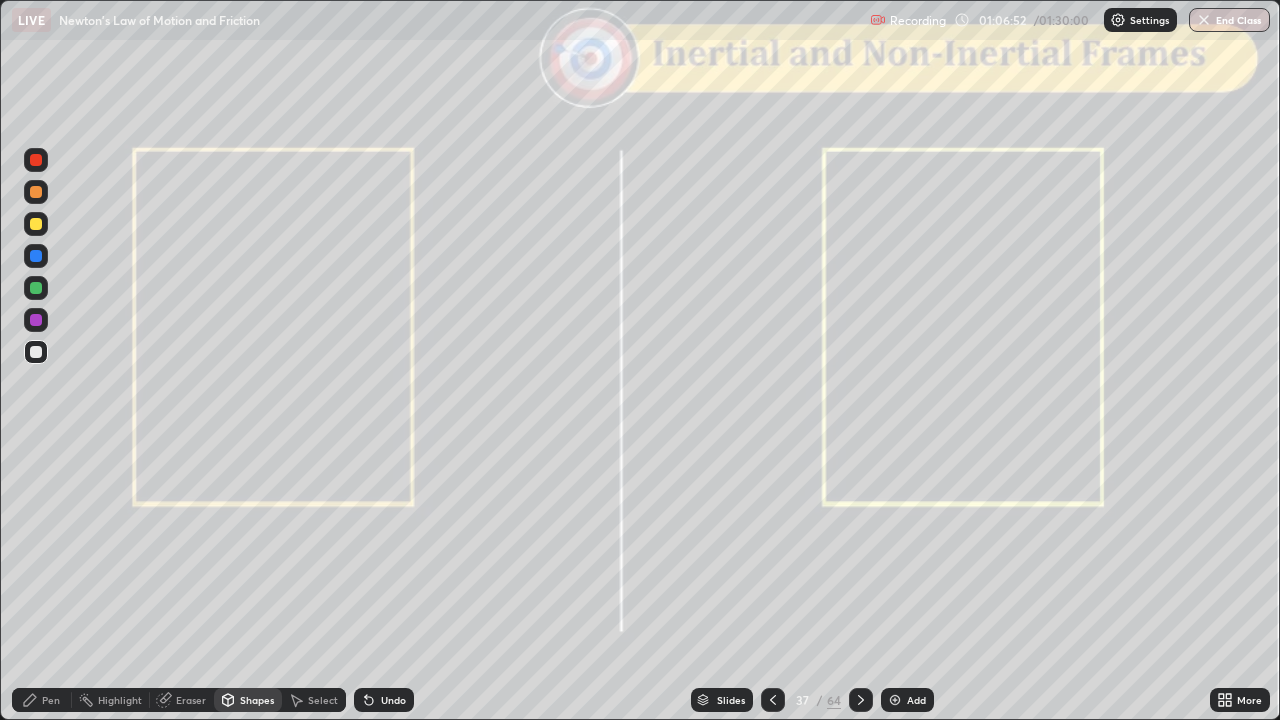 click on "Pen" at bounding box center (42, 700) 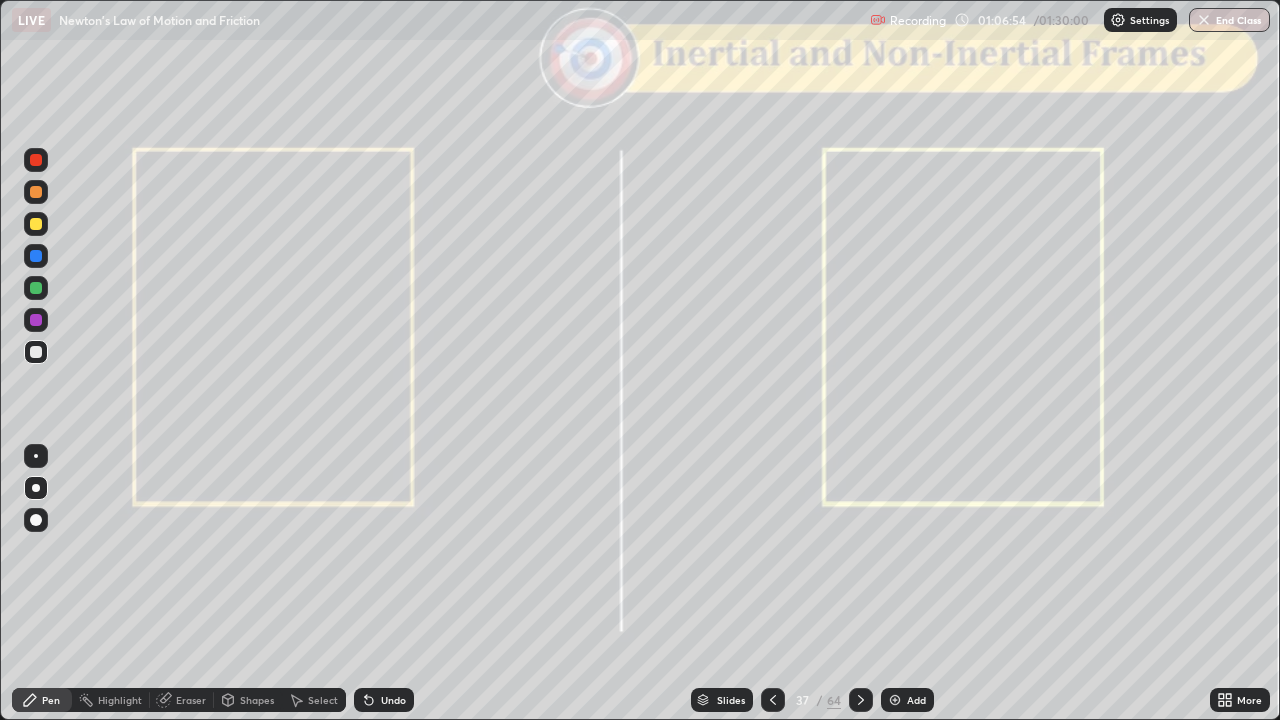 click at bounding box center (36, 192) 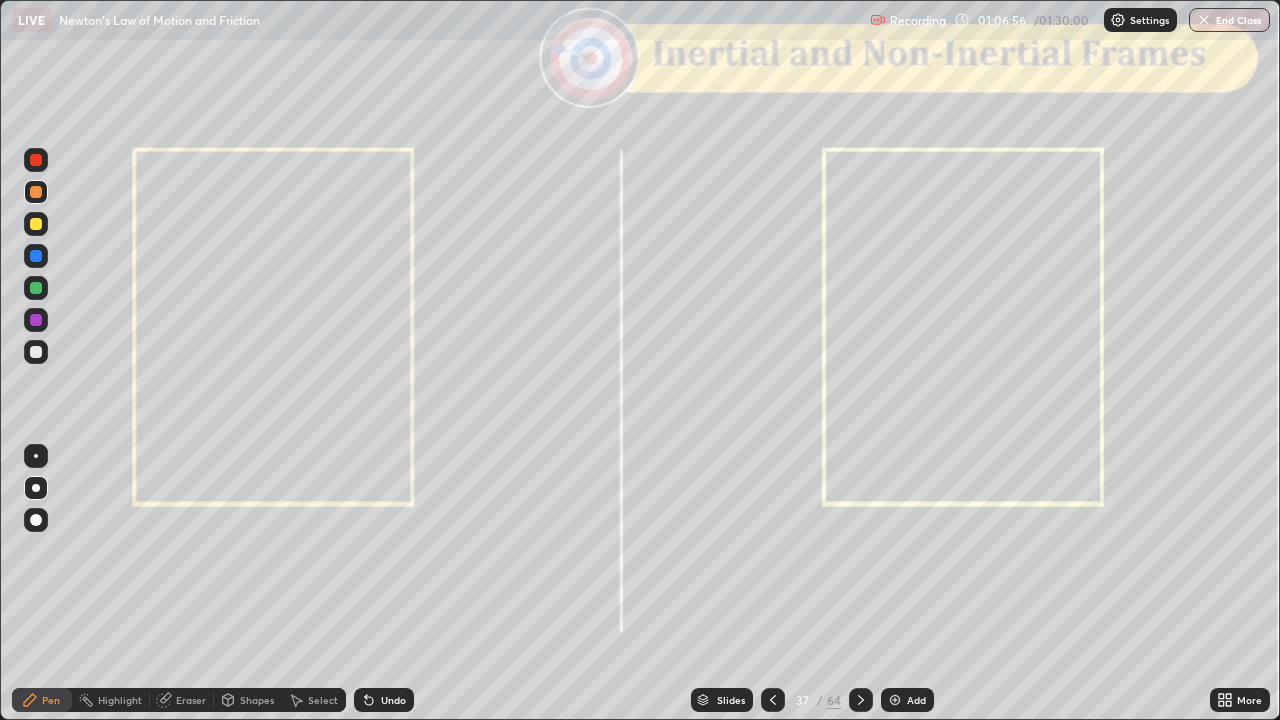 click on "Shapes" at bounding box center (248, 700) 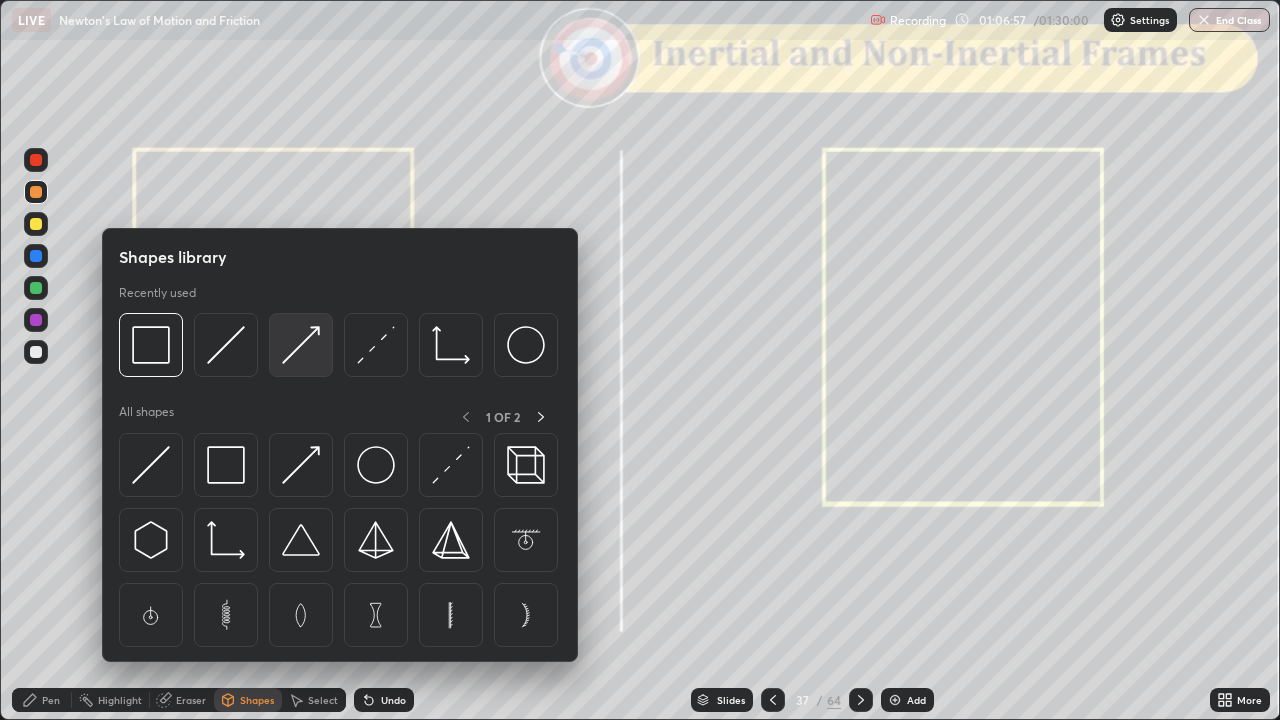 click at bounding box center [301, 345] 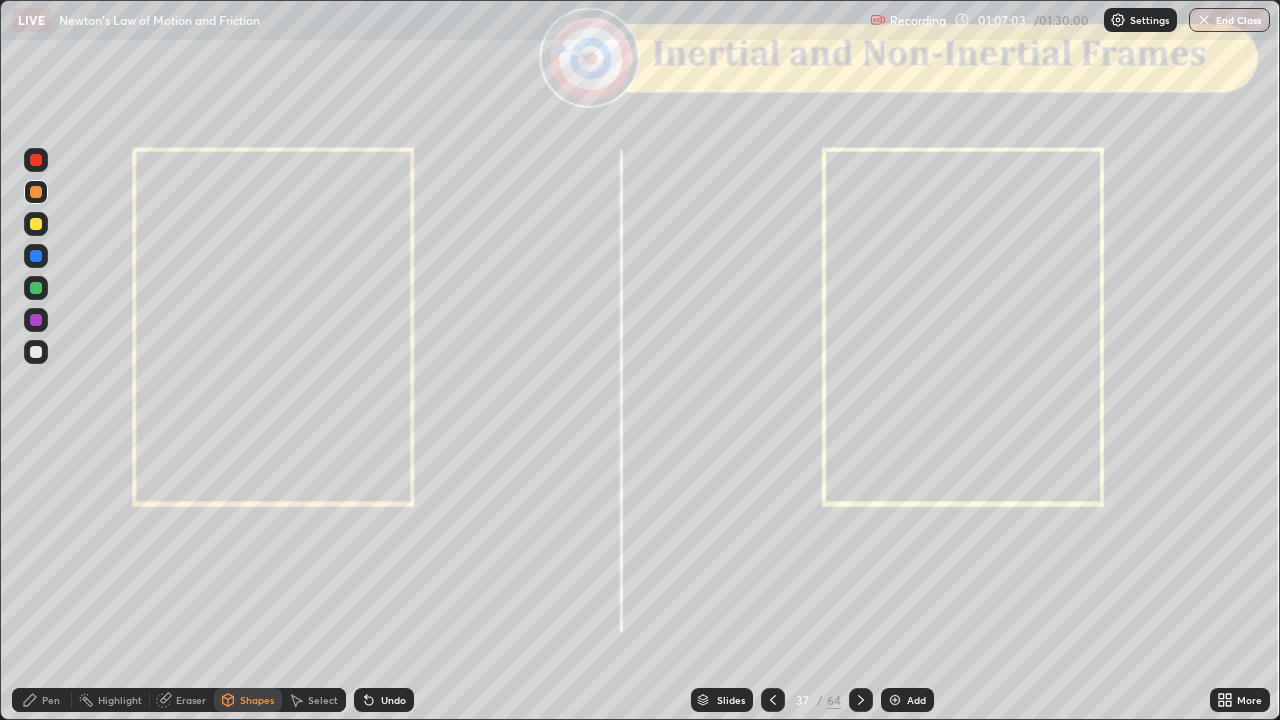 click on "Pen" at bounding box center [42, 700] 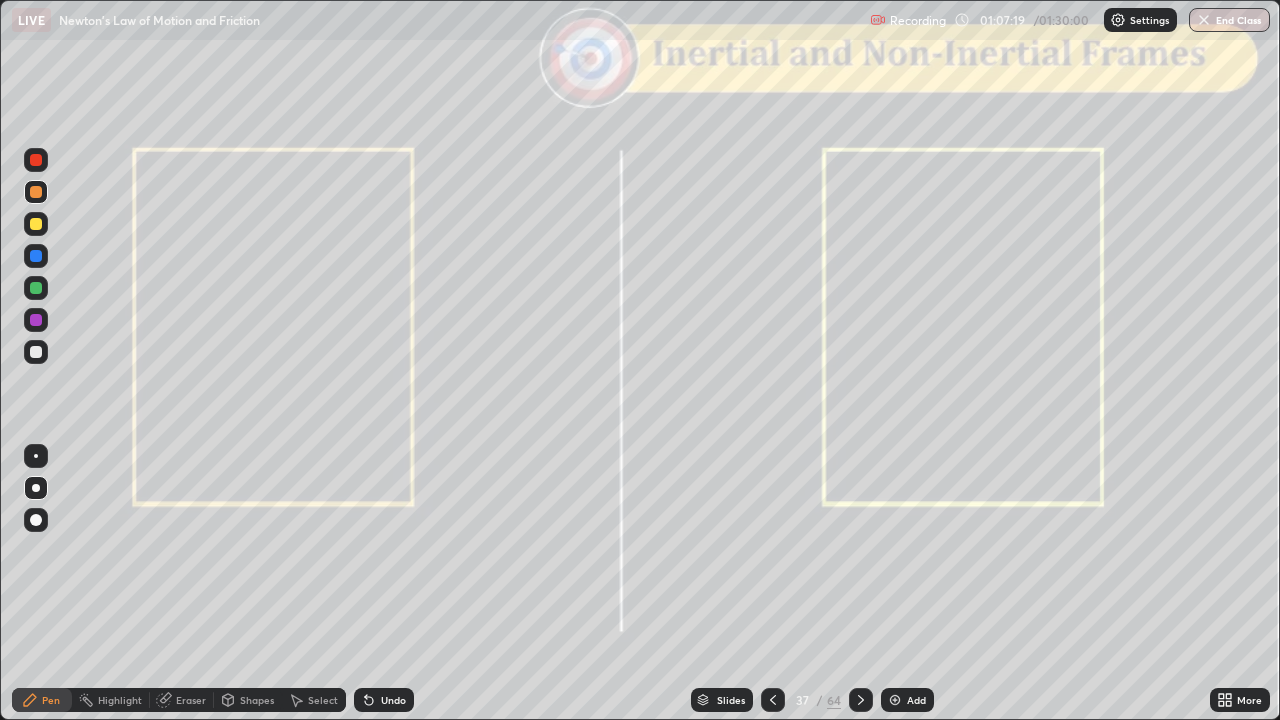 click at bounding box center (36, 288) 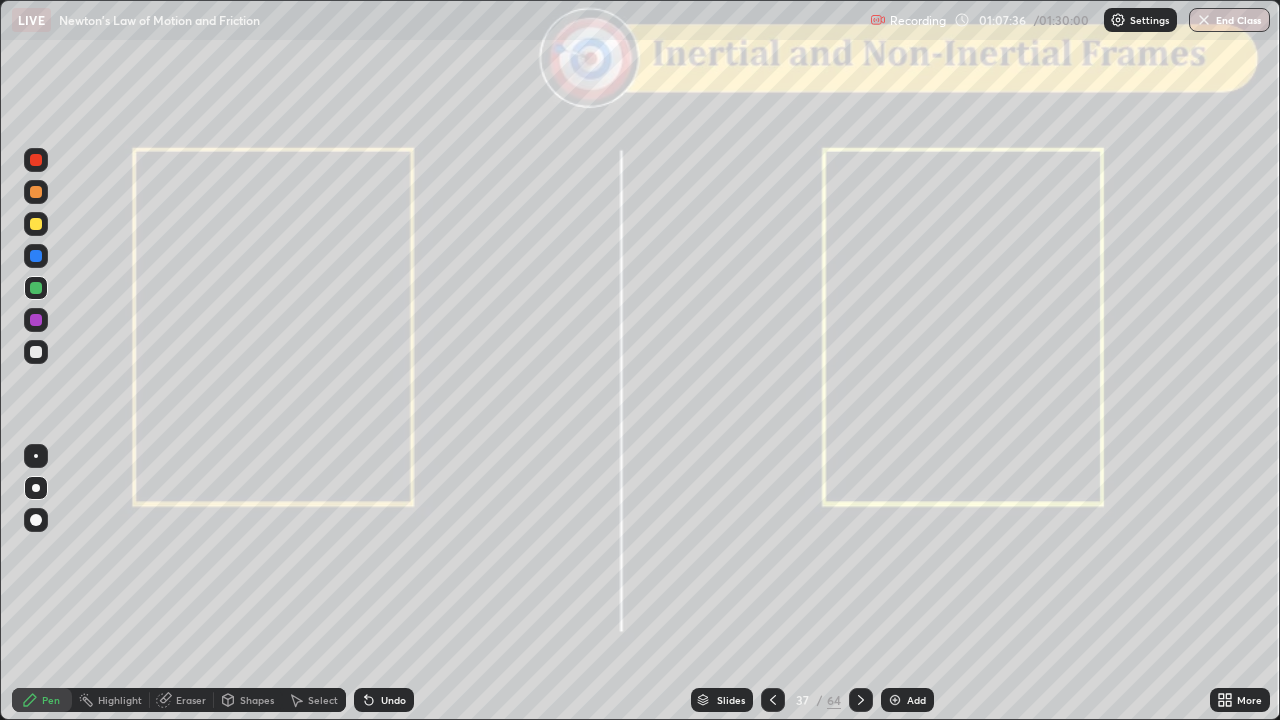 click at bounding box center [36, 192] 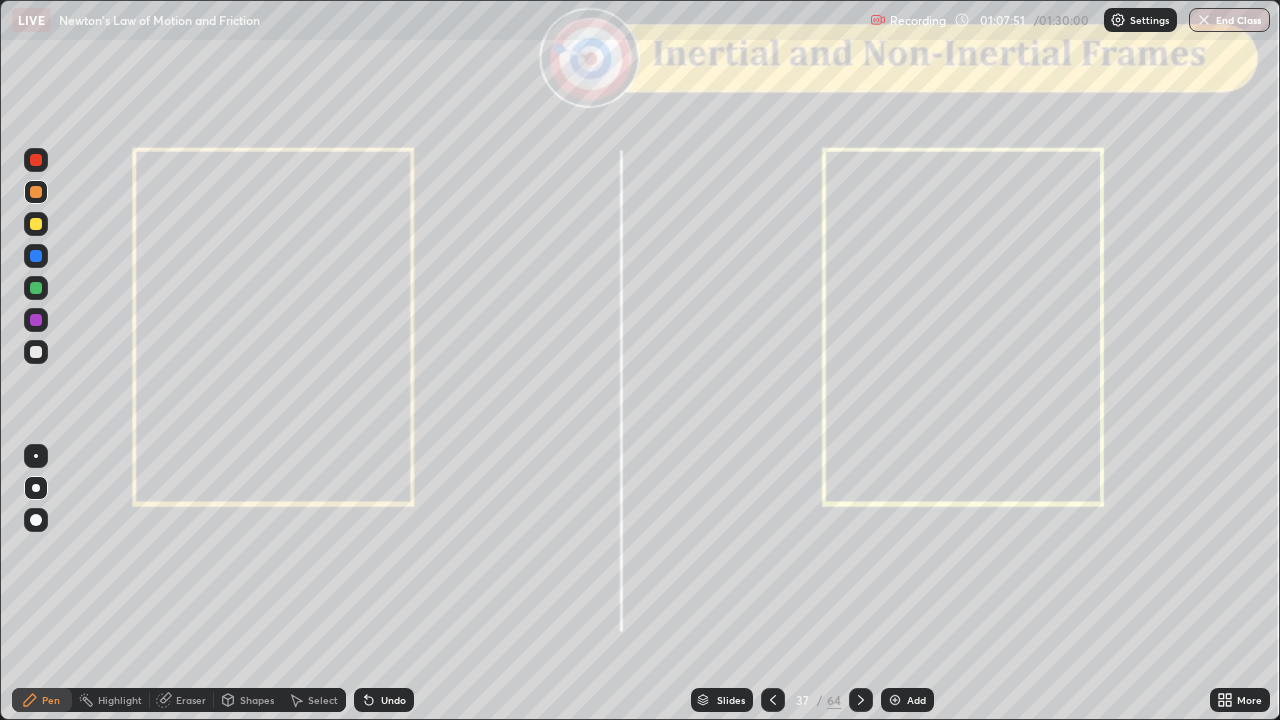 click at bounding box center [36, 160] 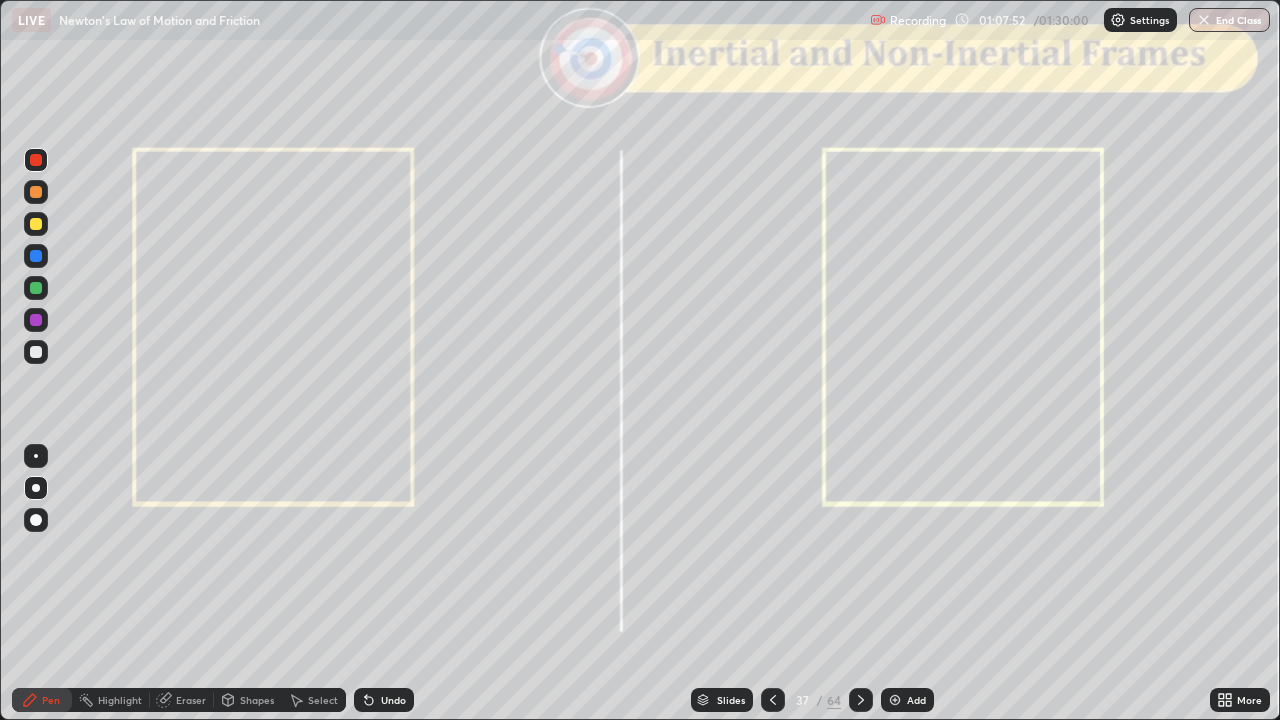 click on "Shapes" at bounding box center [257, 700] 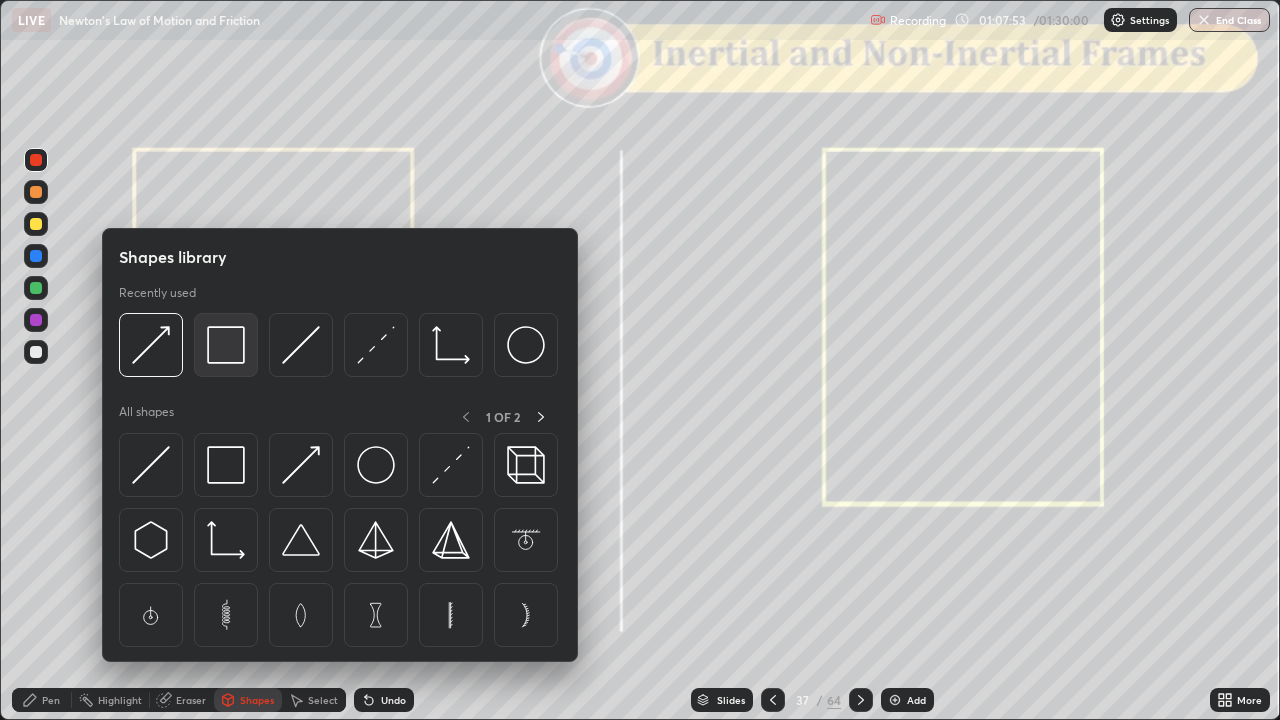 click at bounding box center [226, 345] 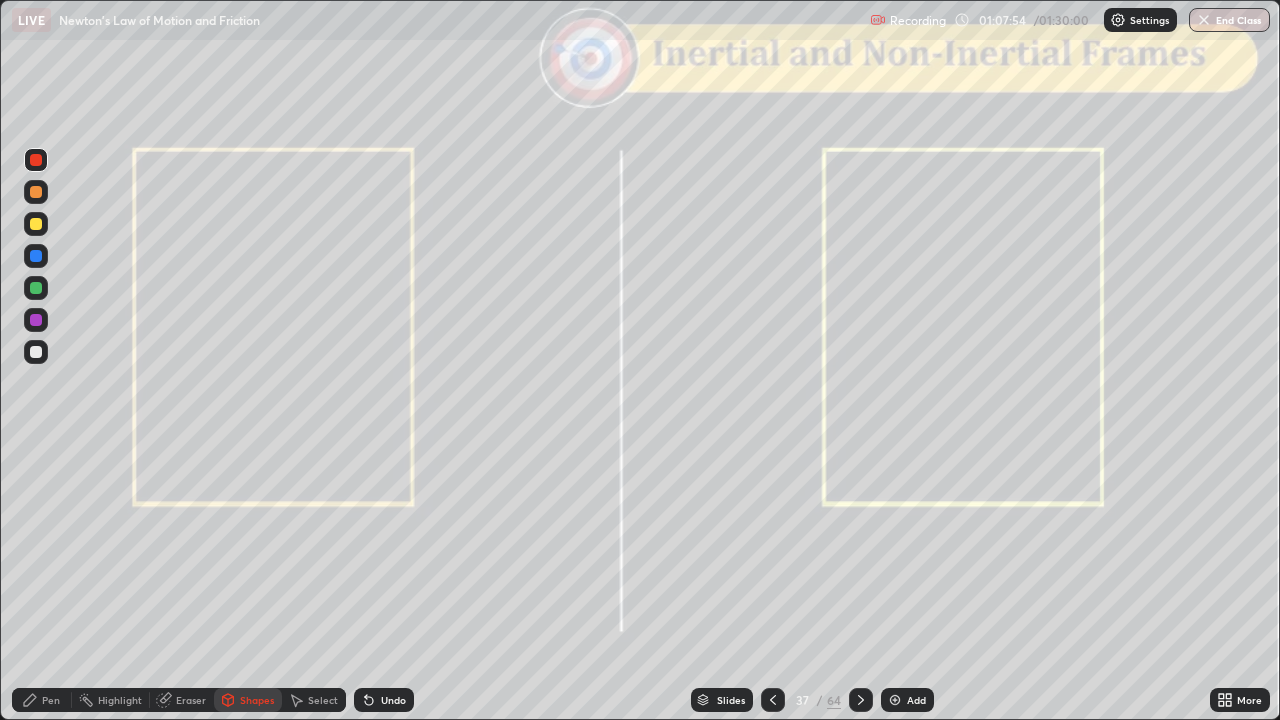 click on "Shapes" at bounding box center (257, 700) 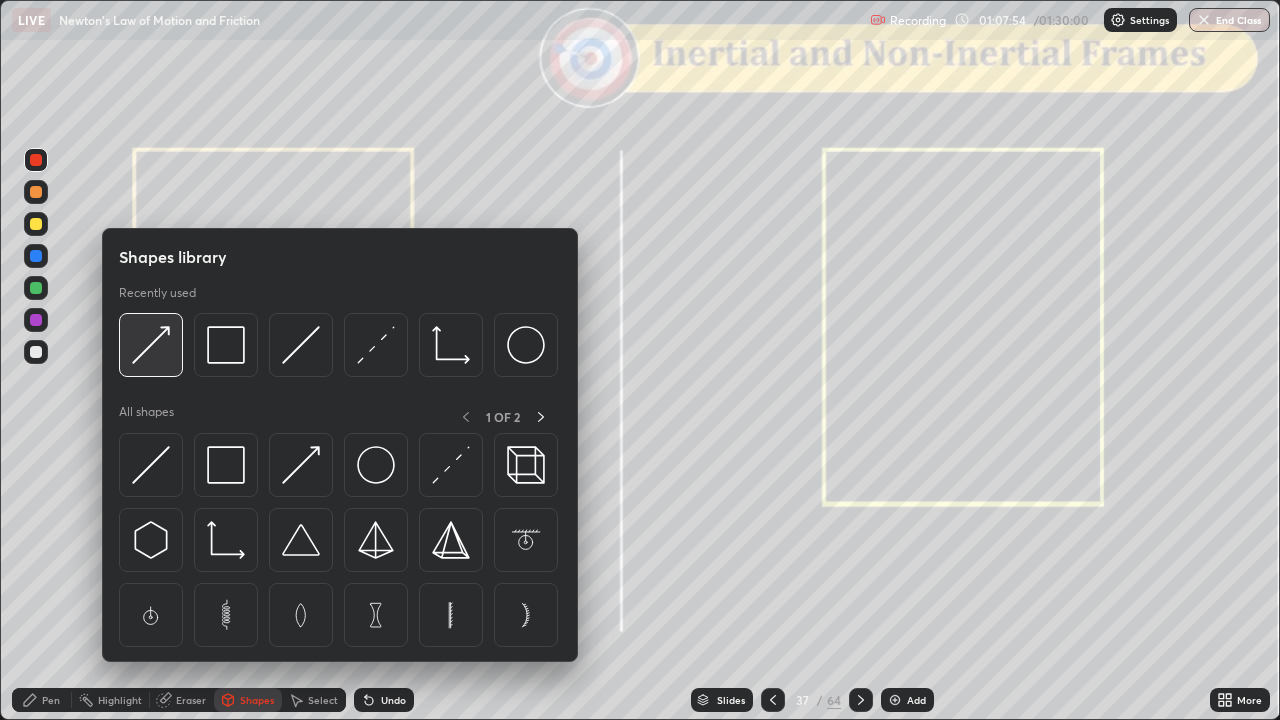click at bounding box center (151, 345) 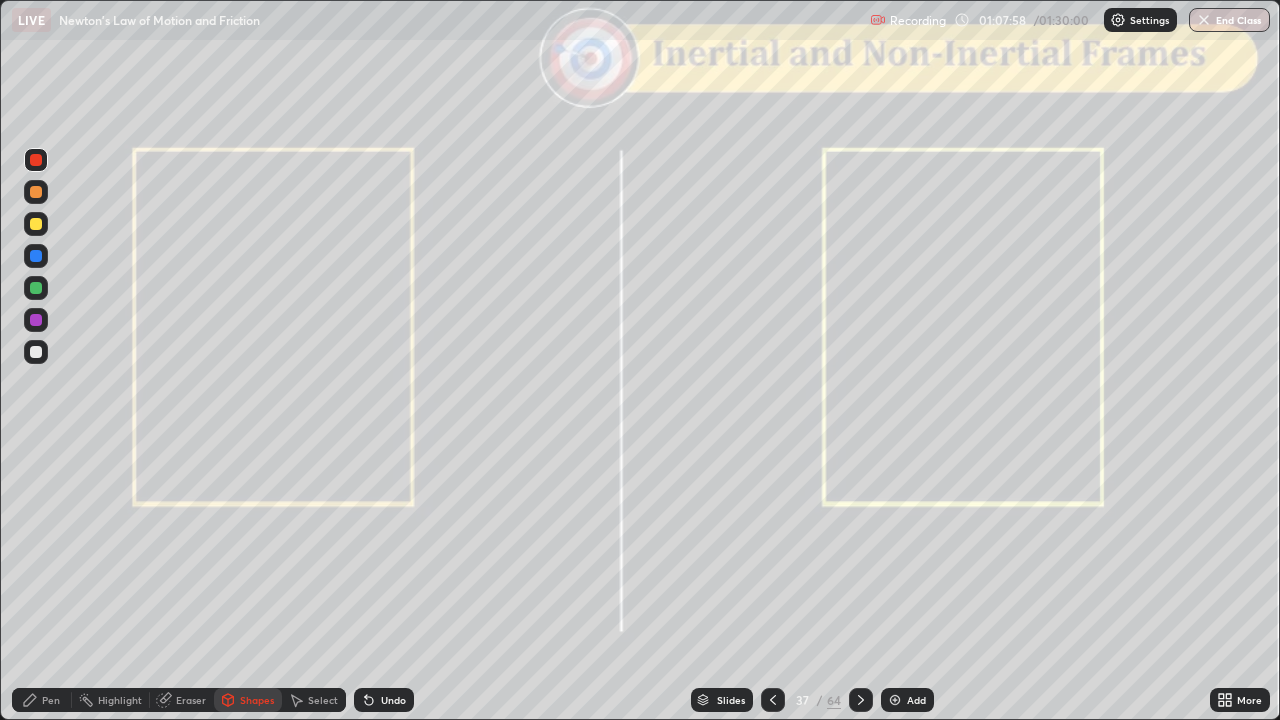 click at bounding box center [36, 224] 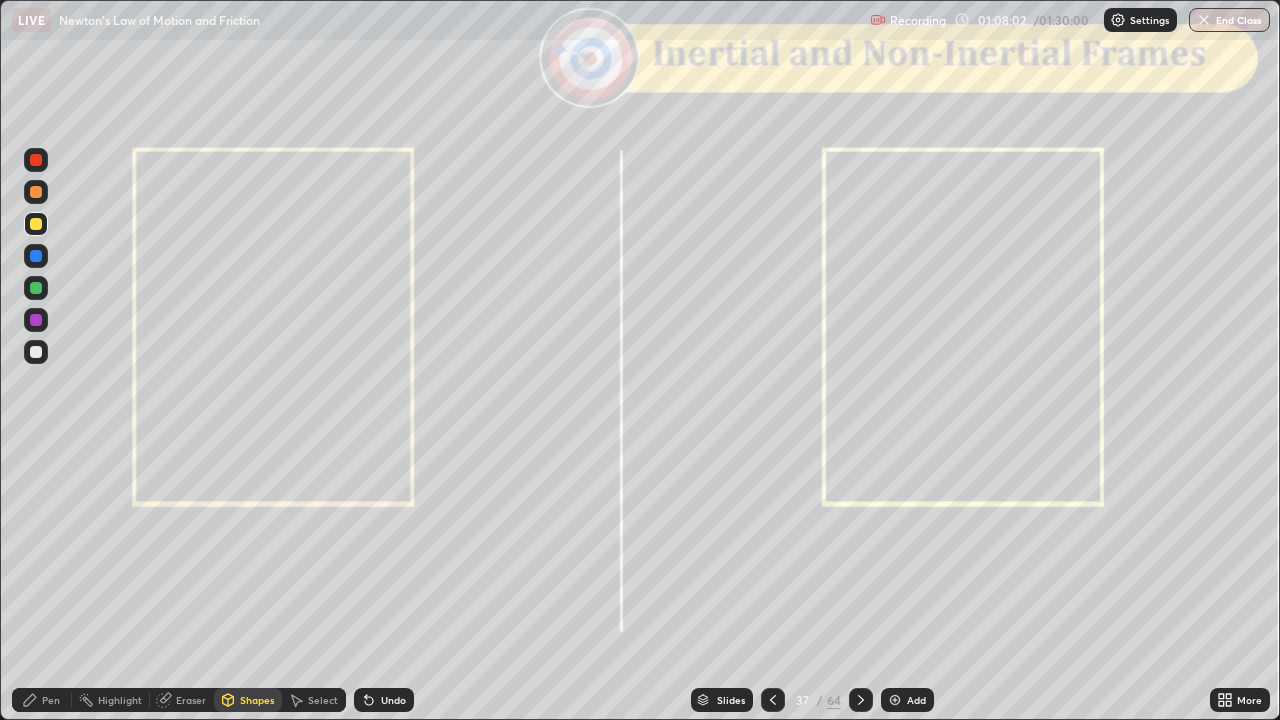 click 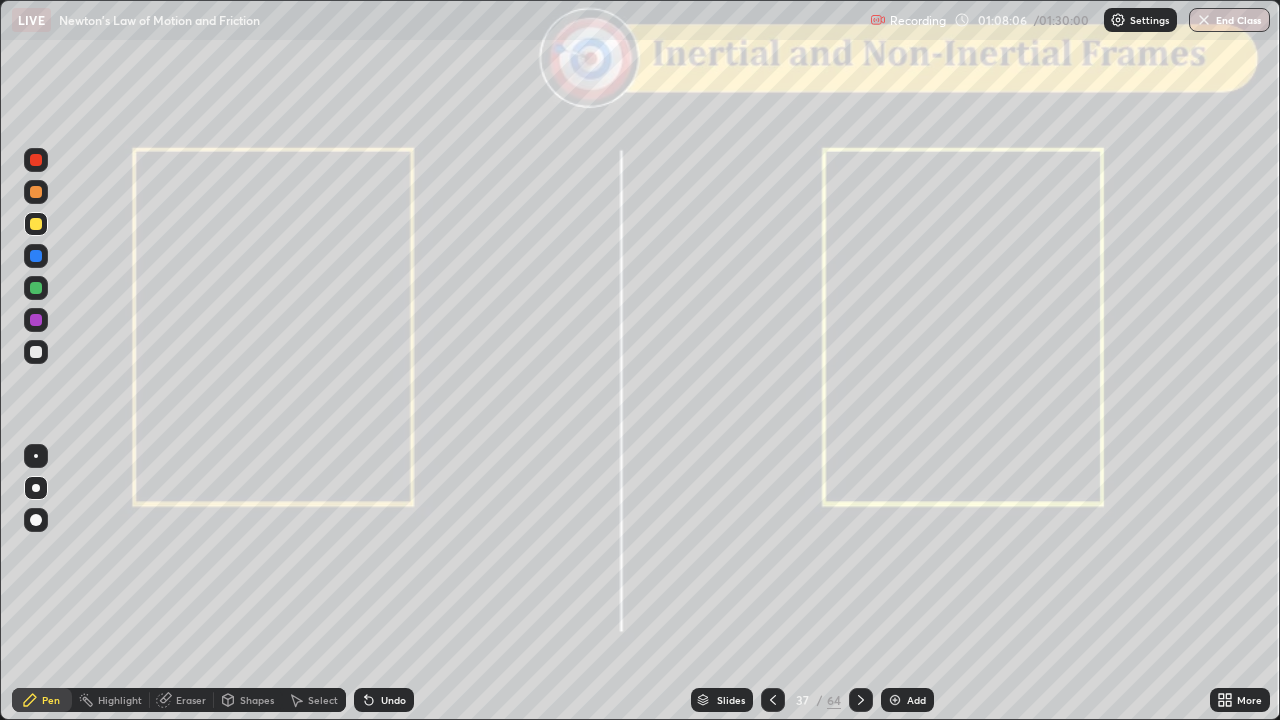 click at bounding box center (36, 160) 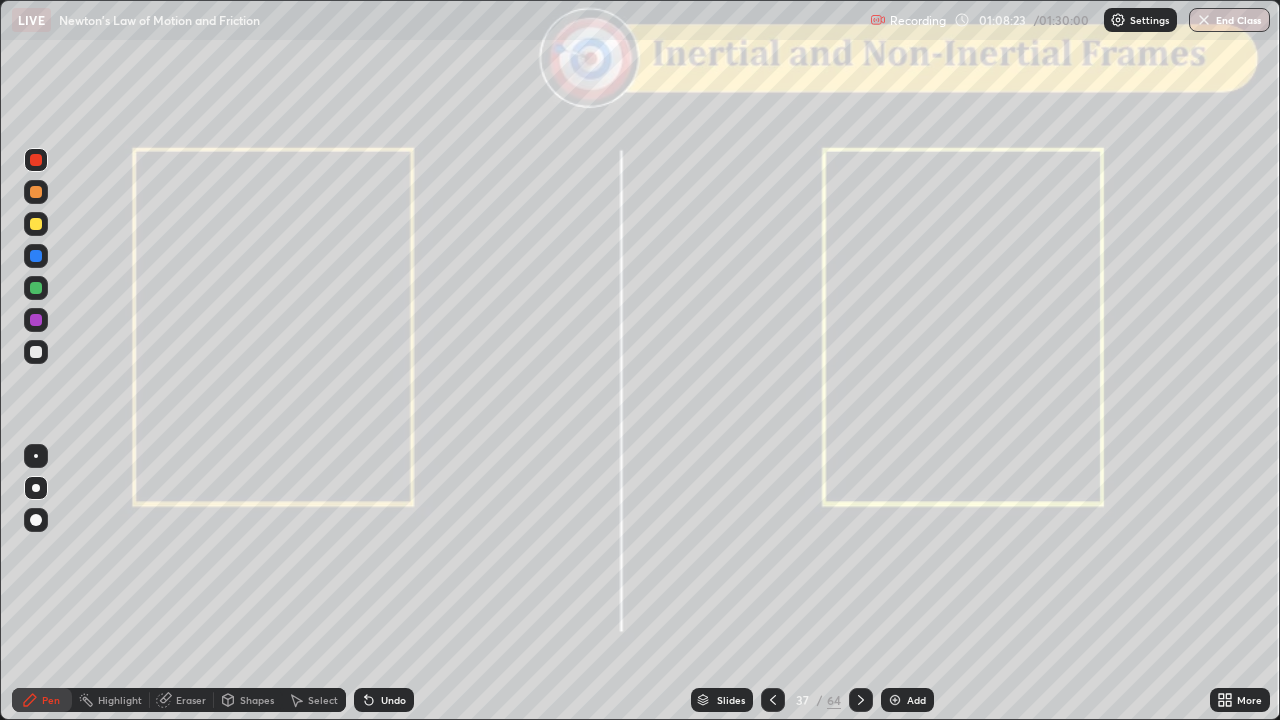 click at bounding box center (36, 192) 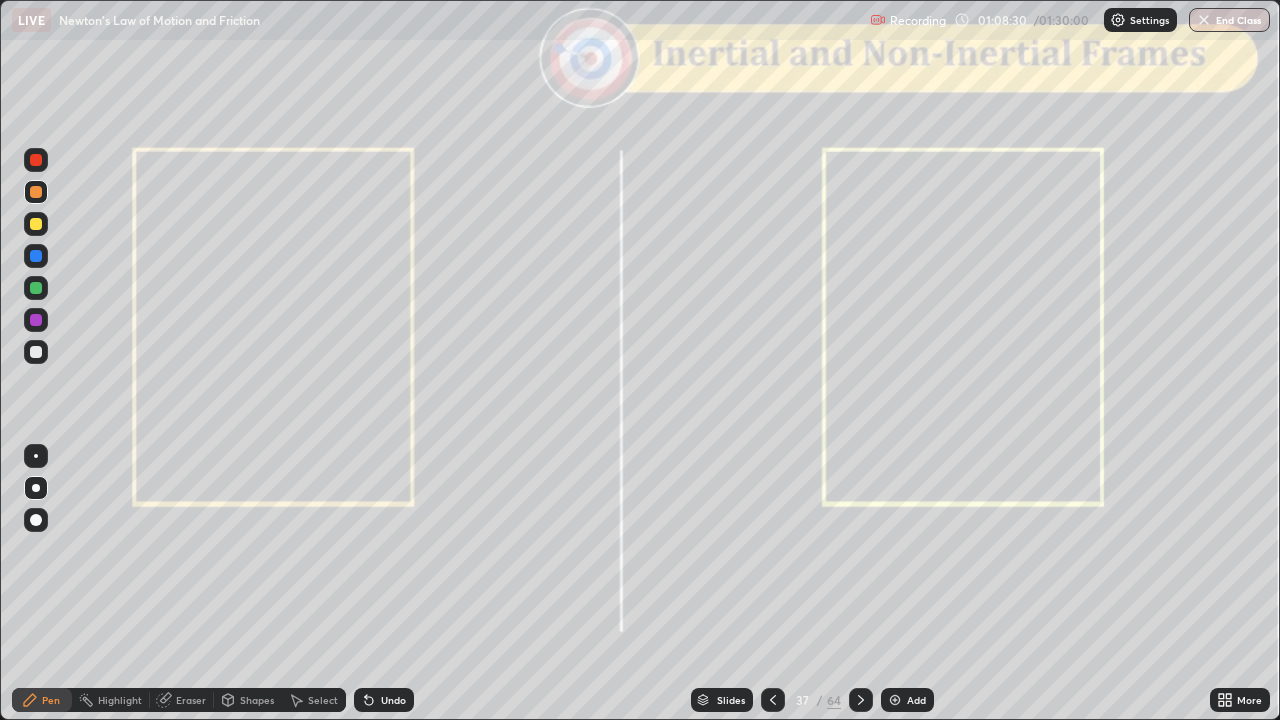 click on "Shapes" at bounding box center [257, 700] 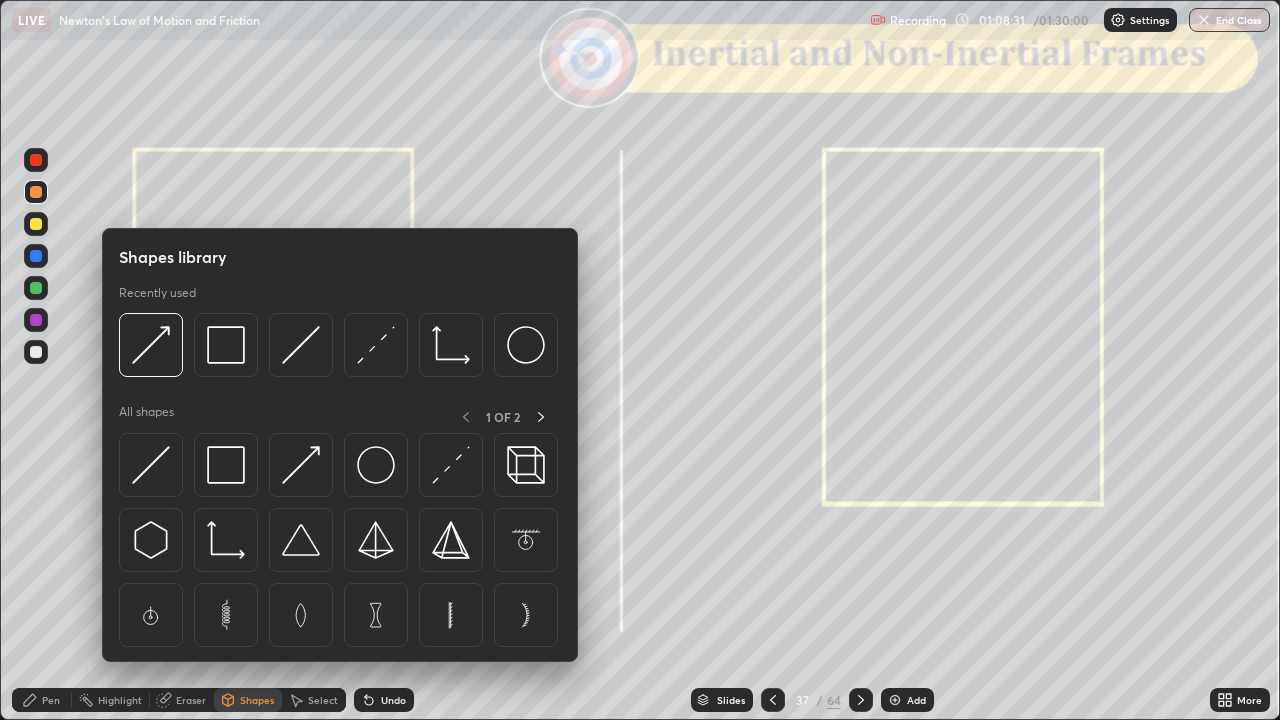click at bounding box center (36, 160) 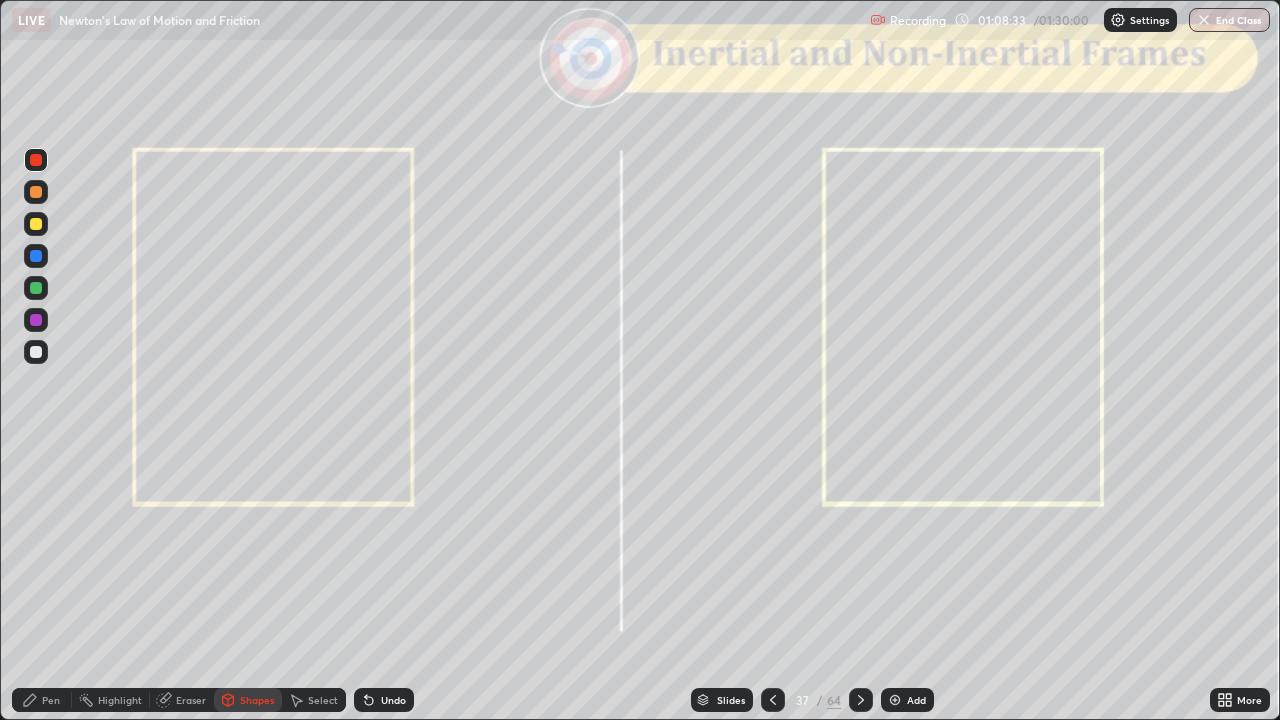 click on "Undo" at bounding box center [384, 700] 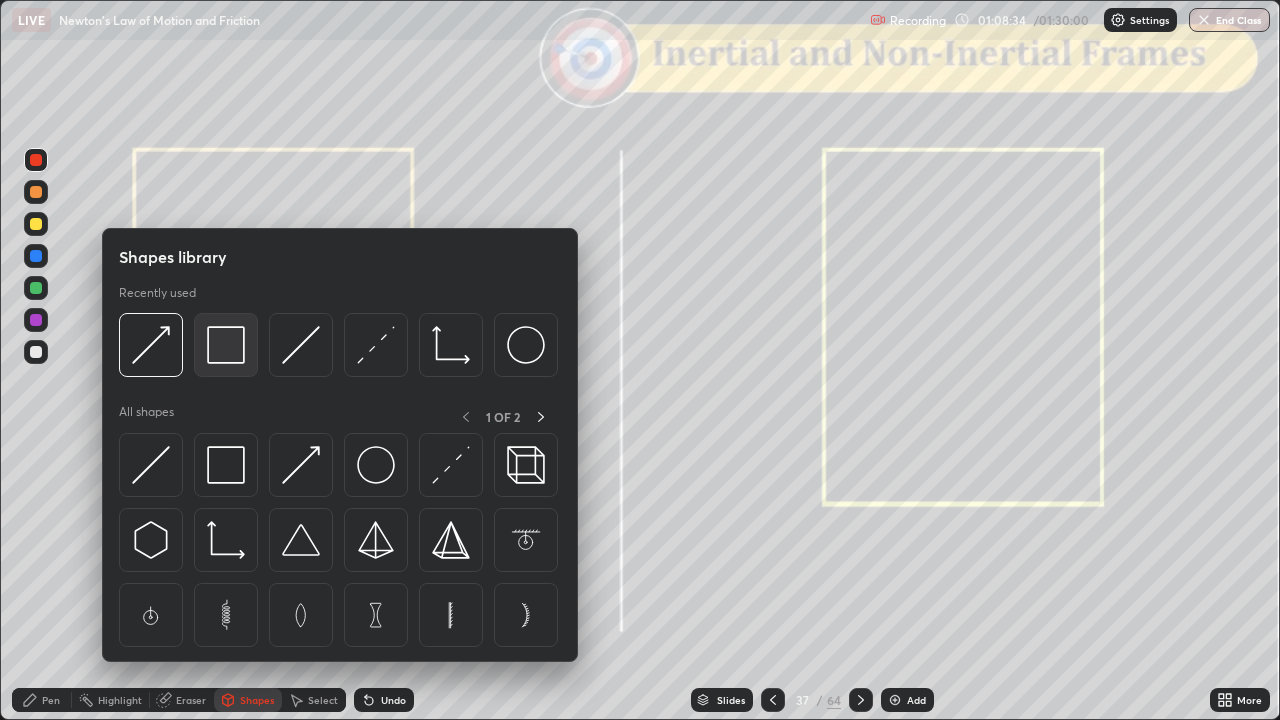 click at bounding box center (226, 345) 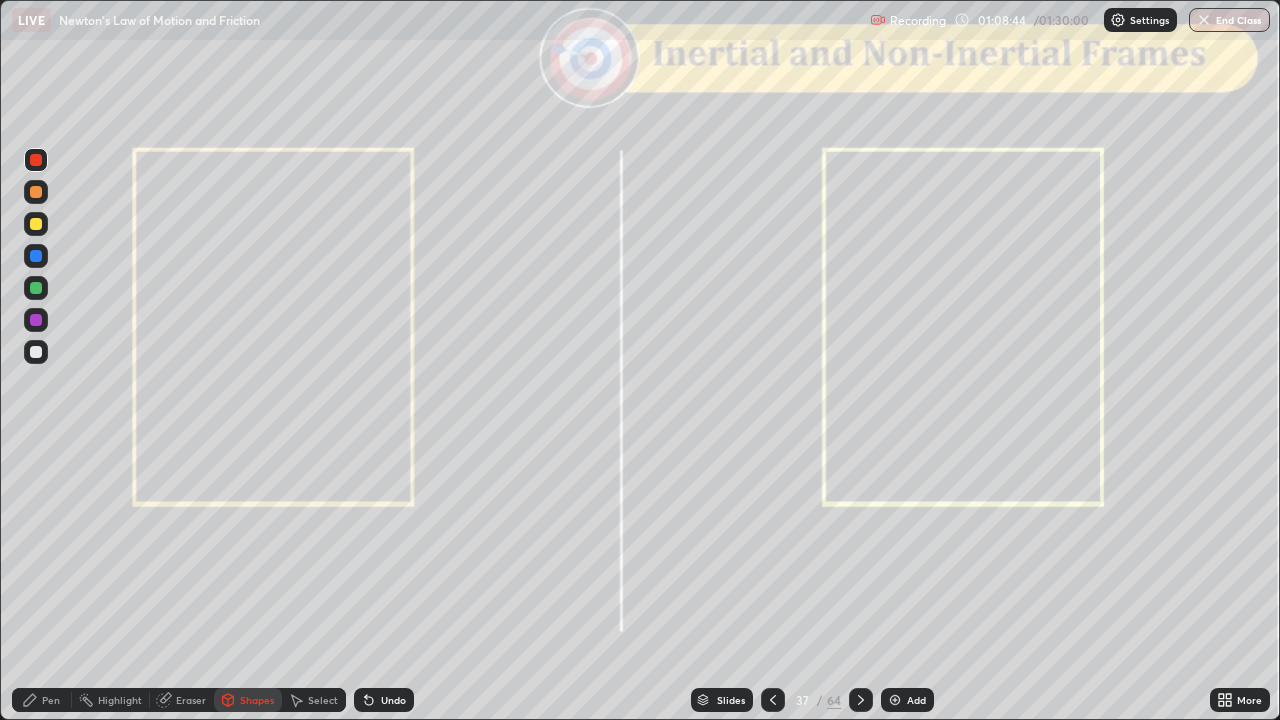 click at bounding box center (36, 288) 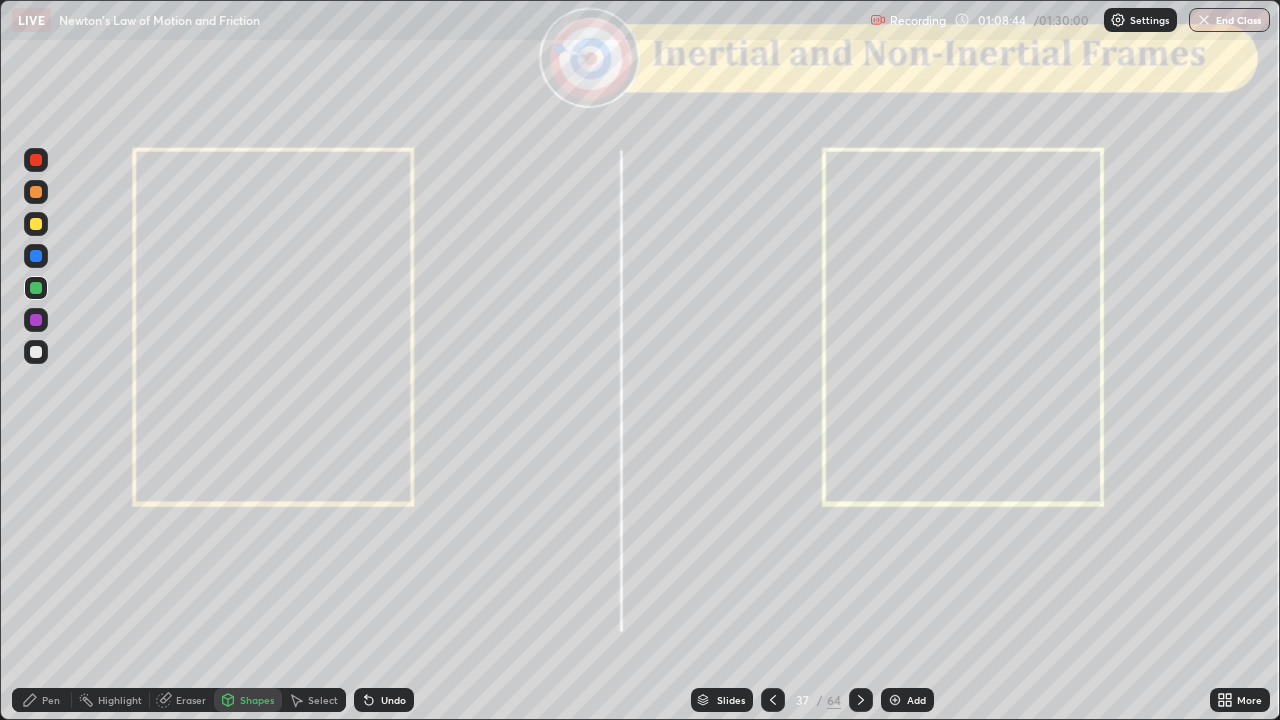 click on "Pen" at bounding box center (51, 700) 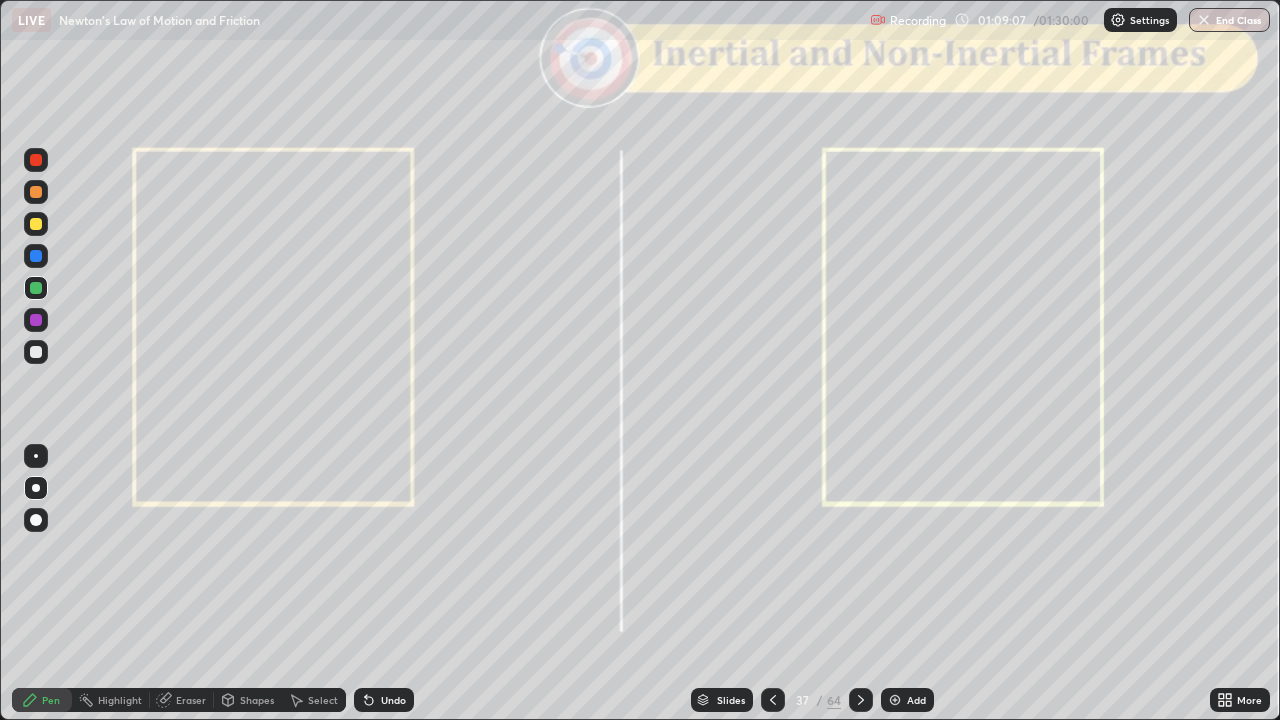 click on "Undo" at bounding box center [393, 700] 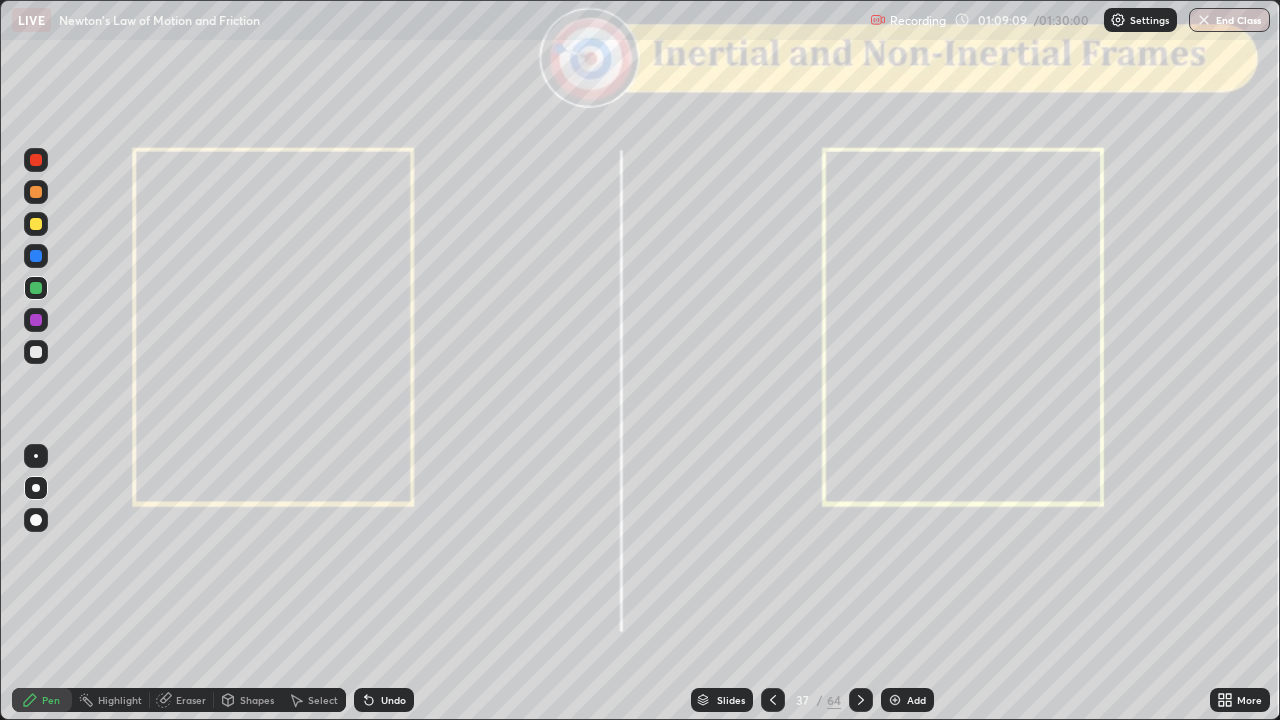 click on "Shapes" at bounding box center [257, 700] 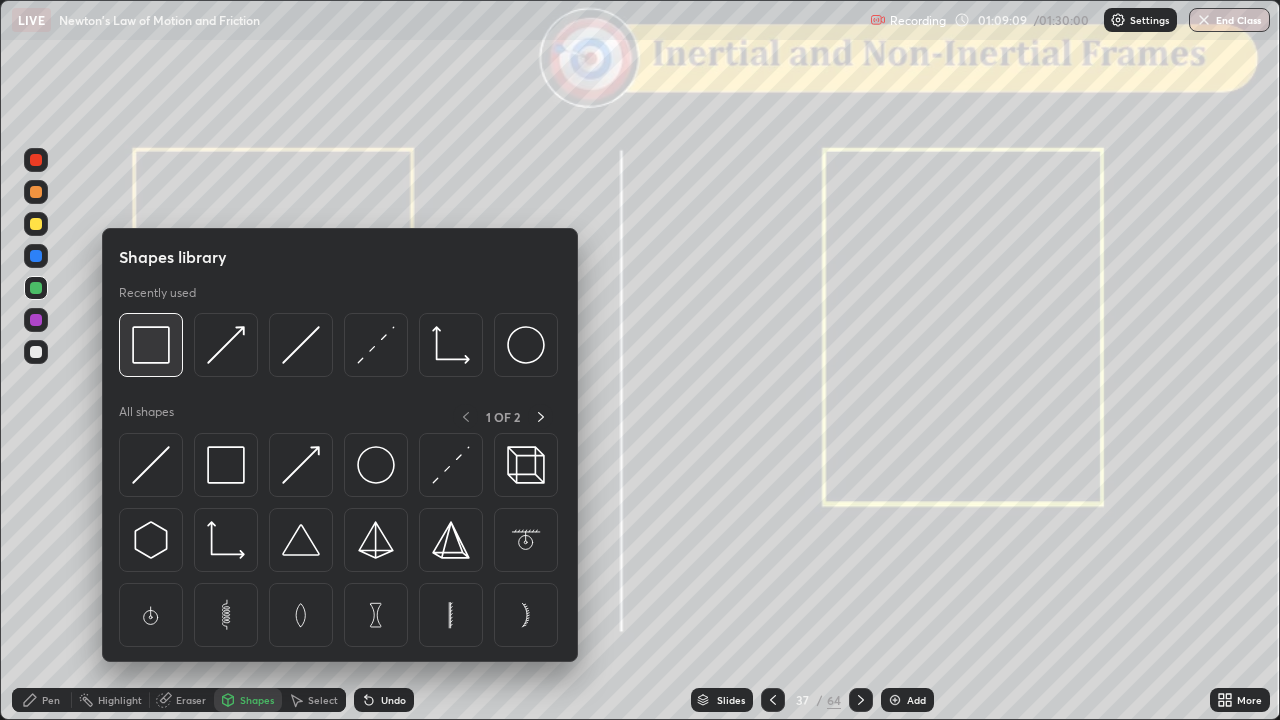 click at bounding box center (151, 345) 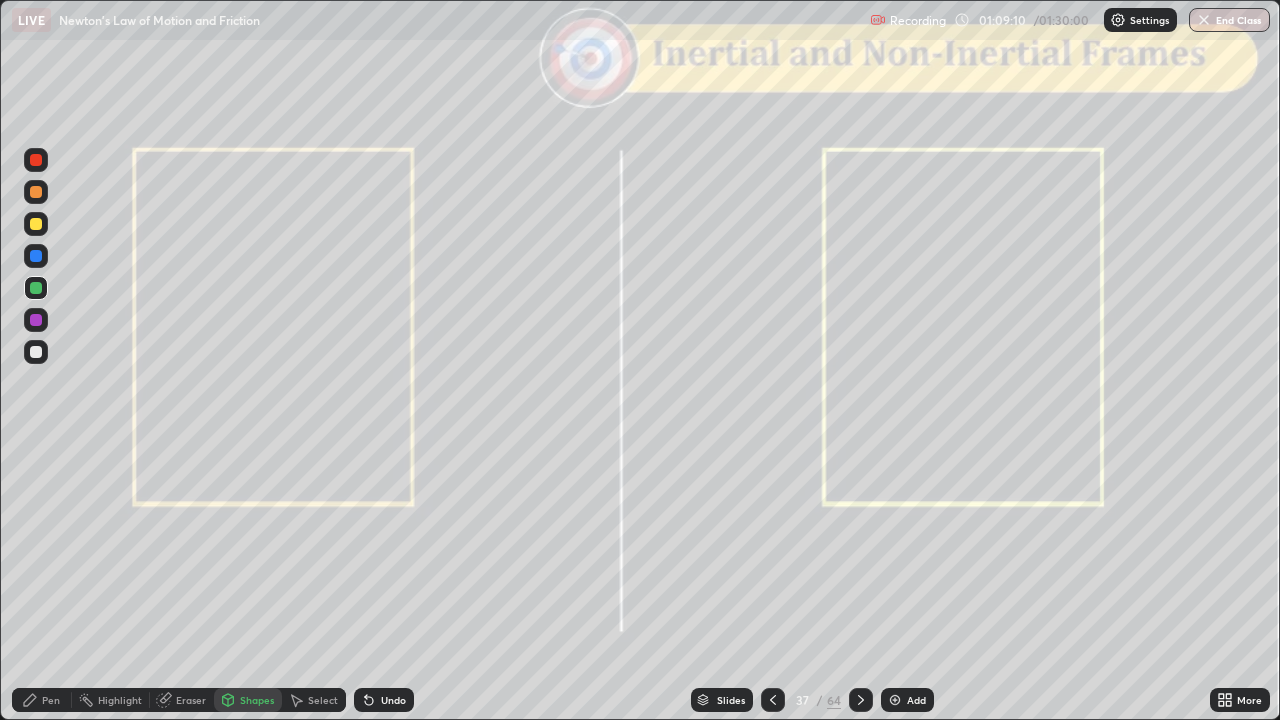 click at bounding box center [36, 160] 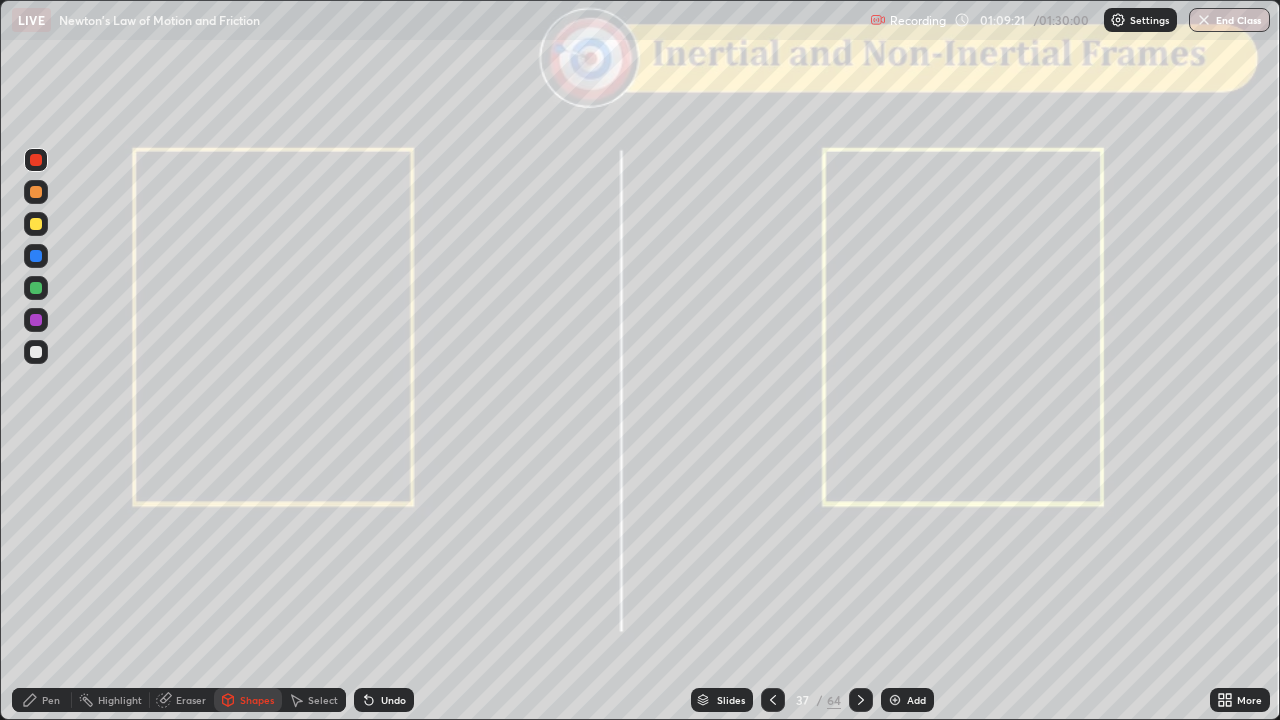 click 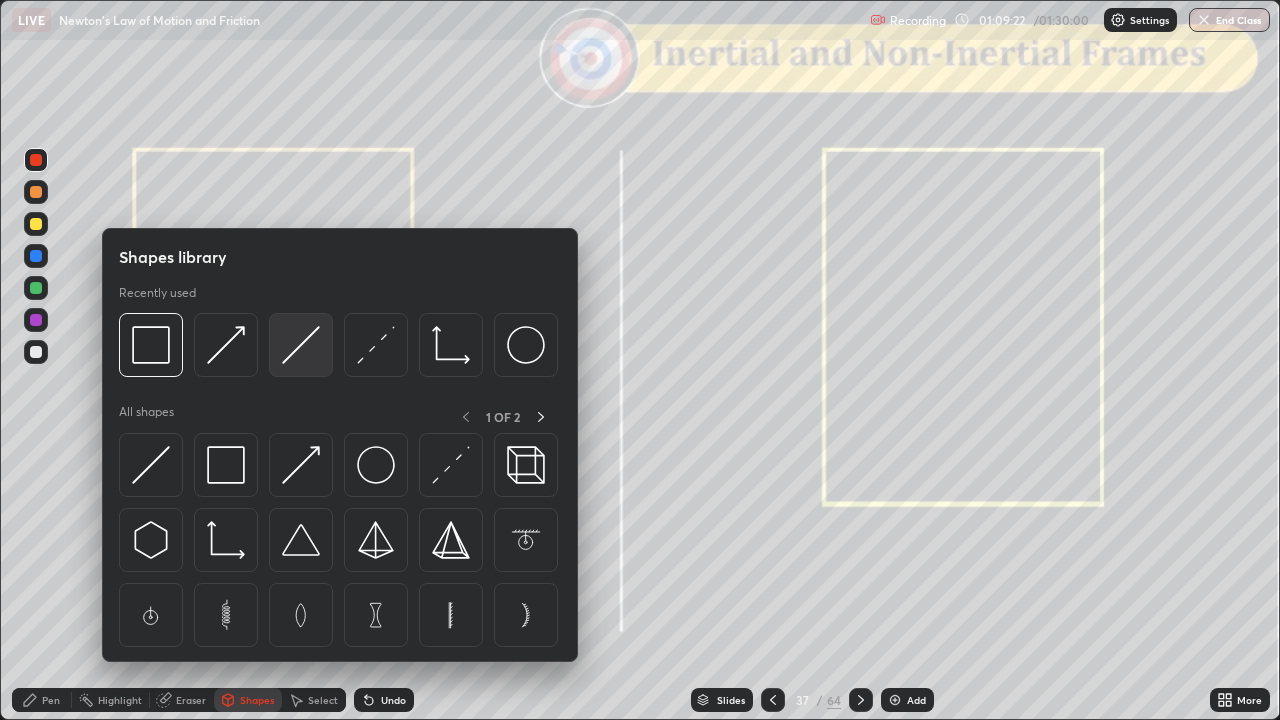 click at bounding box center (301, 345) 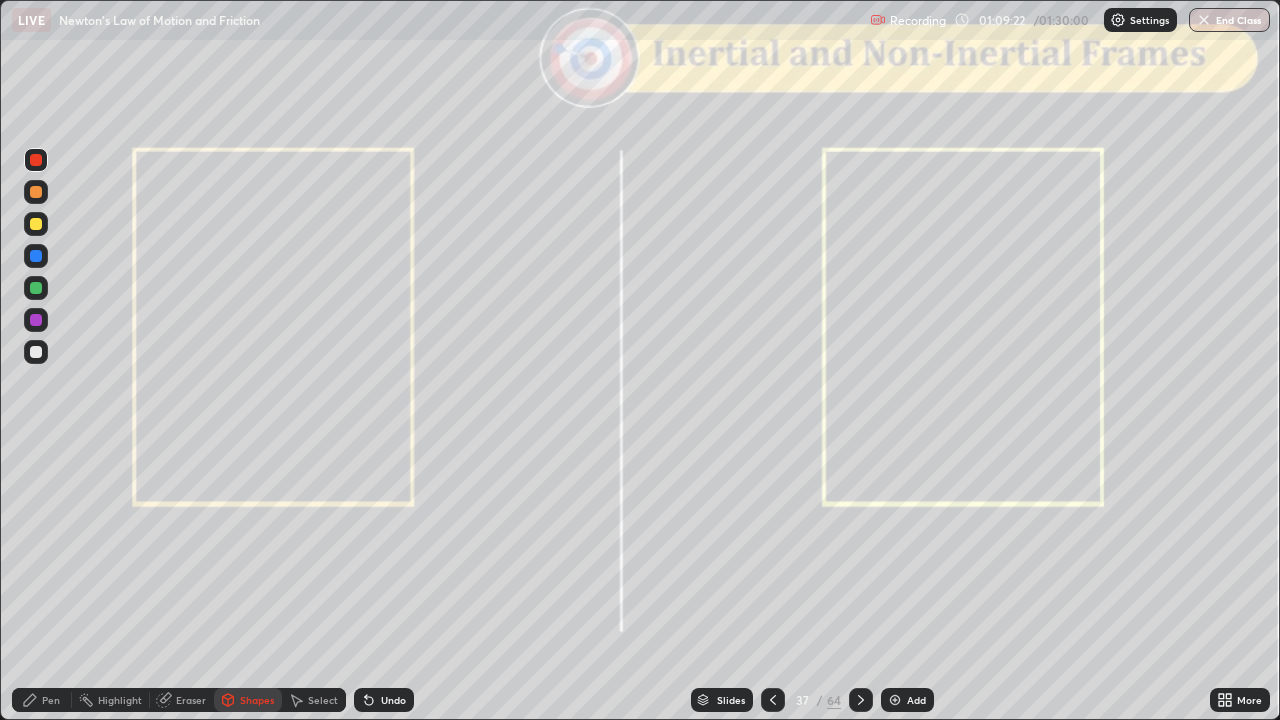 click at bounding box center [36, 352] 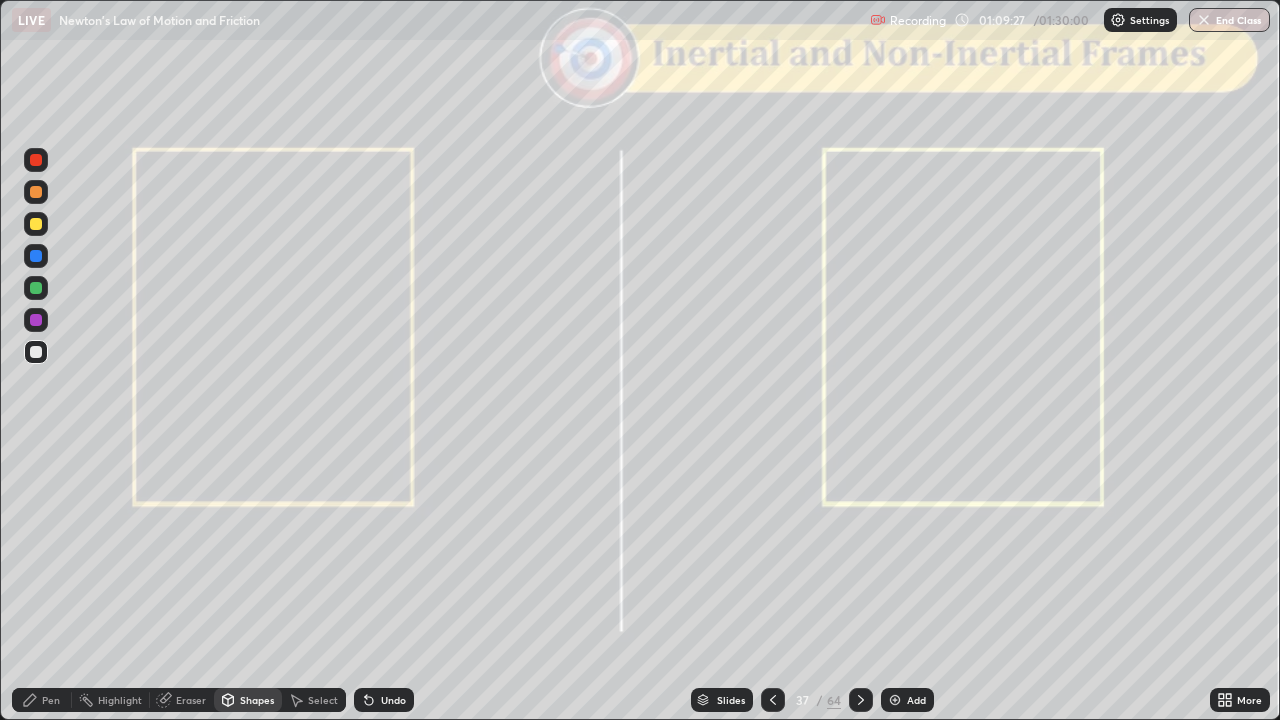 click on "Shapes" at bounding box center (257, 700) 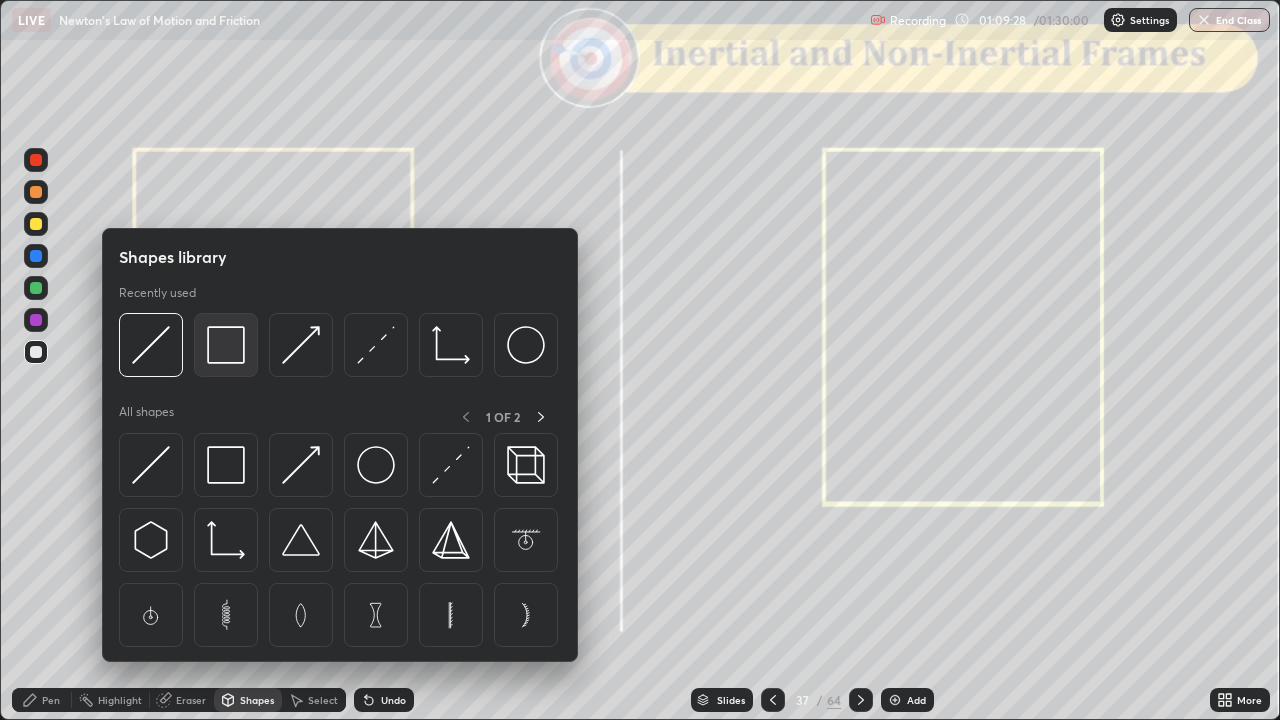 click at bounding box center [226, 345] 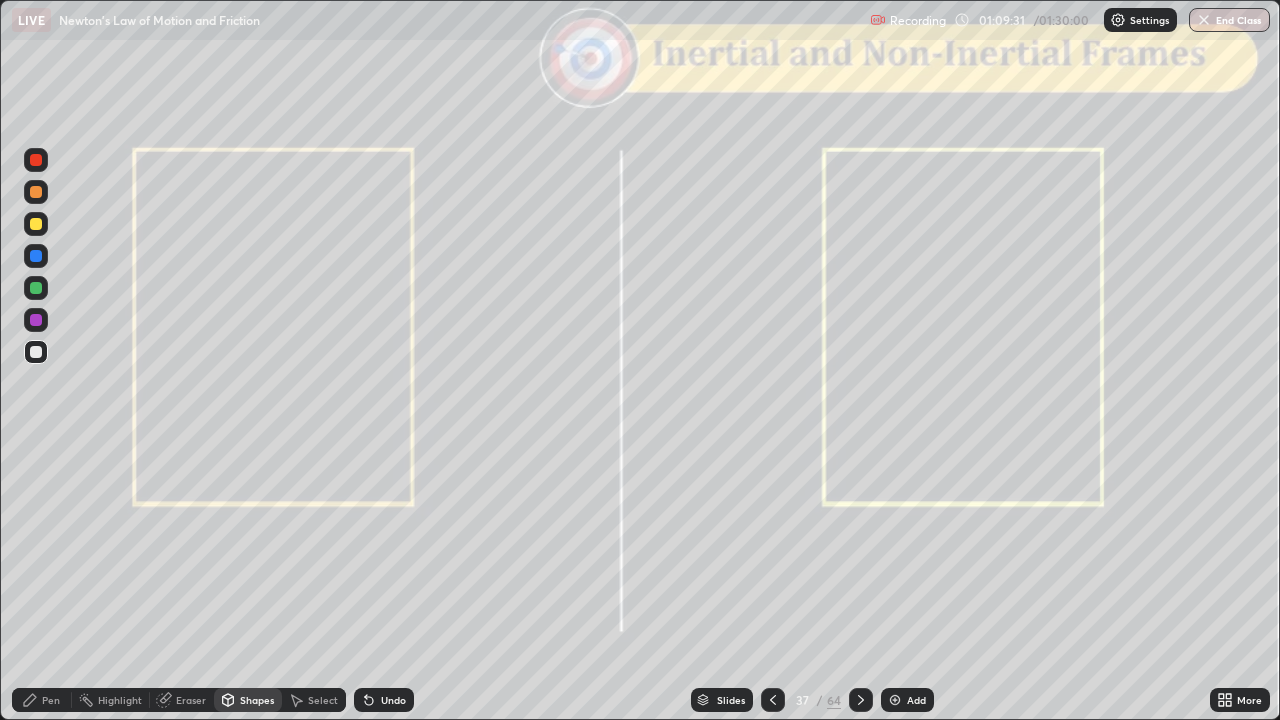 click 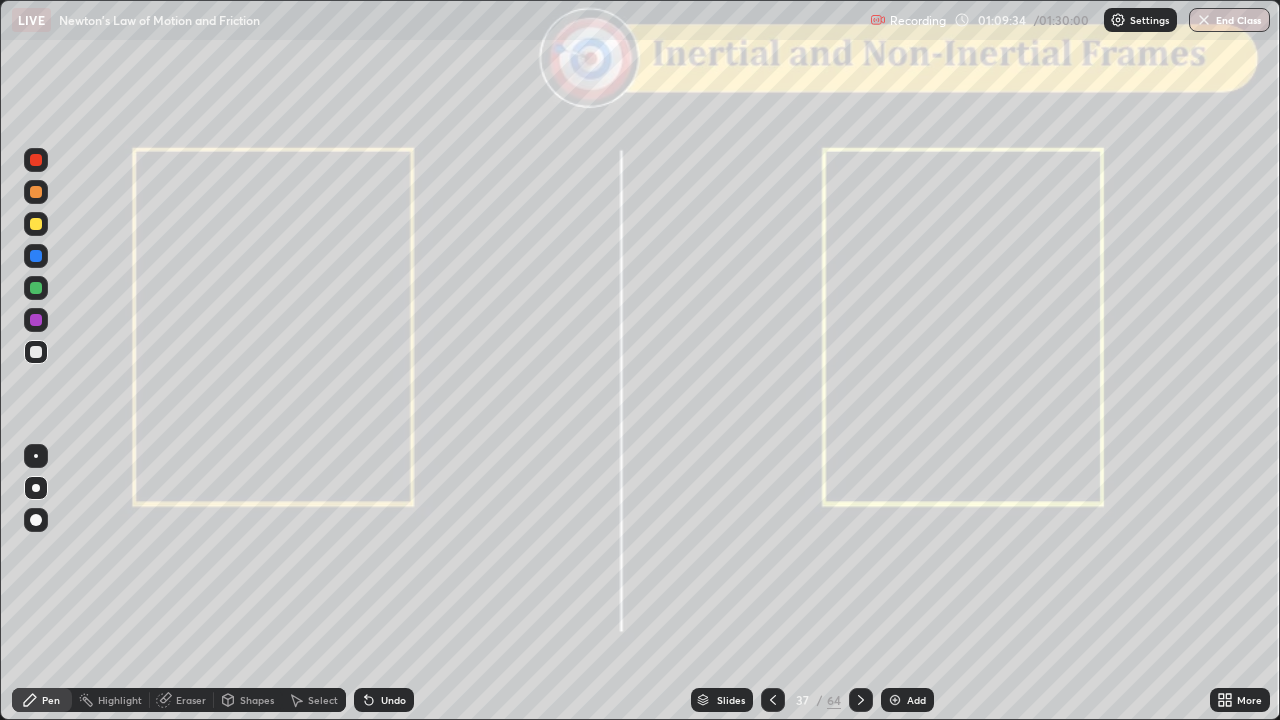 click on "Shapes" at bounding box center [257, 700] 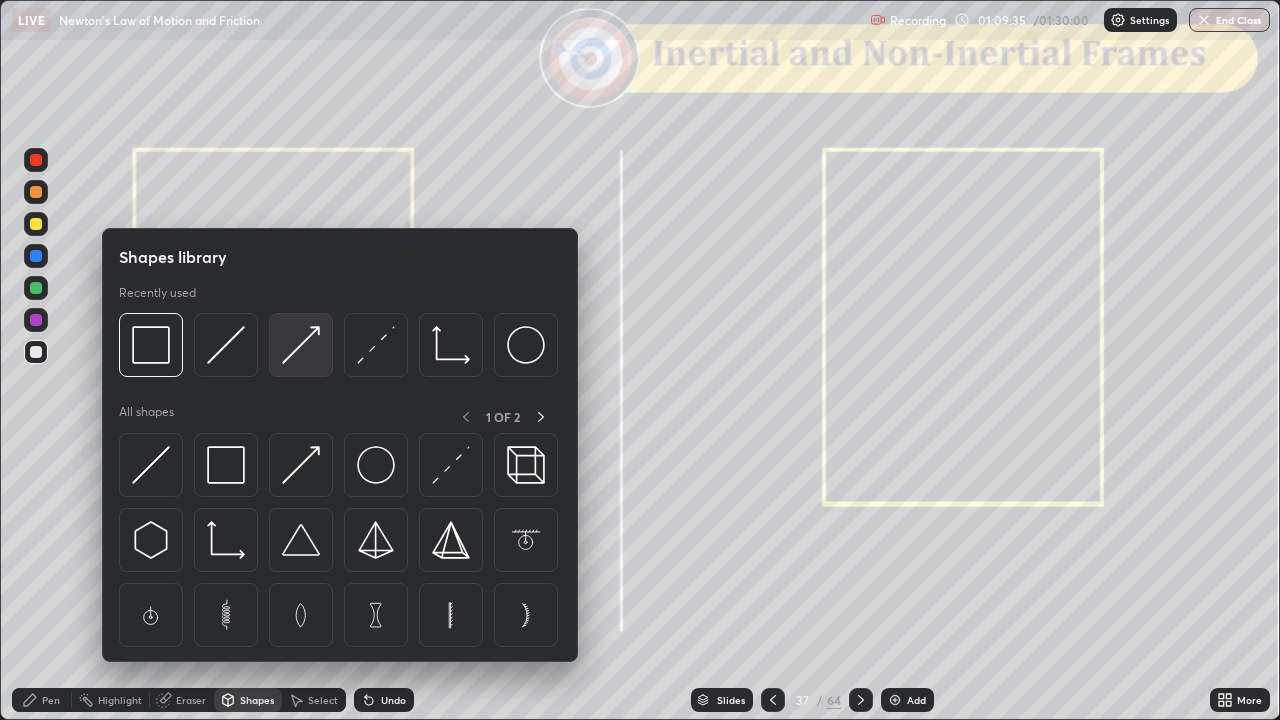click at bounding box center (301, 345) 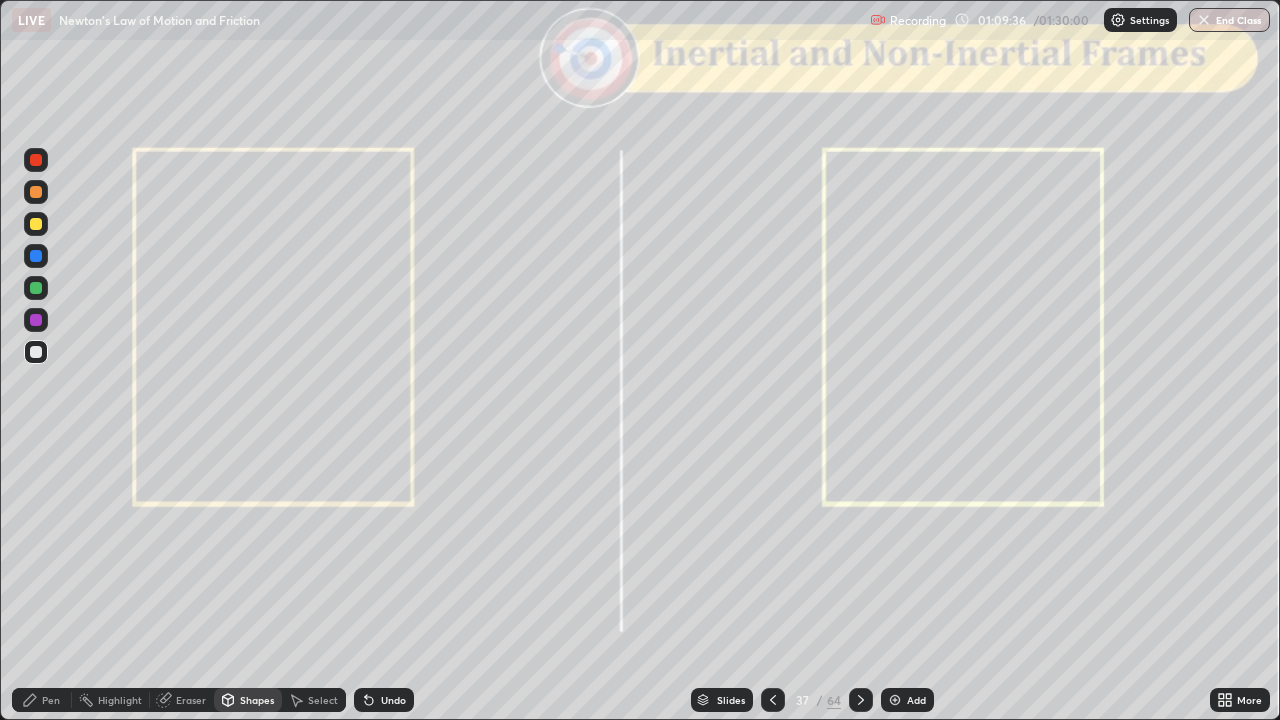 click at bounding box center (36, 192) 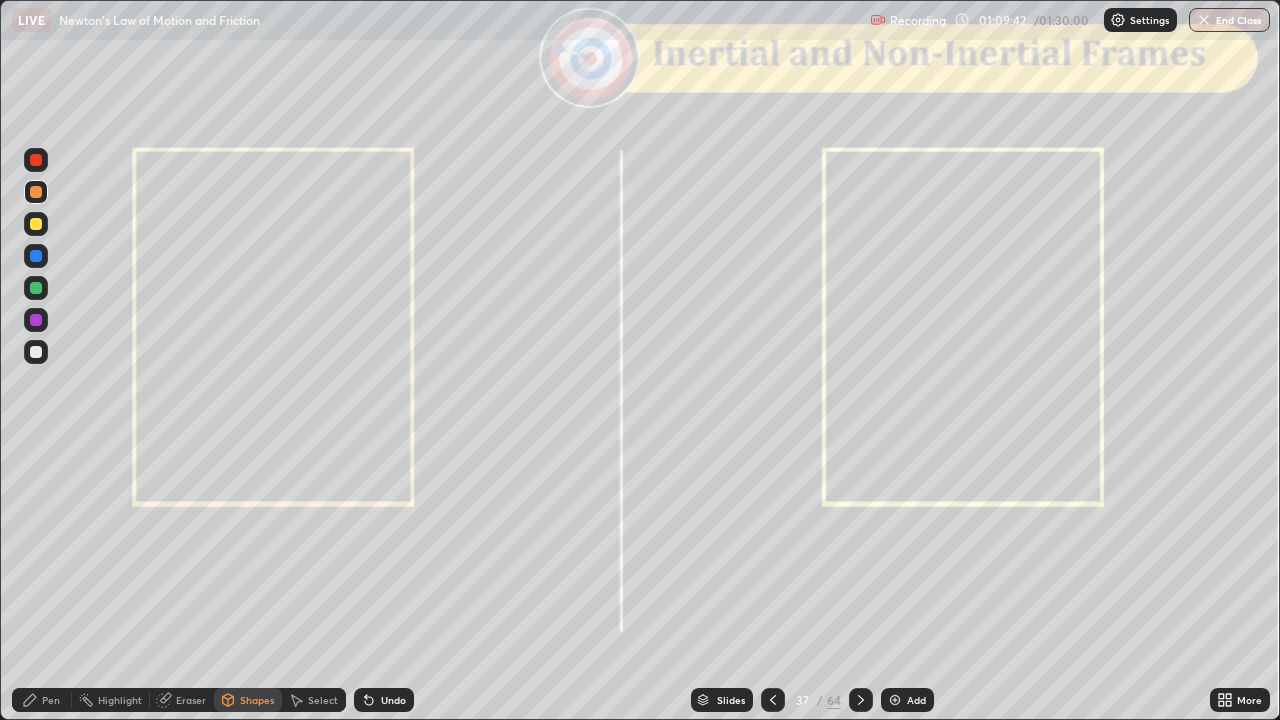 click 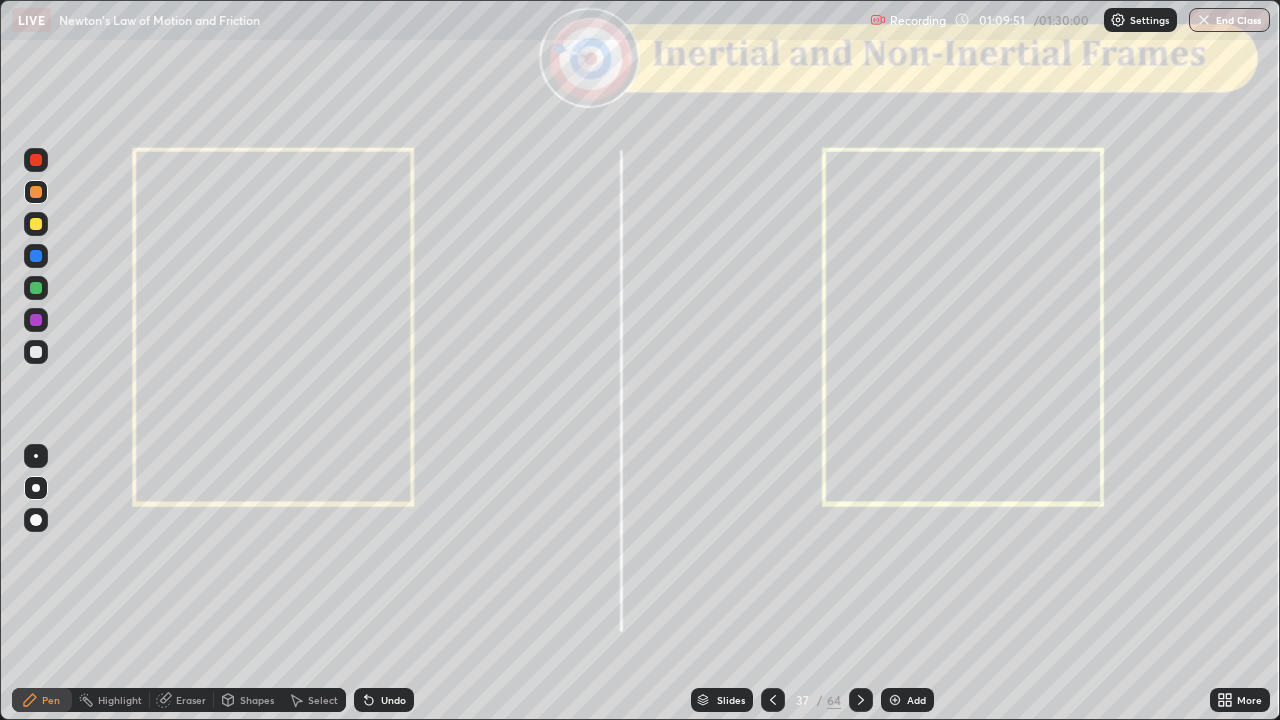 click on "Erase all" at bounding box center (36, 360) 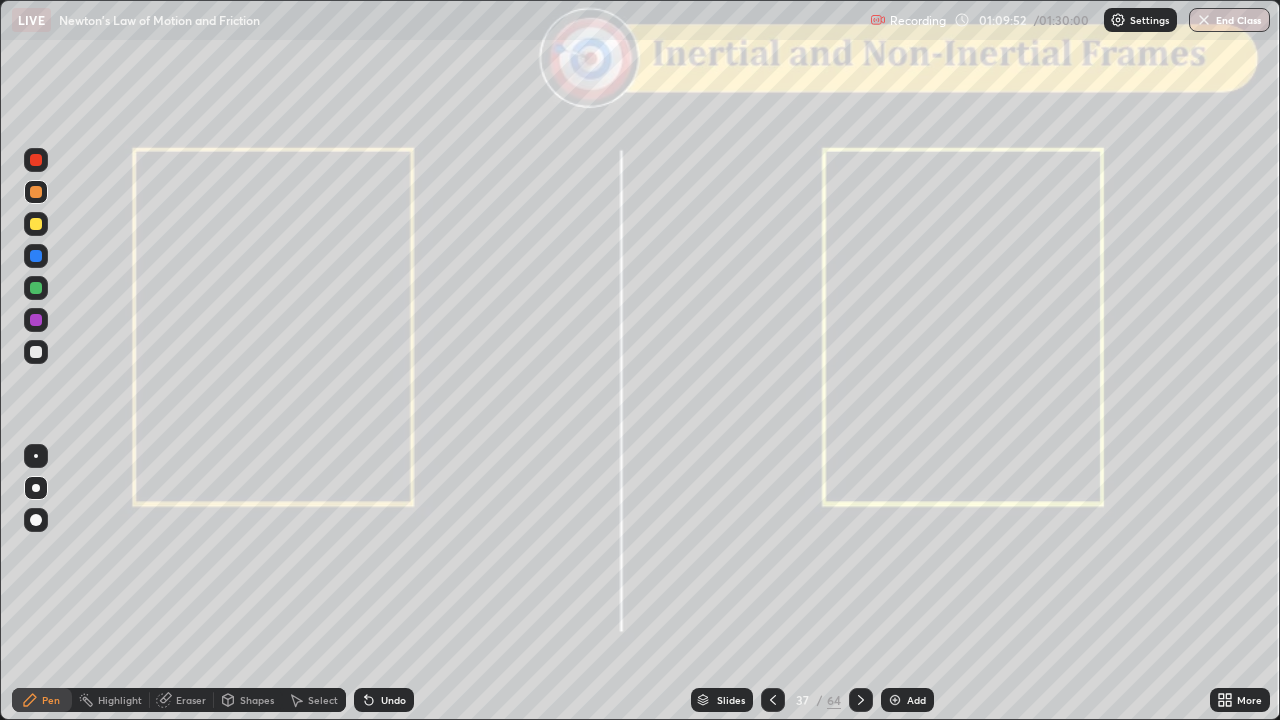 click at bounding box center [36, 288] 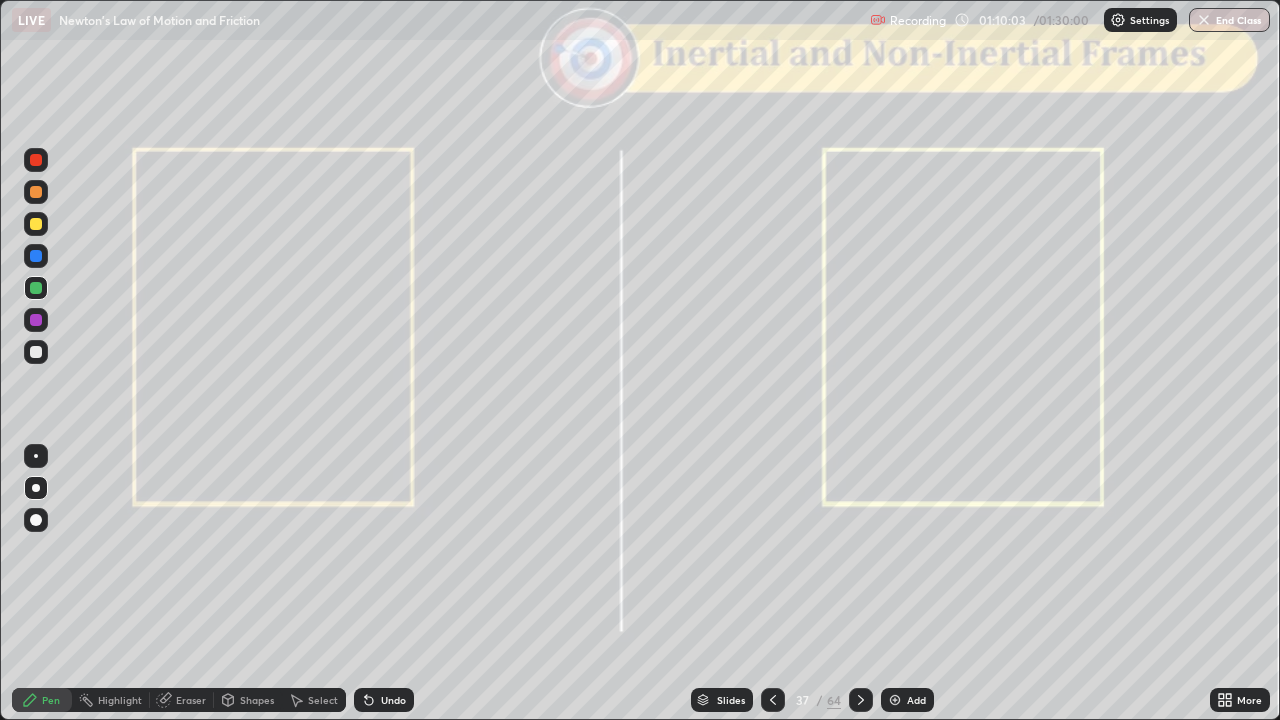click on "Shapes" at bounding box center (248, 700) 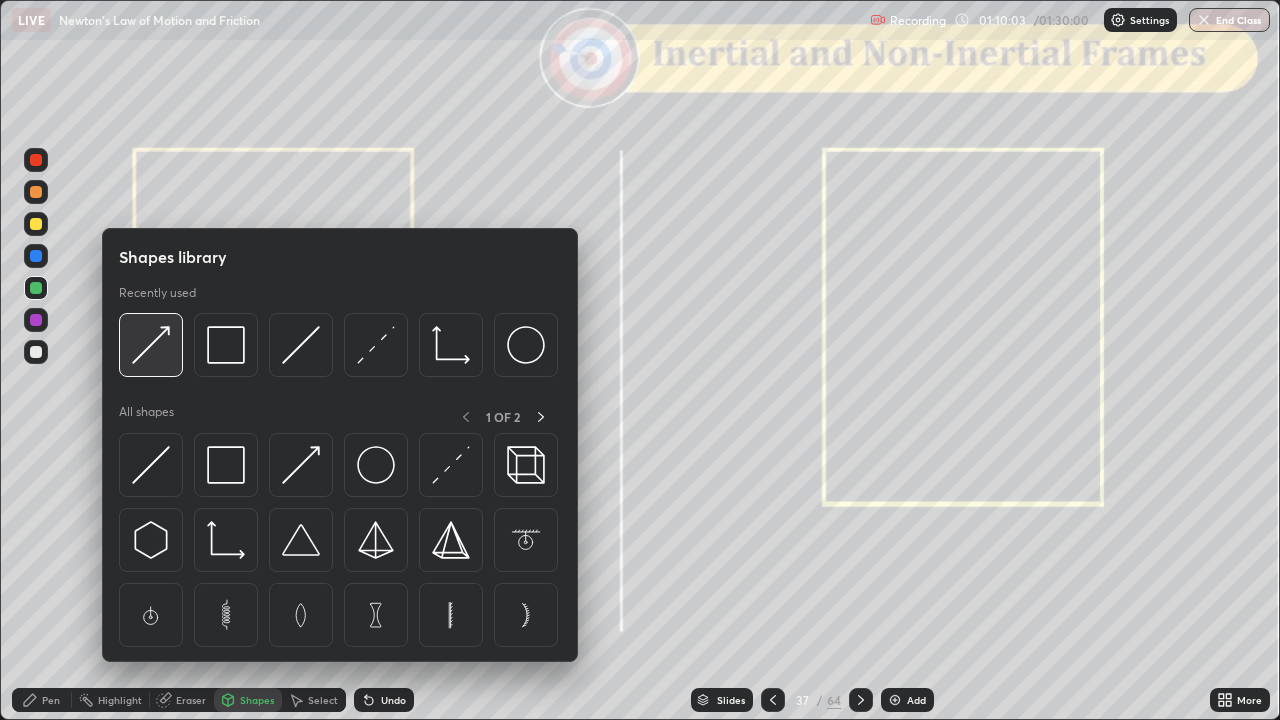 click at bounding box center (151, 345) 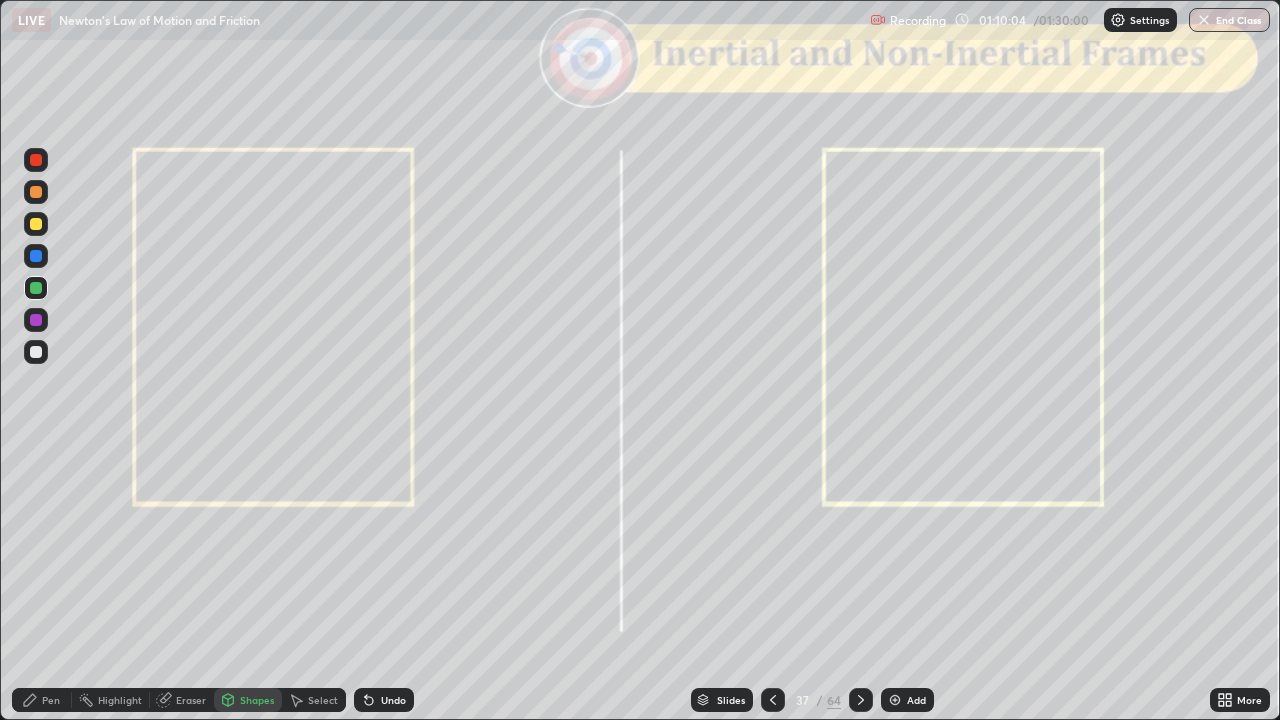 click at bounding box center (36, 160) 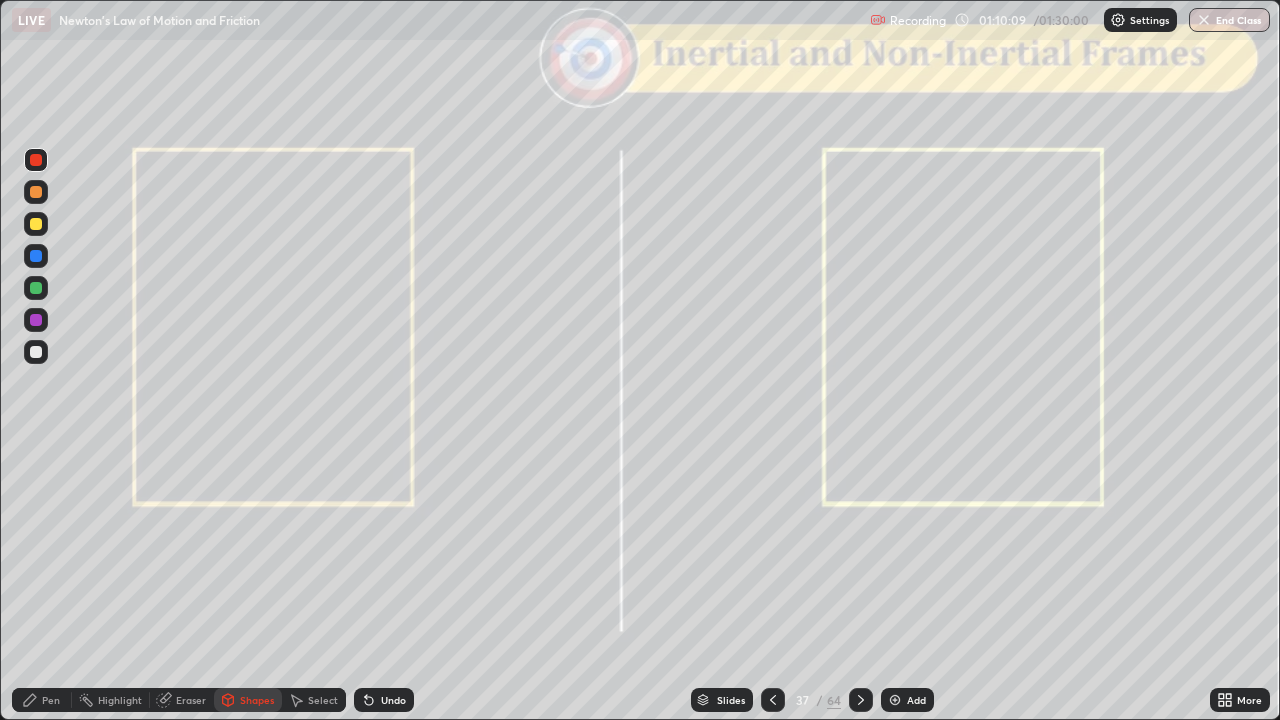 click 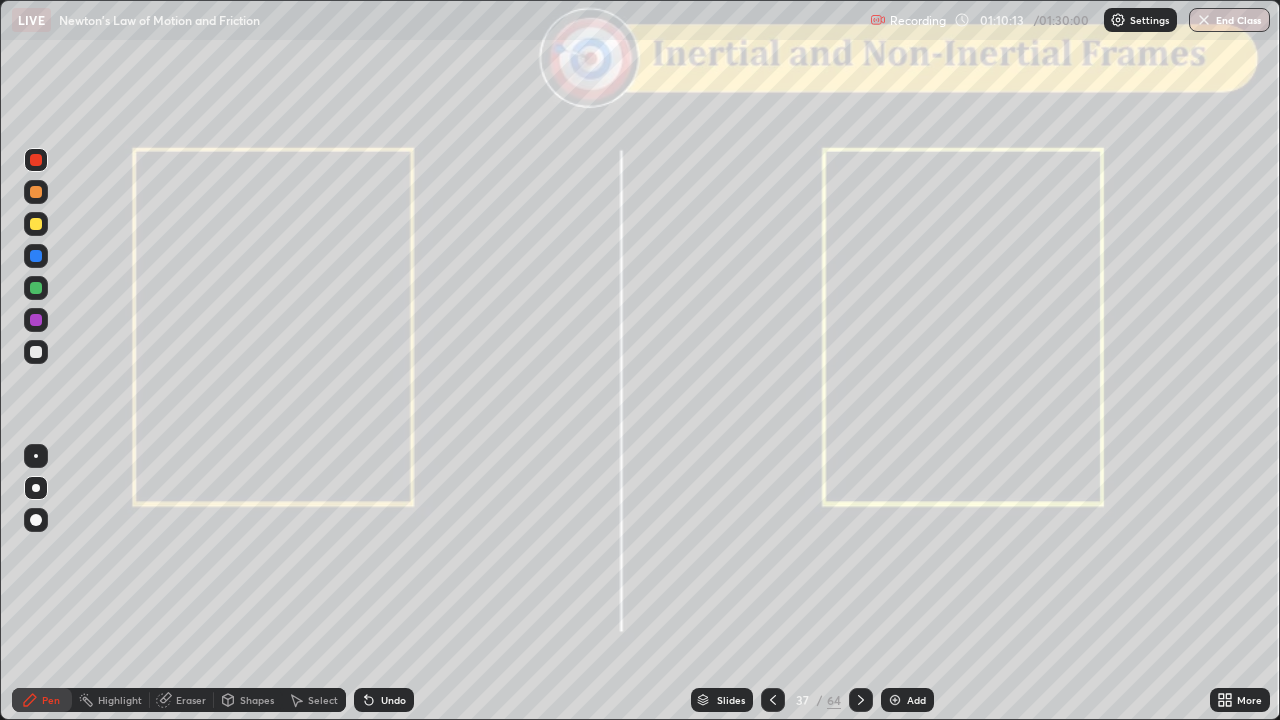 click on "Shapes" at bounding box center (257, 700) 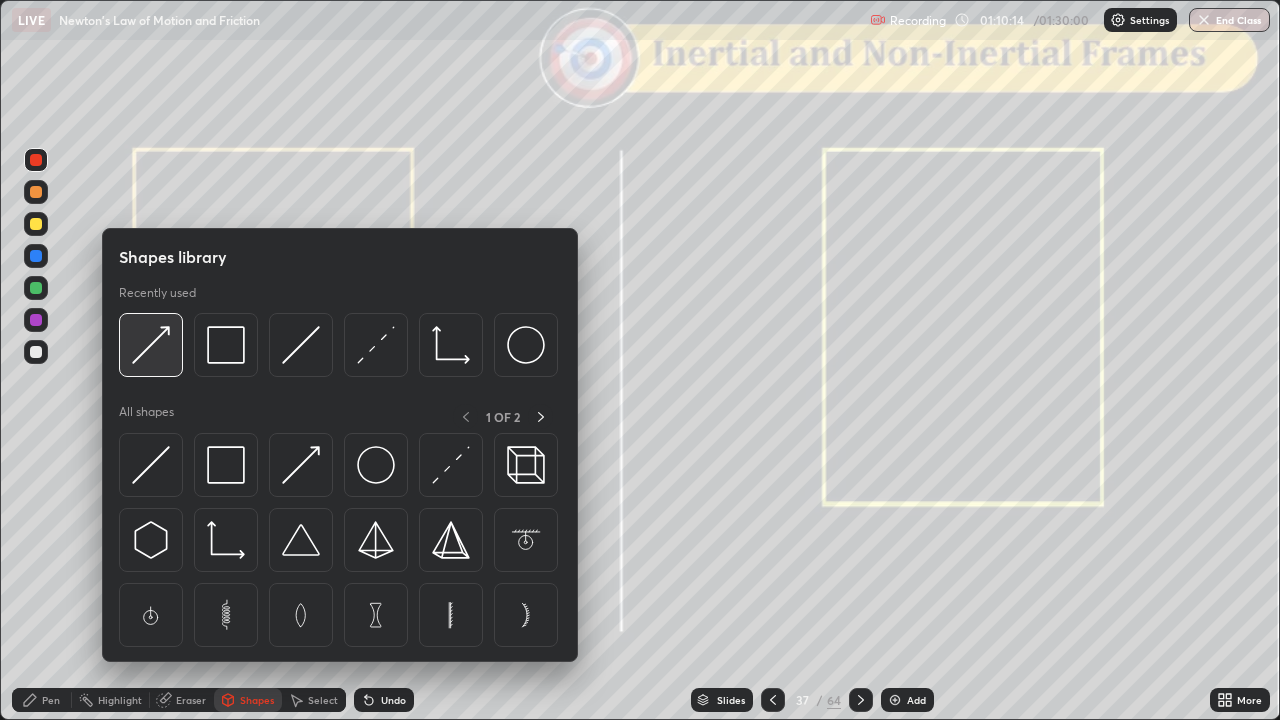 click at bounding box center [151, 345] 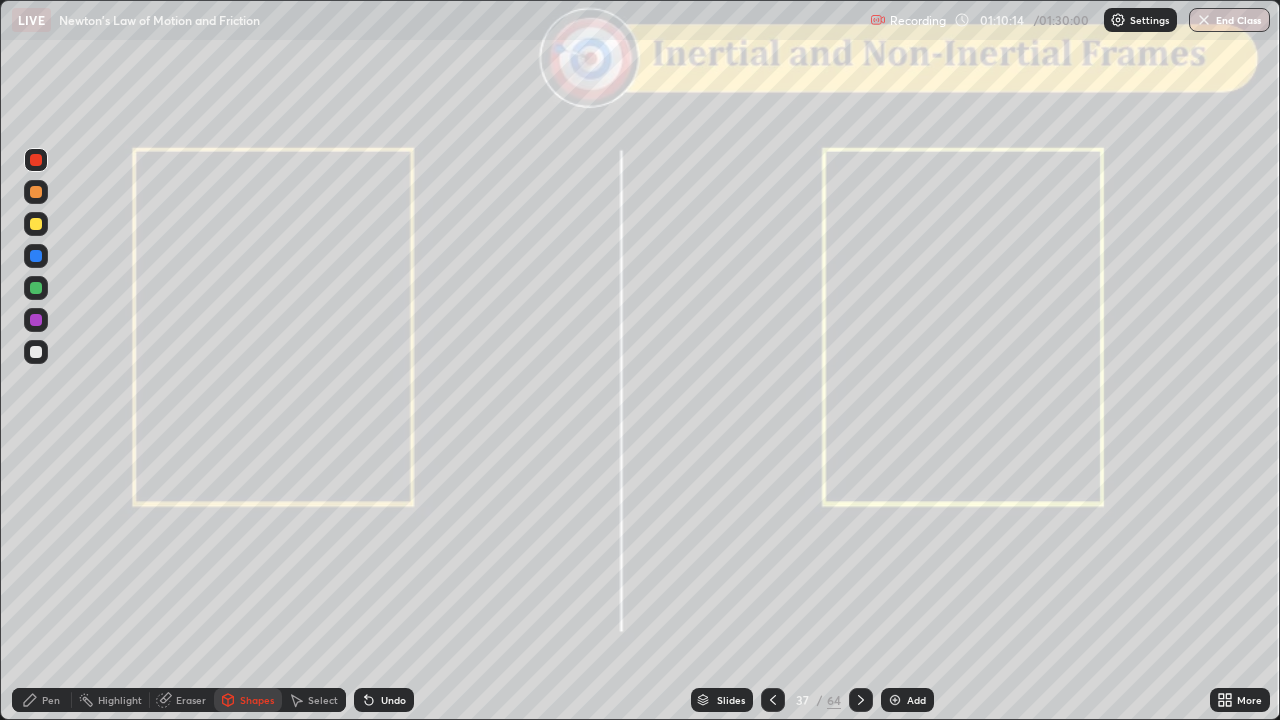 click at bounding box center [36, 224] 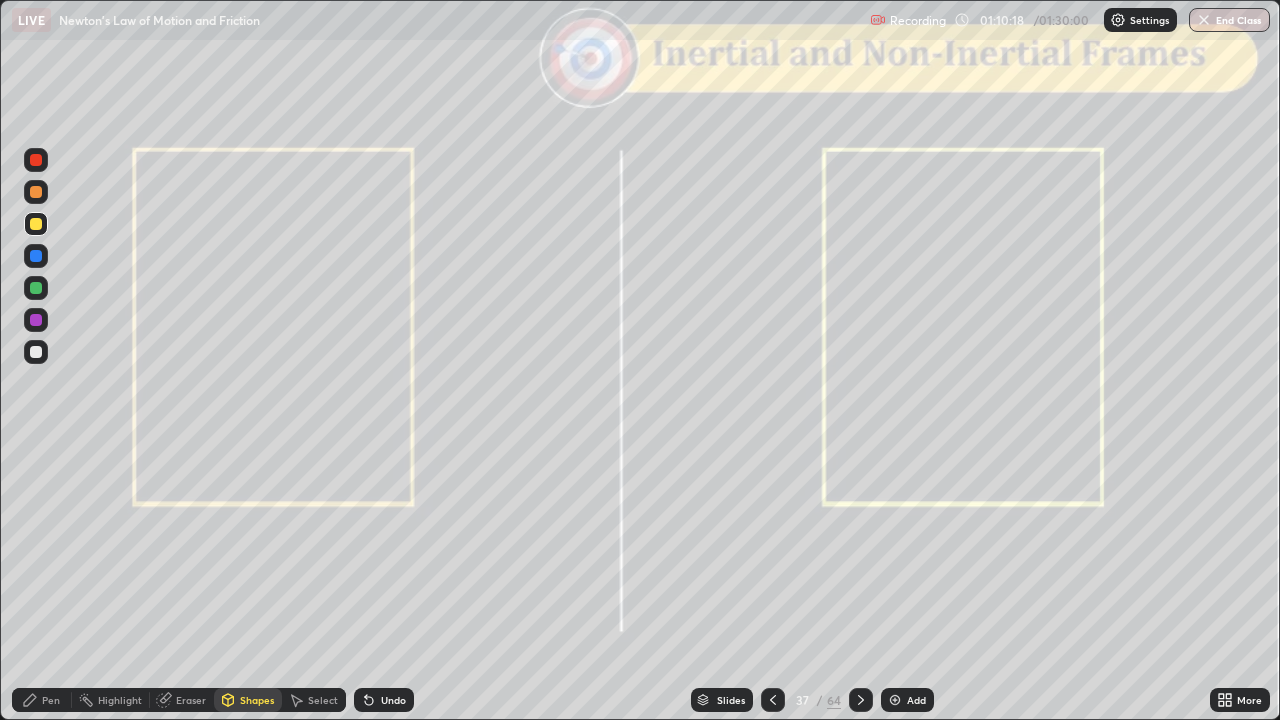 click on "Undo" at bounding box center (393, 700) 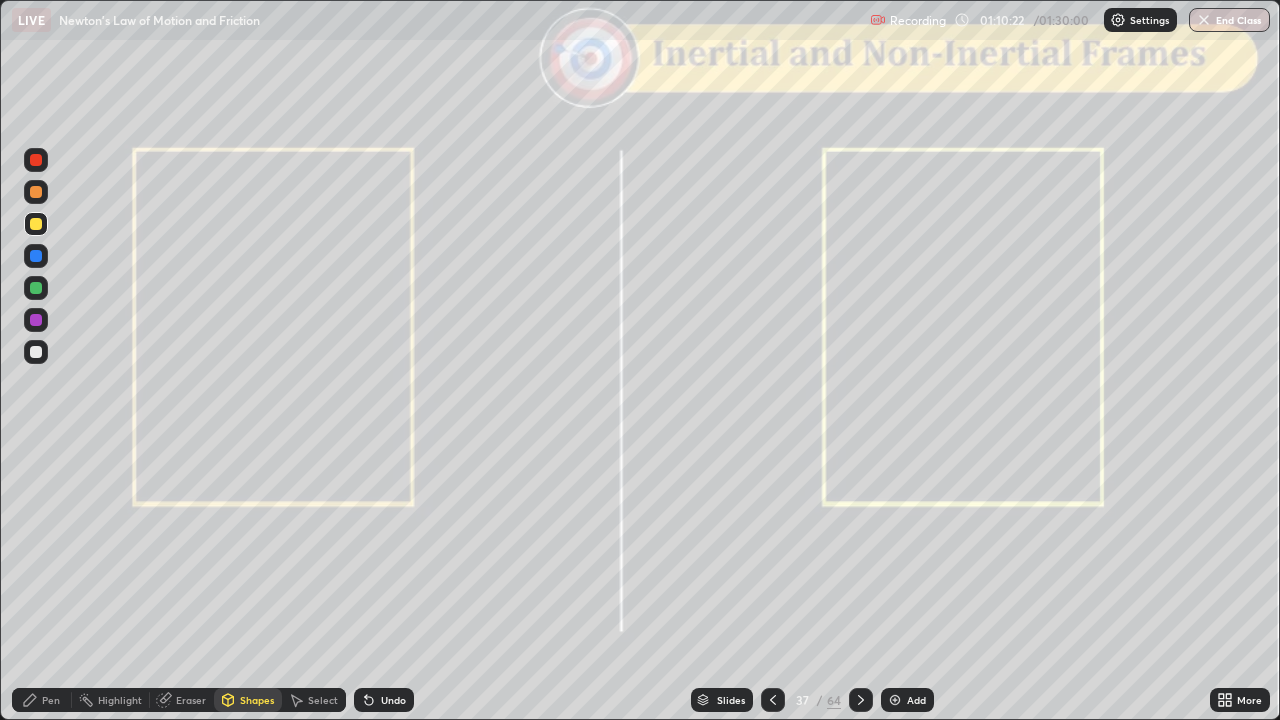 click 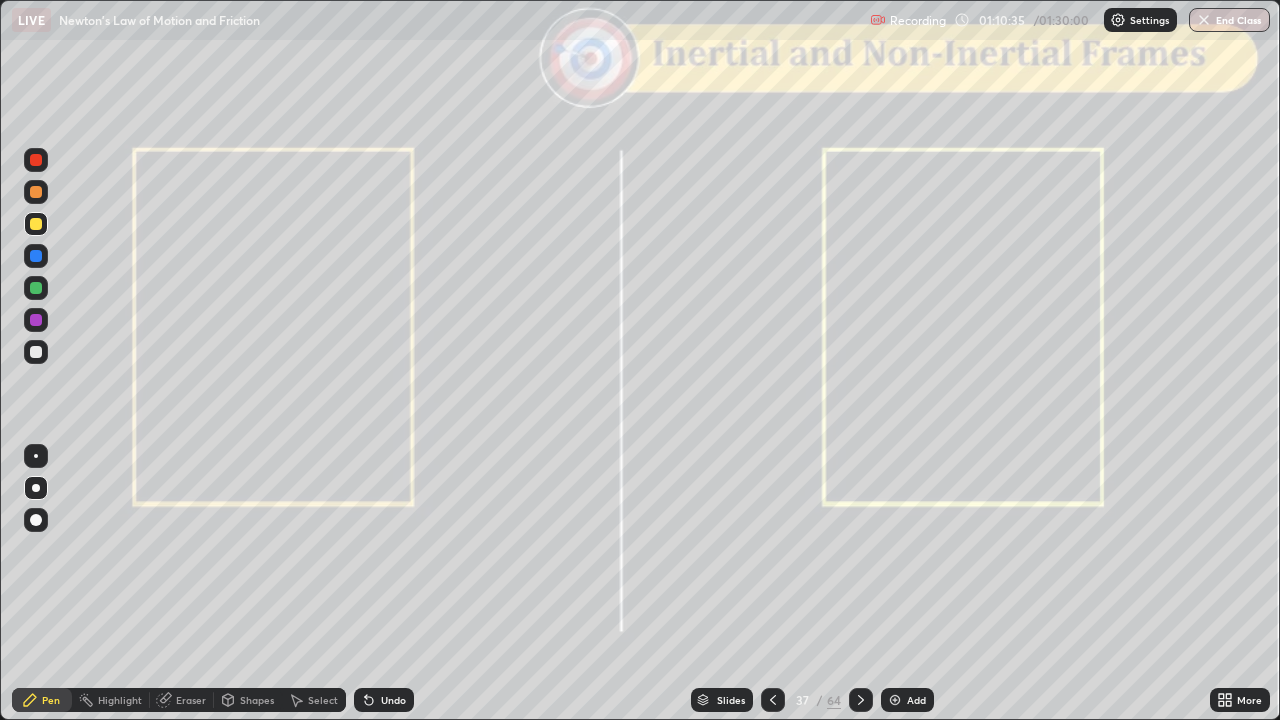 click at bounding box center [36, 192] 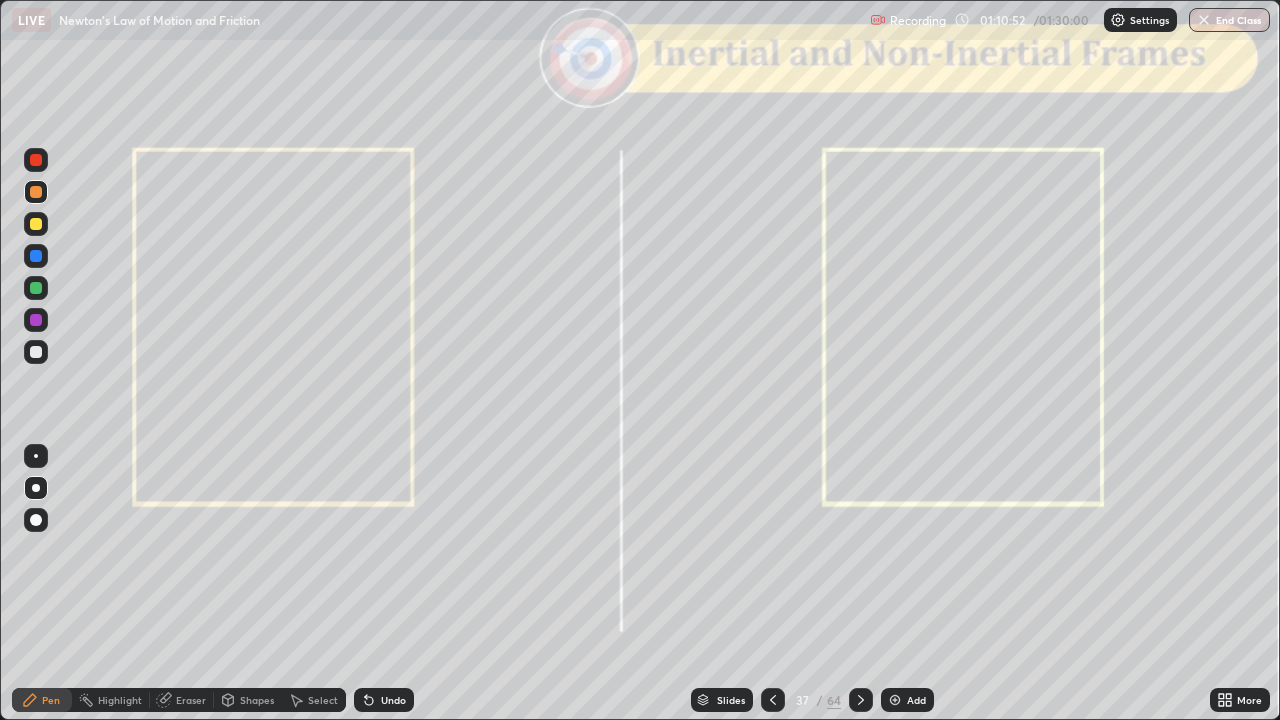 click at bounding box center (36, 288) 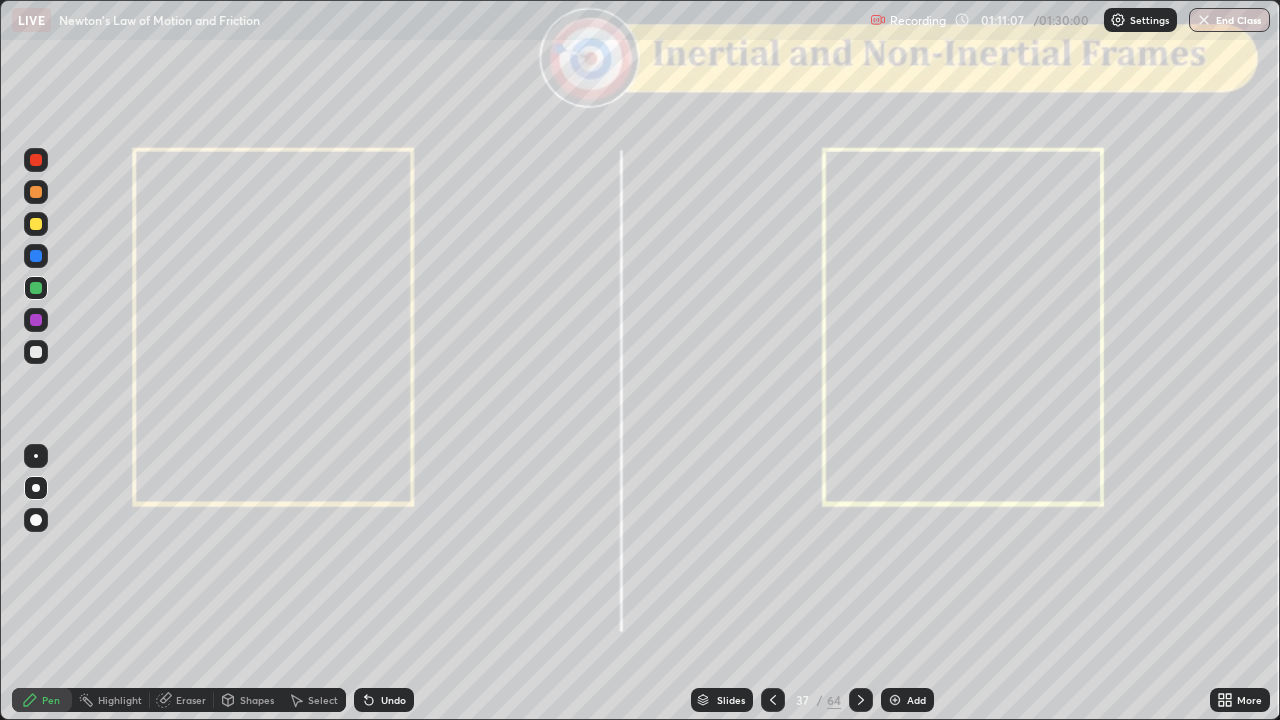 click on "Undo" at bounding box center (393, 700) 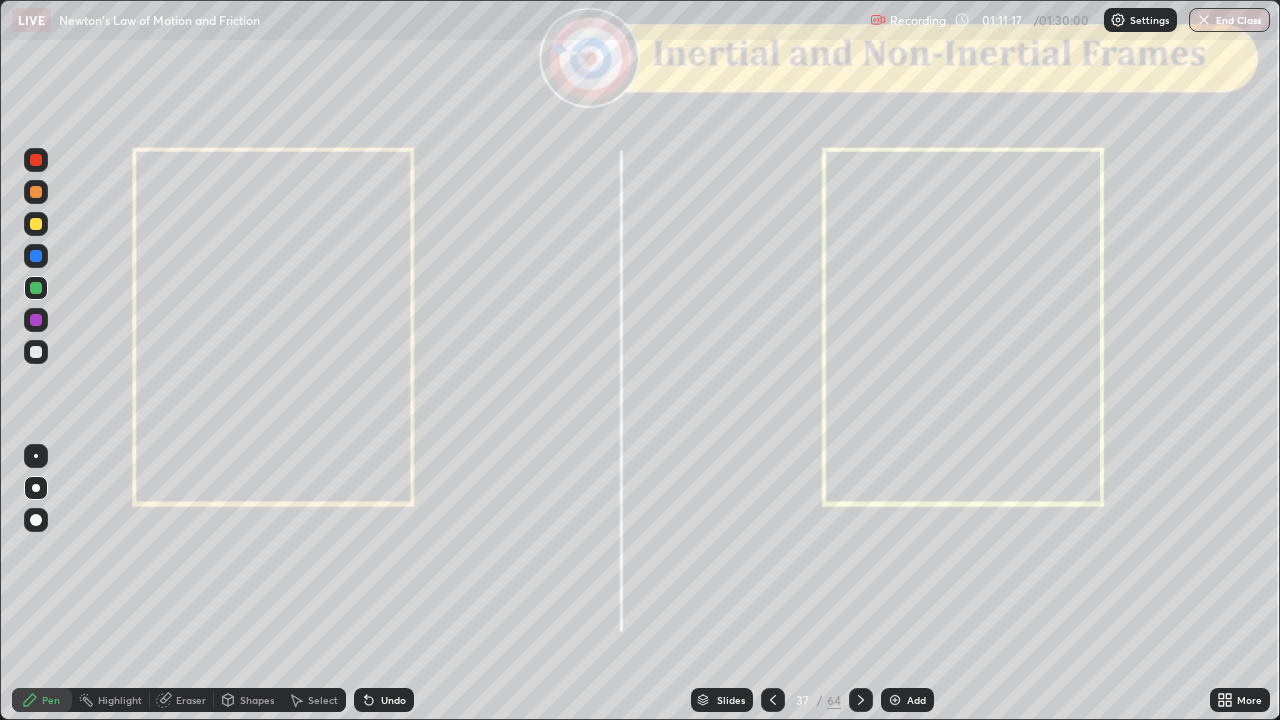 click on "Shapes" at bounding box center [257, 700] 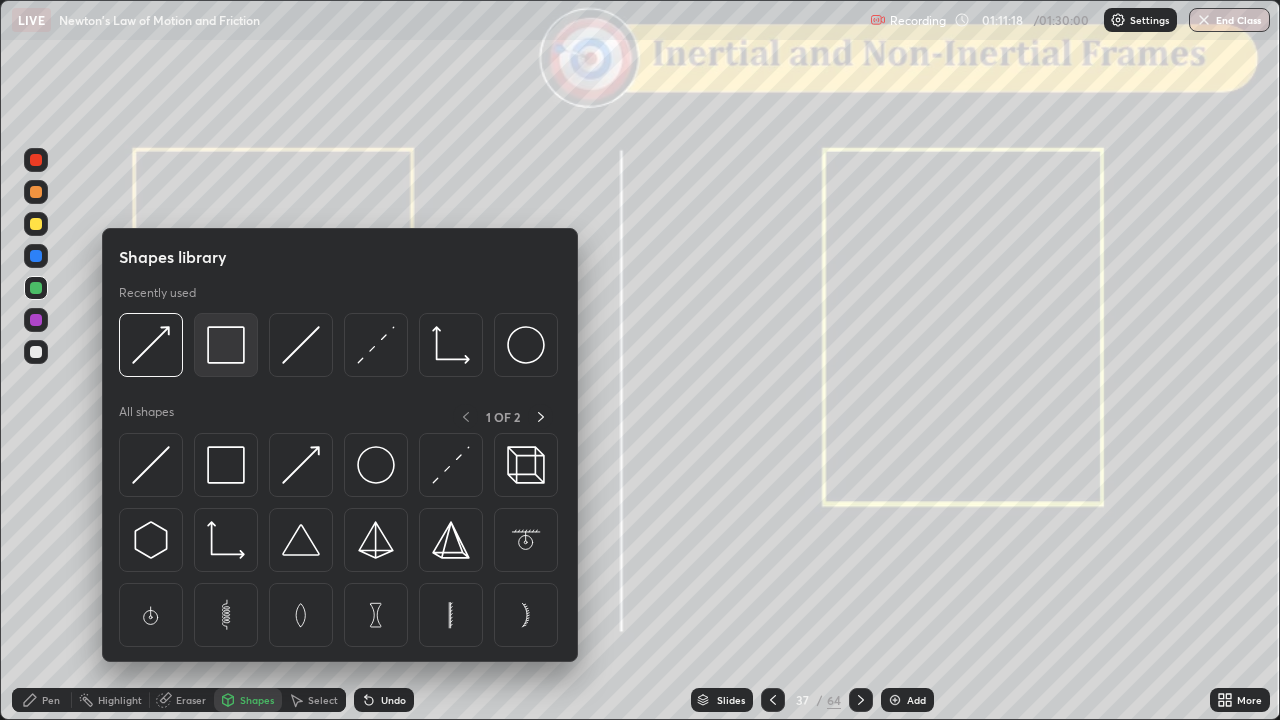 click at bounding box center (226, 345) 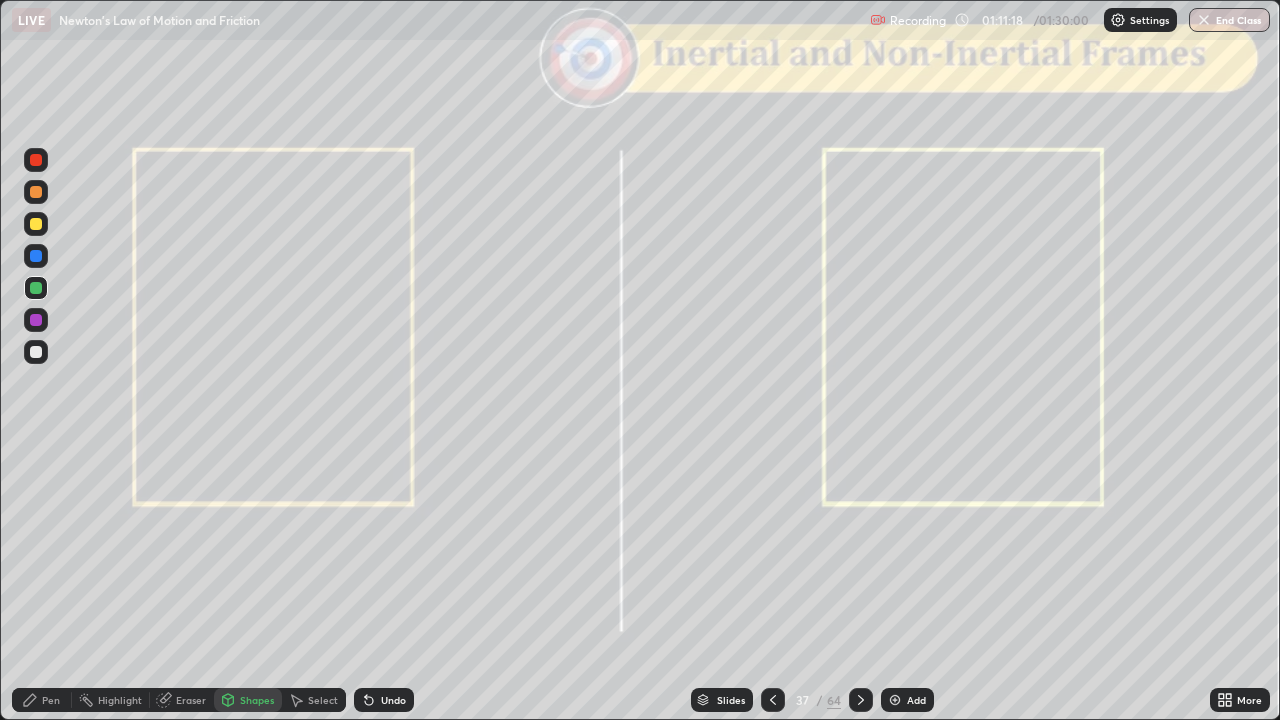 click at bounding box center (36, 160) 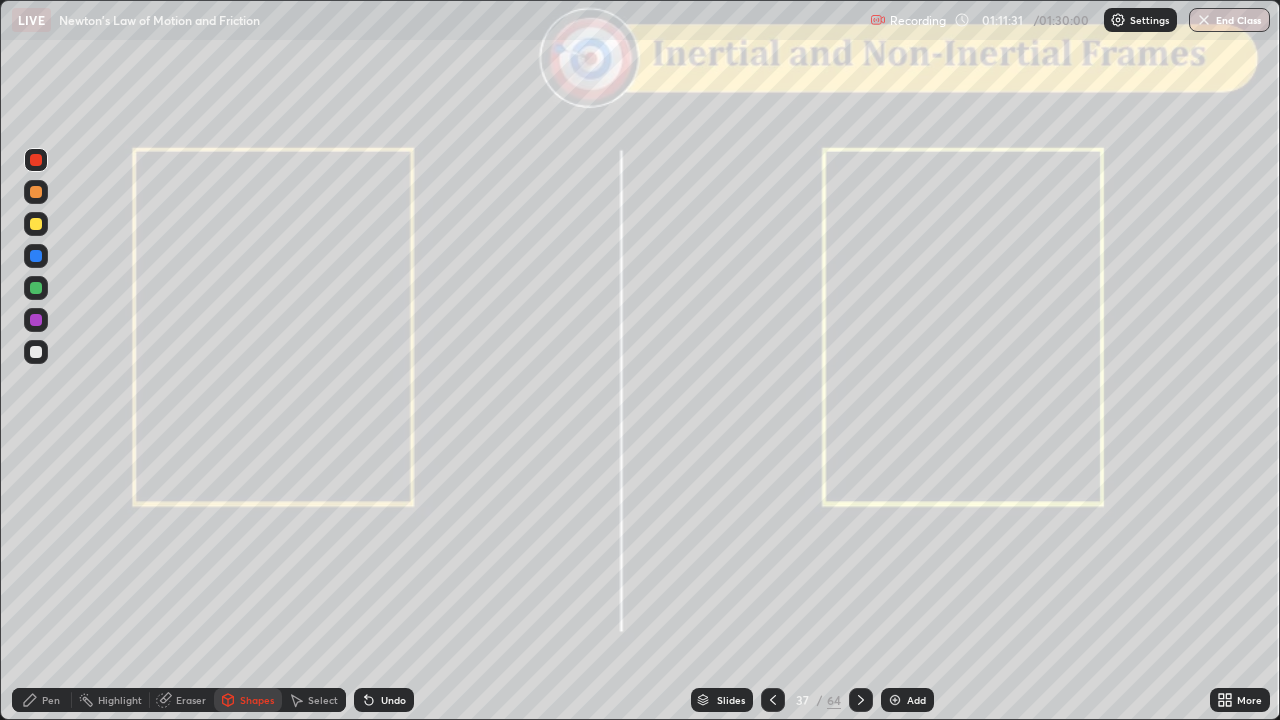 click at bounding box center (36, 288) 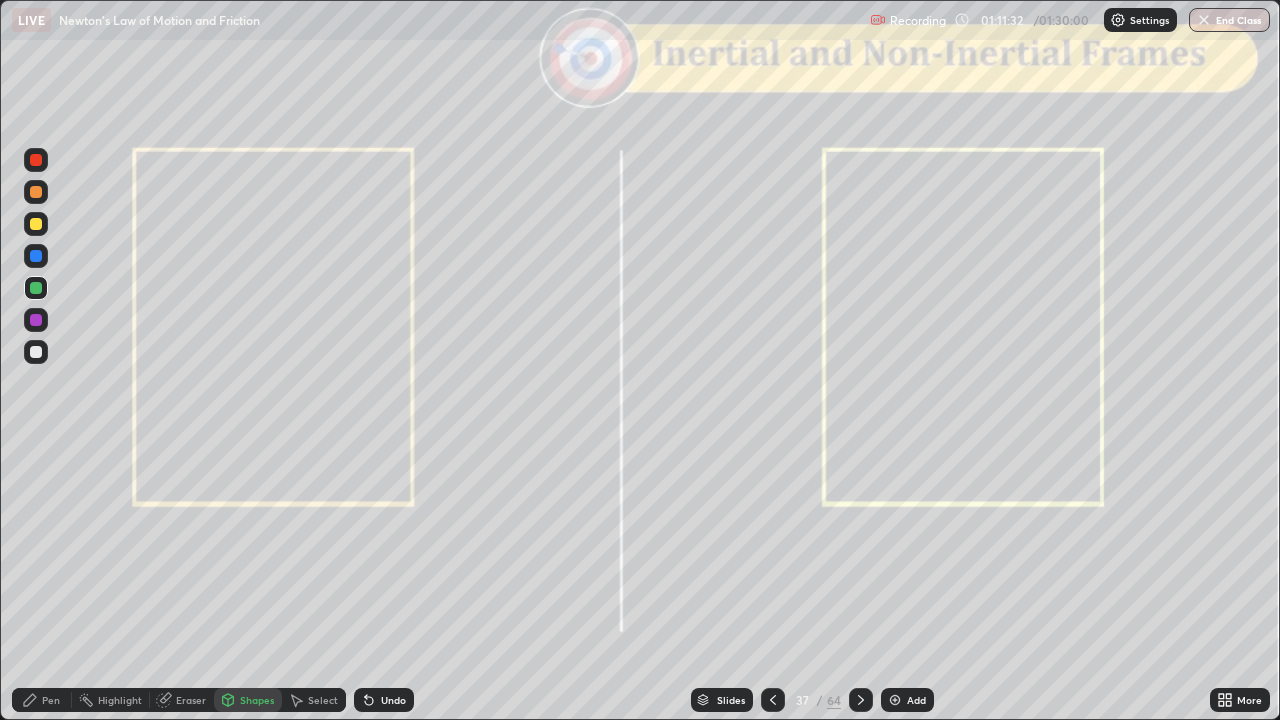 click on "Pen" at bounding box center [51, 700] 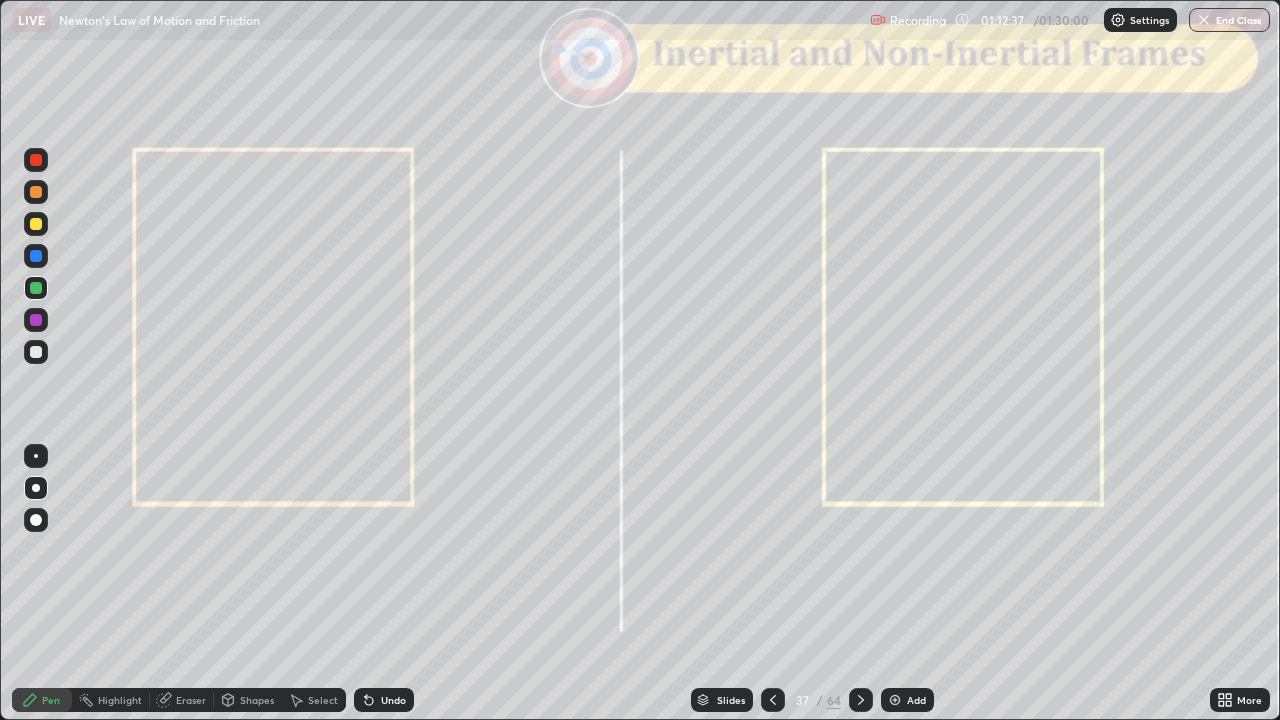 click at bounding box center [36, 320] 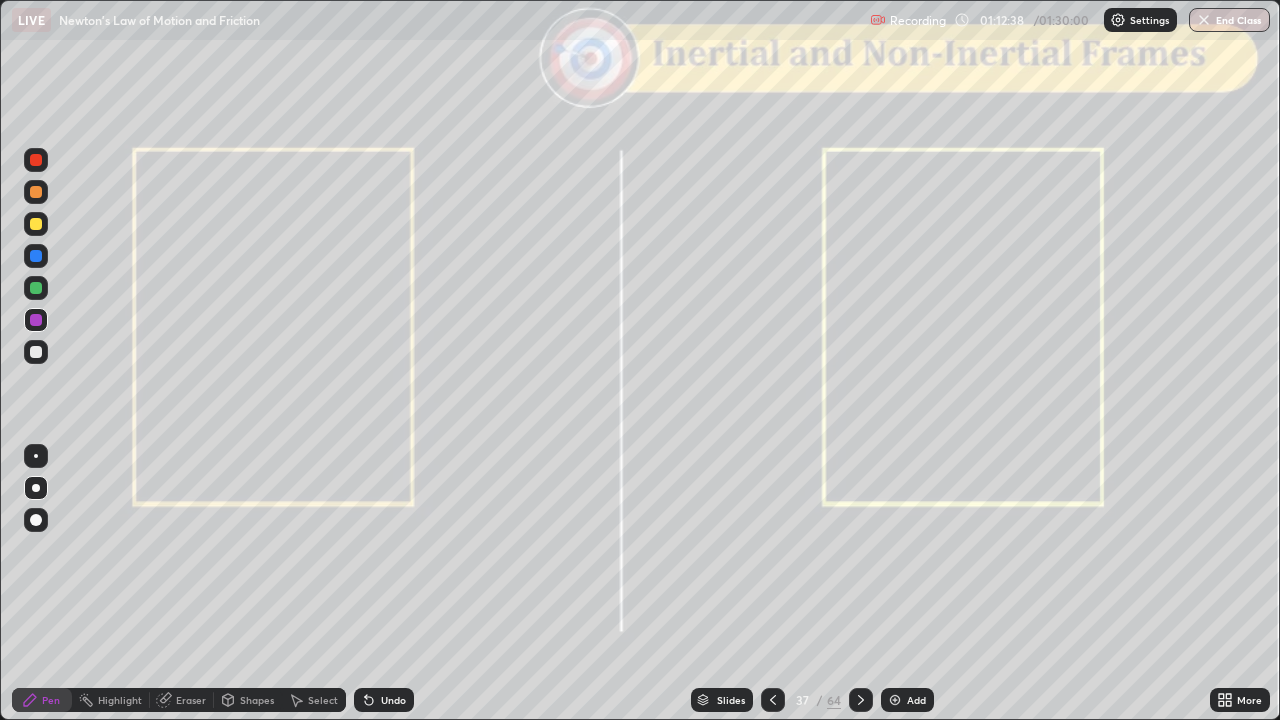 click on "Shapes" at bounding box center [248, 700] 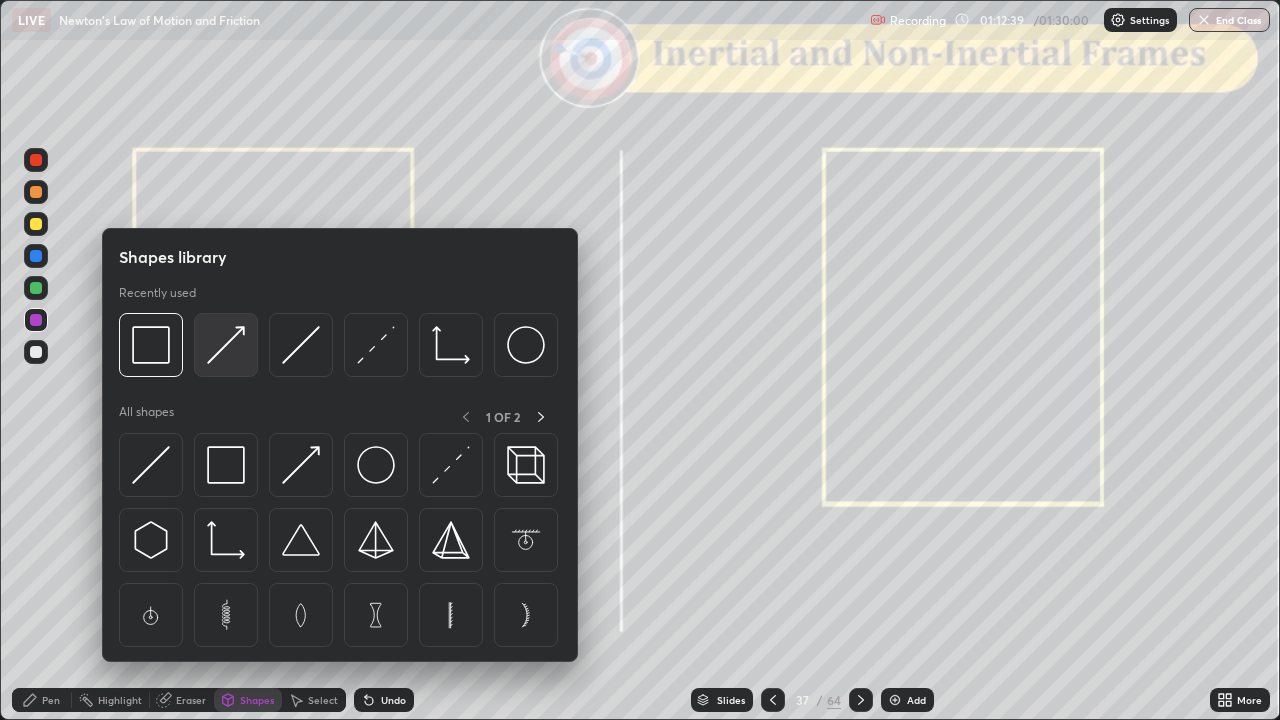 click at bounding box center [226, 345] 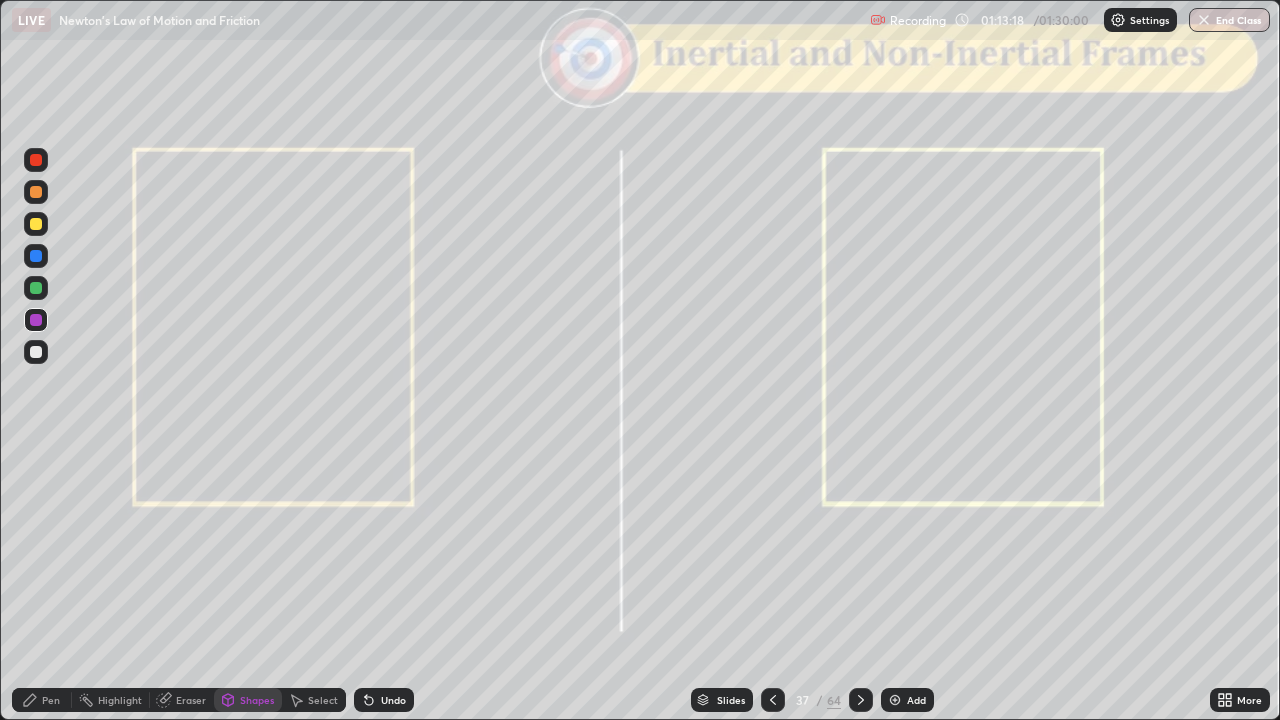click 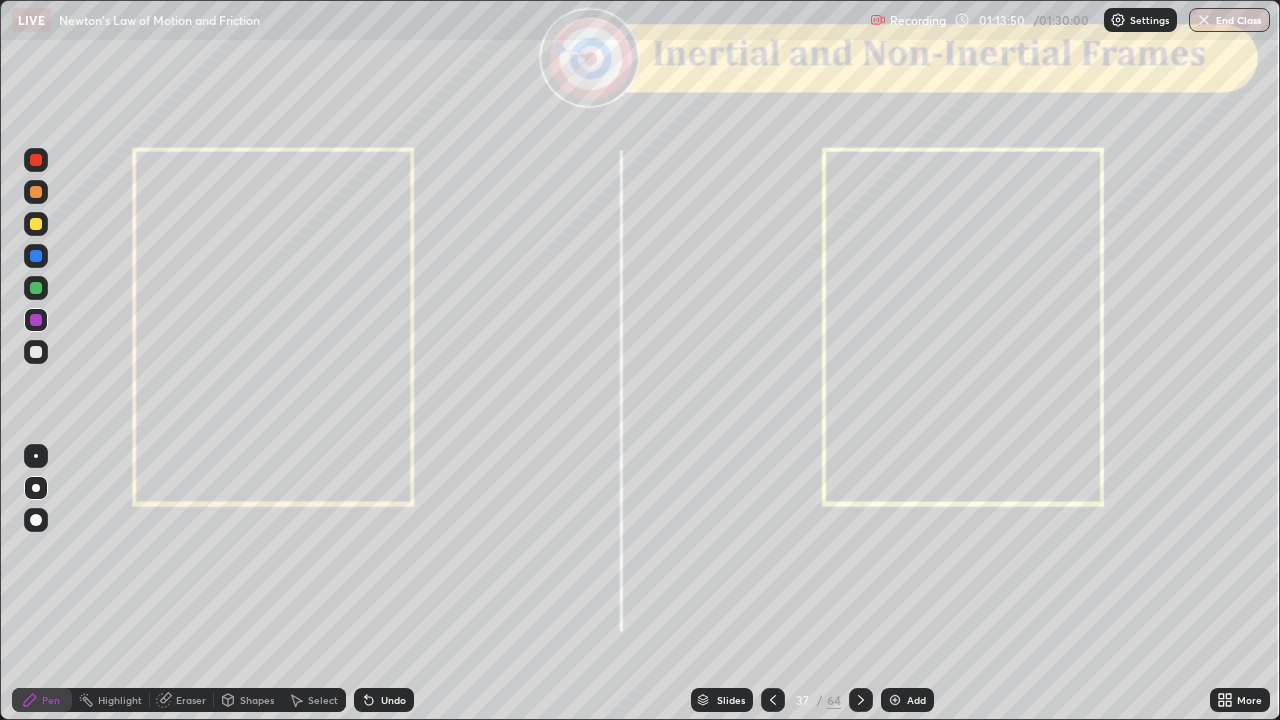 click on "Shapes" at bounding box center [257, 700] 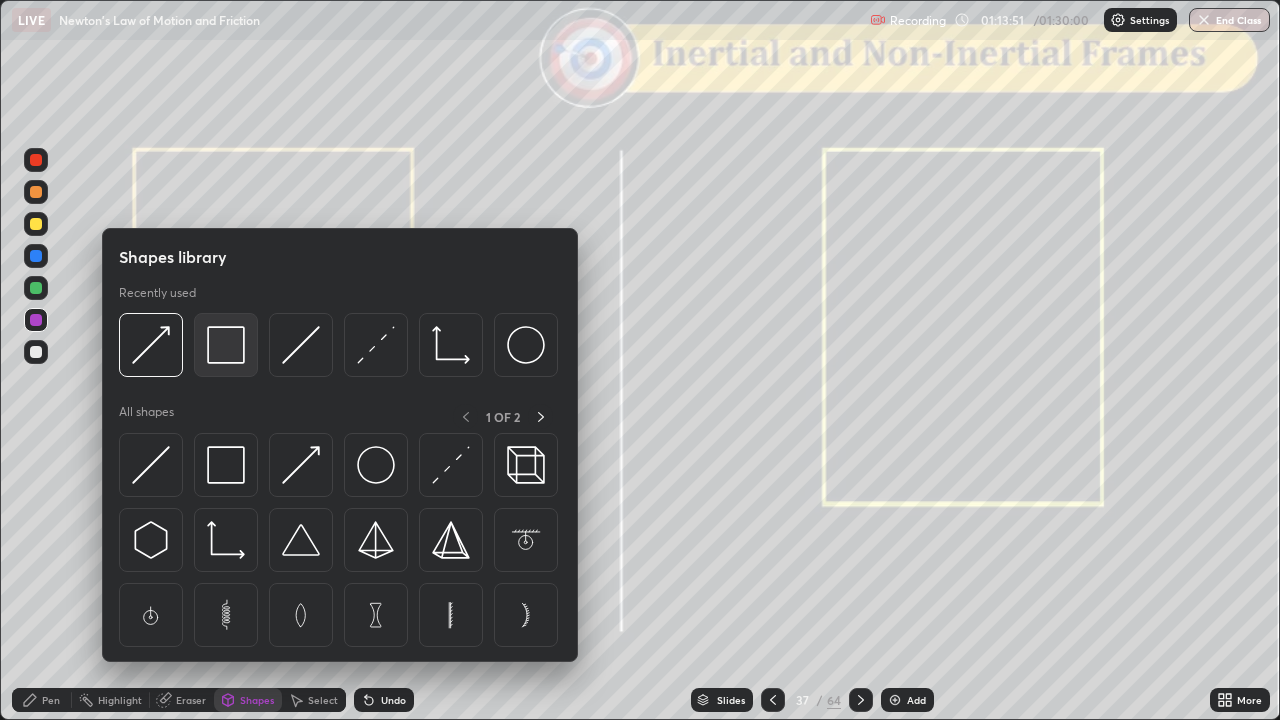 click at bounding box center [226, 345] 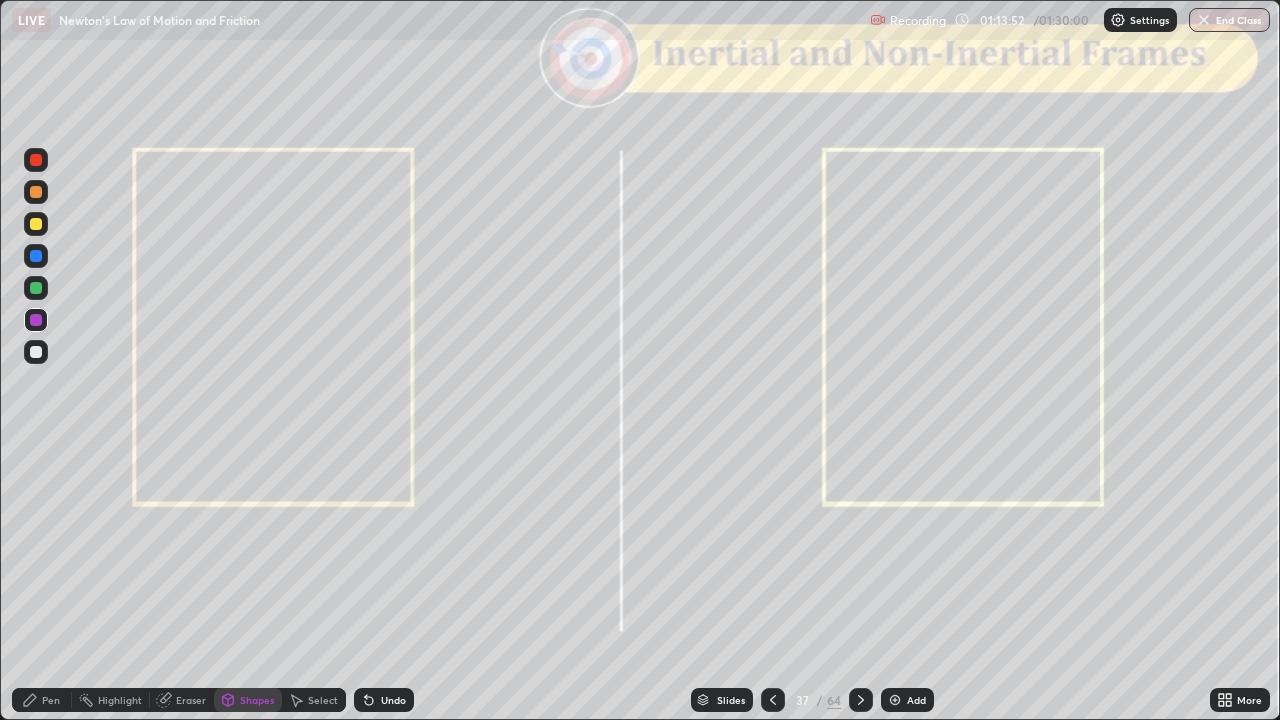 click at bounding box center [36, 160] 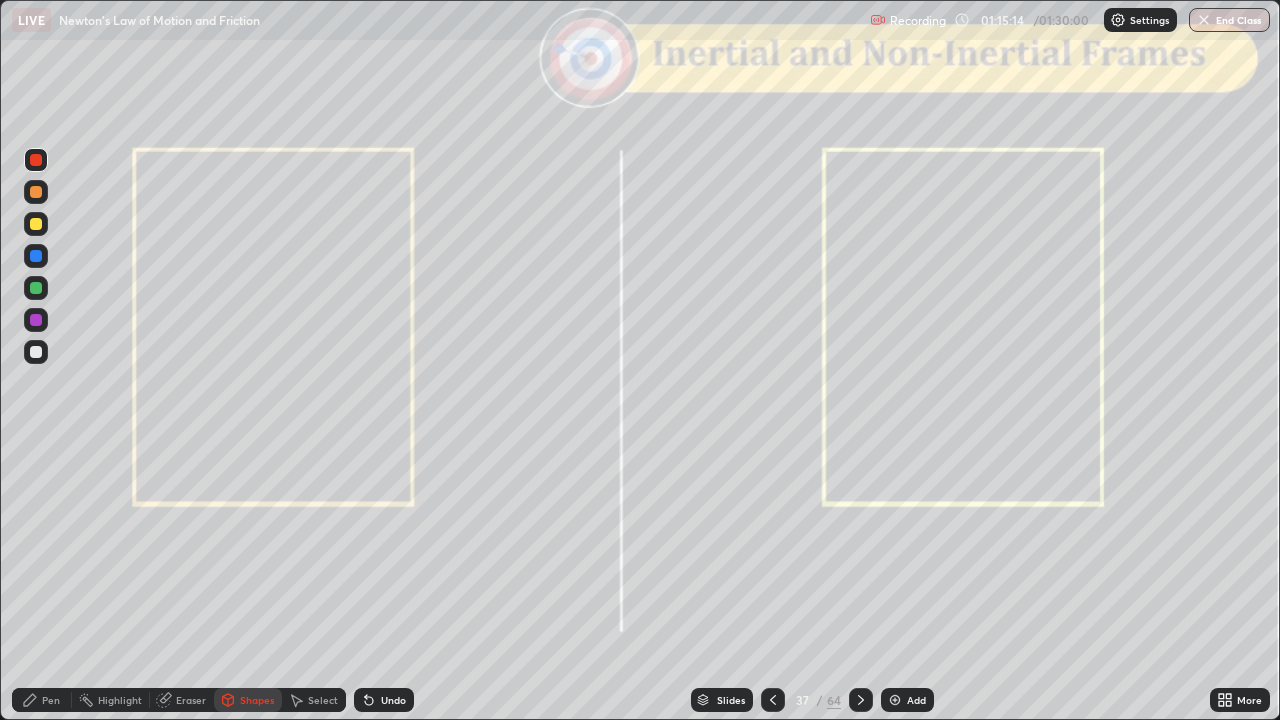 click at bounding box center (36, 352) 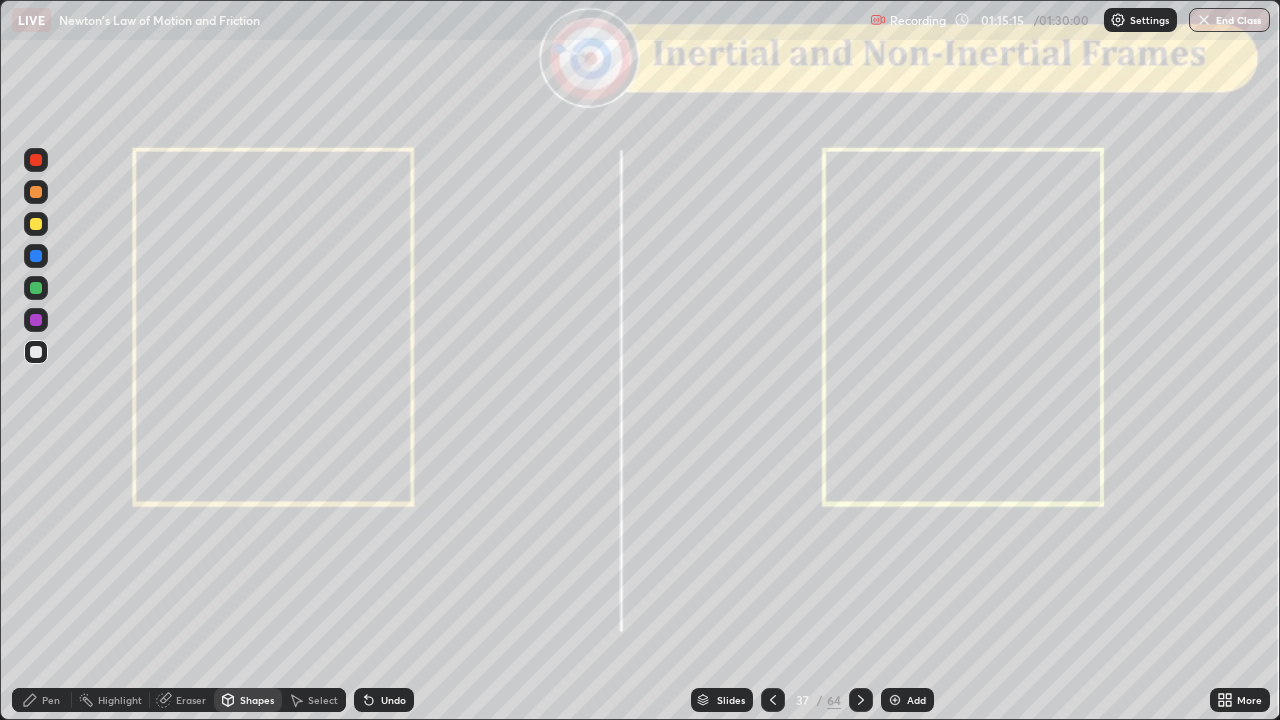 click on "Pen" at bounding box center [51, 700] 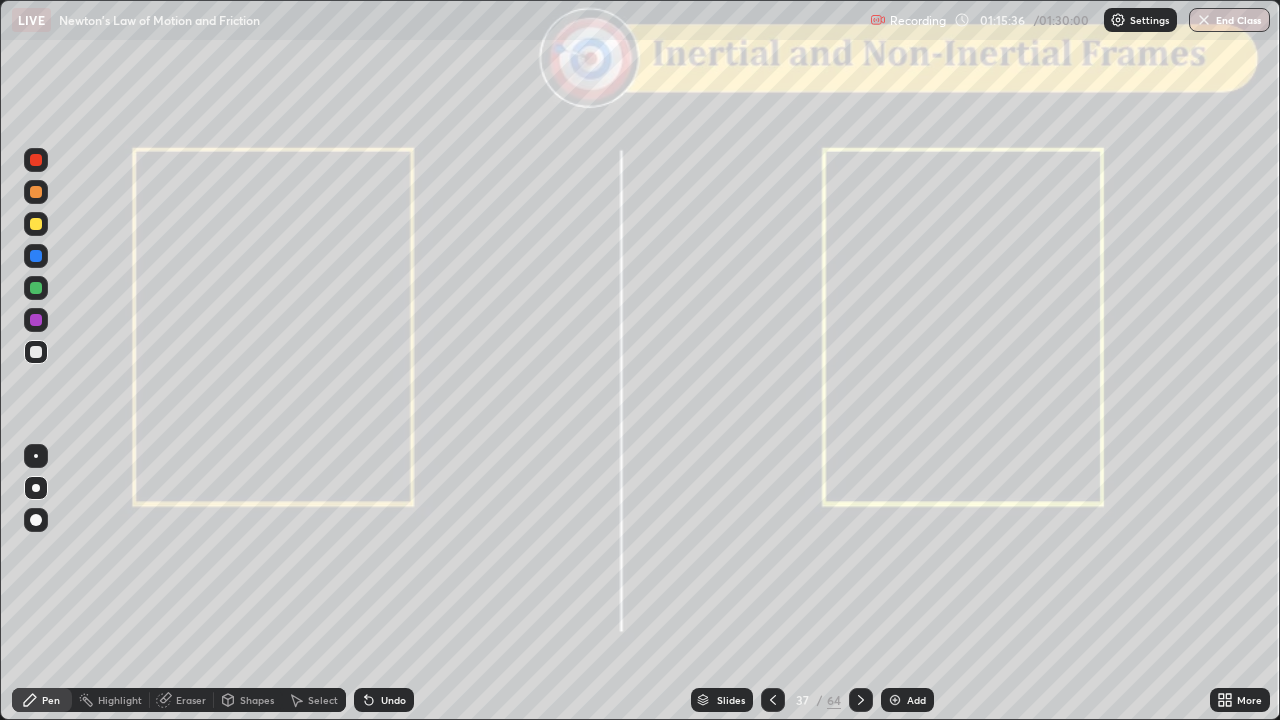 click on "Shapes" at bounding box center (257, 700) 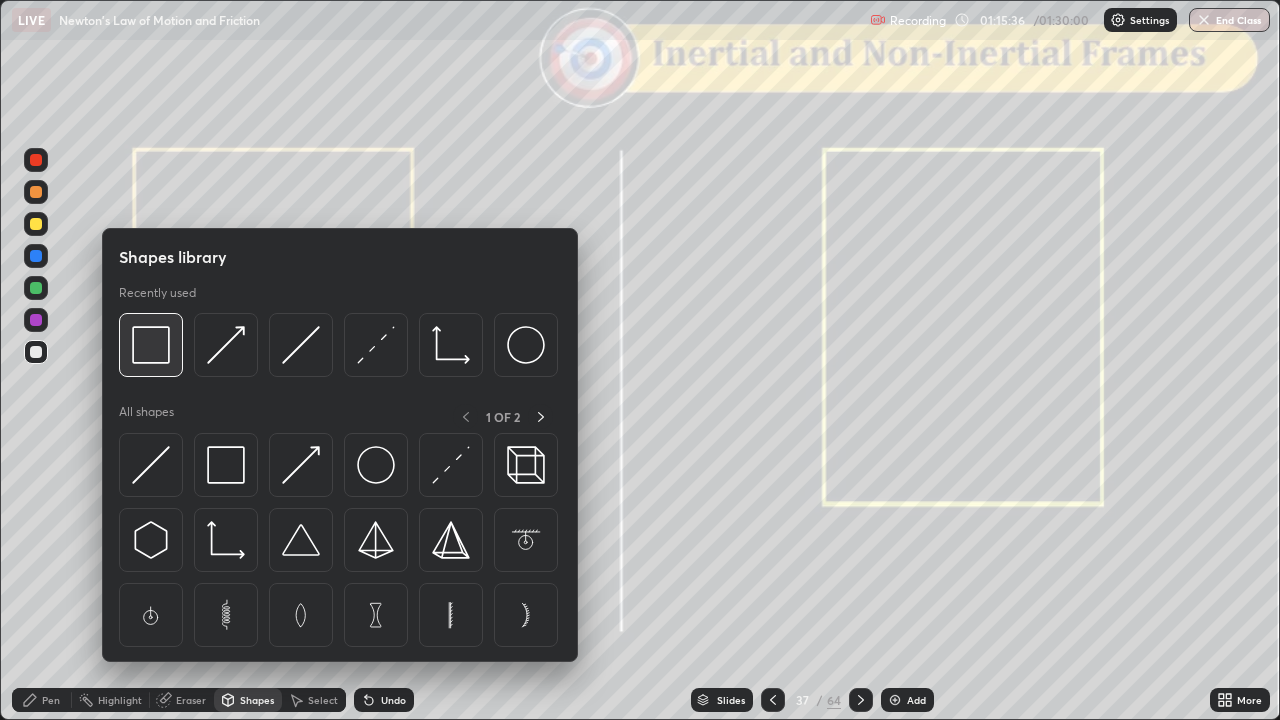 click at bounding box center [151, 345] 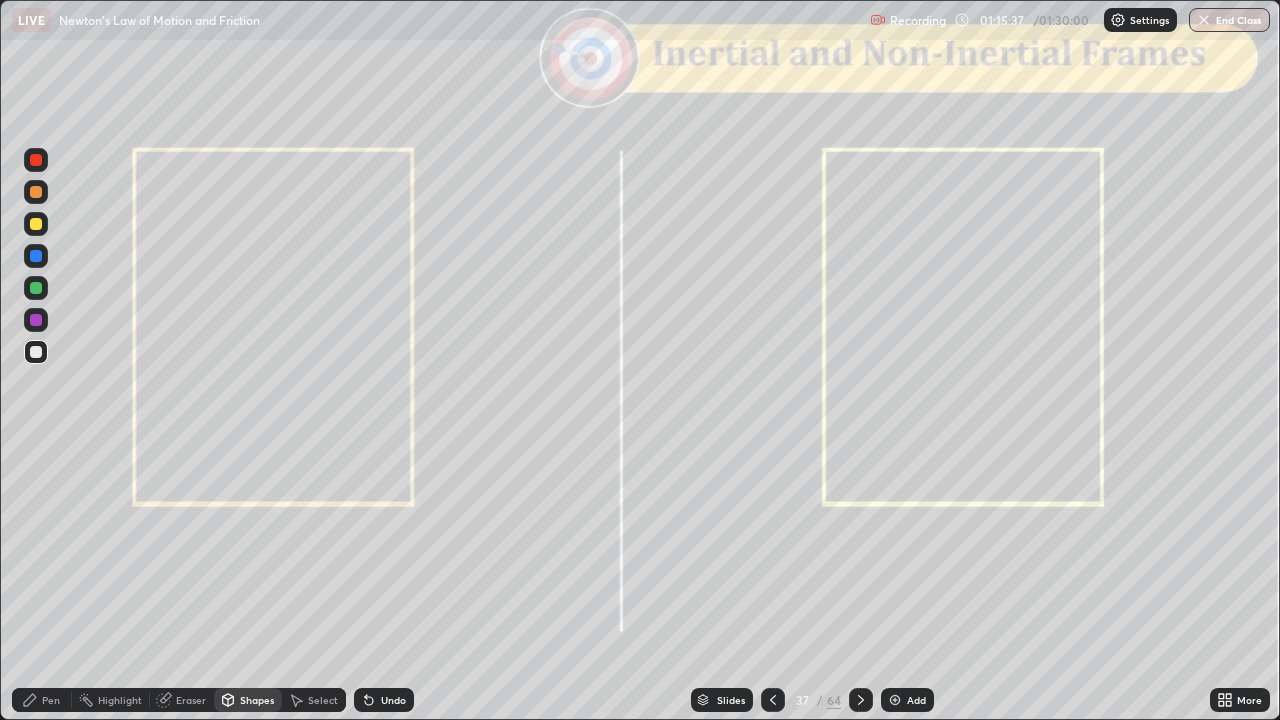 click at bounding box center [36, 160] 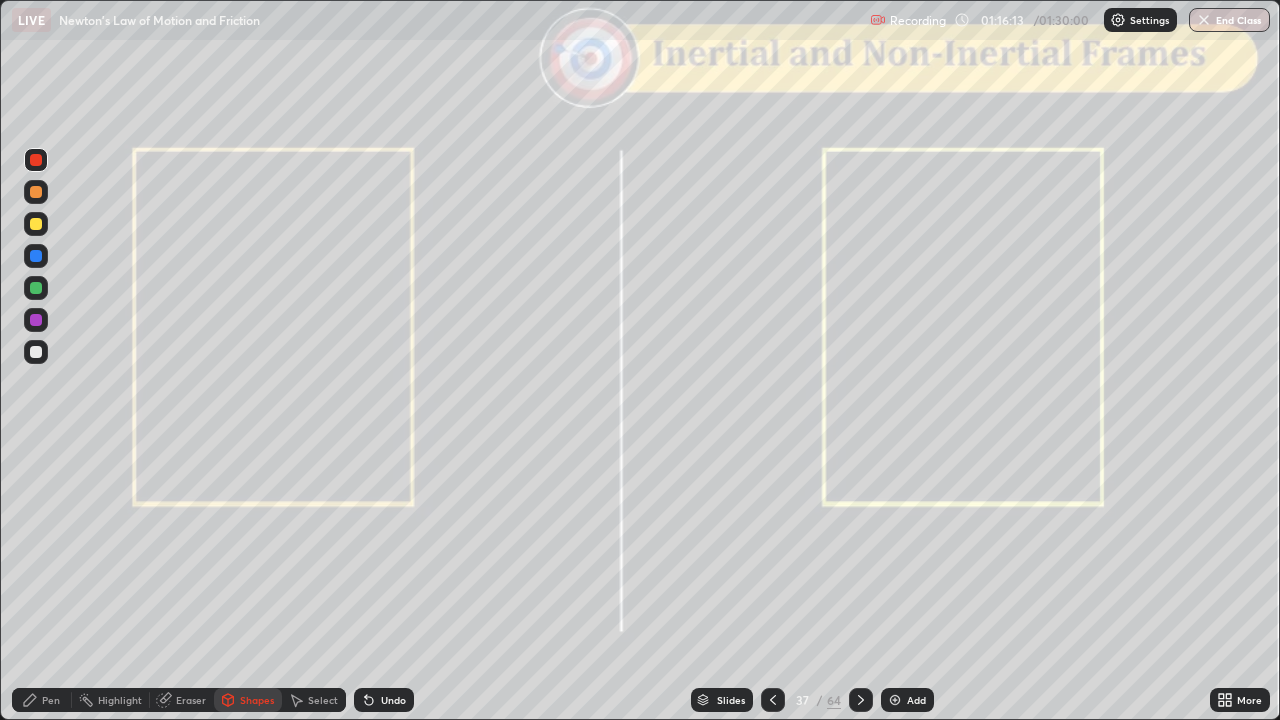 click on "Slides" at bounding box center (731, 700) 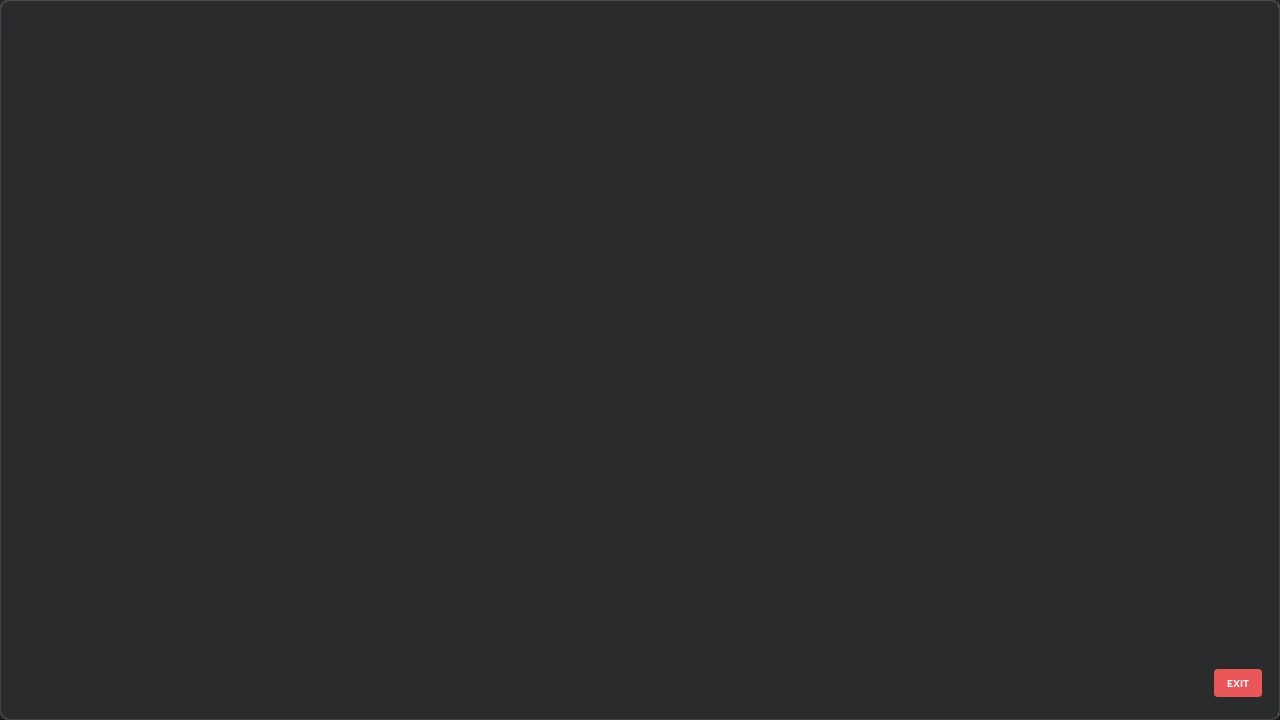 scroll, scrollTop: 2202, scrollLeft: 0, axis: vertical 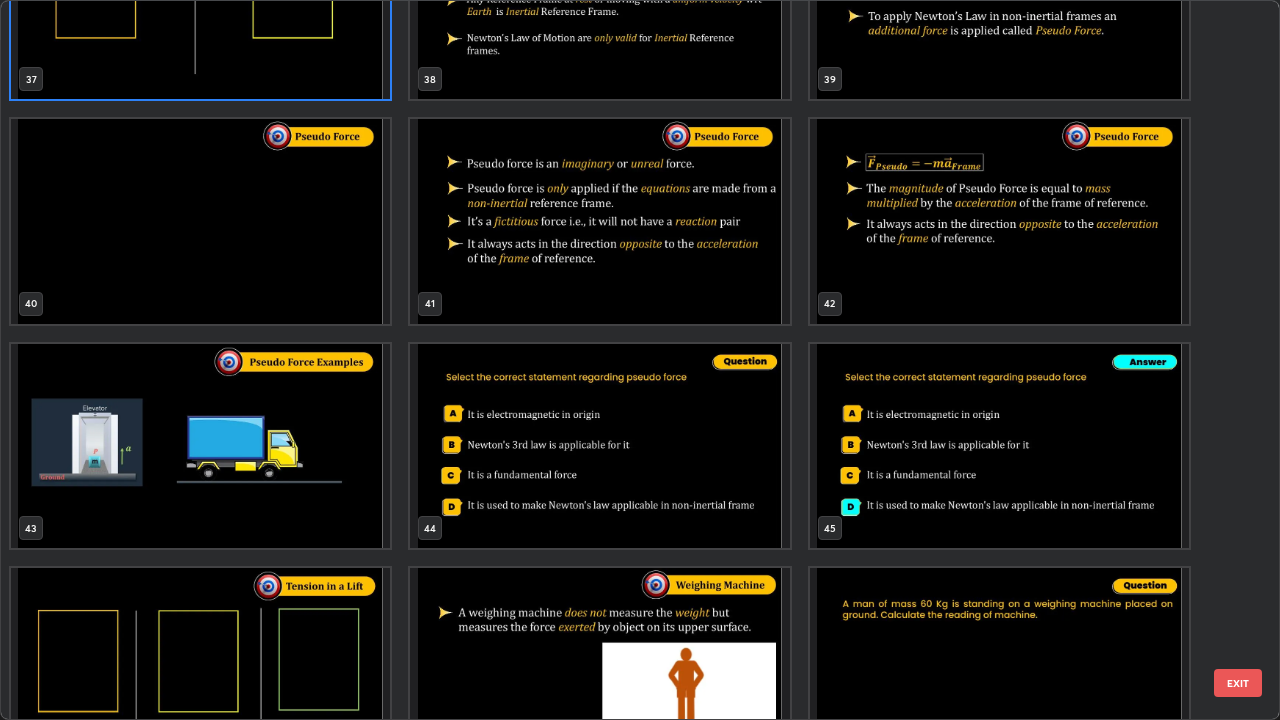 click on "EXIT" at bounding box center [1238, 683] 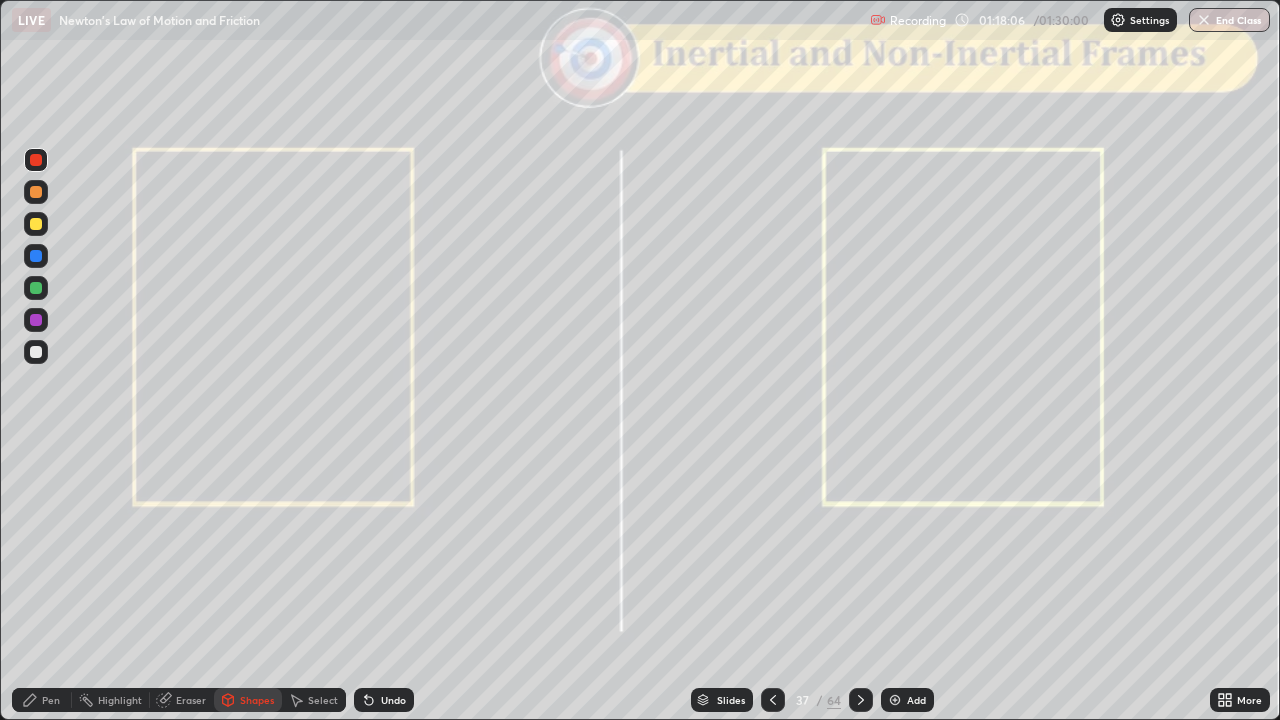 click on "Slides" at bounding box center [731, 700] 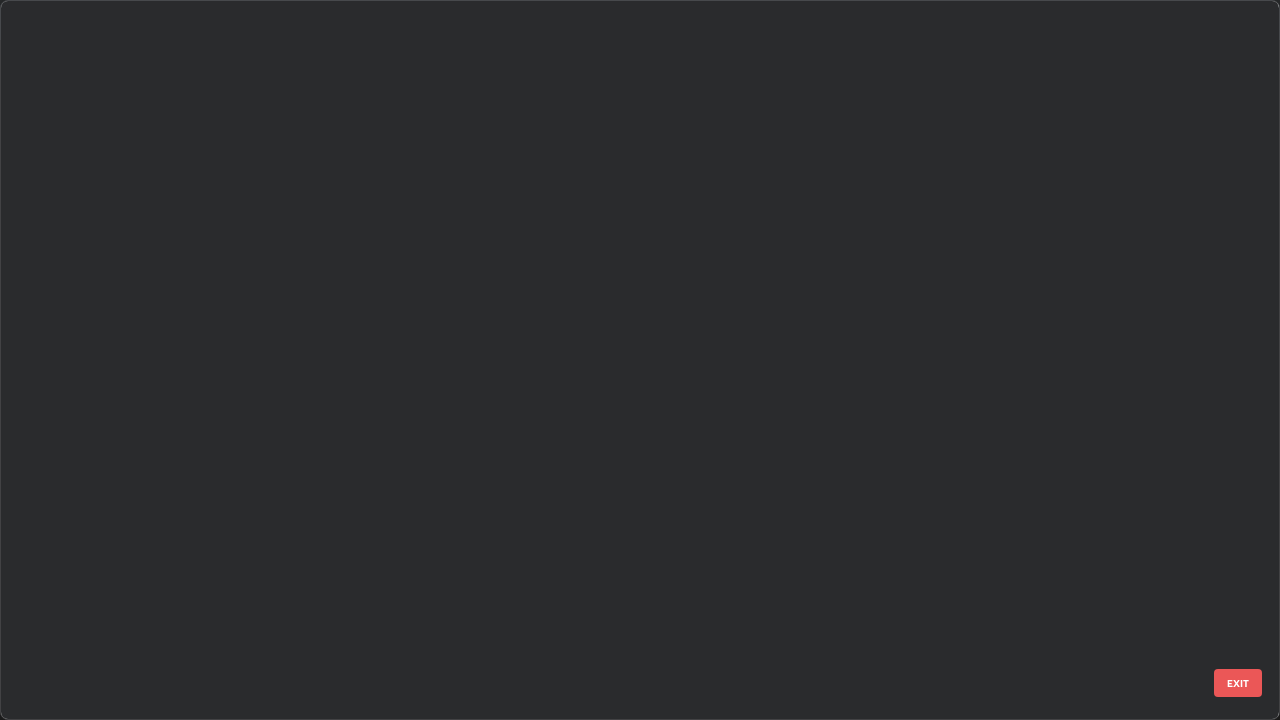 scroll, scrollTop: 2202, scrollLeft: 0, axis: vertical 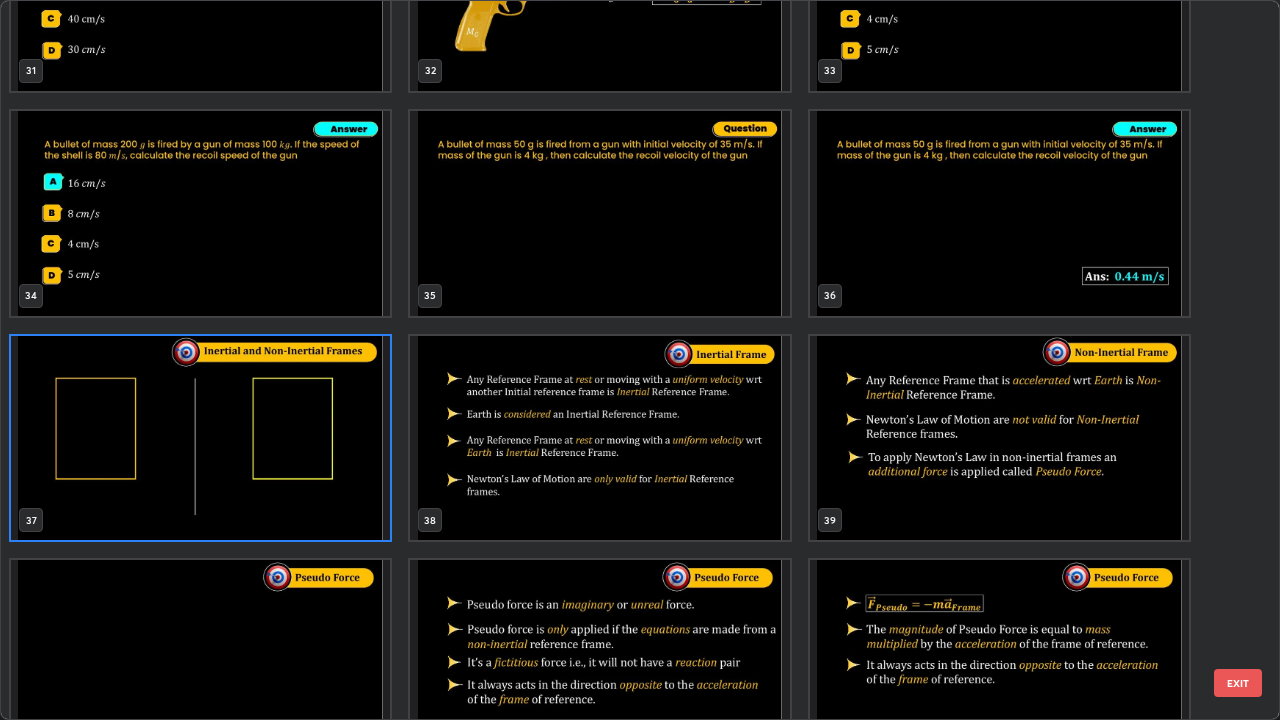 click at bounding box center (999, 438) 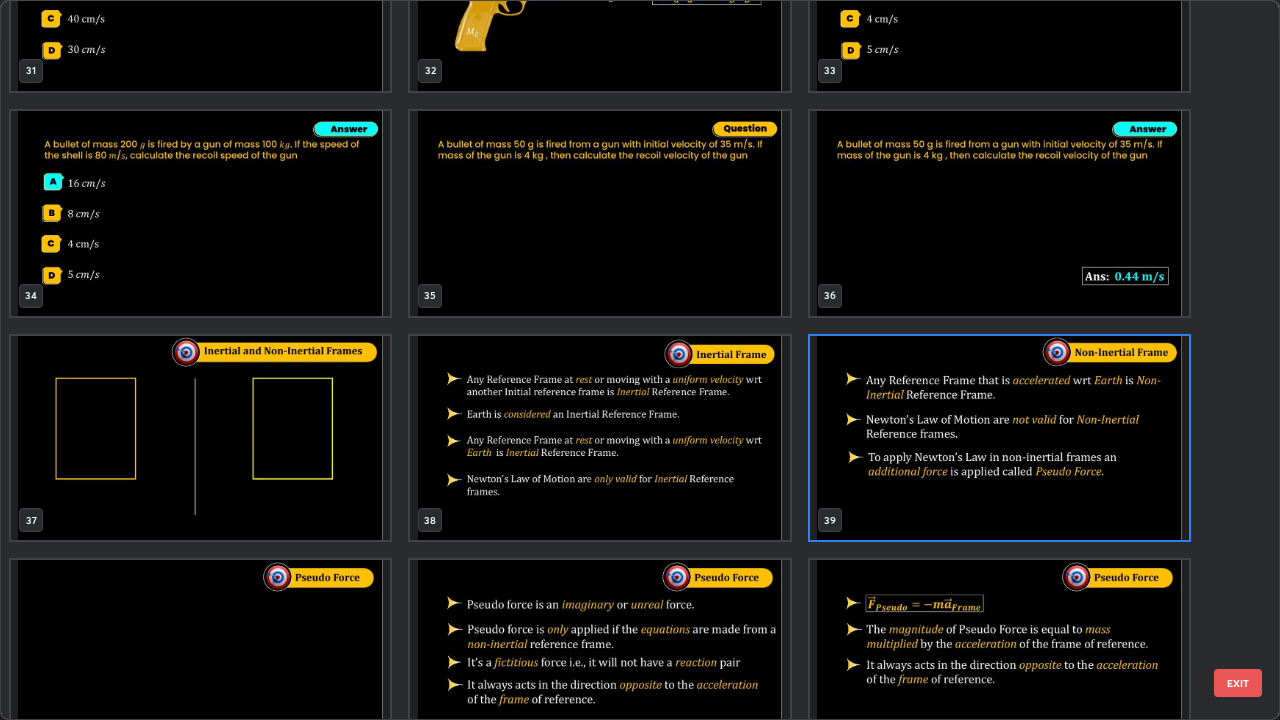 click on "EXIT" at bounding box center (1238, 683) 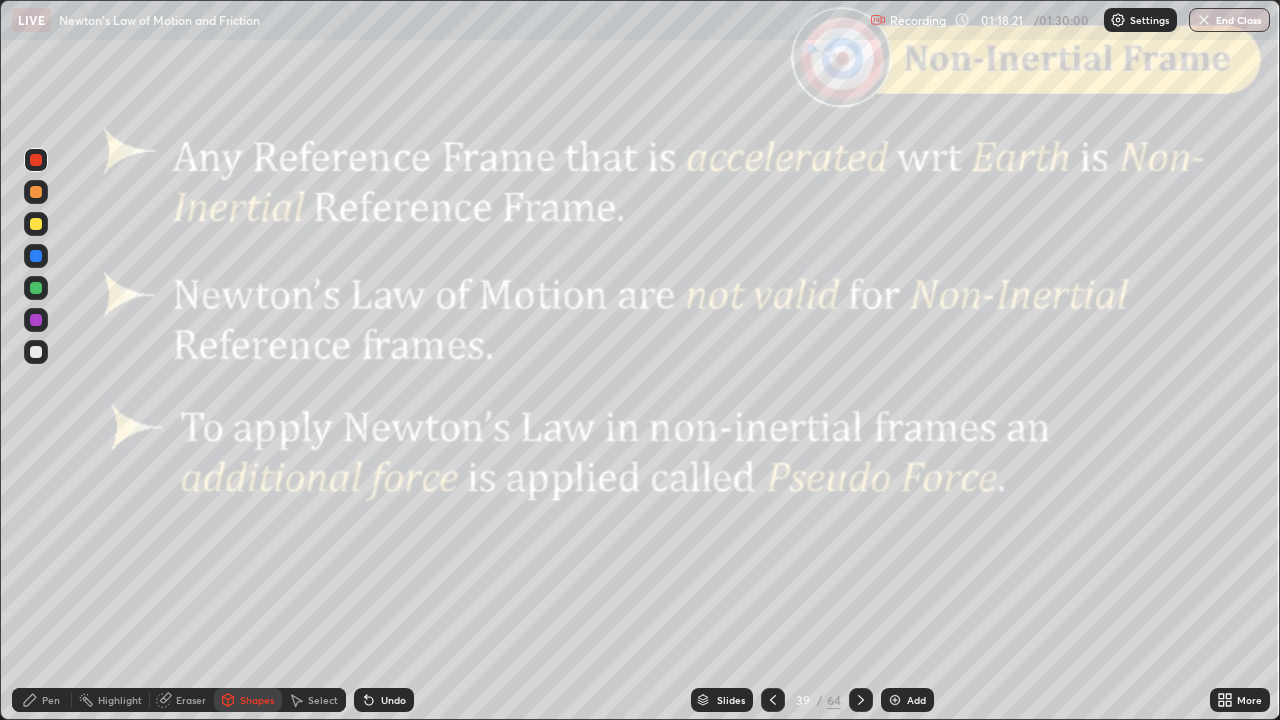 click at bounding box center (861, 700) 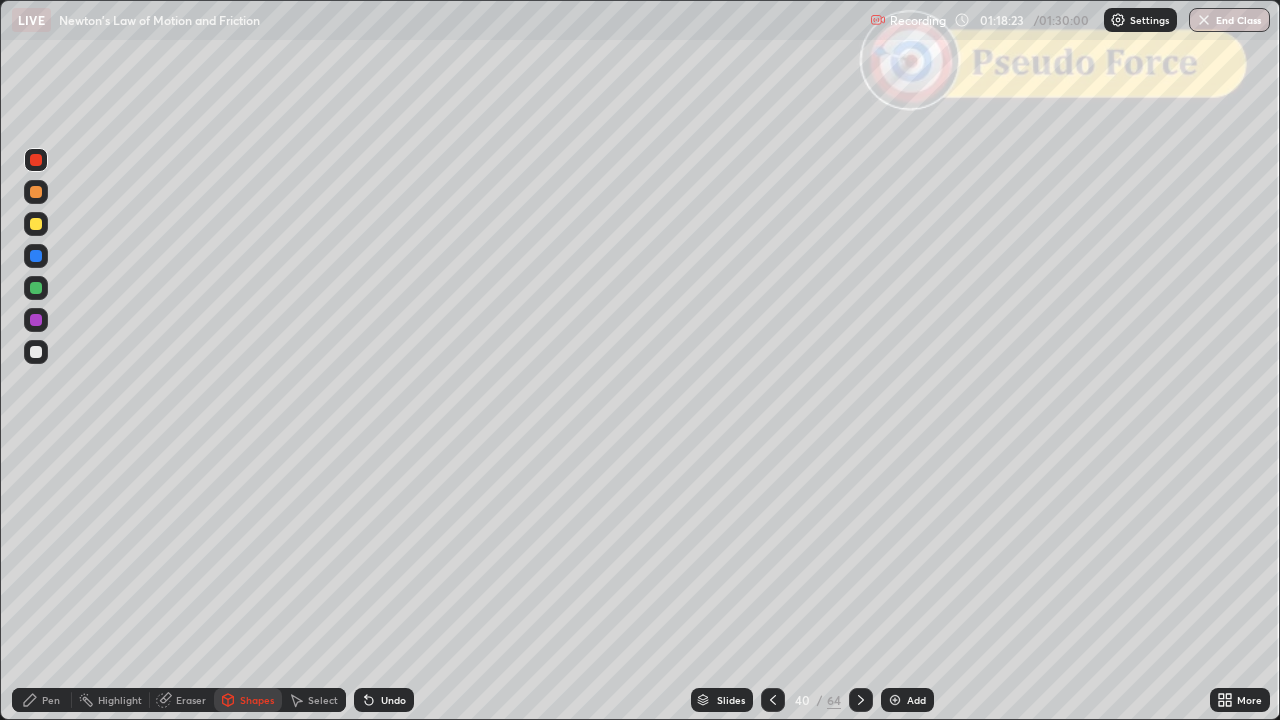 click 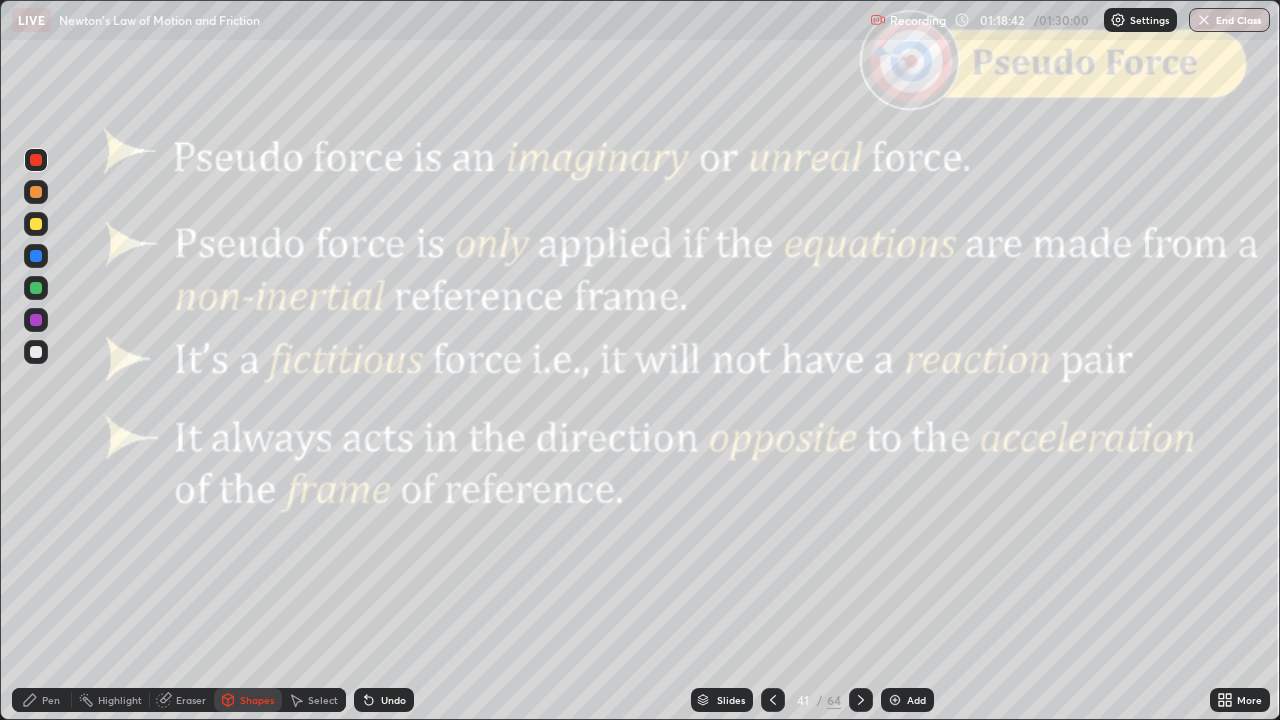 click on "Shapes" at bounding box center [248, 700] 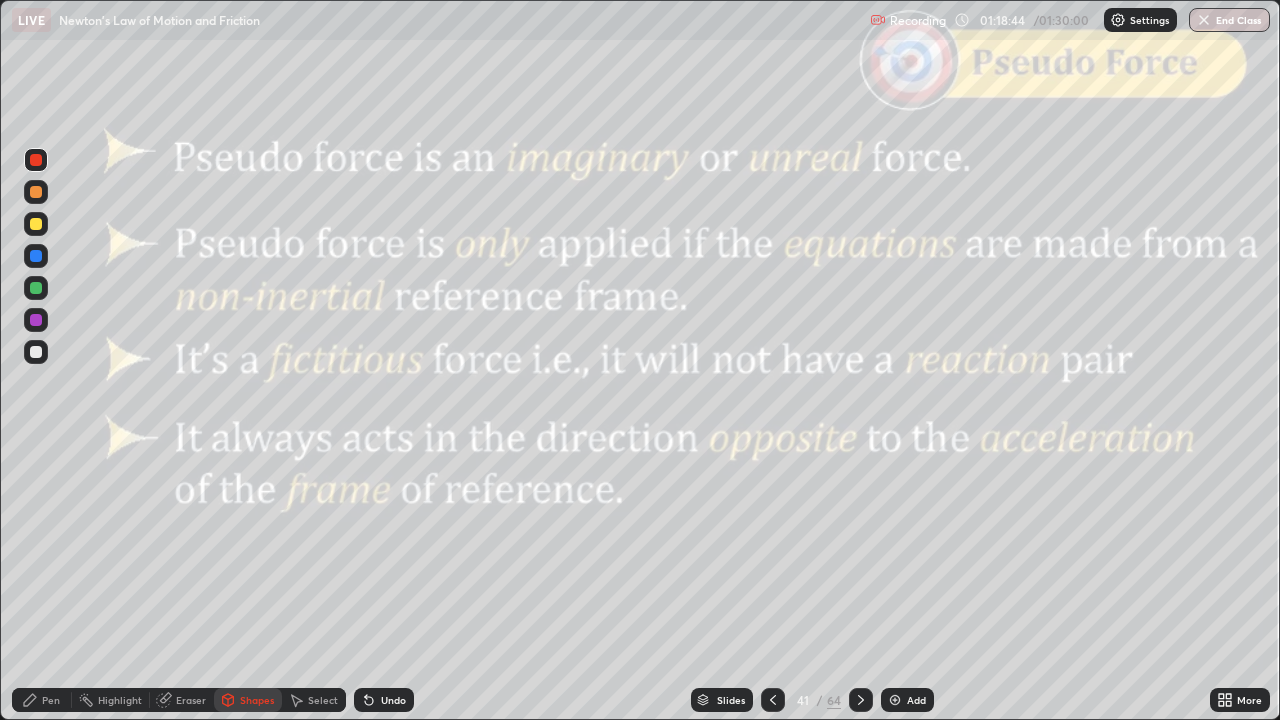 click on "Slides" at bounding box center [731, 700] 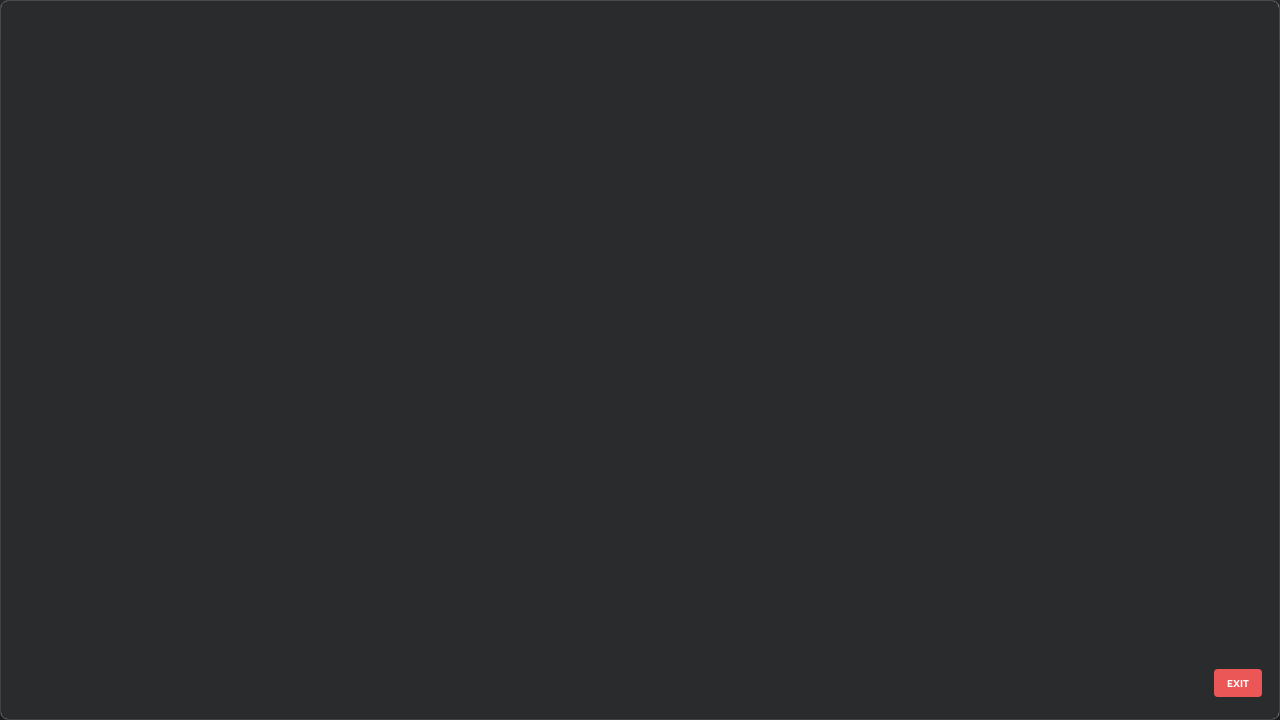 scroll, scrollTop: 2426, scrollLeft: 0, axis: vertical 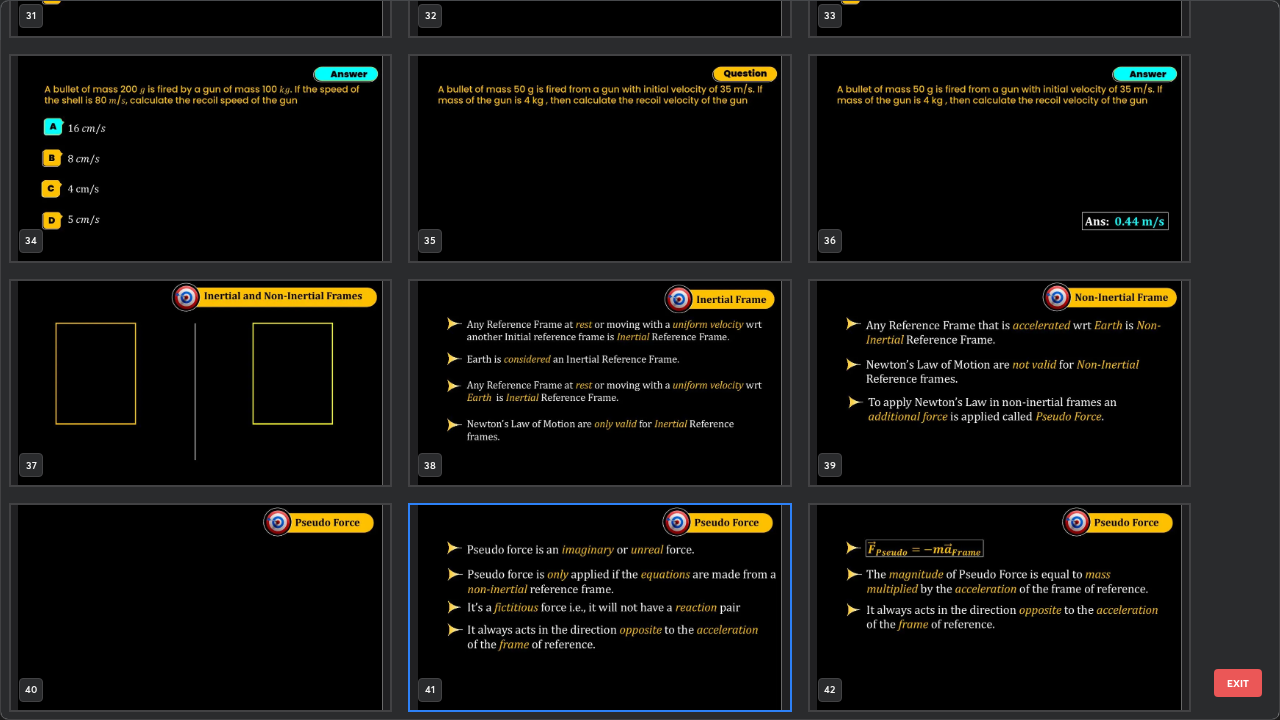 click at bounding box center [200, 383] 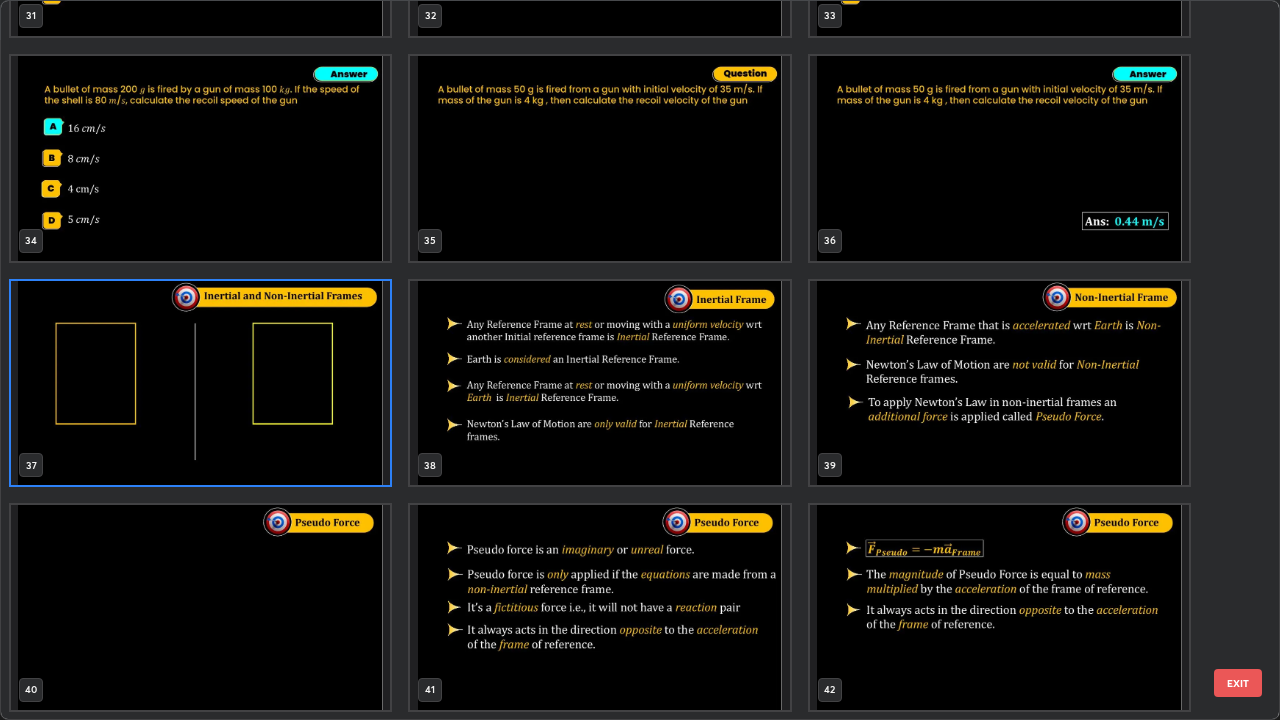click on "EXIT" at bounding box center (1238, 683) 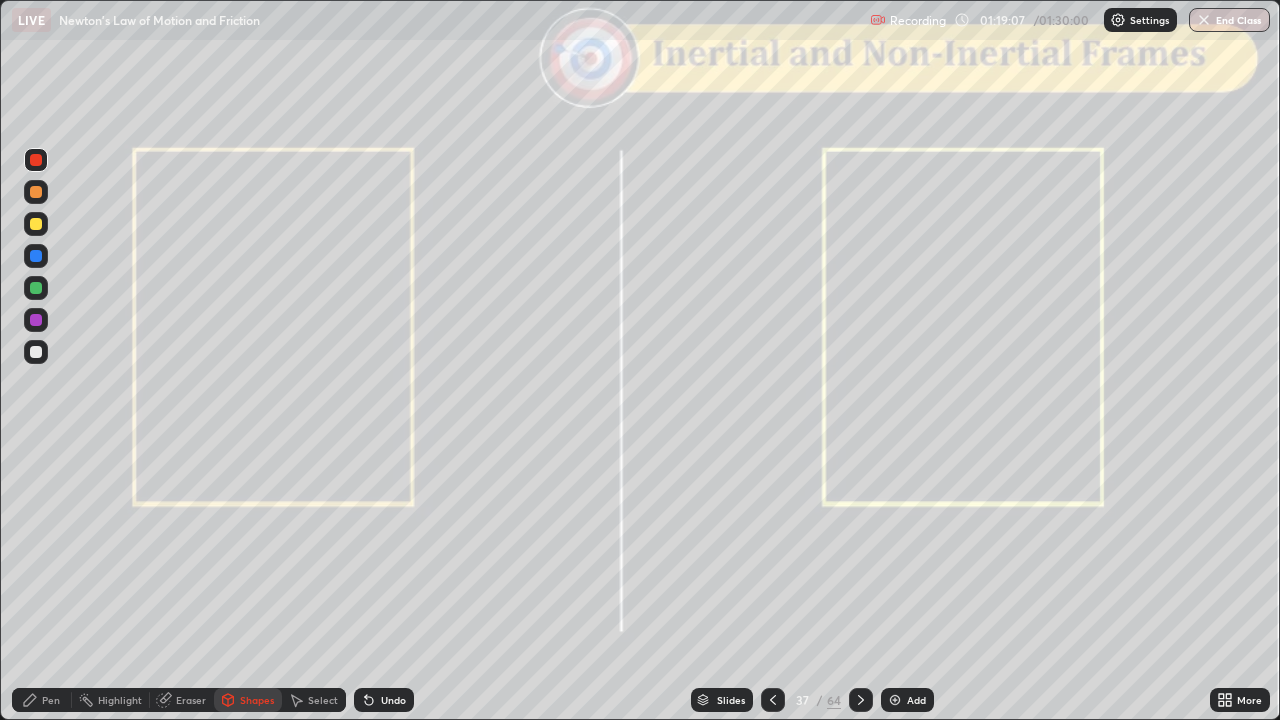 click on "Slides" at bounding box center [722, 700] 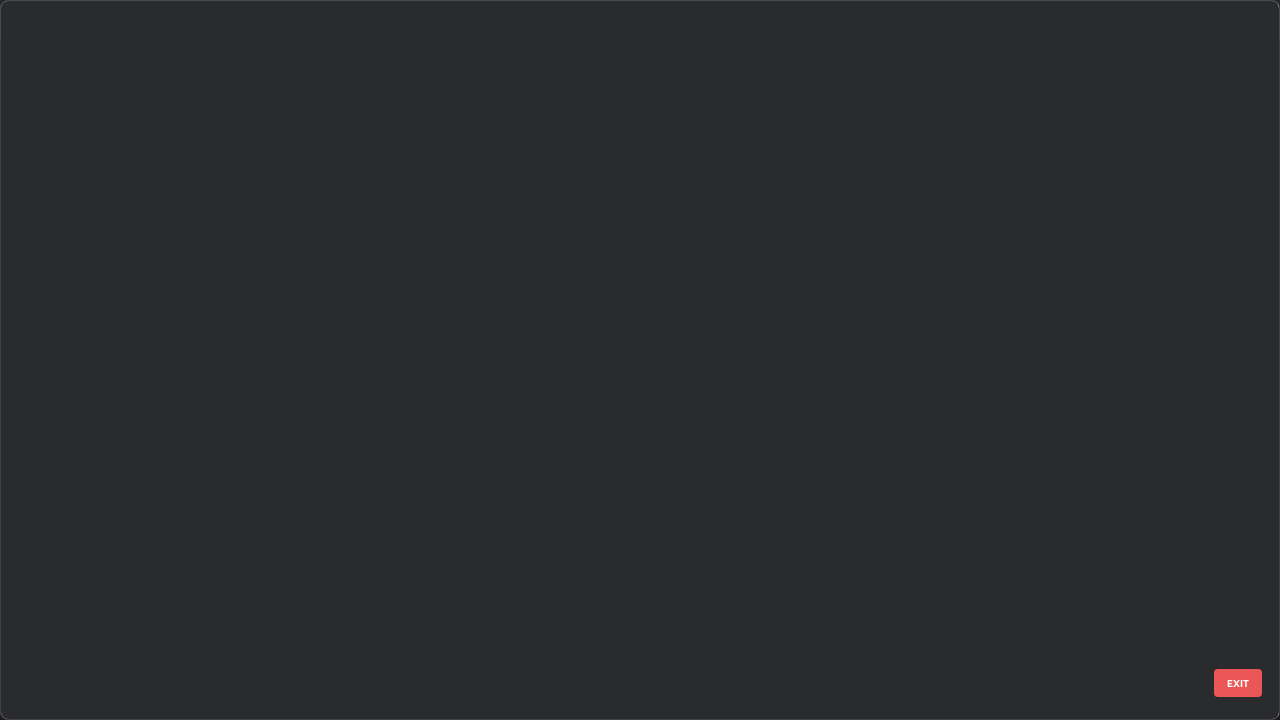 scroll, scrollTop: 2202, scrollLeft: 0, axis: vertical 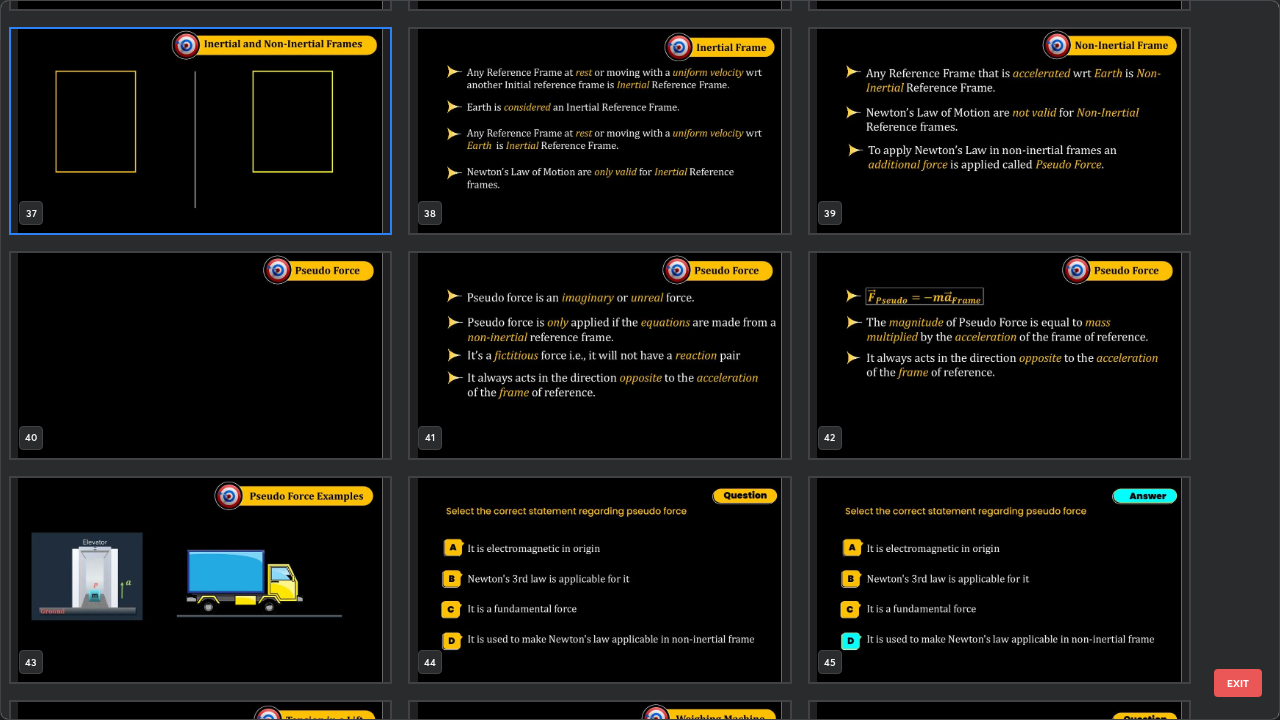 click at bounding box center [599, 355] 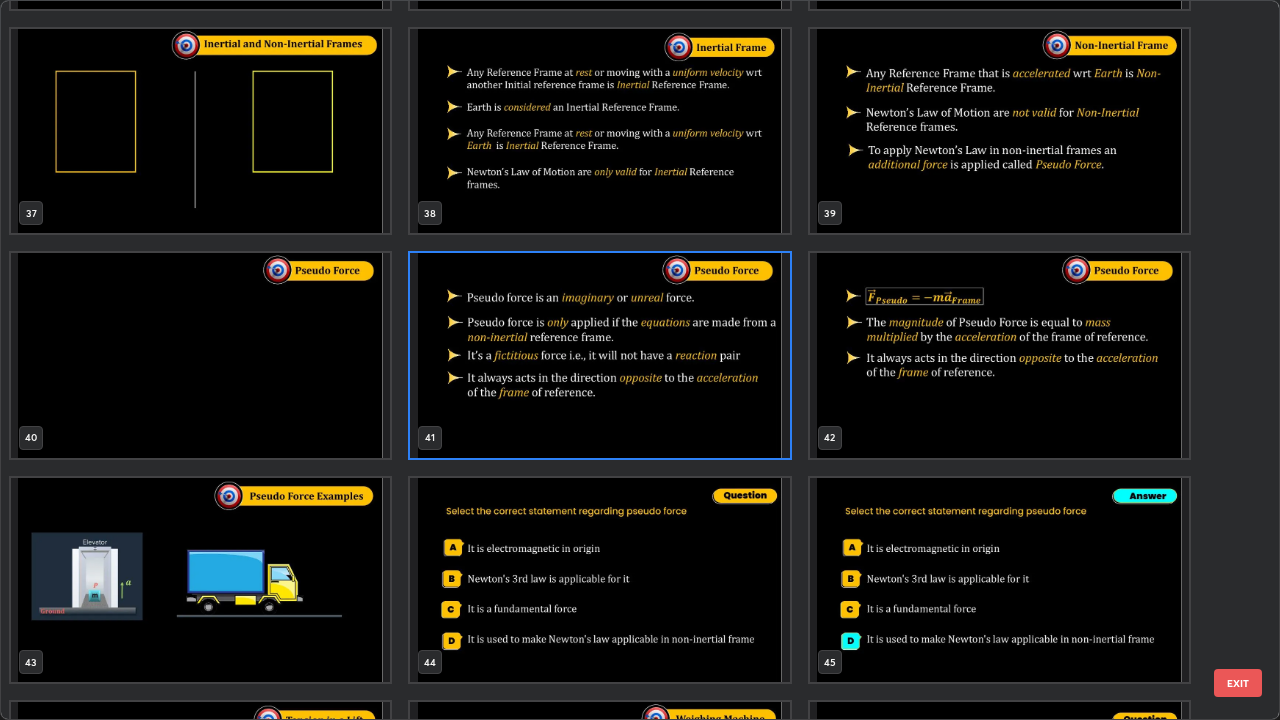 click on "EXIT" at bounding box center [1238, 683] 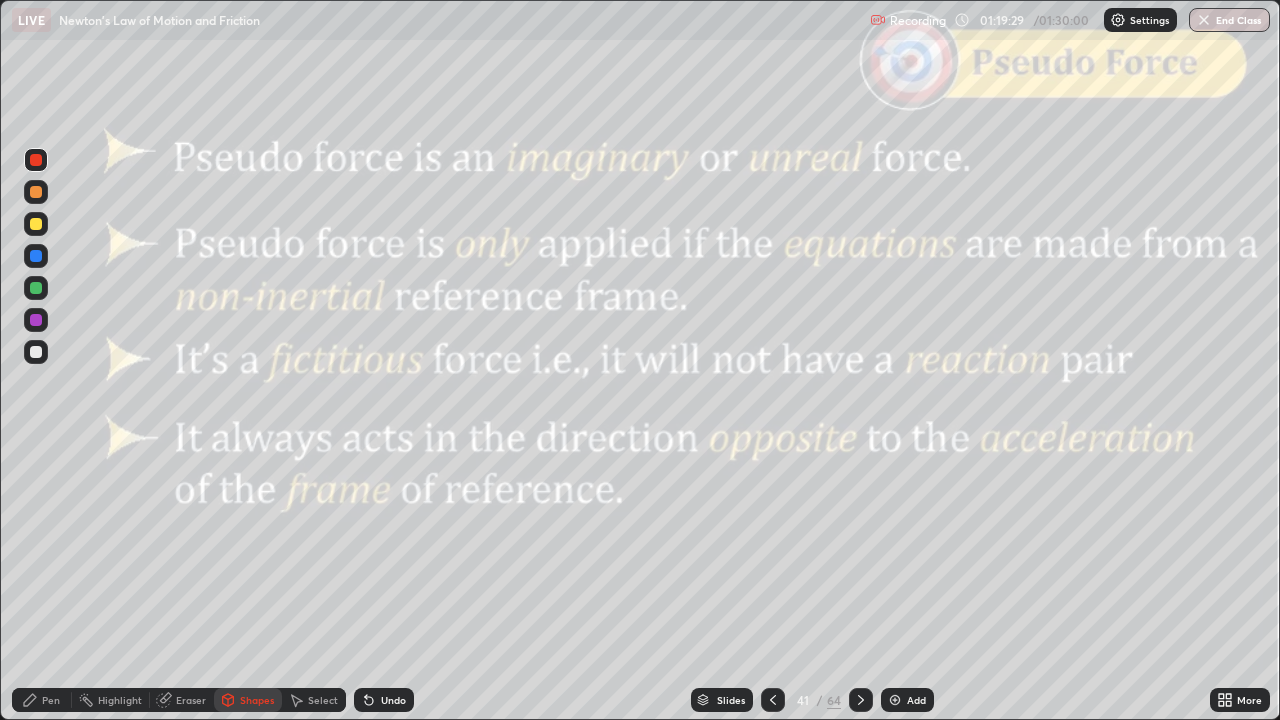 click on "Undo" at bounding box center [384, 700] 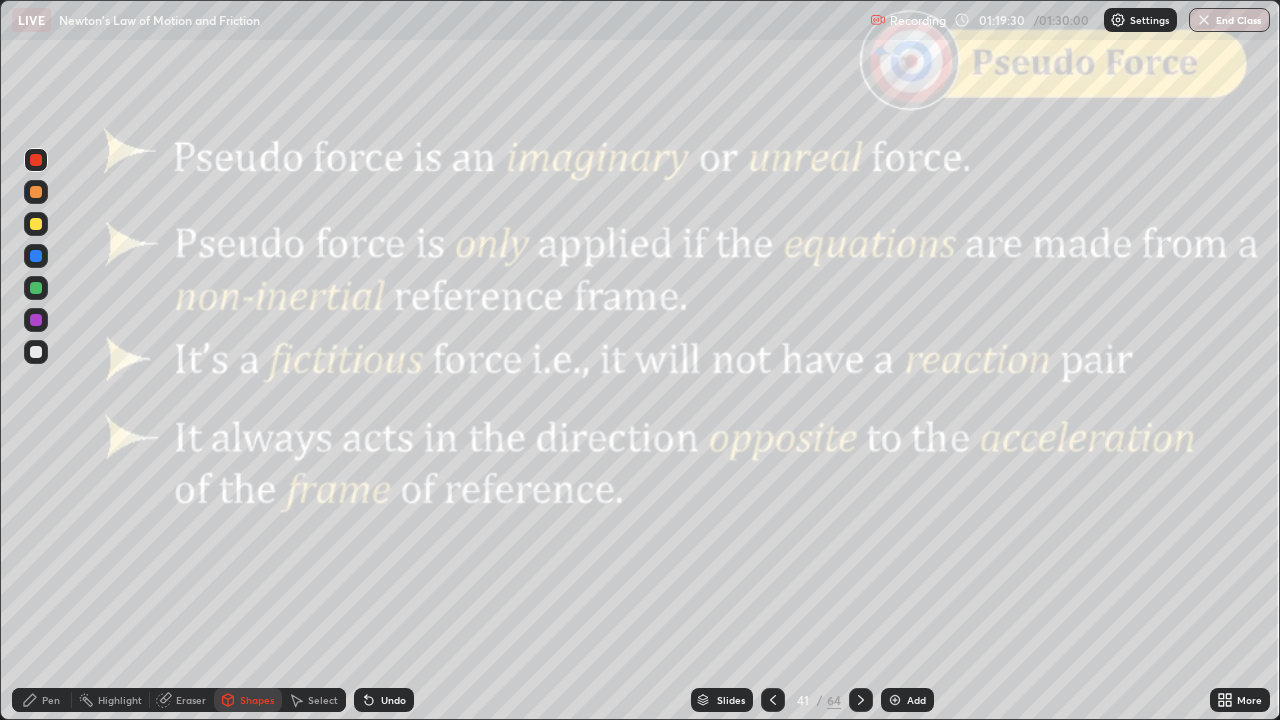 click 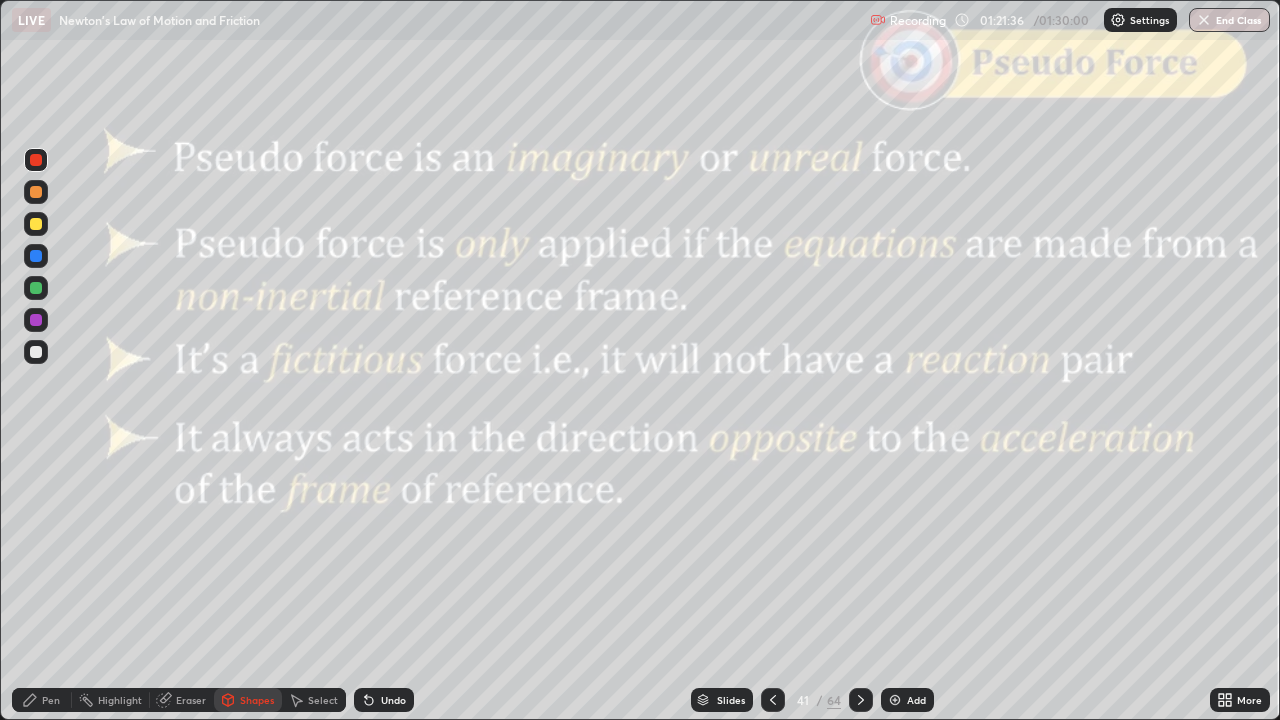 click 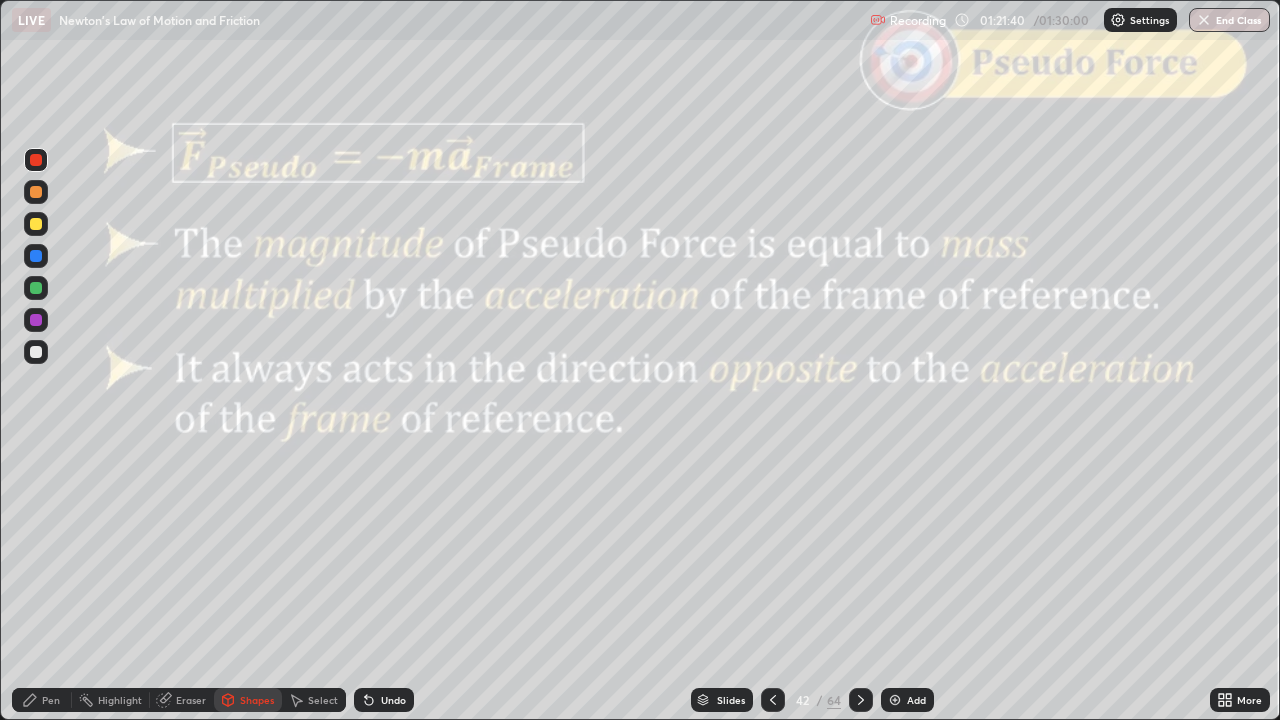 click on "Pen" at bounding box center [51, 700] 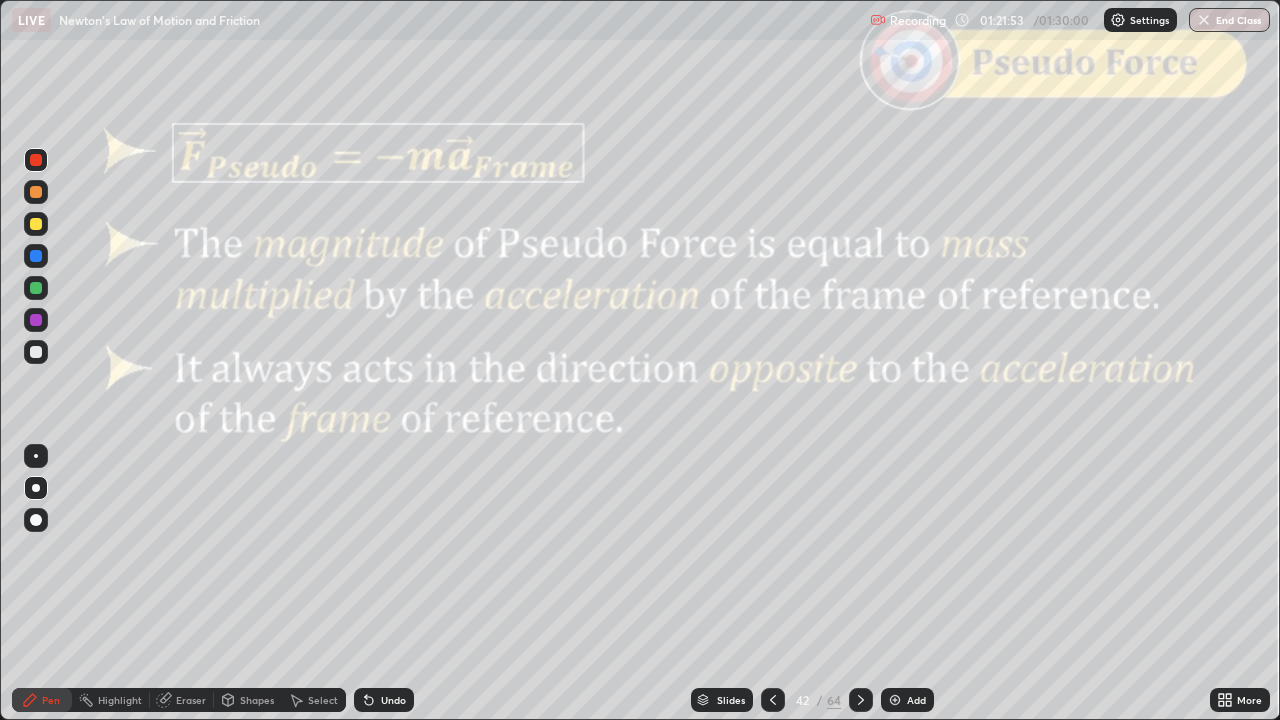 click on "Shapes" at bounding box center [257, 700] 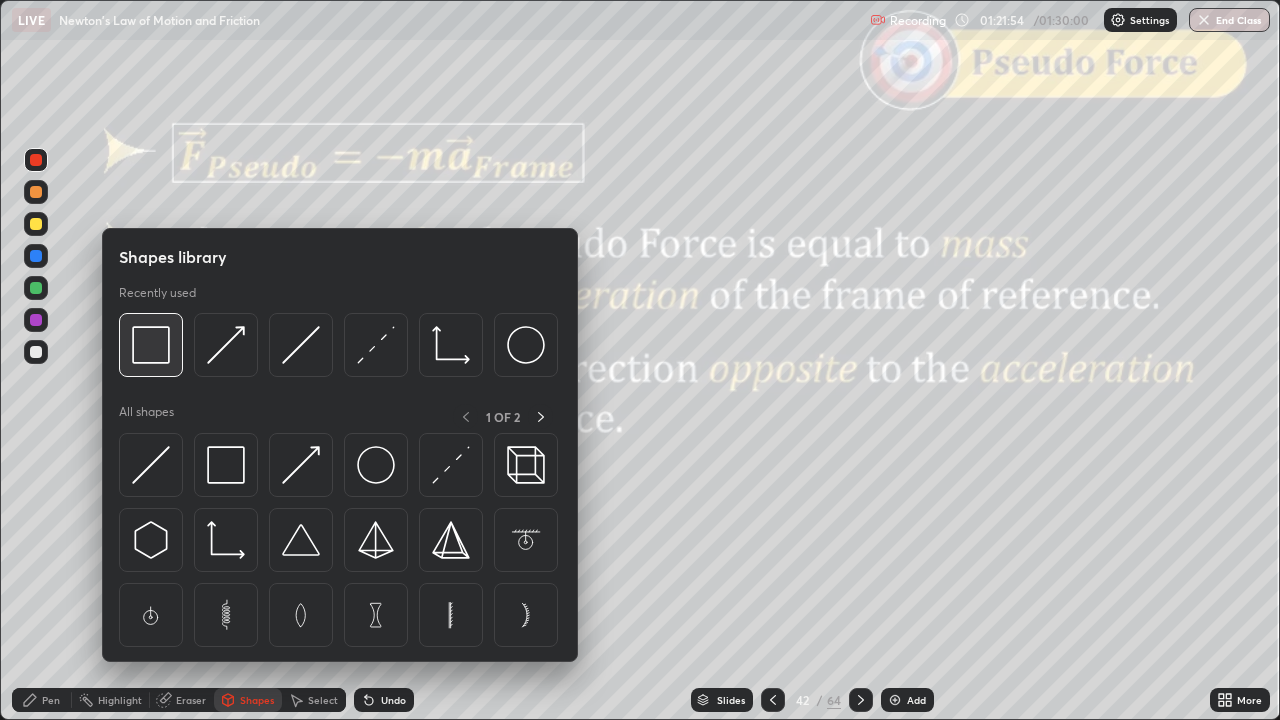 click at bounding box center [151, 345] 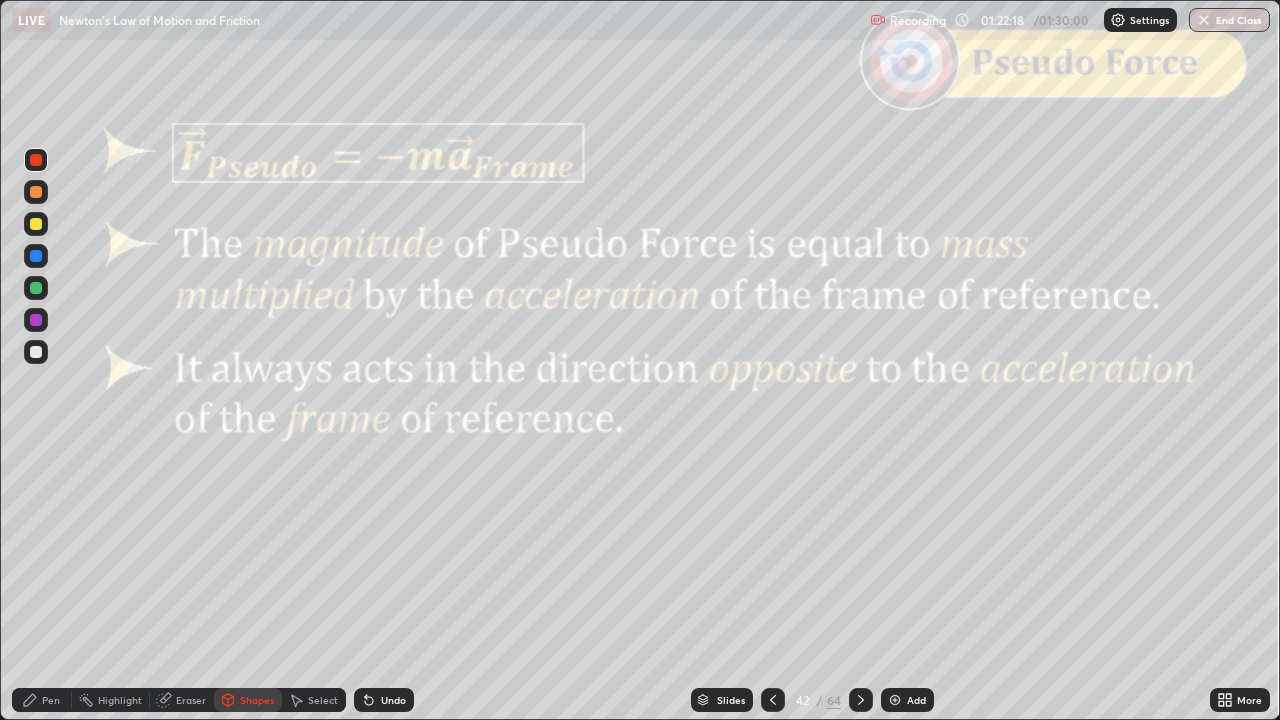 click on "Slides" at bounding box center (731, 700) 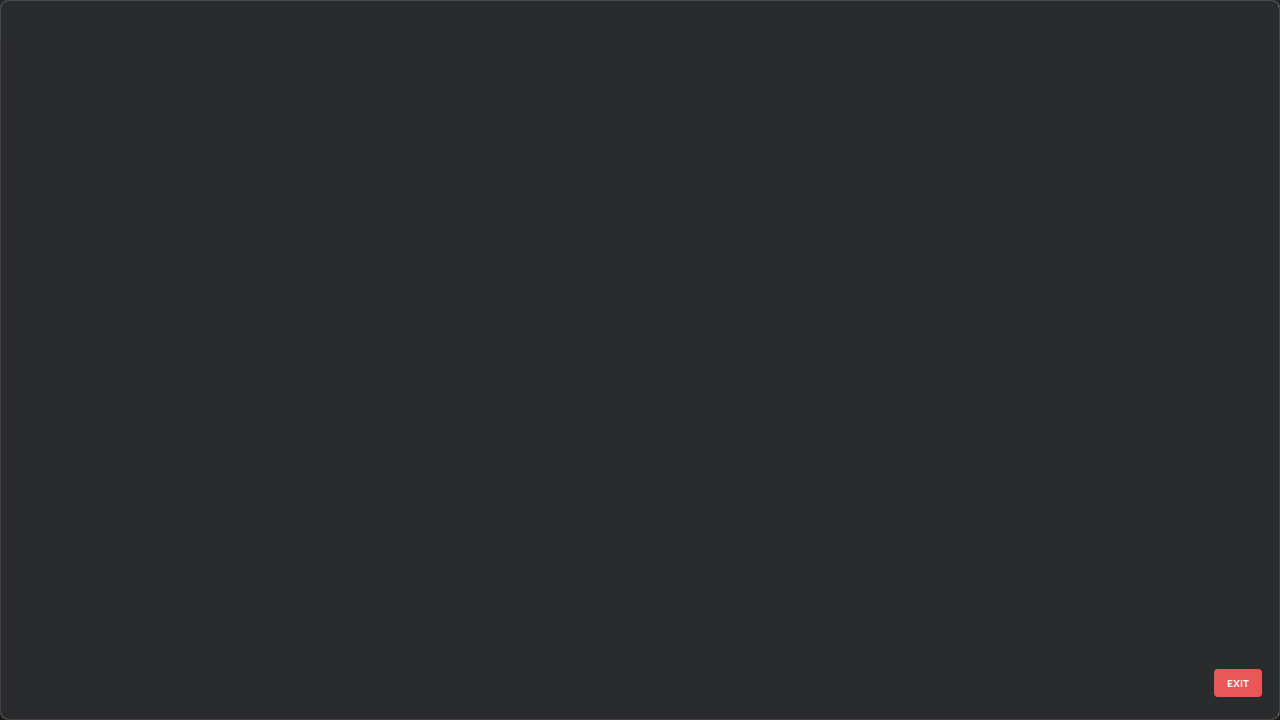 scroll, scrollTop: 2426, scrollLeft: 0, axis: vertical 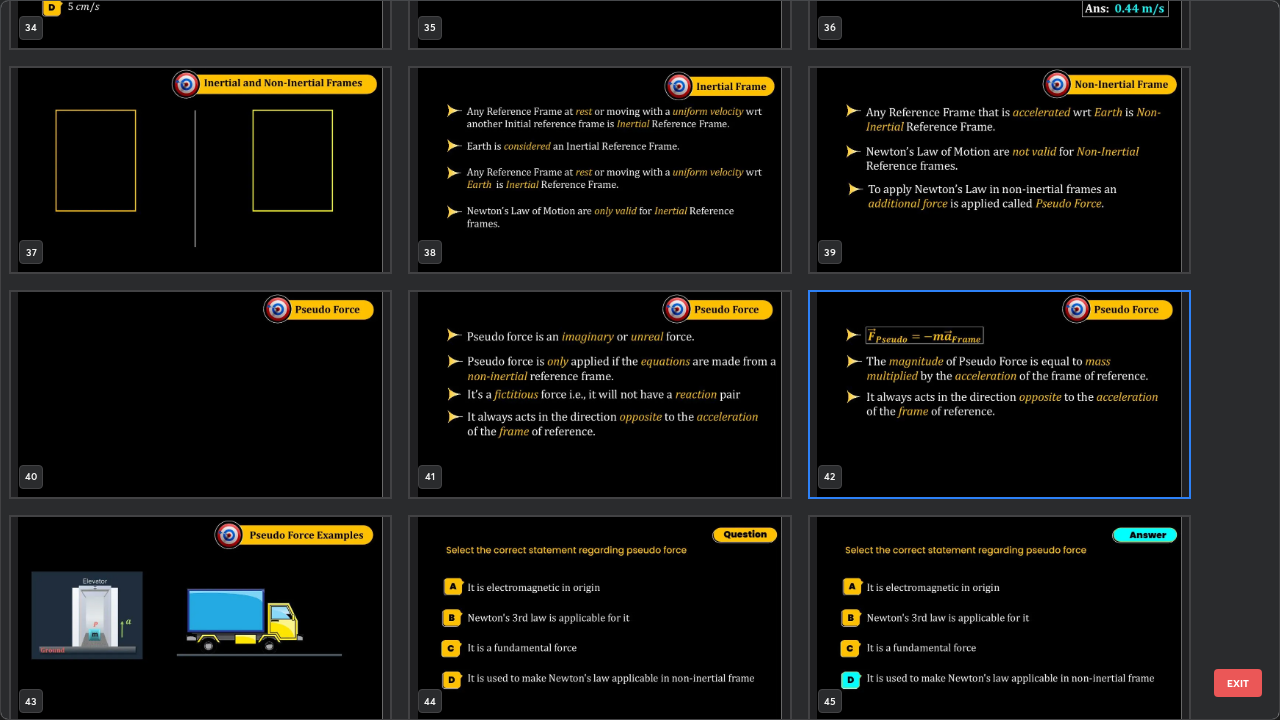 click on "EXIT" at bounding box center (1238, 683) 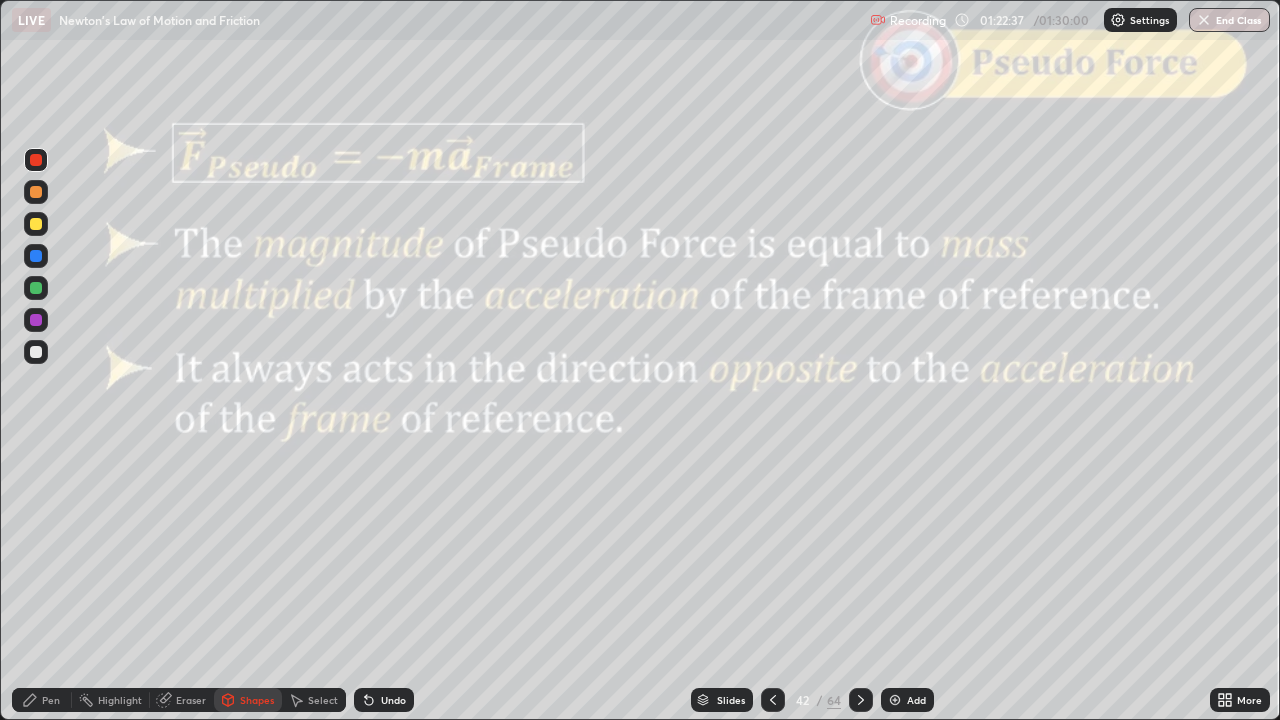 click 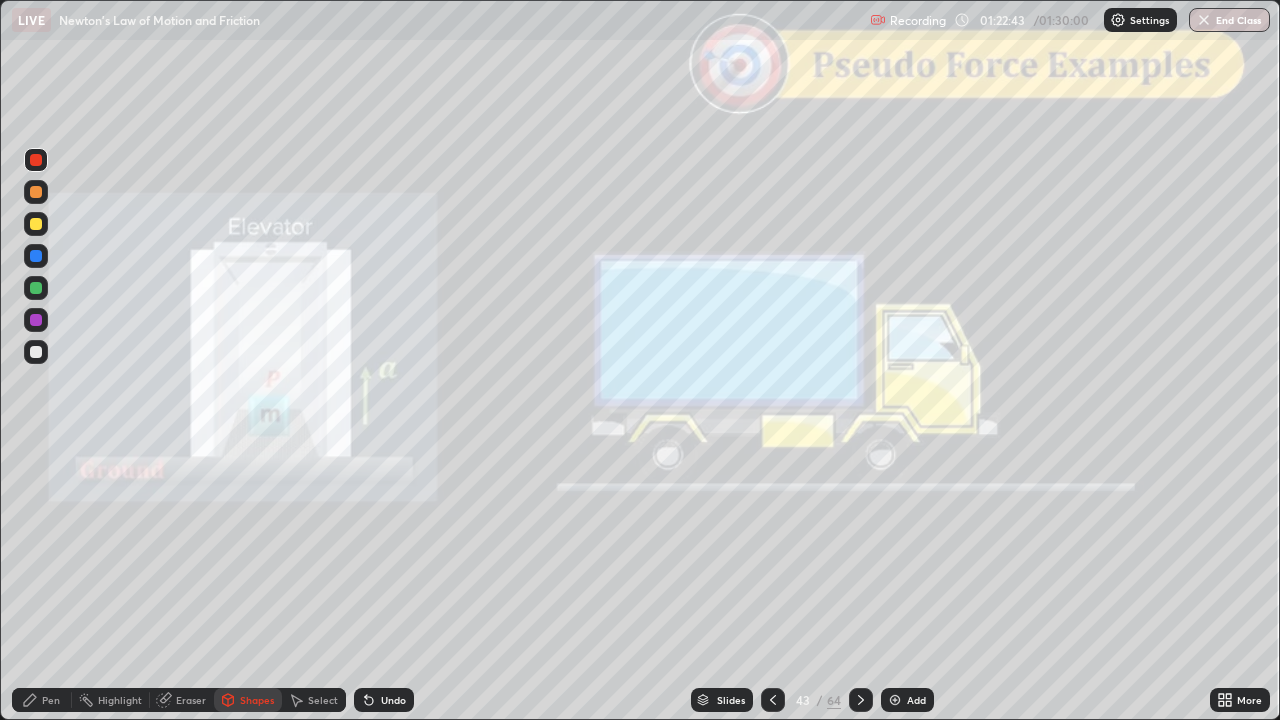 click at bounding box center [36, 352] 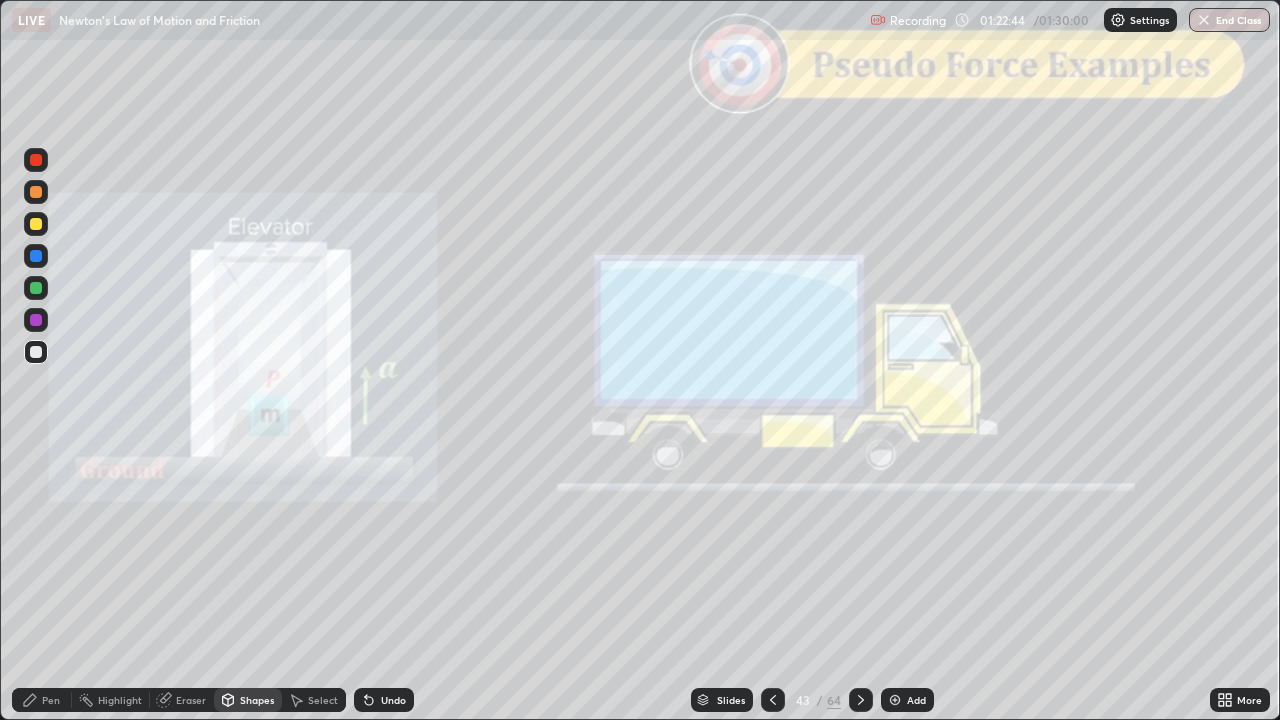 click at bounding box center (36, 320) 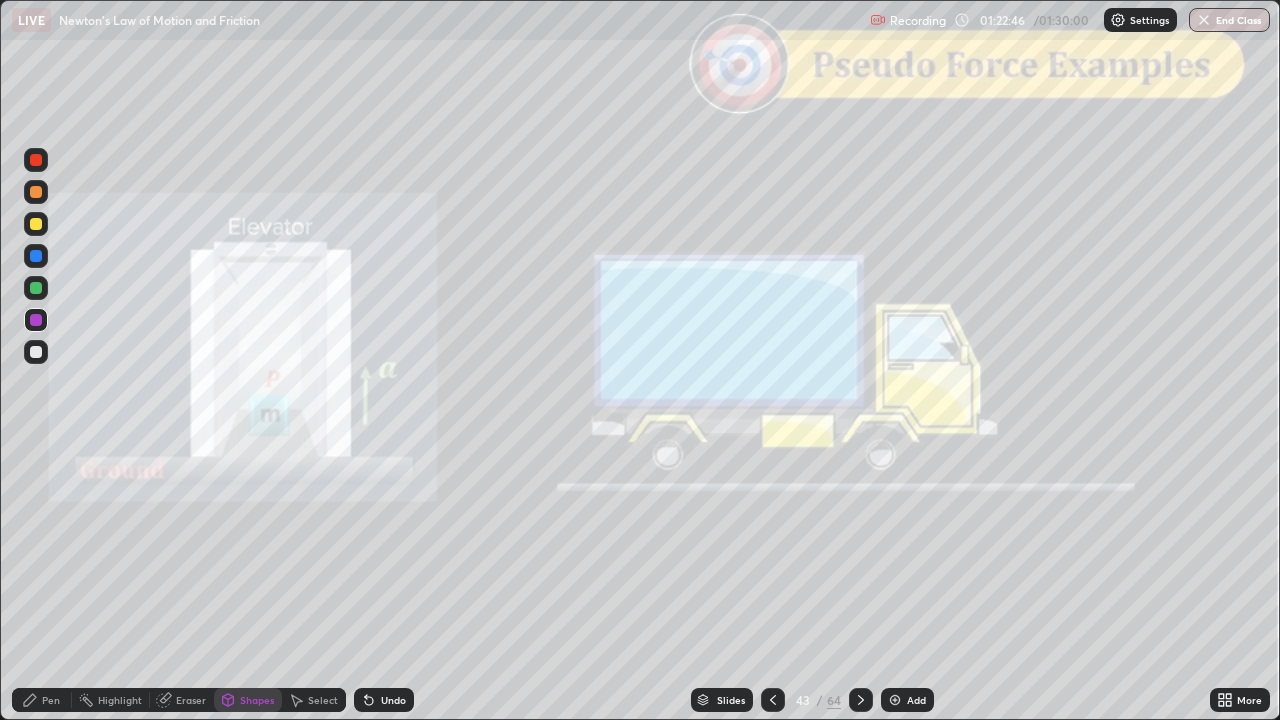 click on "Undo" at bounding box center (393, 700) 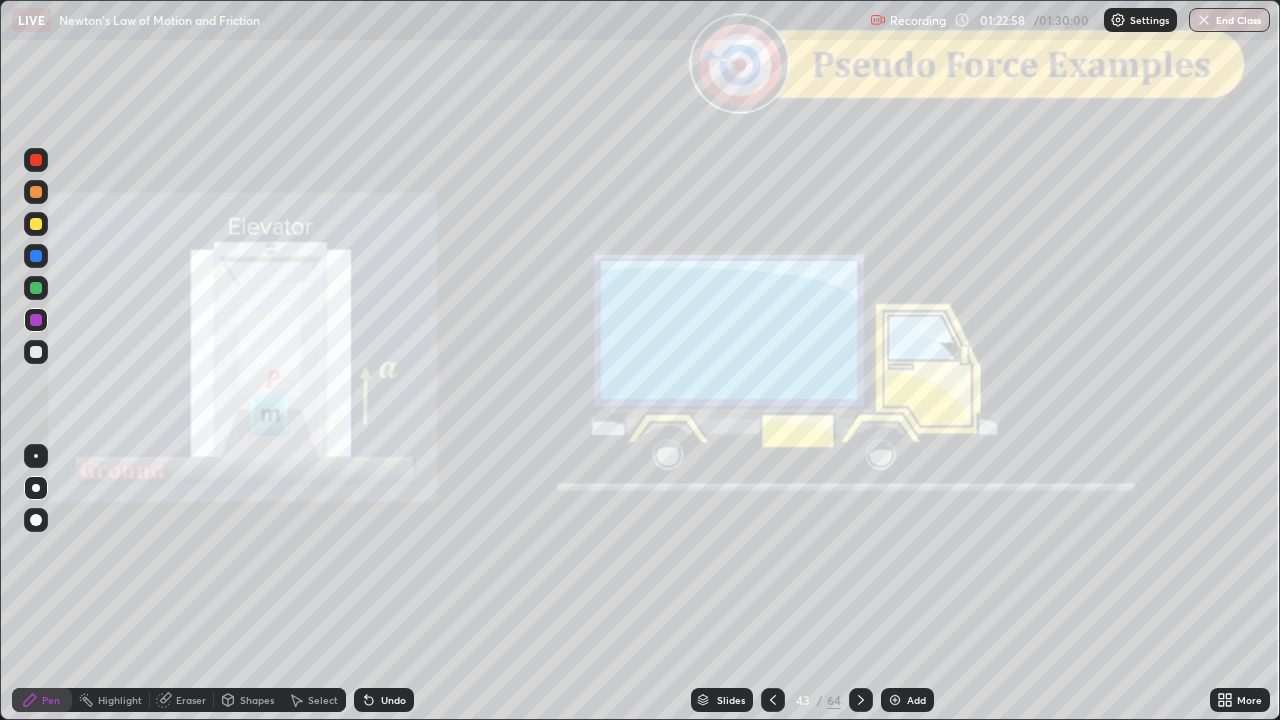 click at bounding box center (36, 160) 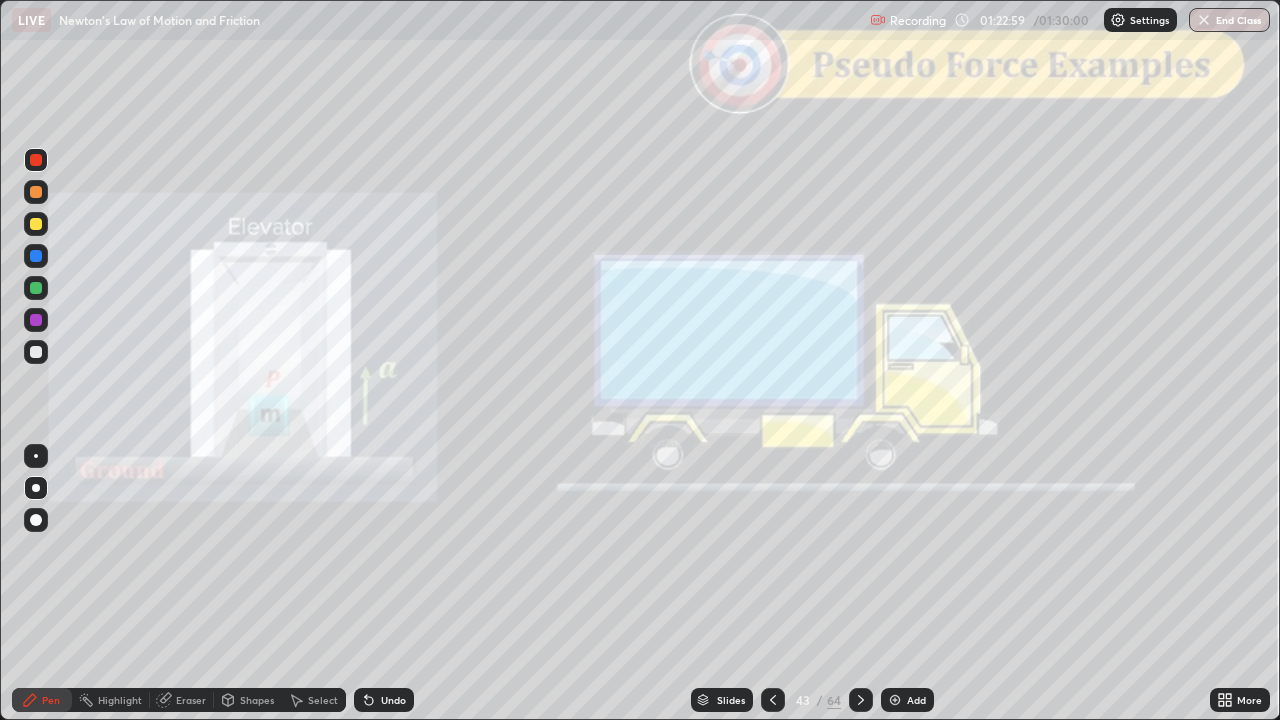 click on "Shapes" at bounding box center [248, 700] 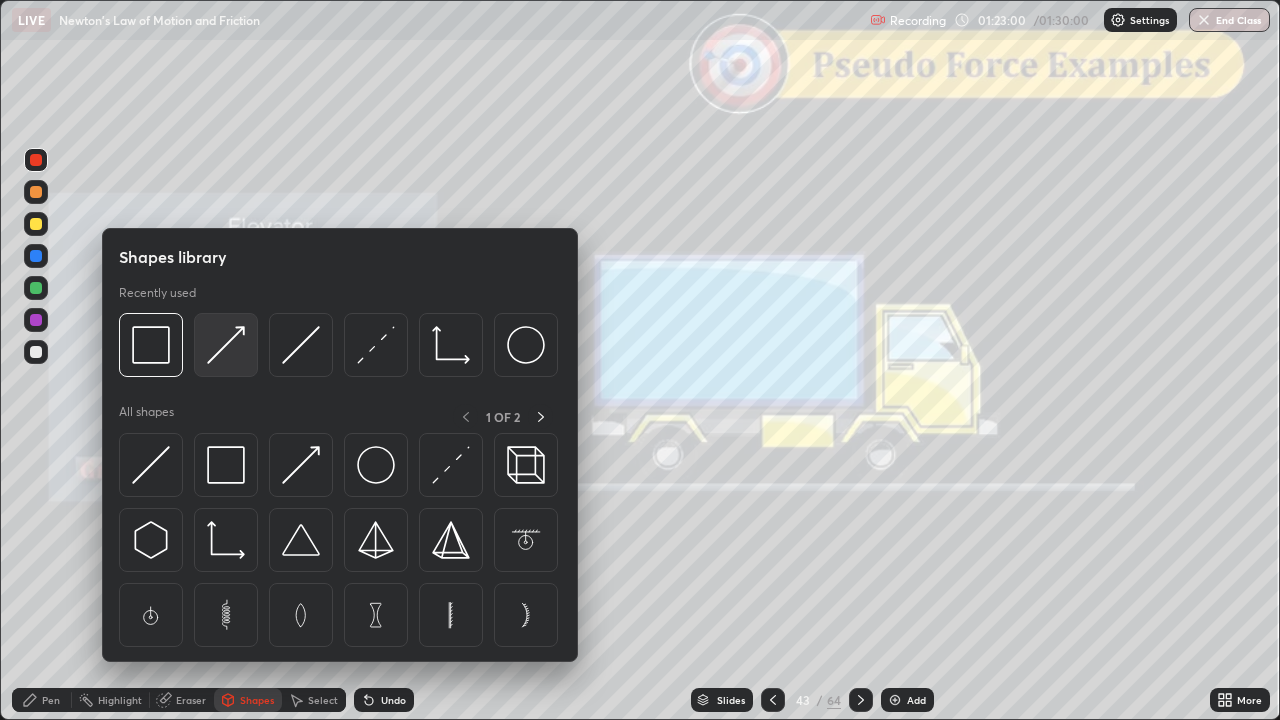 click at bounding box center [226, 345] 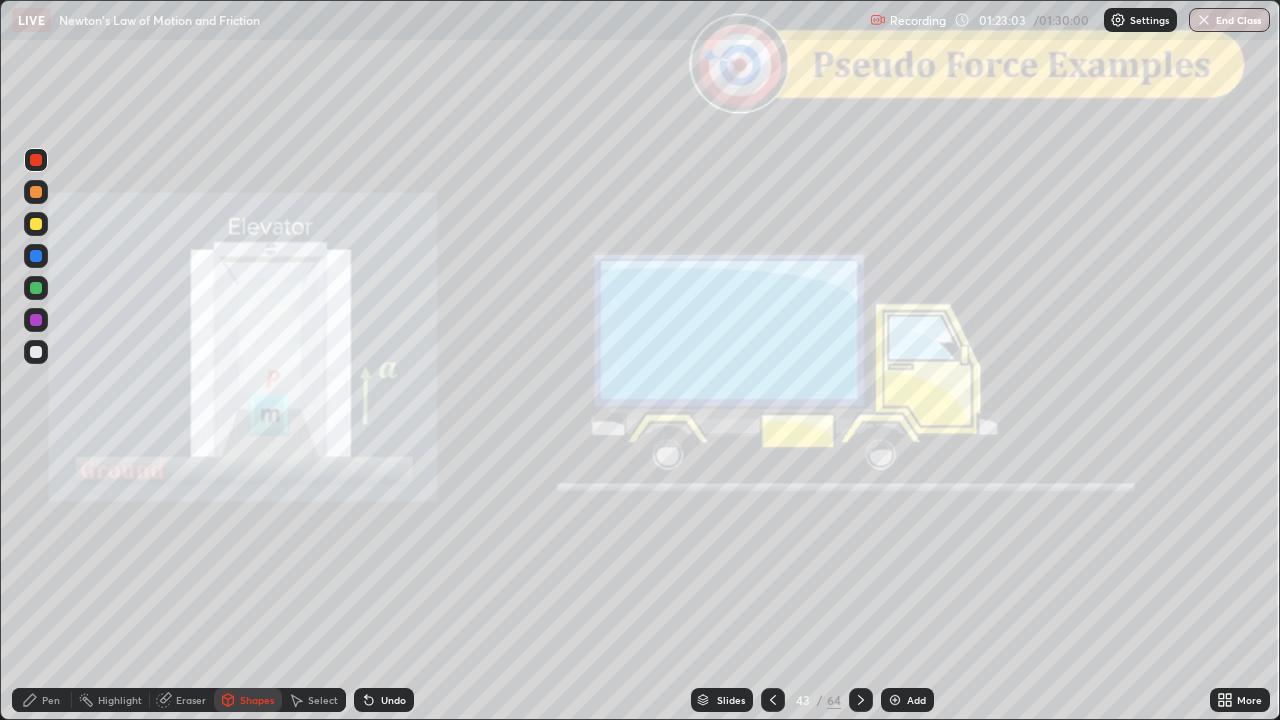 click on "Pen" at bounding box center [42, 700] 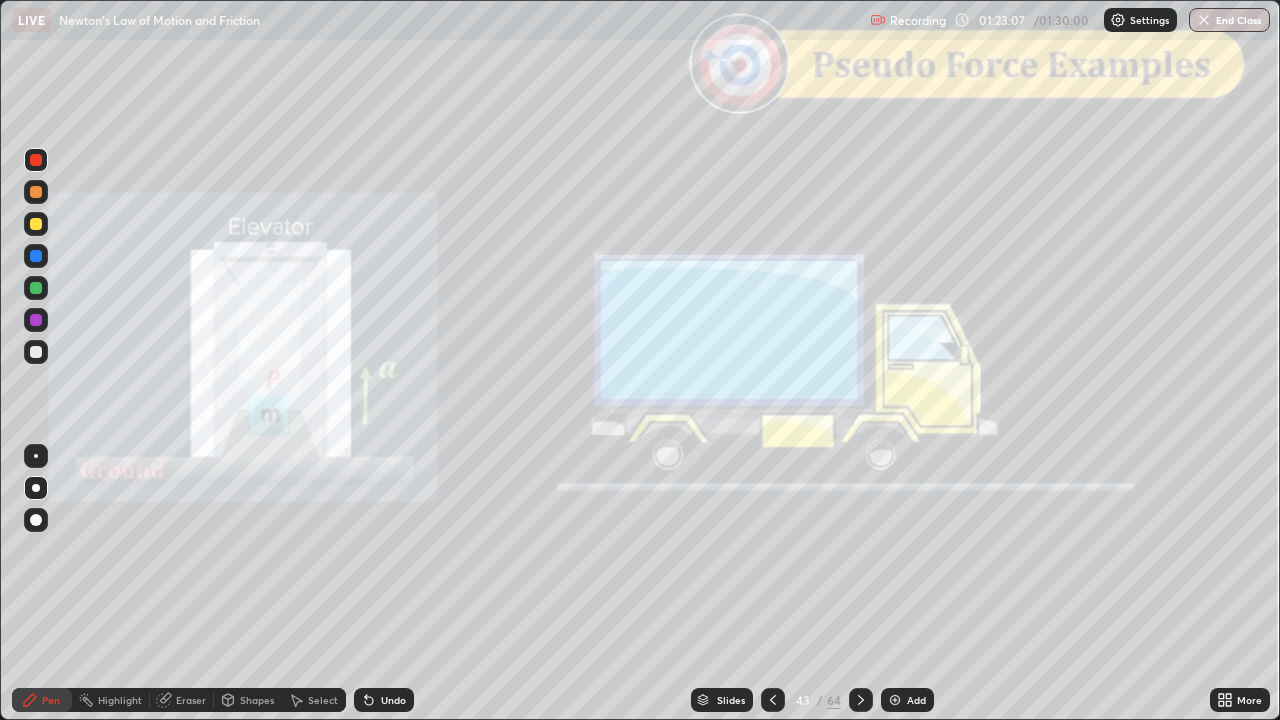 click at bounding box center (36, 224) 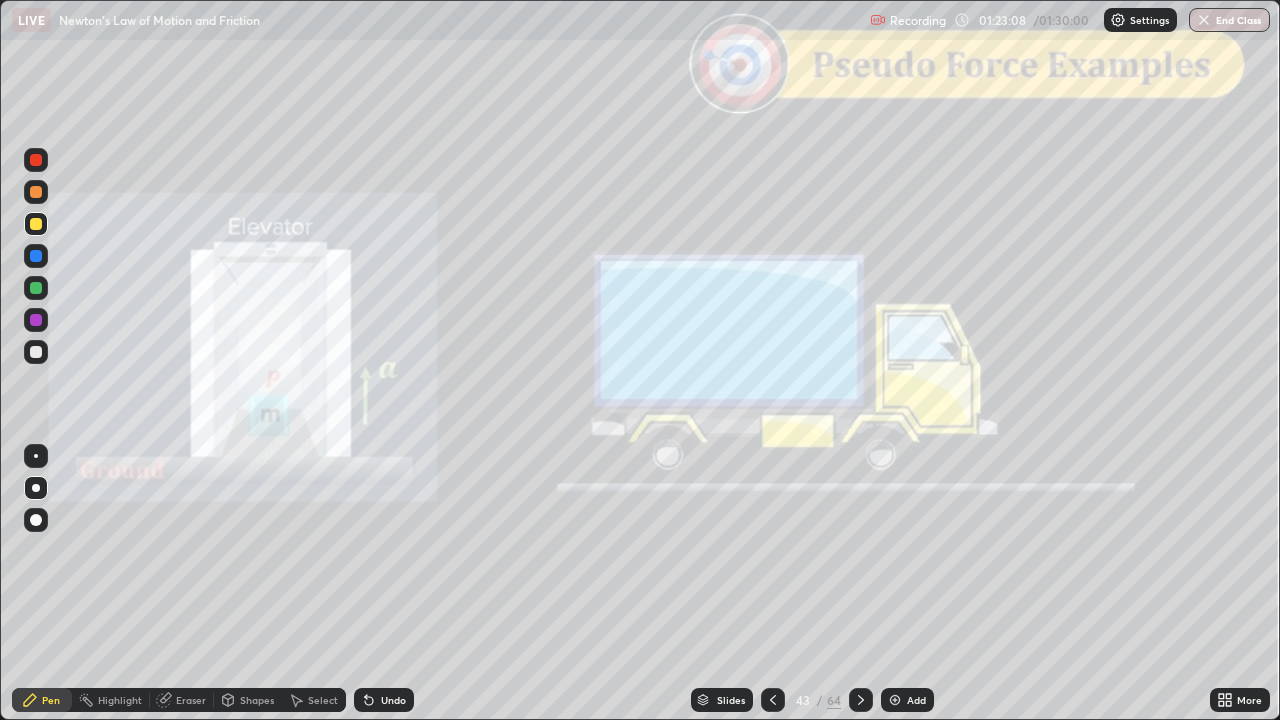 click on "Shapes" at bounding box center [248, 700] 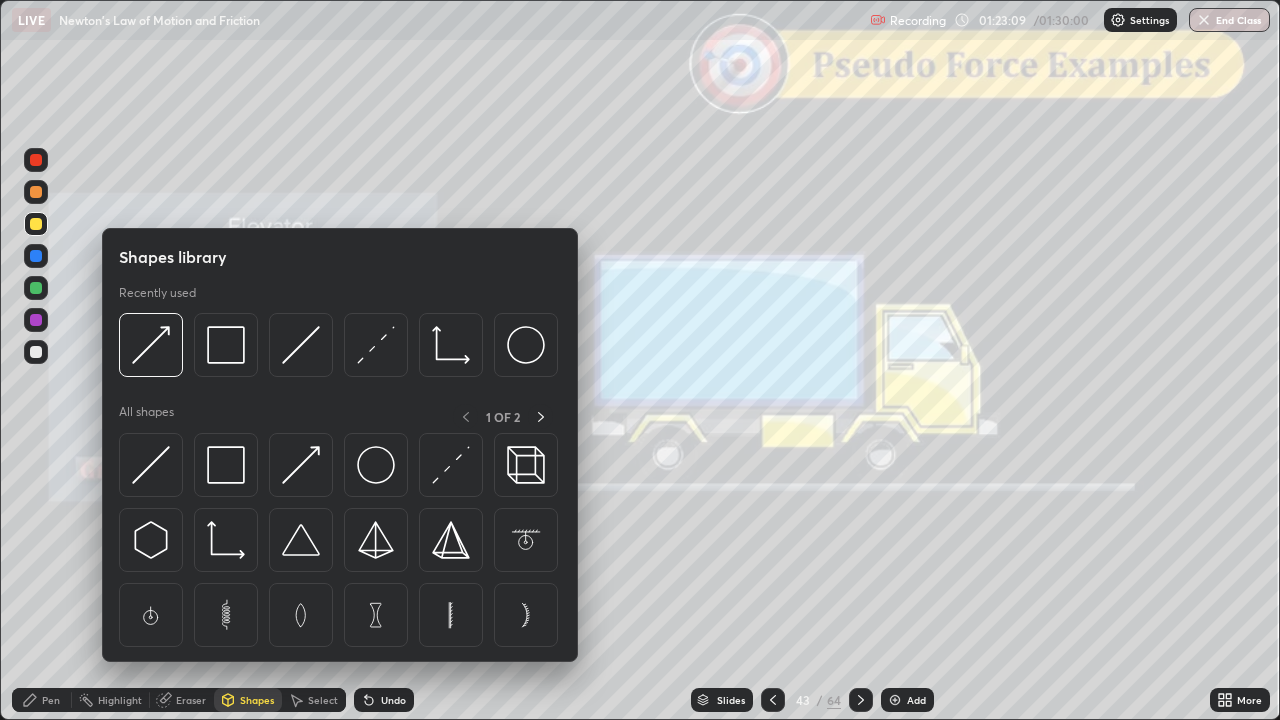 click at bounding box center [36, 412] 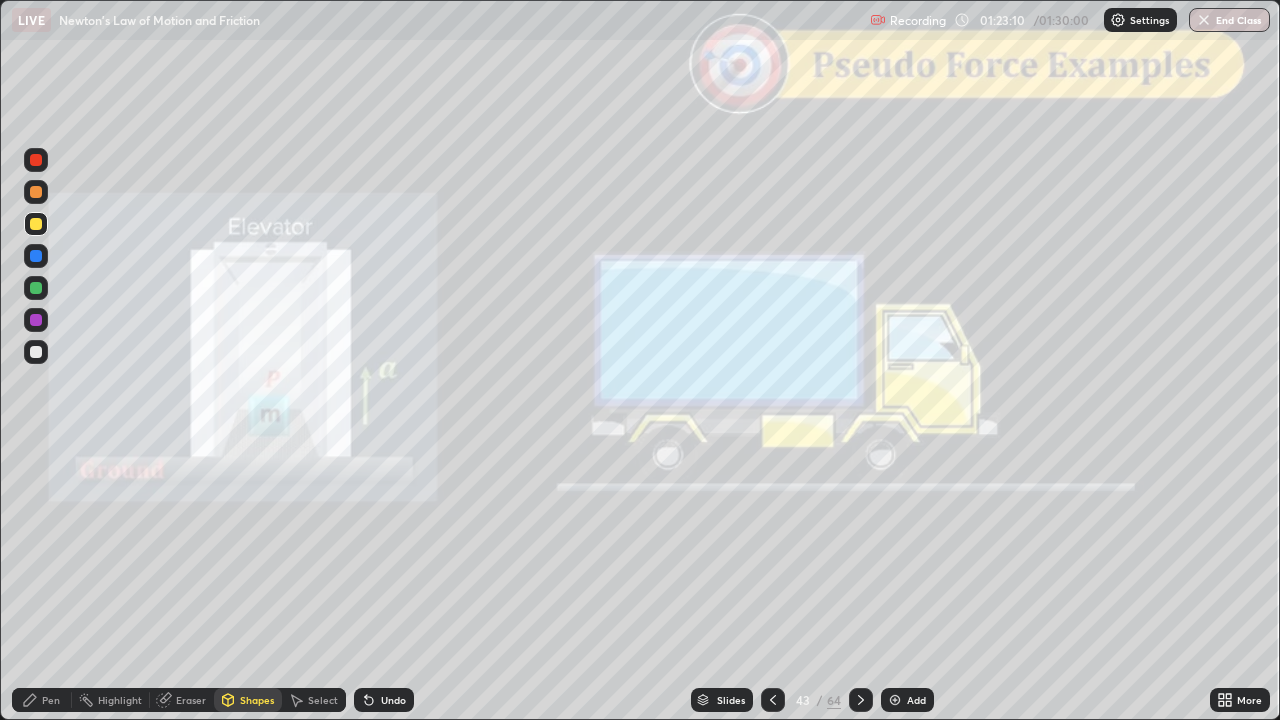 click on "Undo" at bounding box center [384, 700] 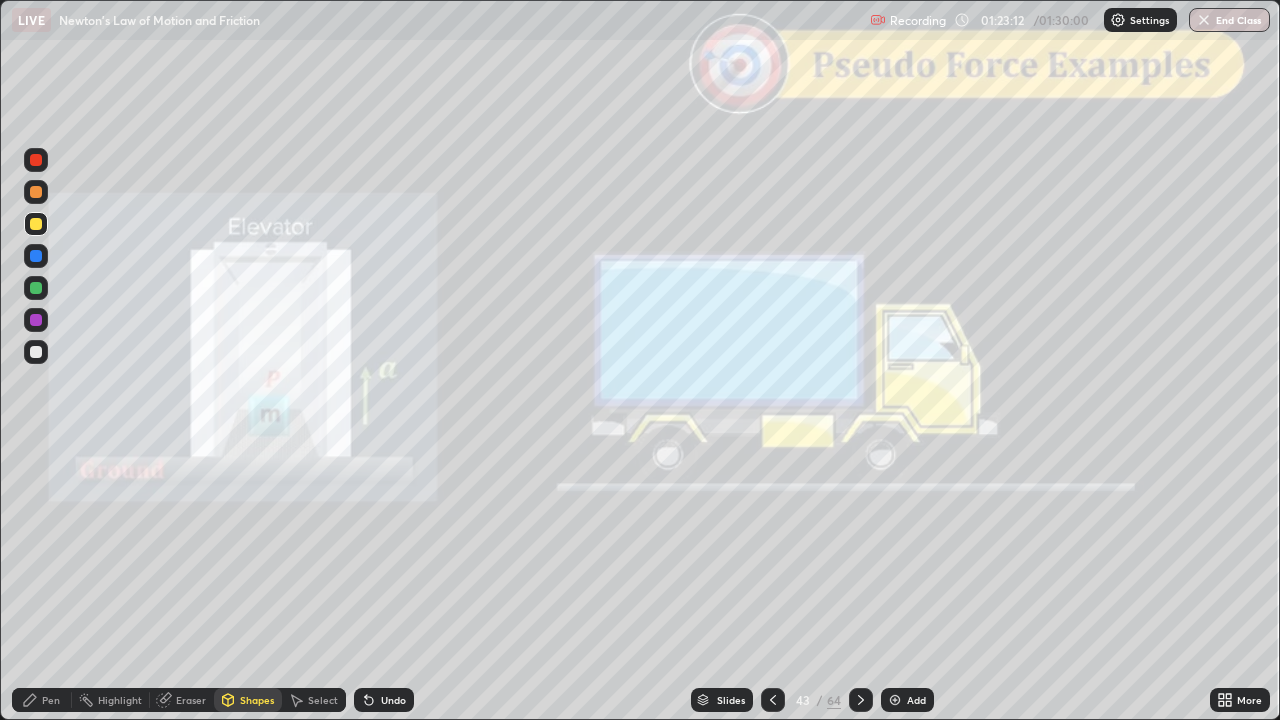 click at bounding box center (36, 320) 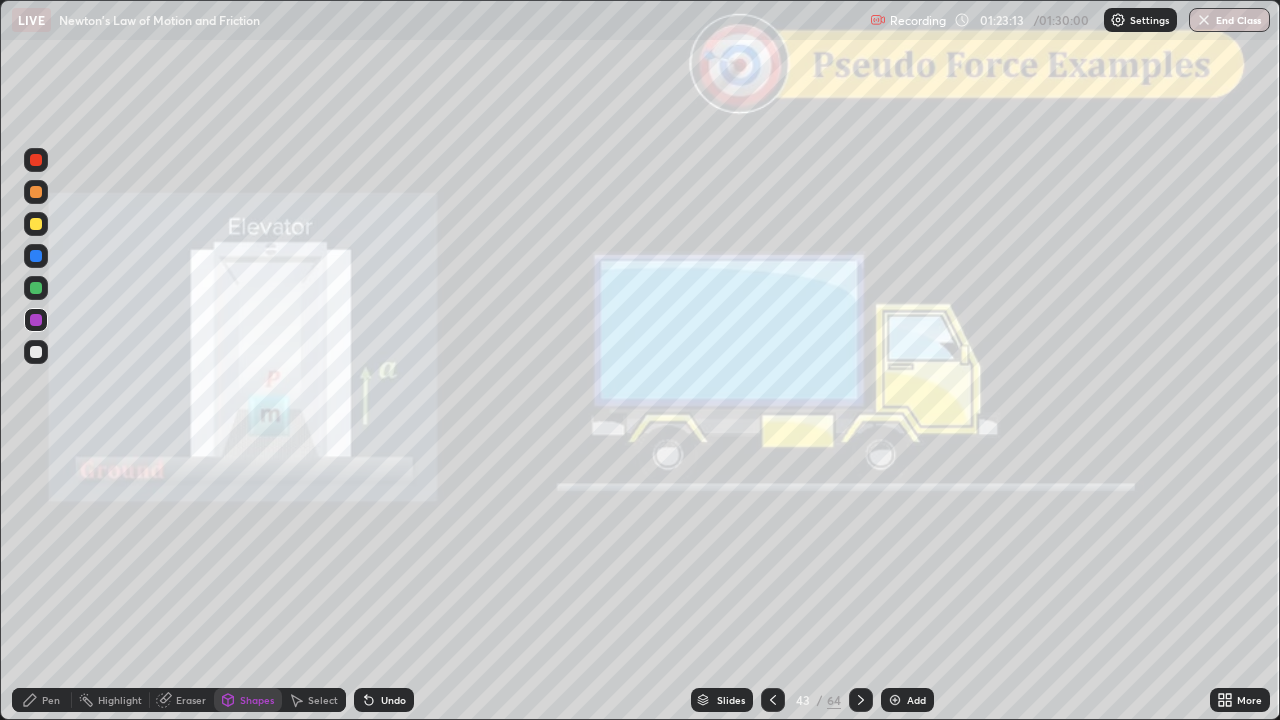 click at bounding box center (36, 256) 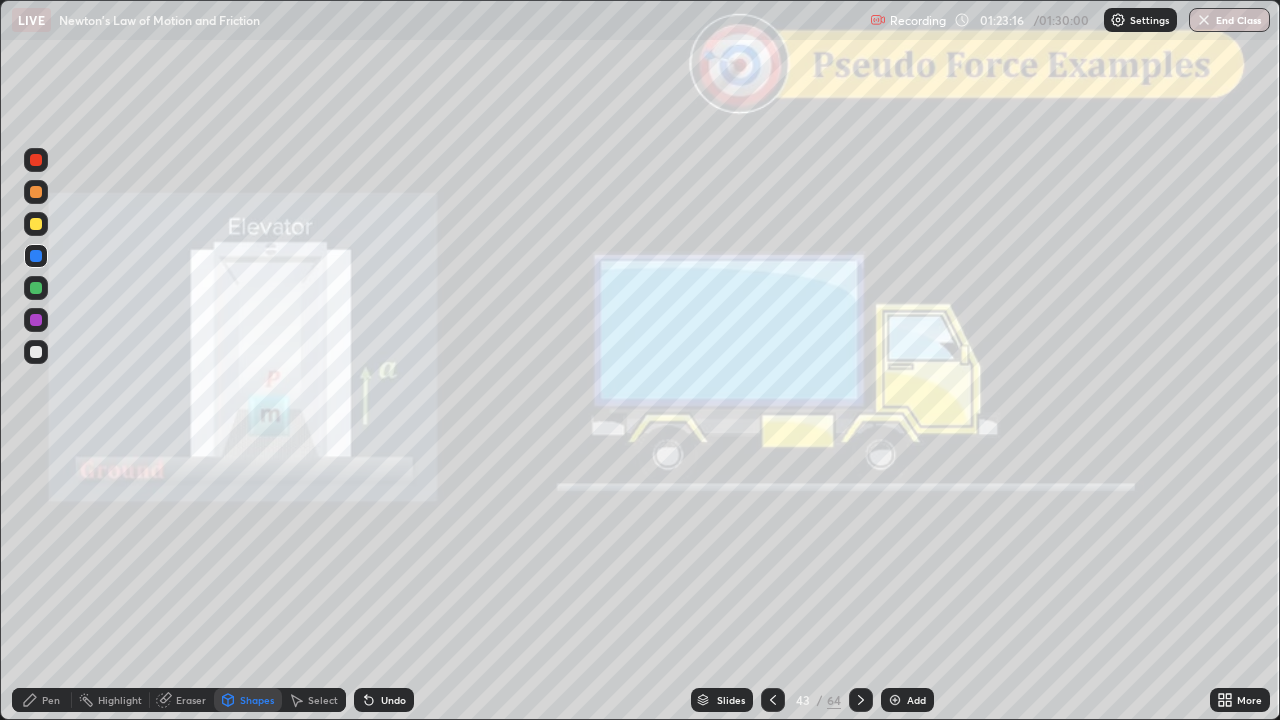 click on "Pen" at bounding box center [42, 700] 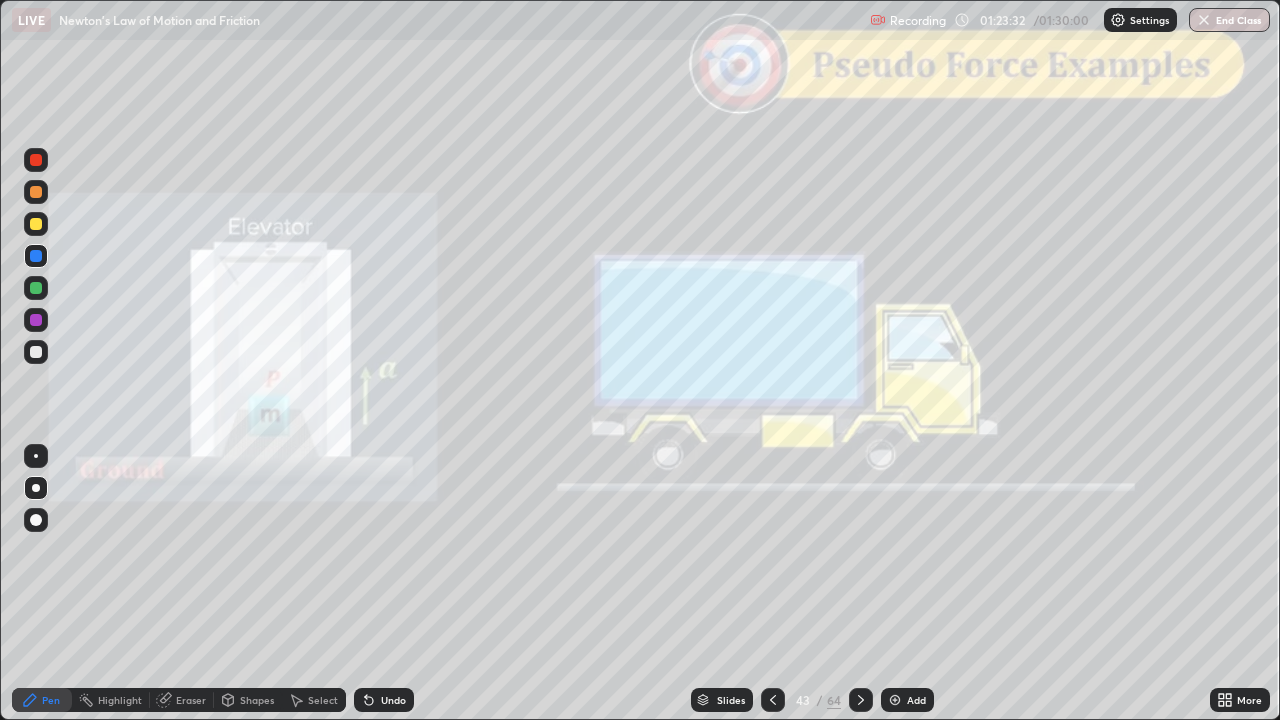 click at bounding box center (36, 320) 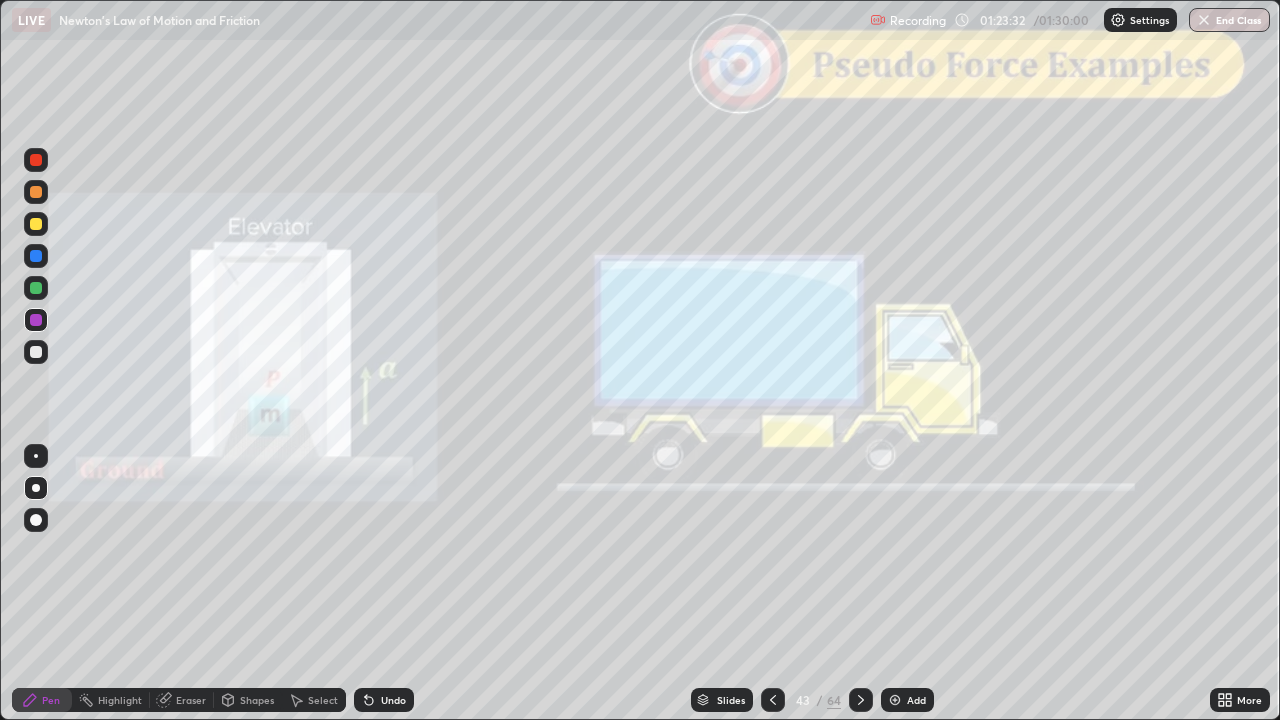 click on "Shapes" at bounding box center [248, 700] 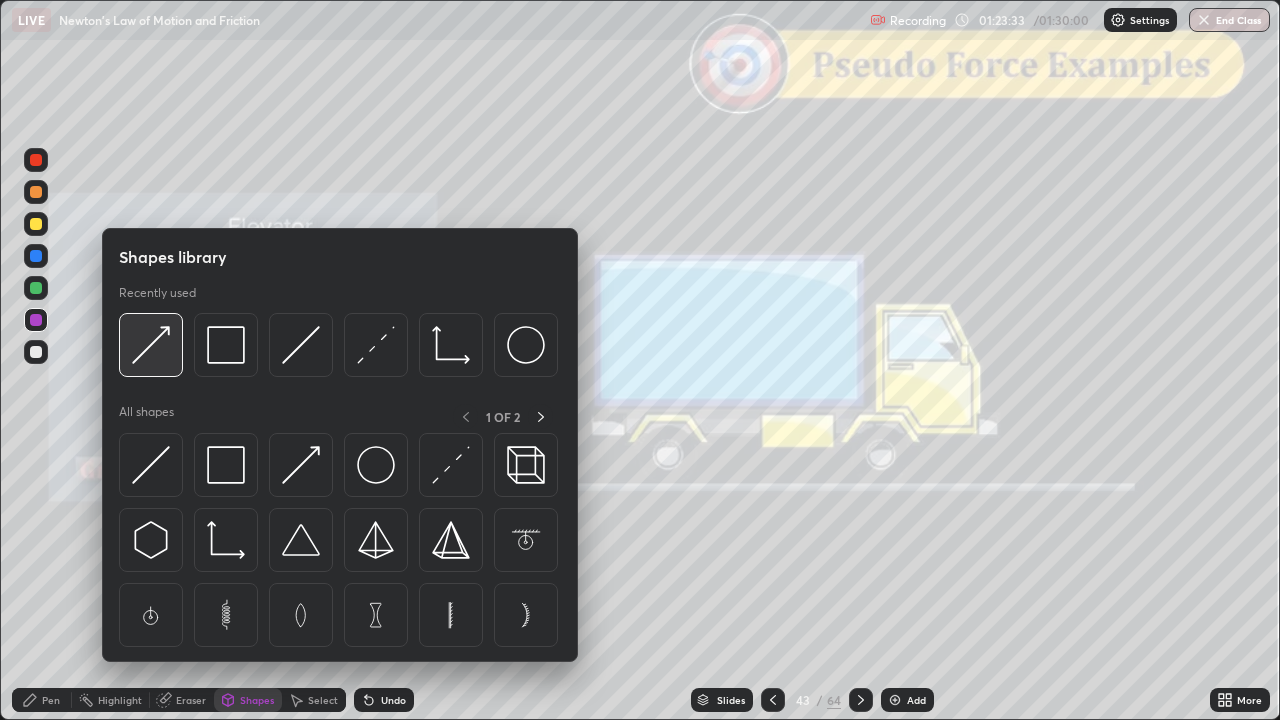 click at bounding box center [151, 345] 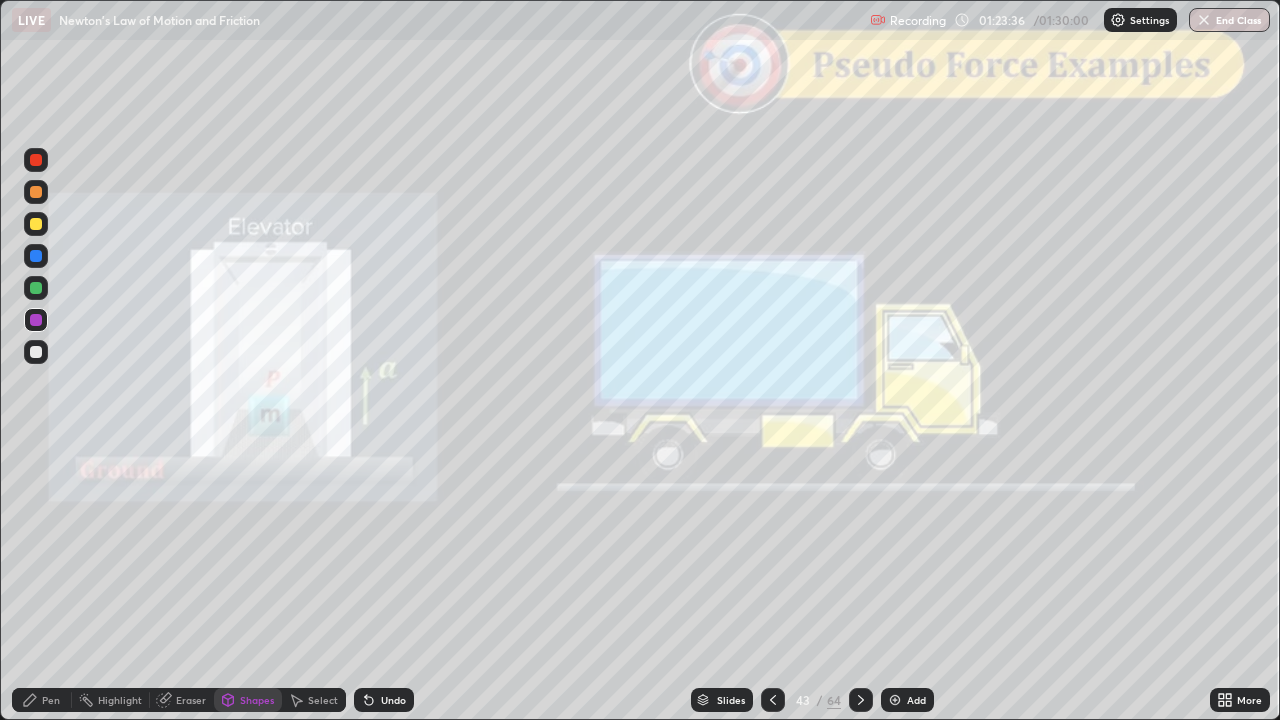click on "Pen" at bounding box center (42, 700) 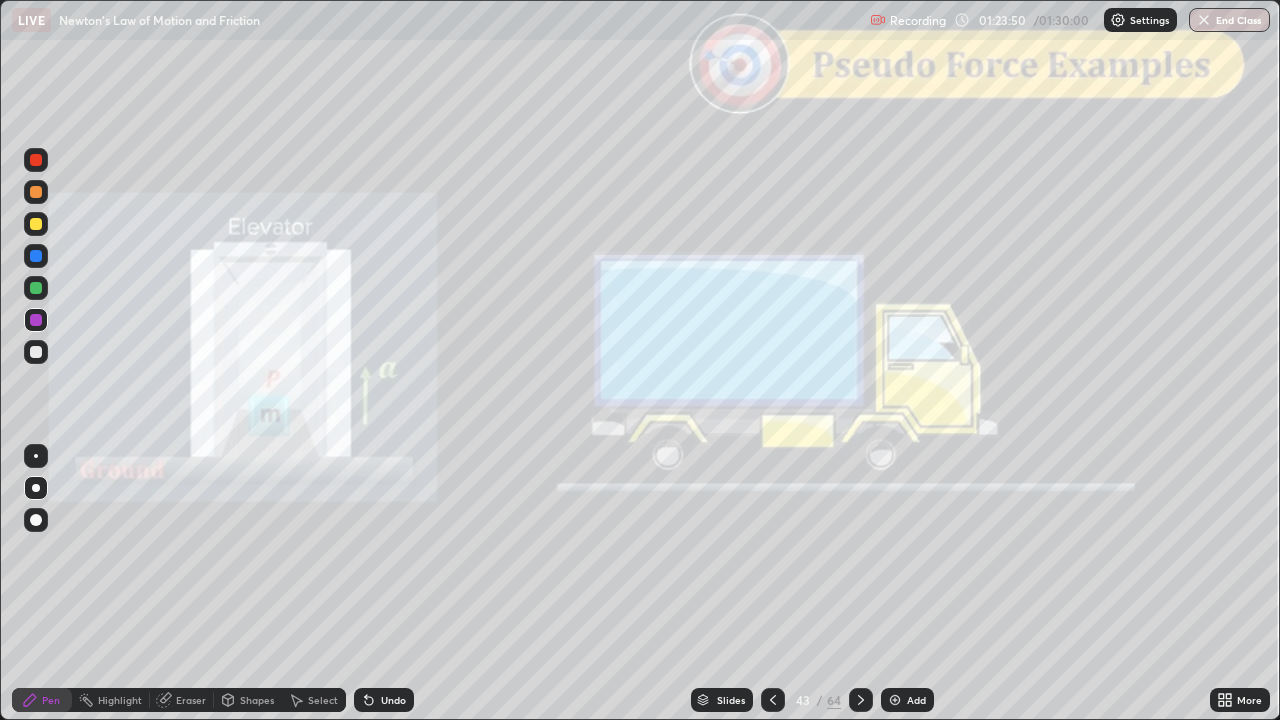 click at bounding box center (36, 352) 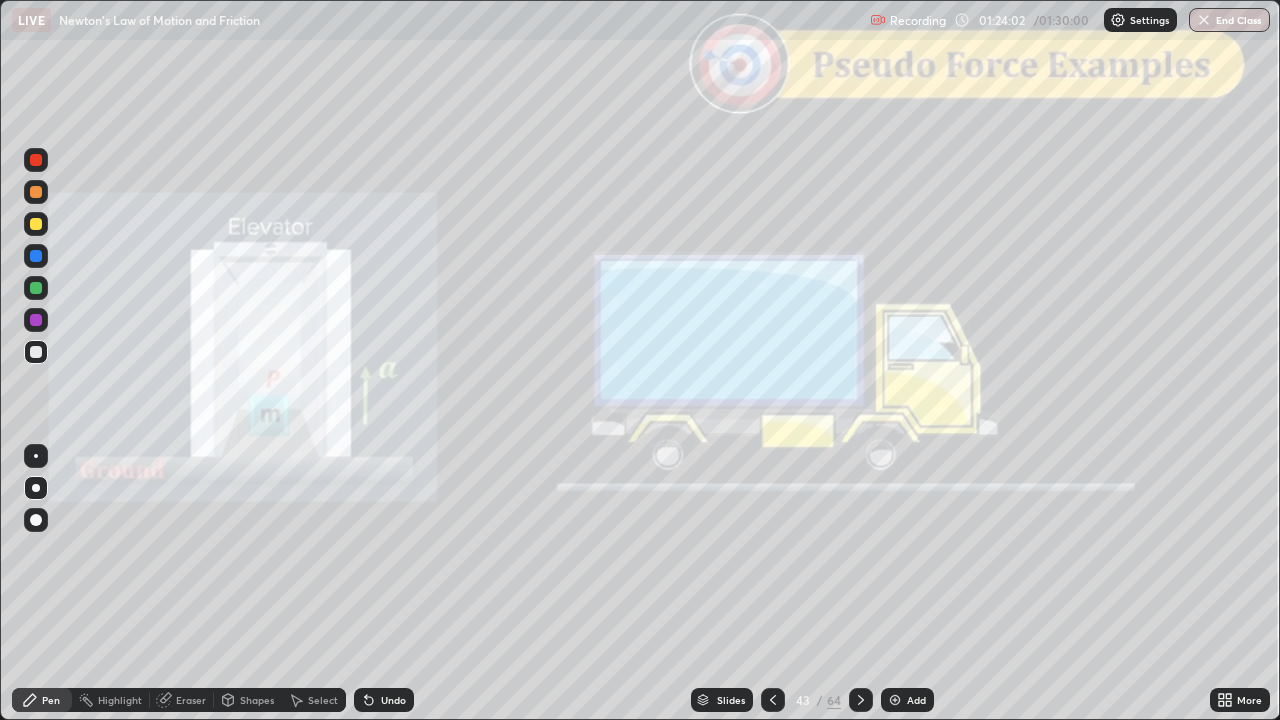 click on "Shapes" at bounding box center (248, 700) 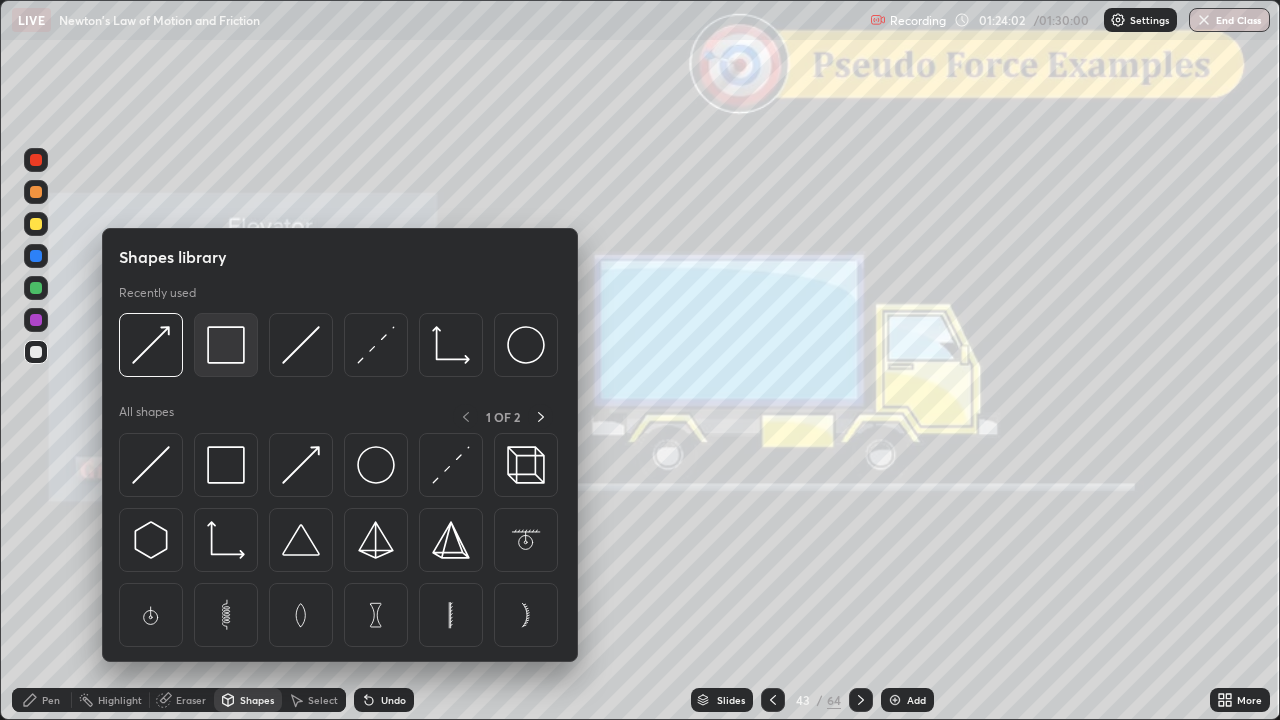 click at bounding box center (226, 345) 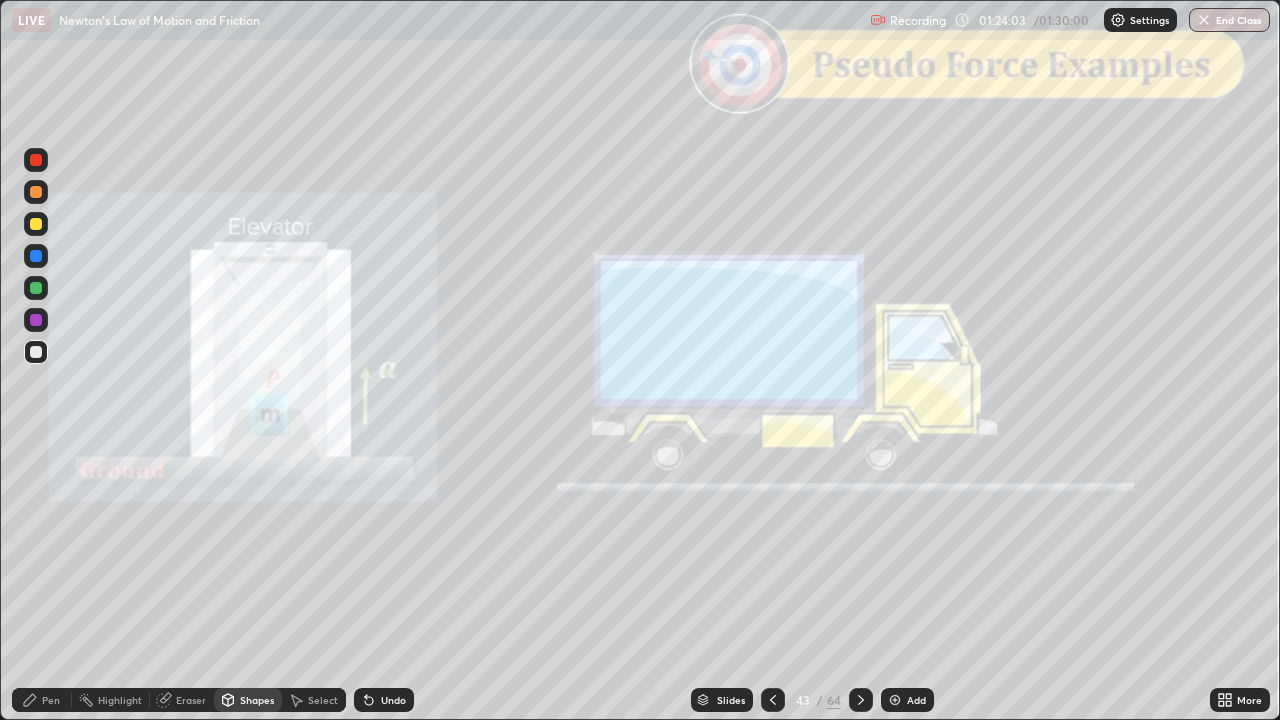 click at bounding box center [36, 160] 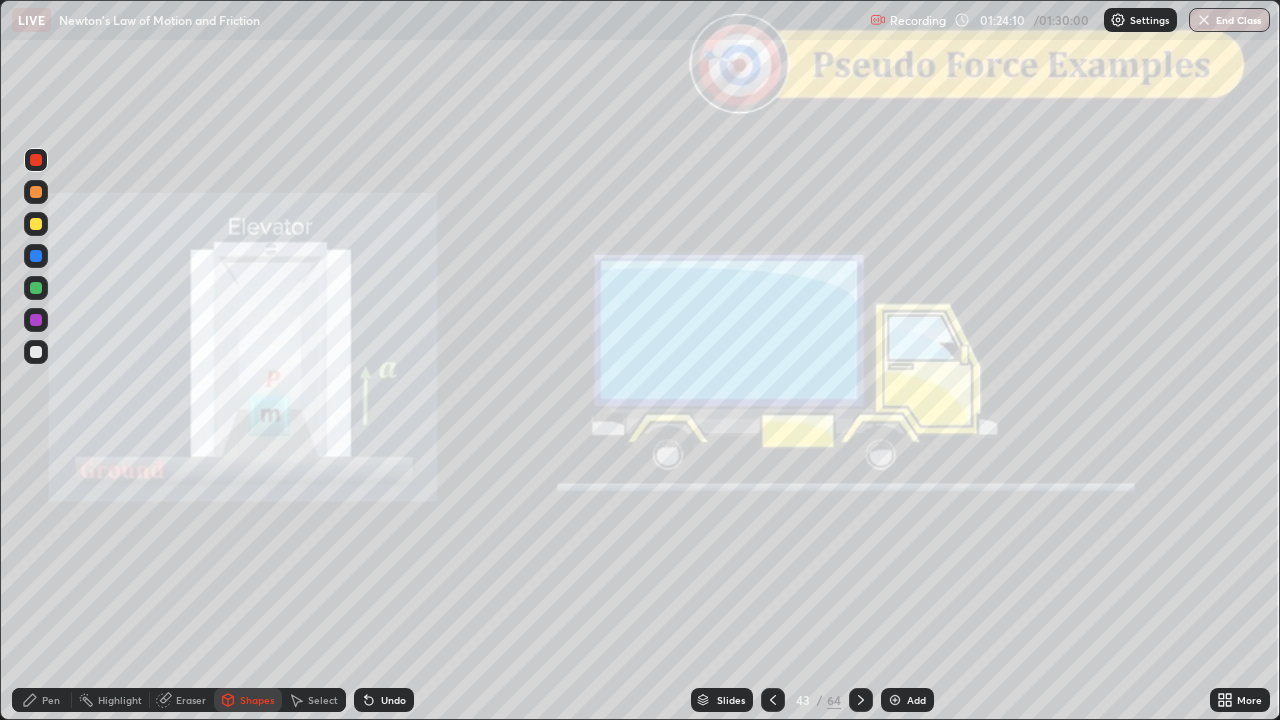 click at bounding box center (36, 320) 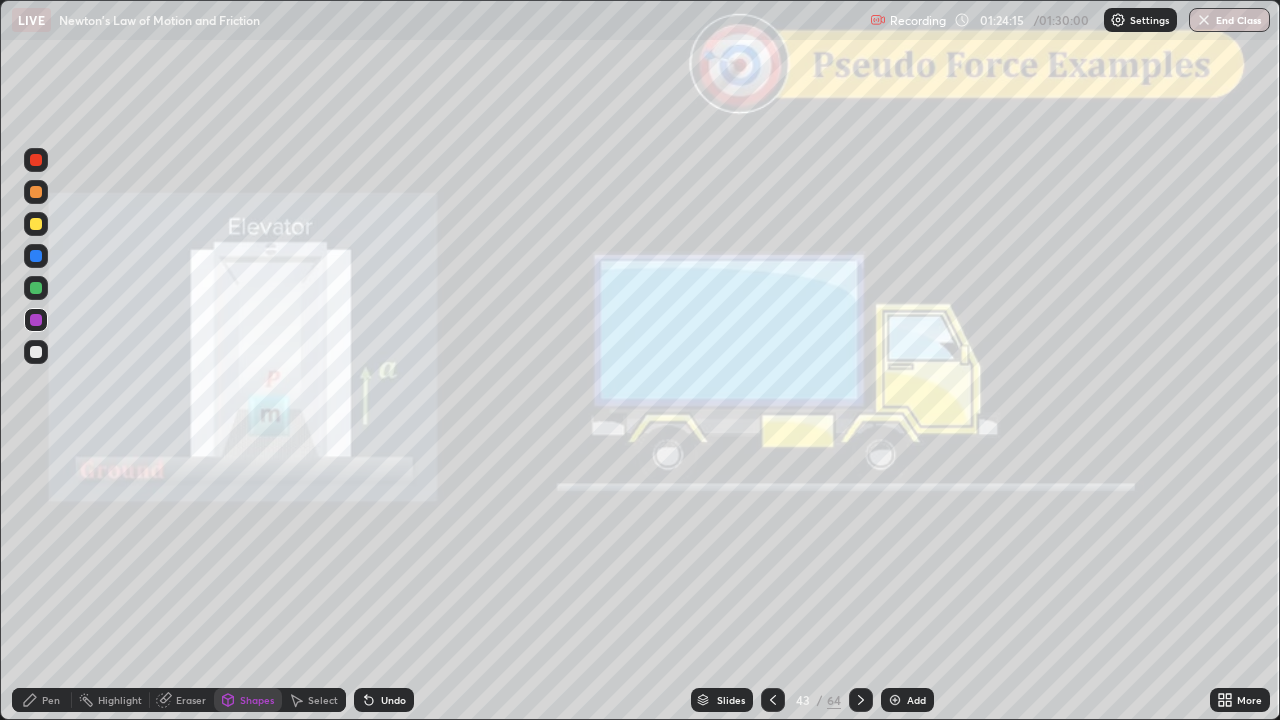 click 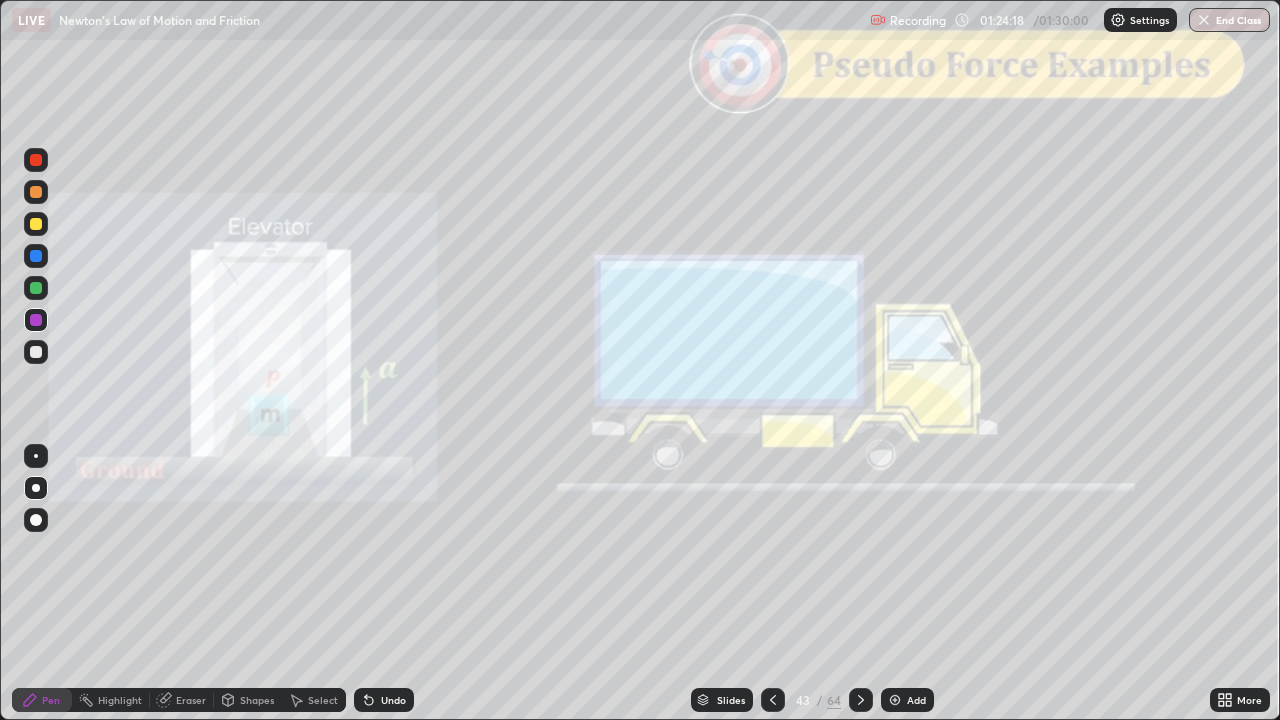 click on "Shapes" at bounding box center [248, 700] 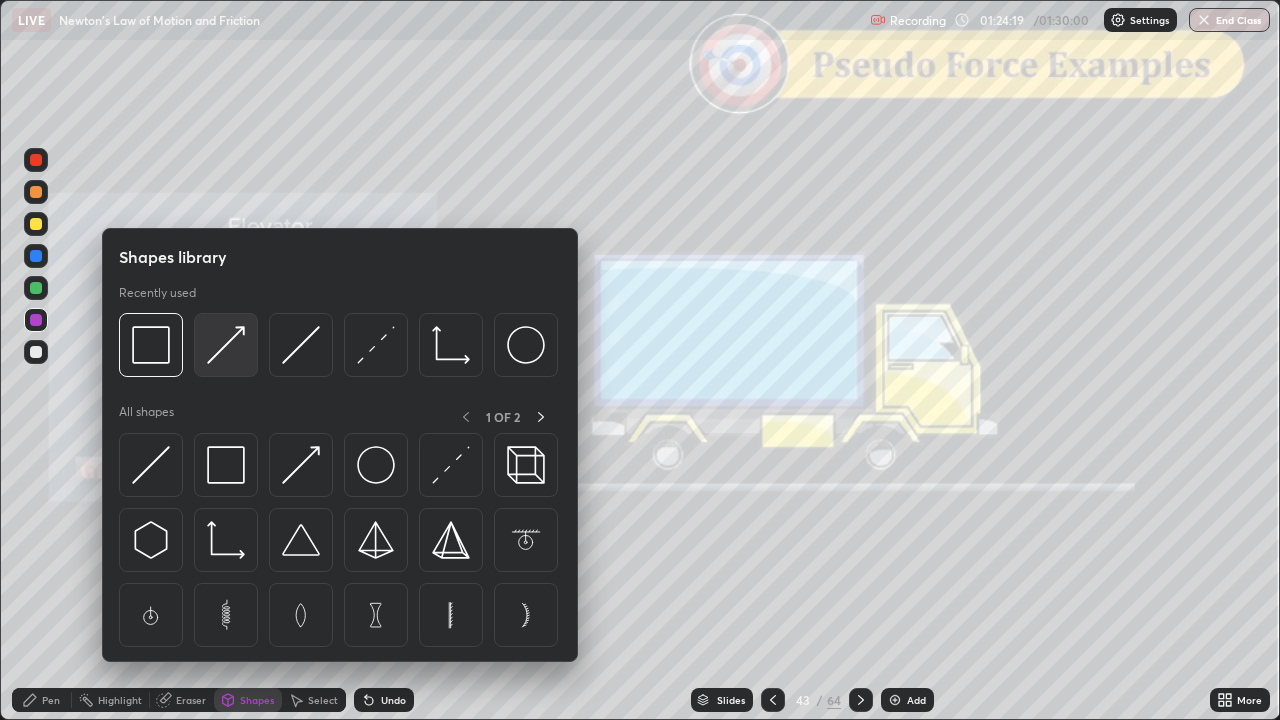 click at bounding box center (226, 345) 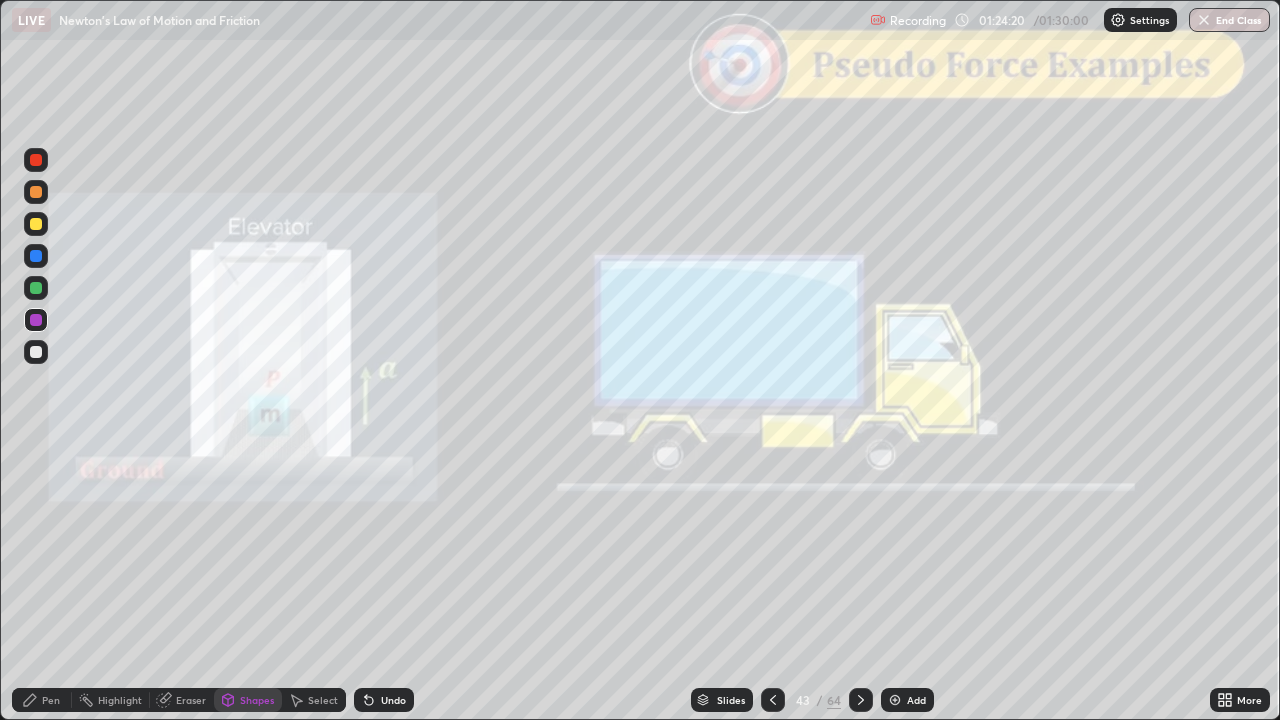click at bounding box center (36, 160) 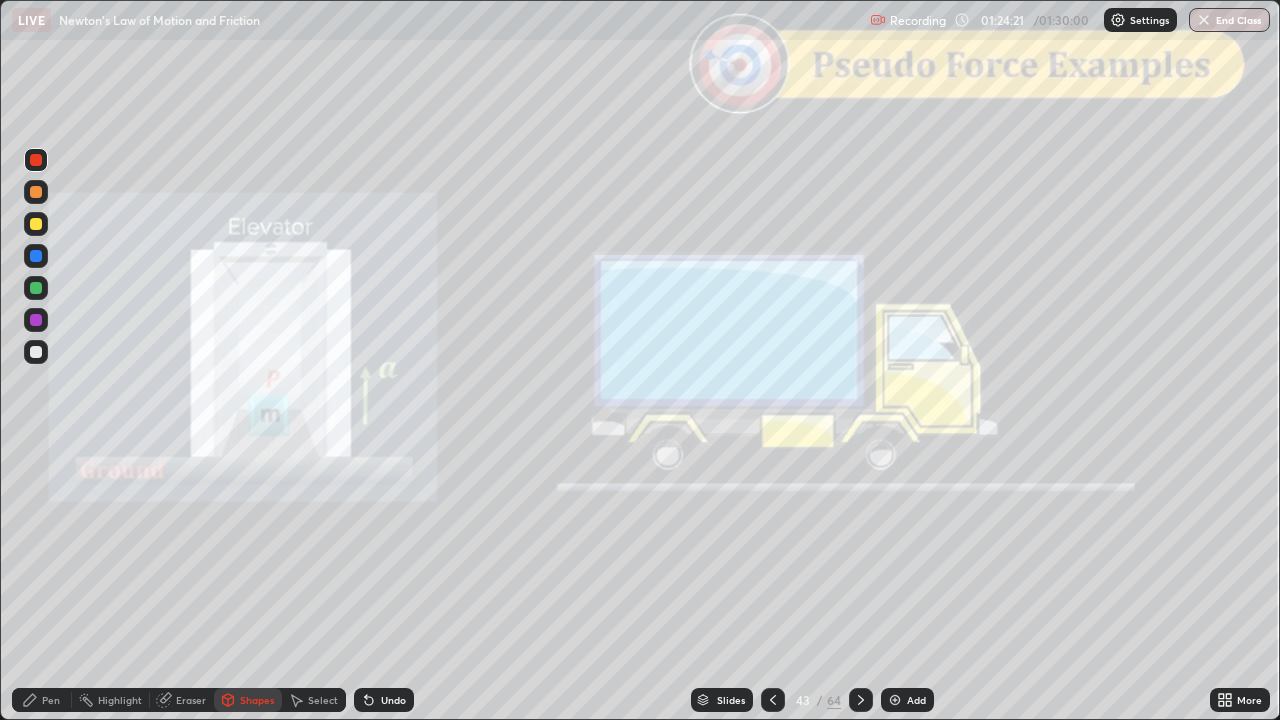 click at bounding box center (36, 288) 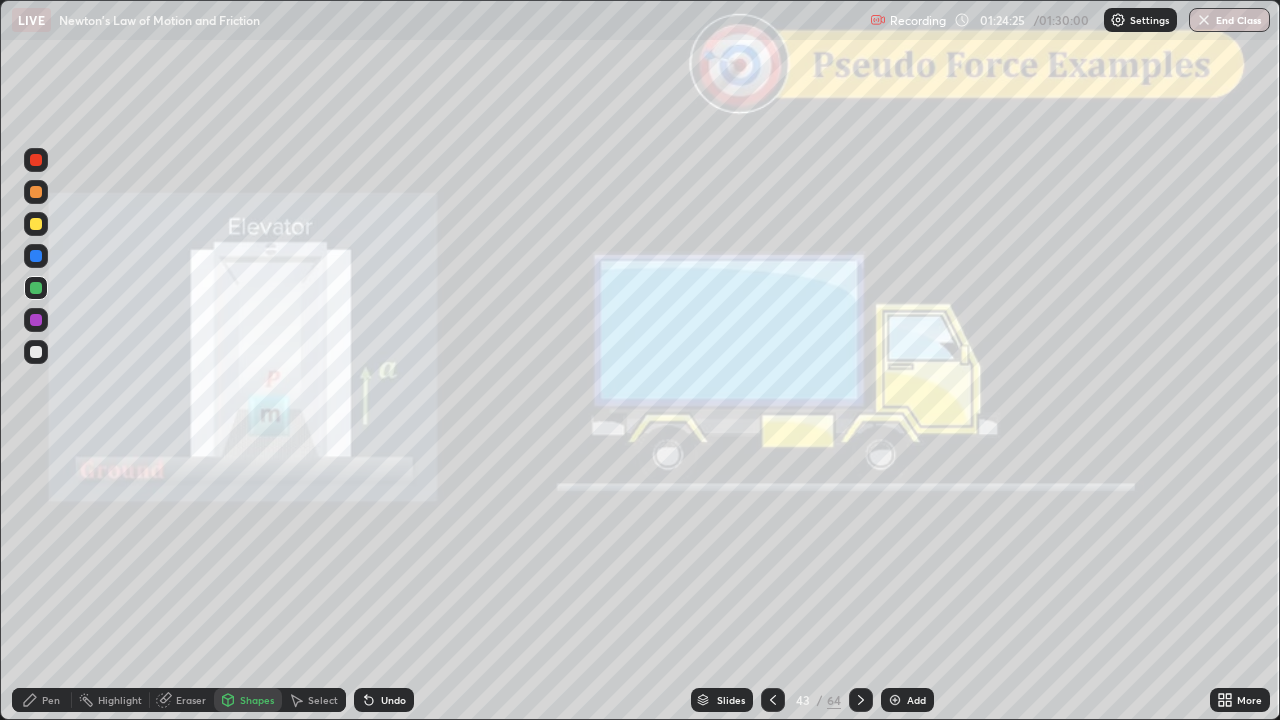 click 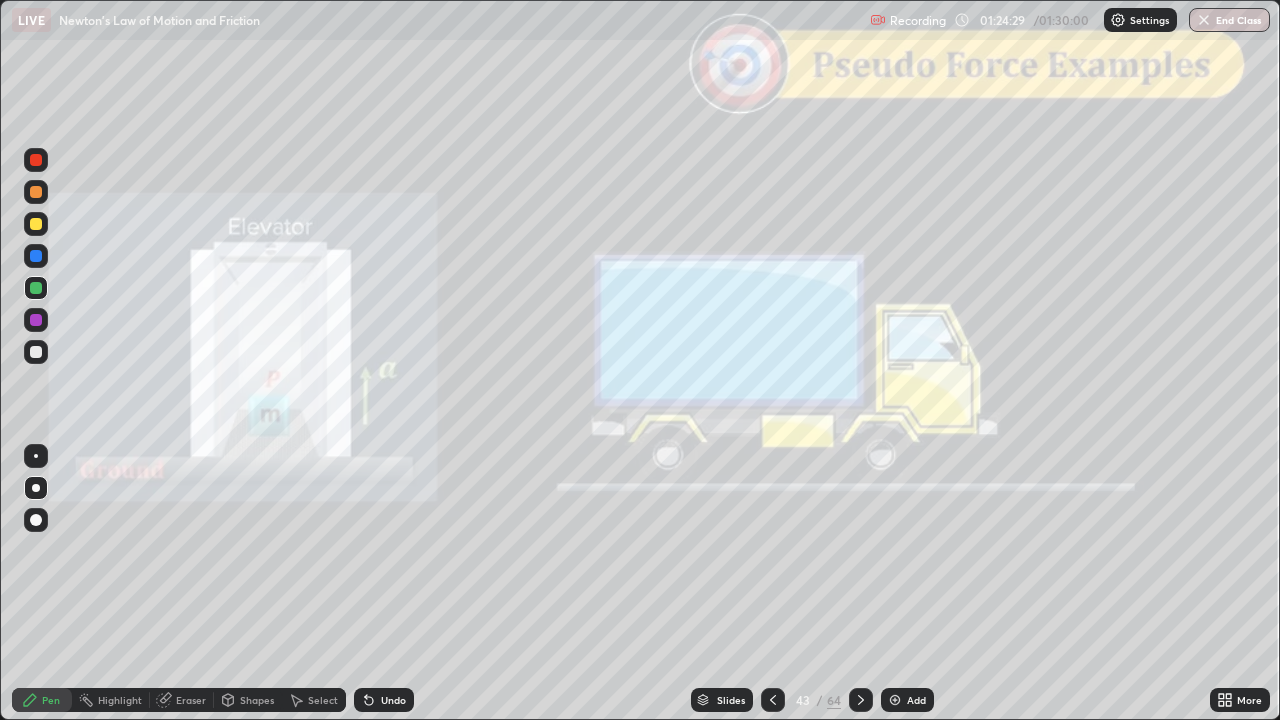 click at bounding box center [36, 160] 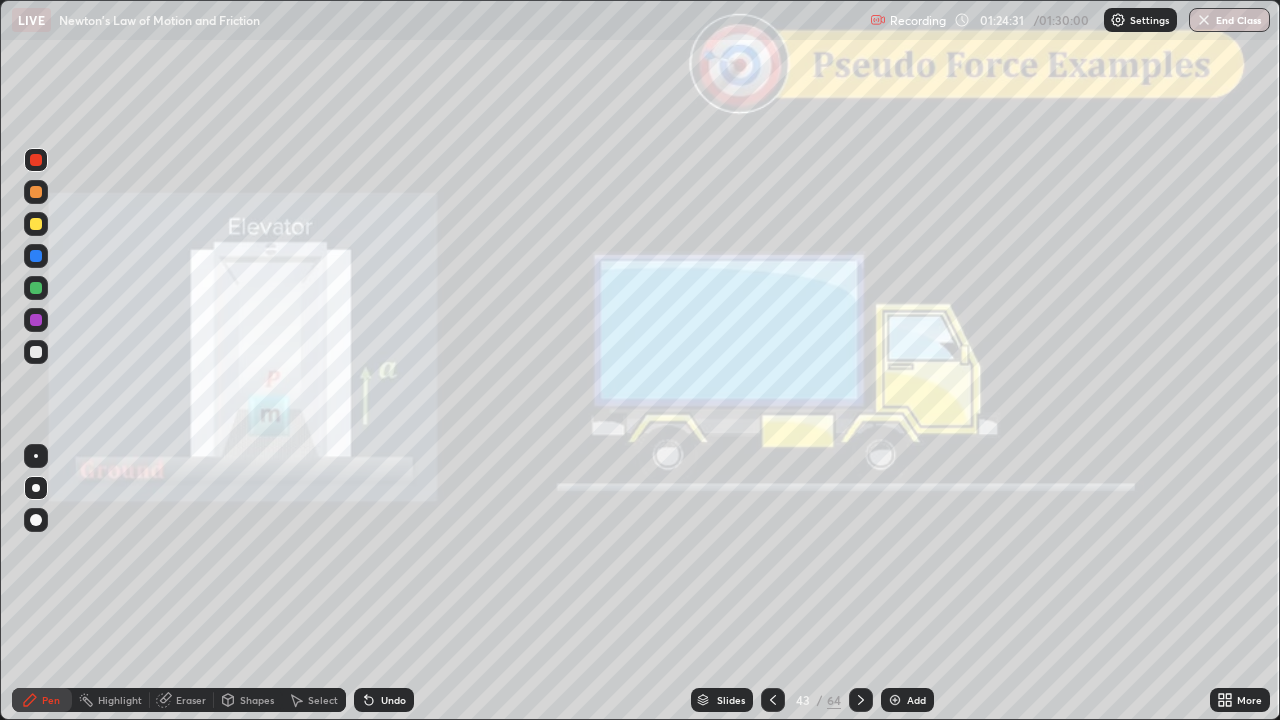 click at bounding box center [36, 256] 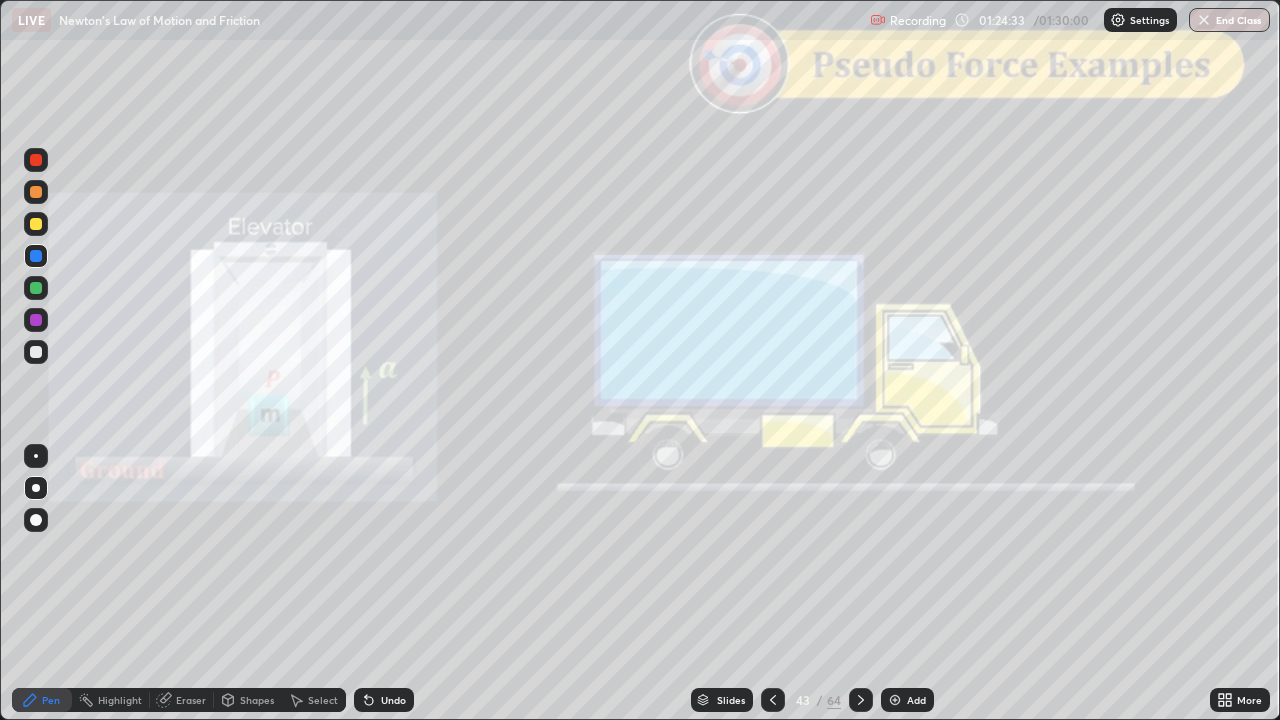 click at bounding box center (36, 352) 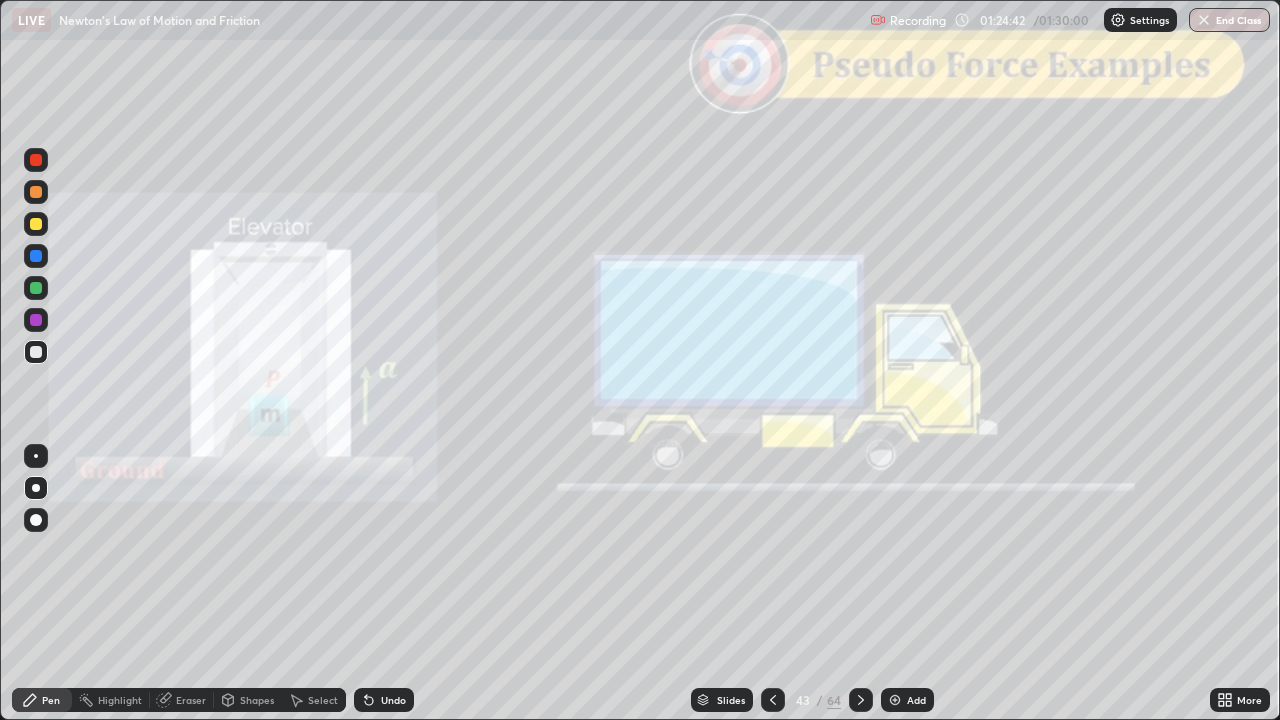 click on "Shapes" at bounding box center (257, 700) 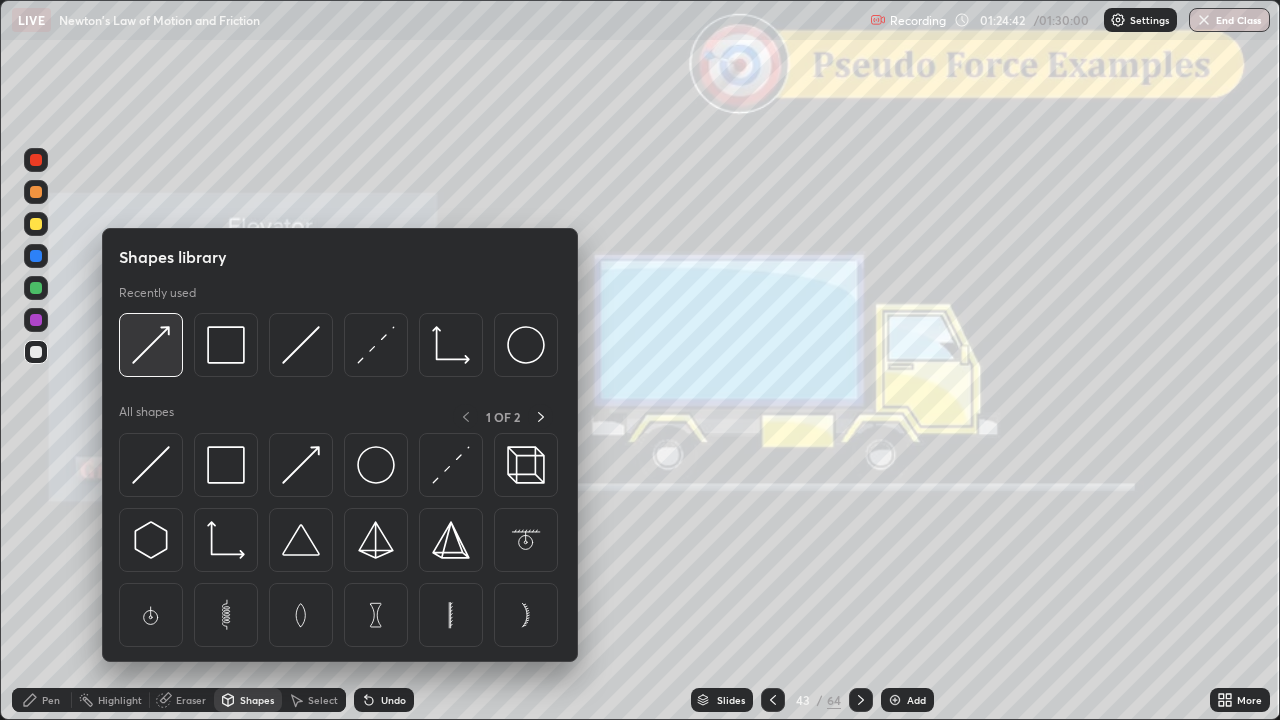 click at bounding box center [151, 345] 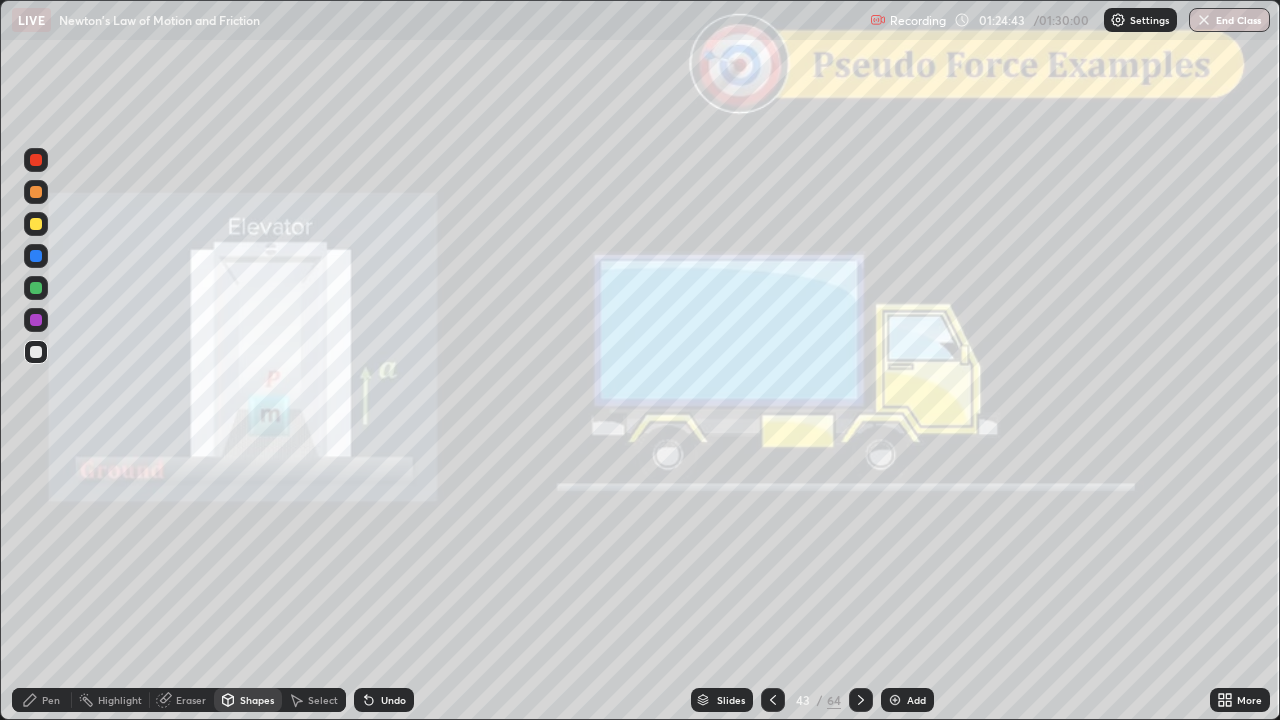 click at bounding box center [36, 160] 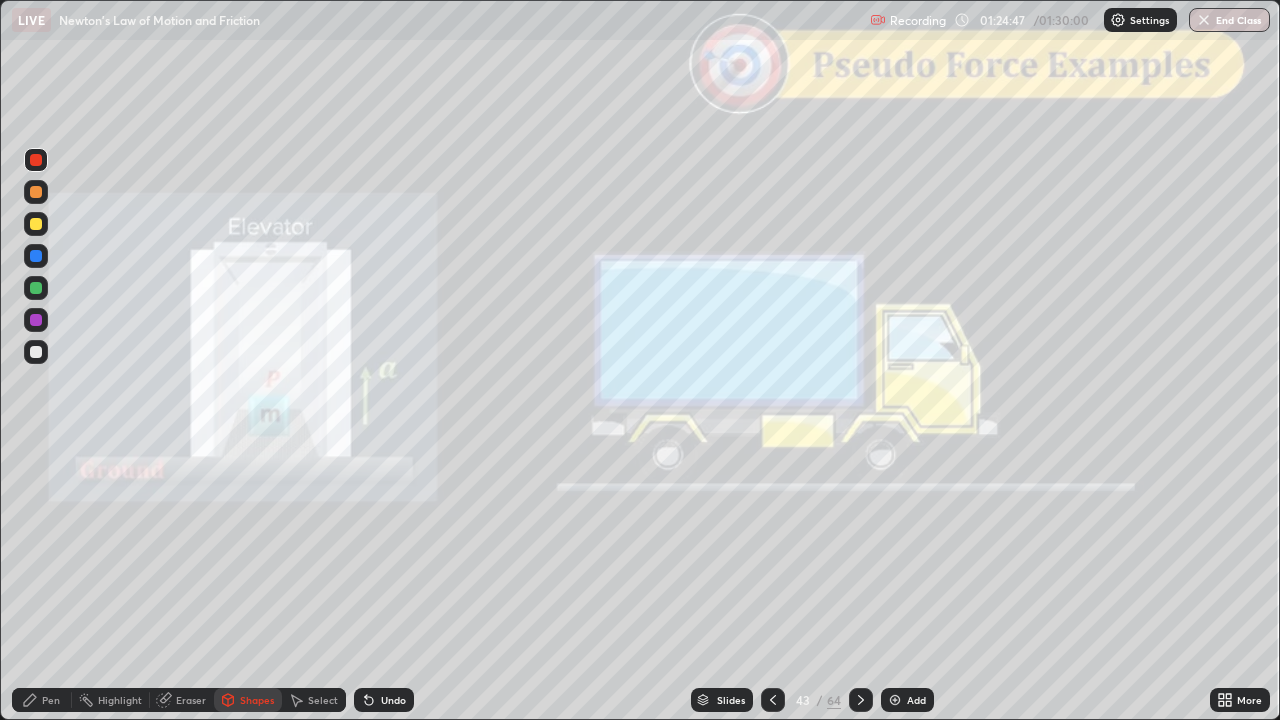 click 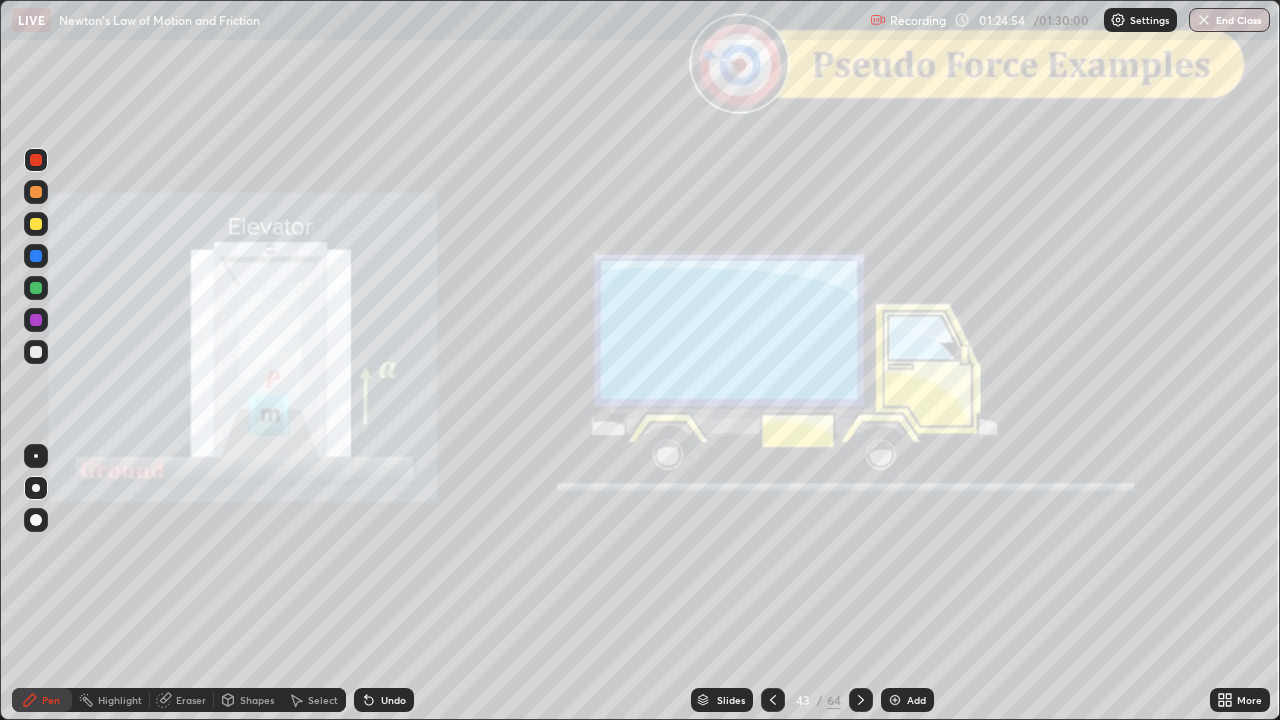 click at bounding box center (36, 256) 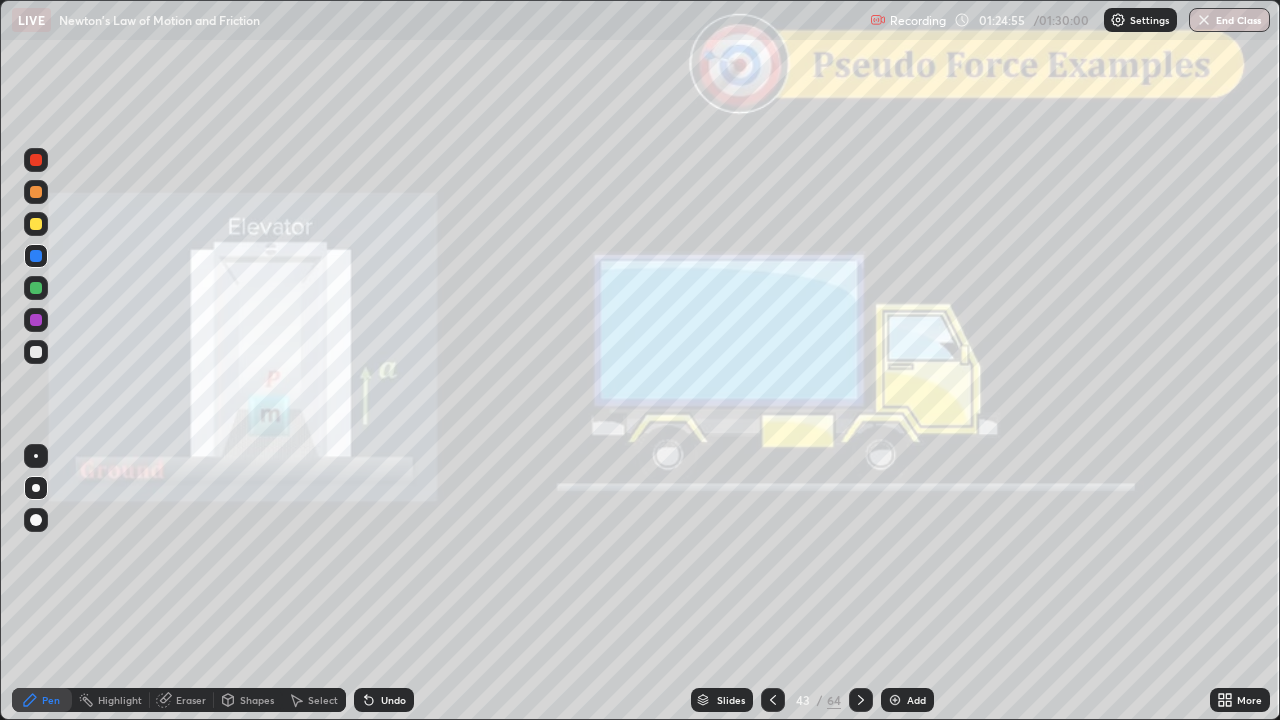 click on "Shapes" at bounding box center (257, 700) 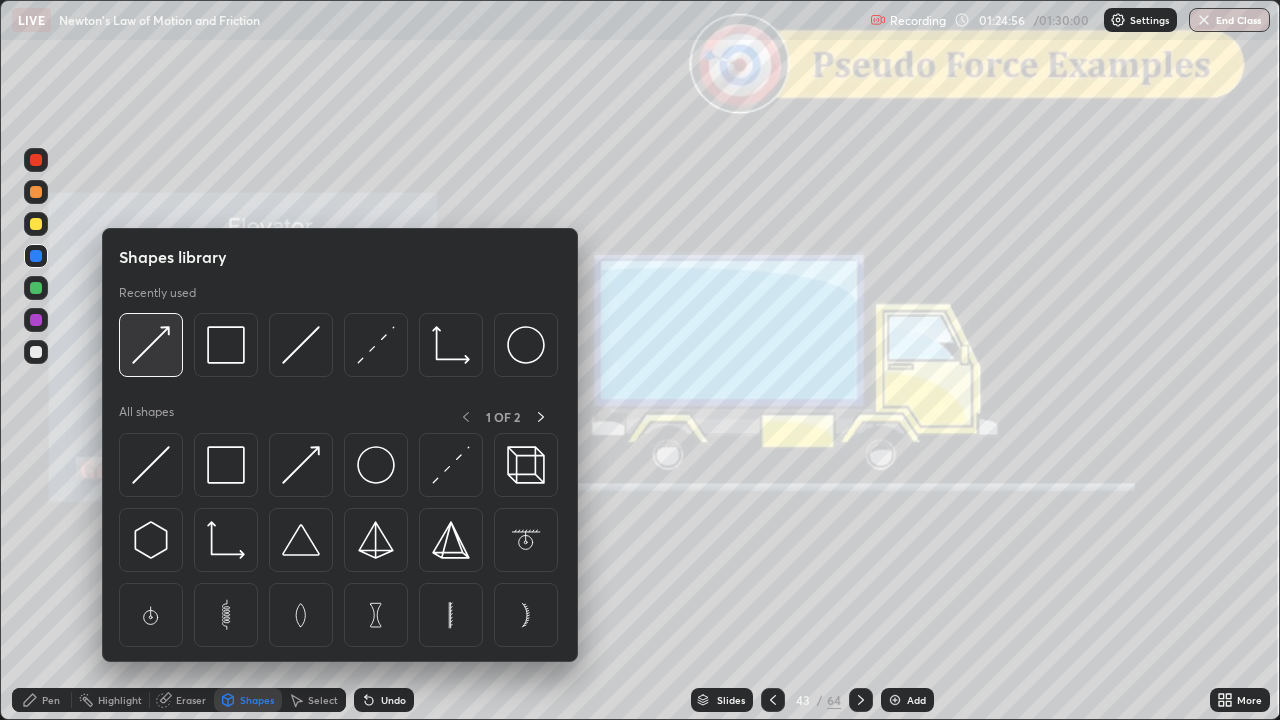 click at bounding box center [151, 345] 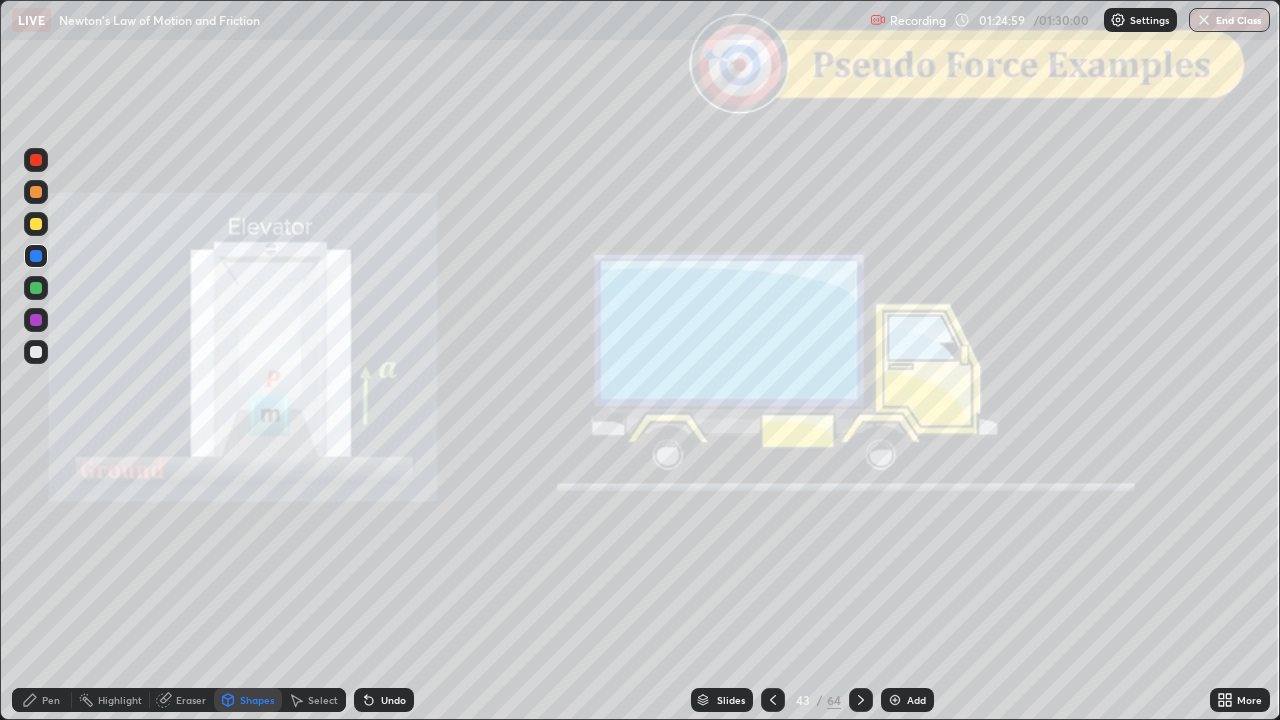 click 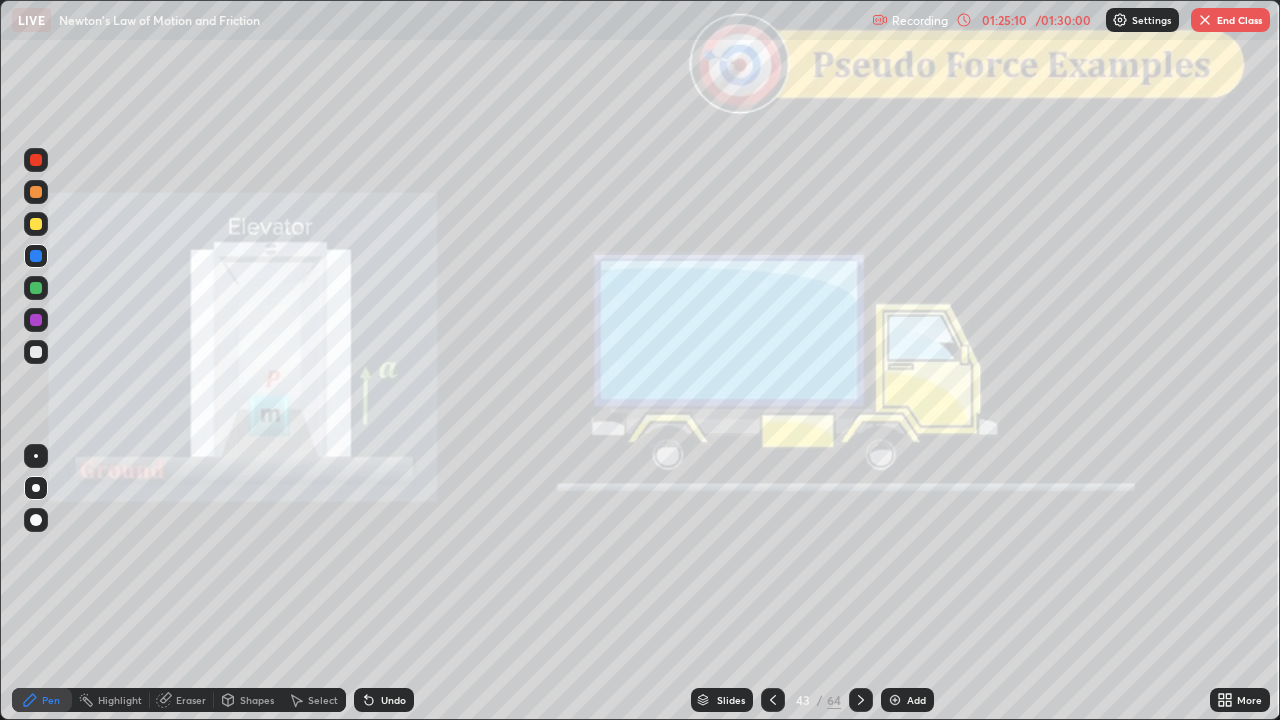 click at bounding box center (36, 320) 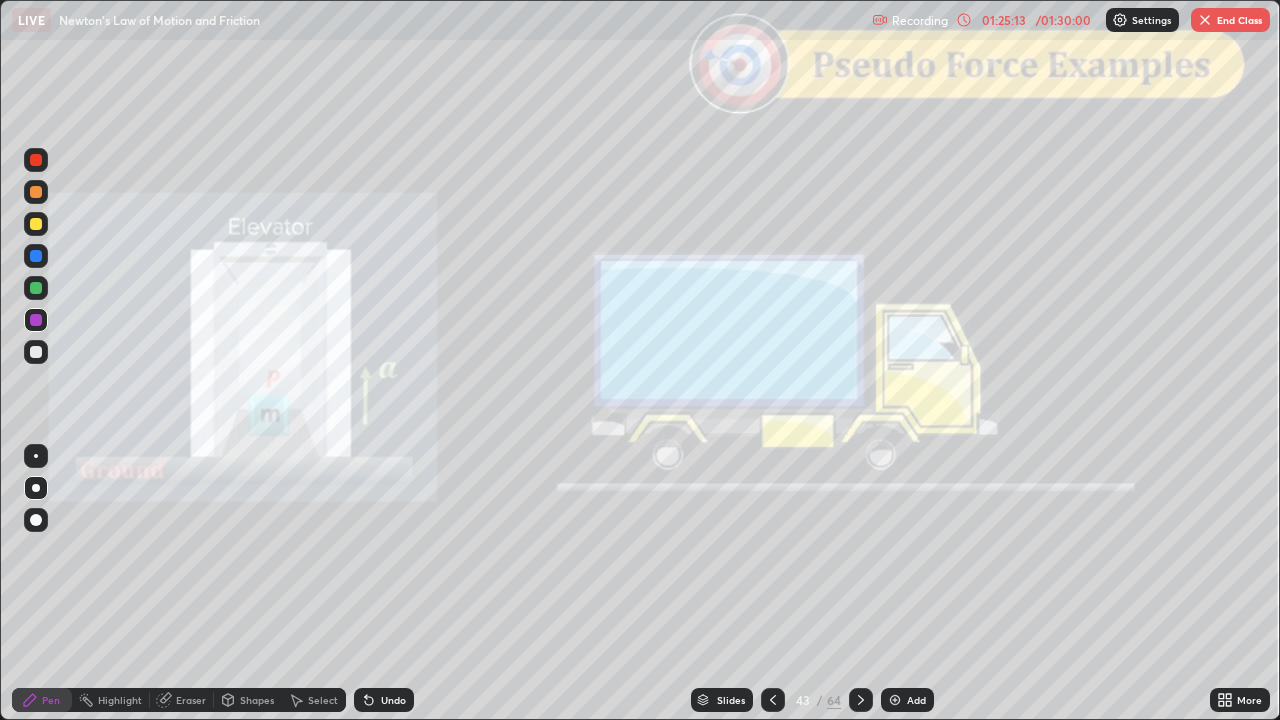 click on "Shapes" at bounding box center [257, 700] 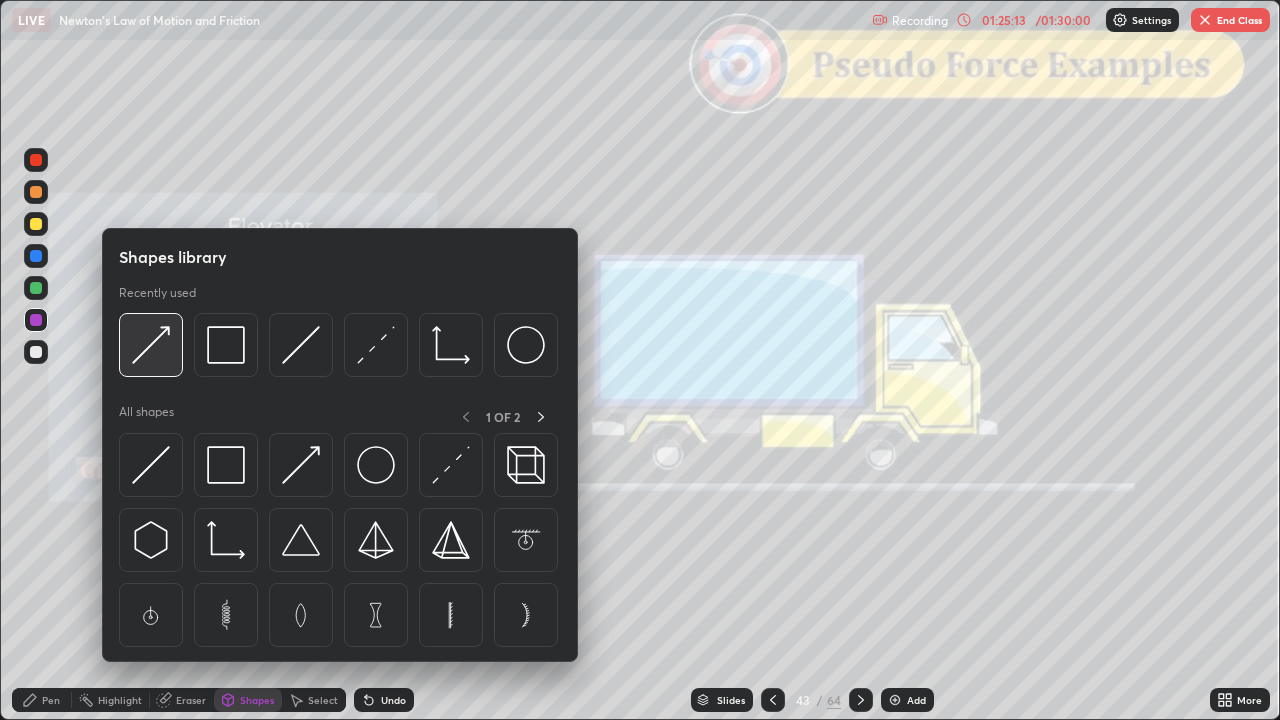 click at bounding box center [151, 345] 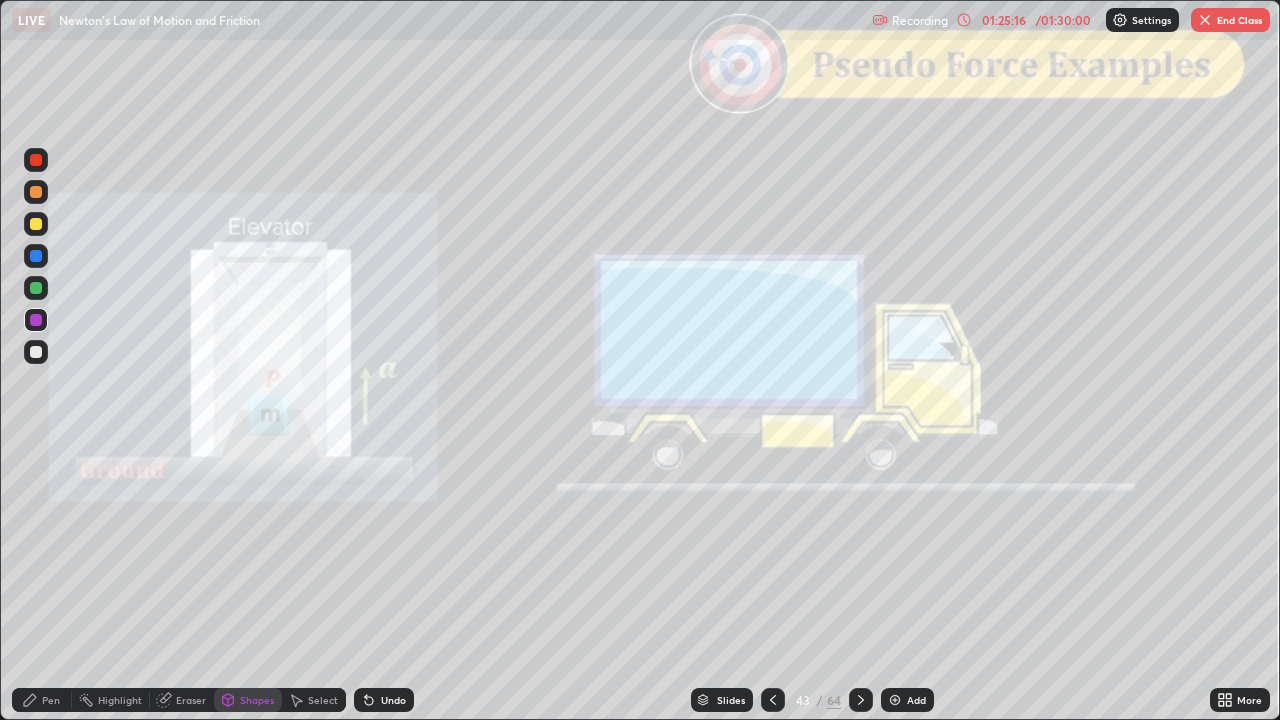 click 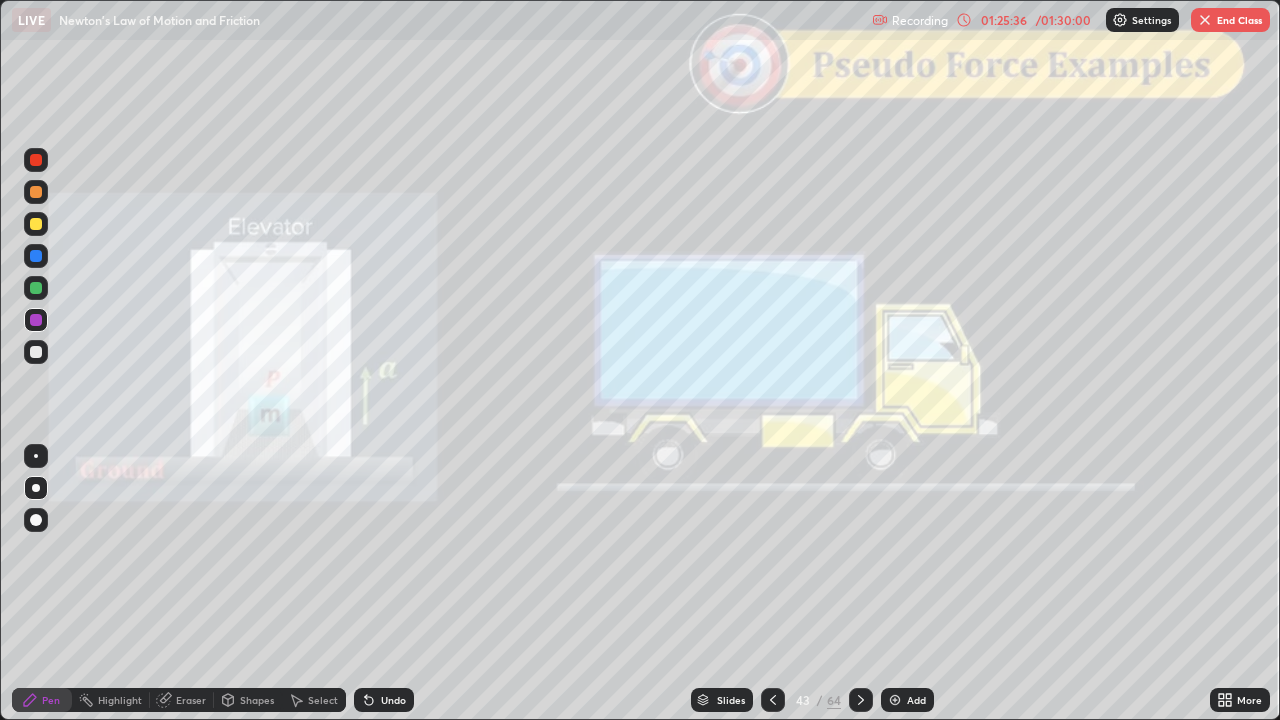 click on "Slides" at bounding box center [731, 700] 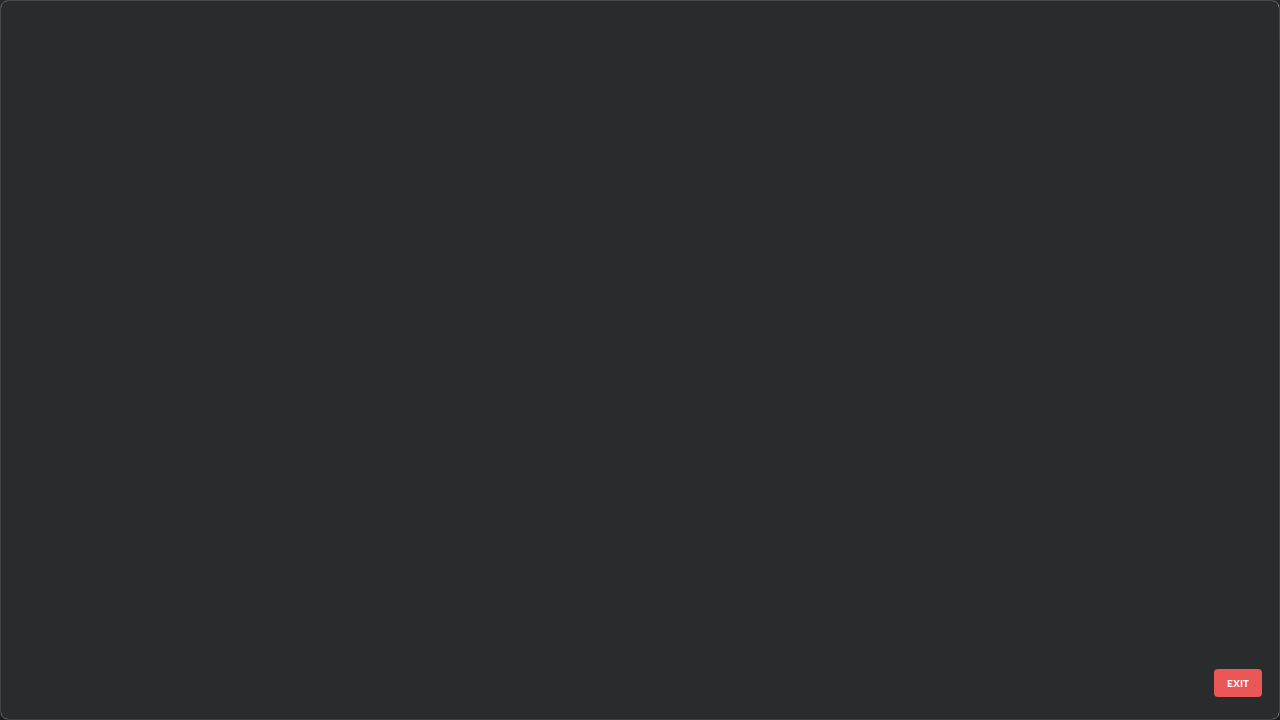 scroll, scrollTop: 2651, scrollLeft: 0, axis: vertical 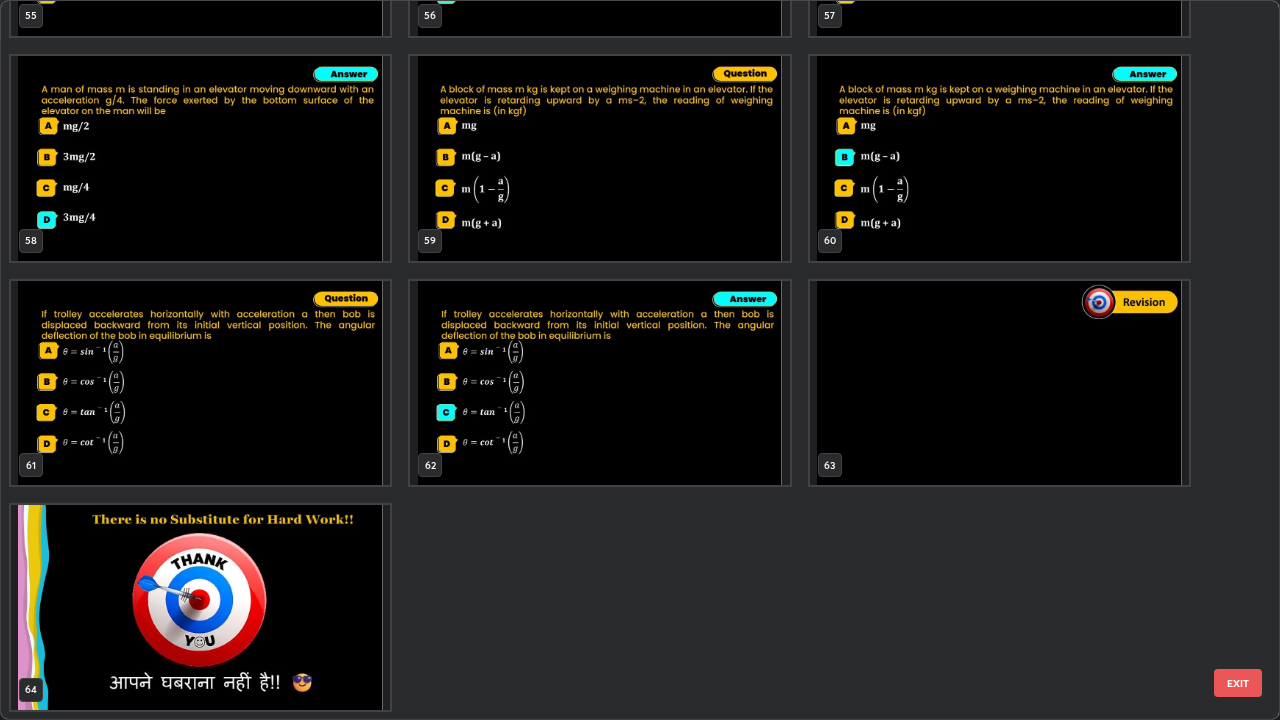 click at bounding box center (999, 383) 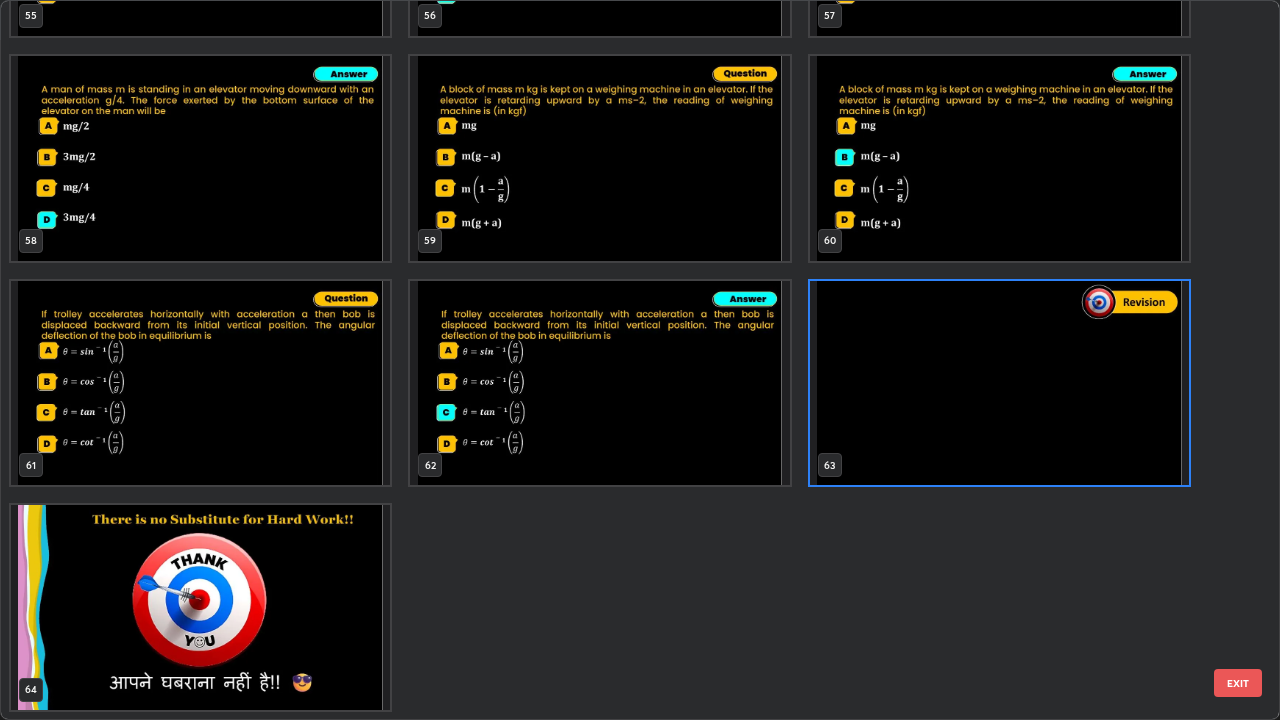 click on "EXIT" at bounding box center [1238, 683] 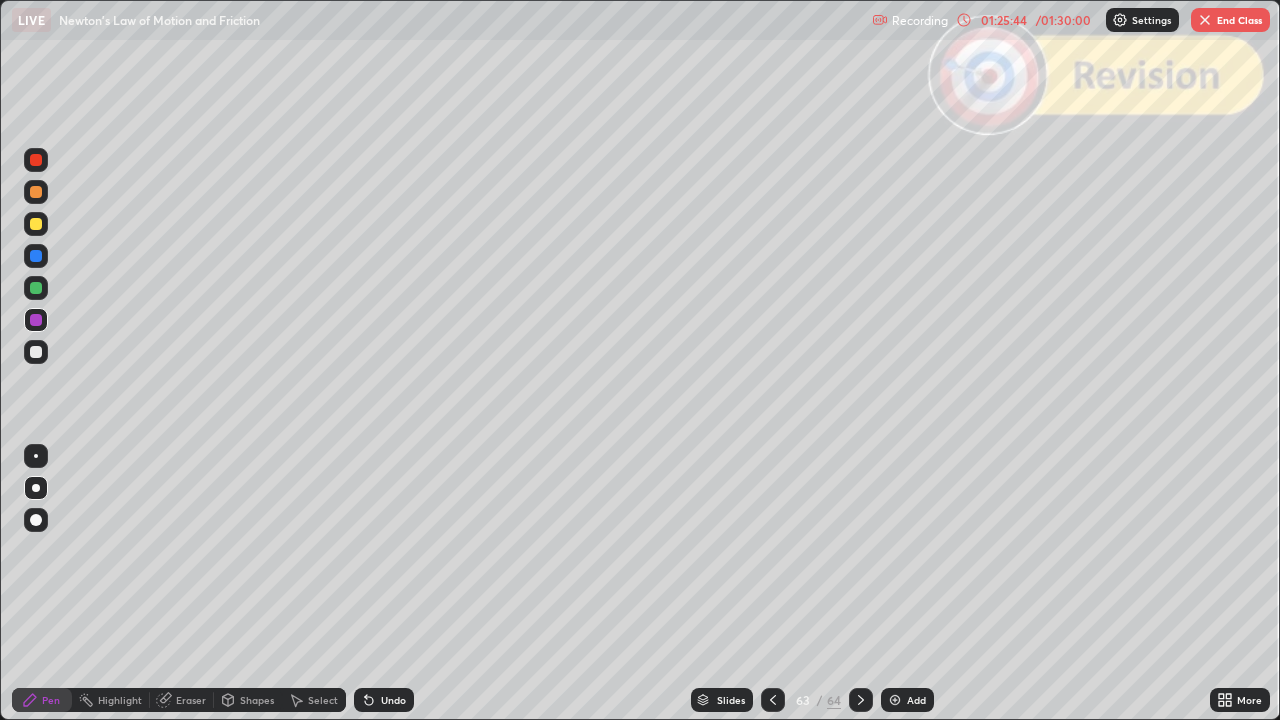 click on "Slides" at bounding box center [731, 700] 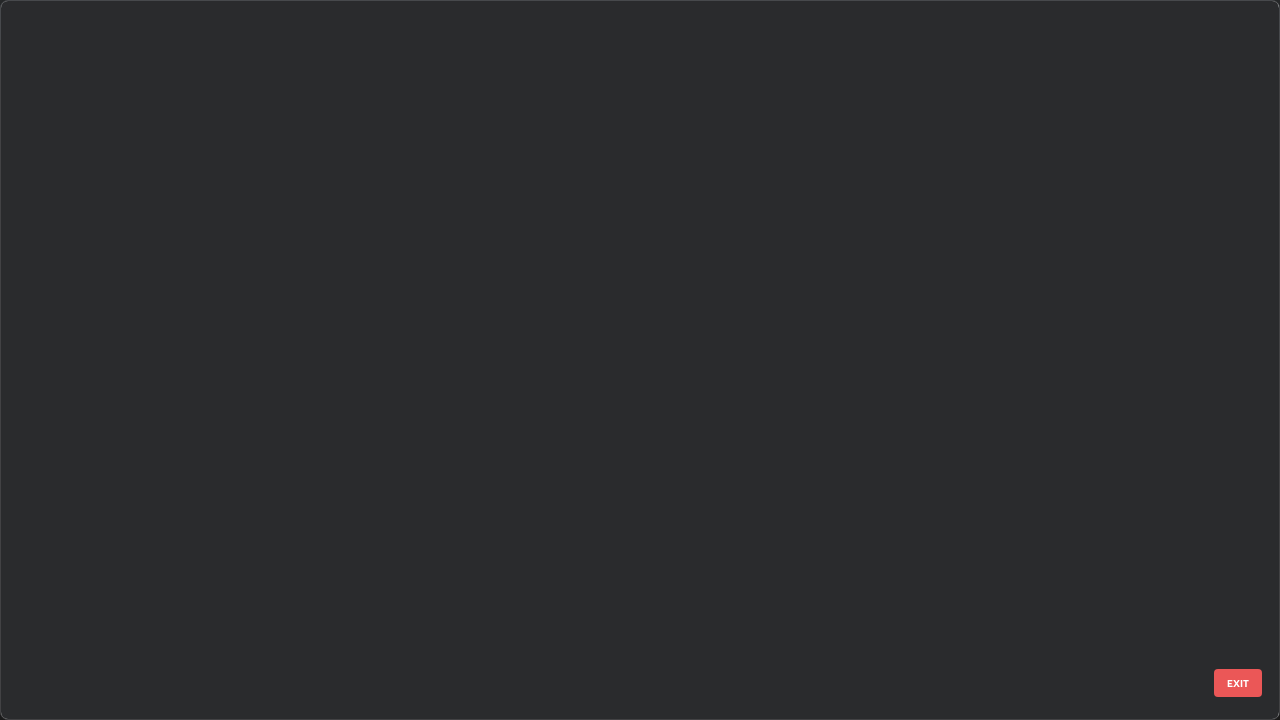 scroll, scrollTop: 3999, scrollLeft: 0, axis: vertical 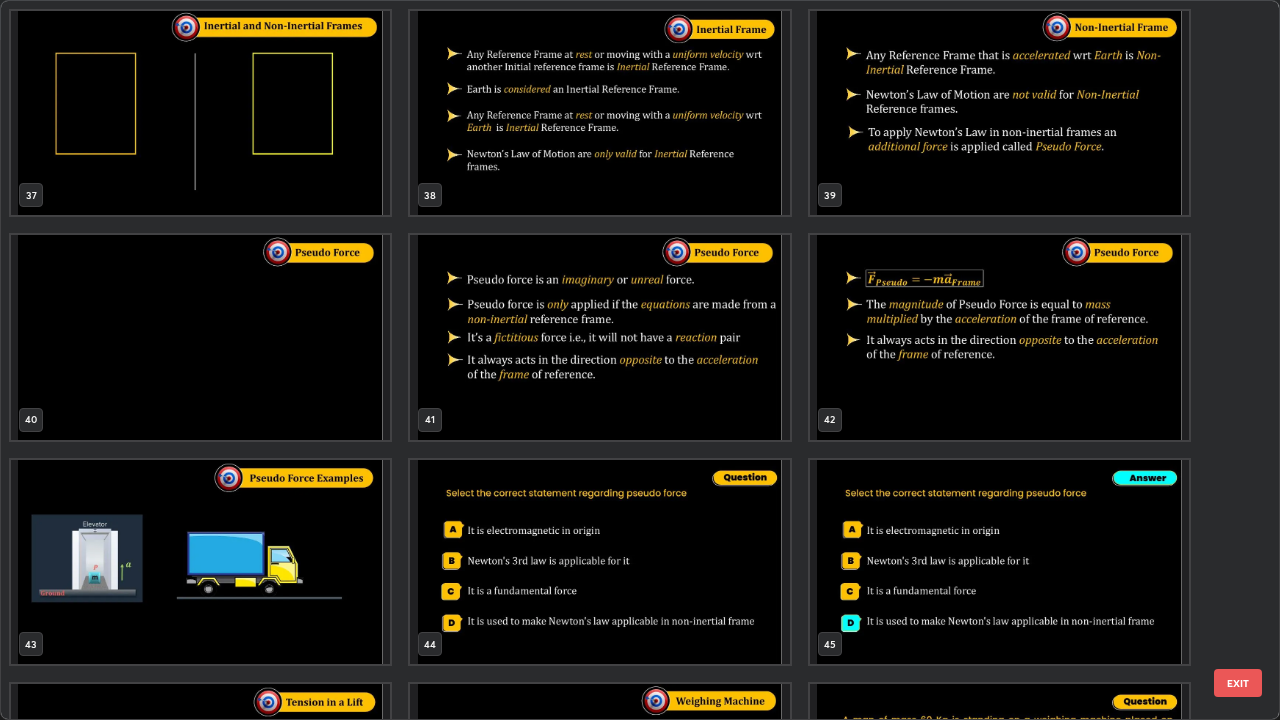 click at bounding box center [599, 562] 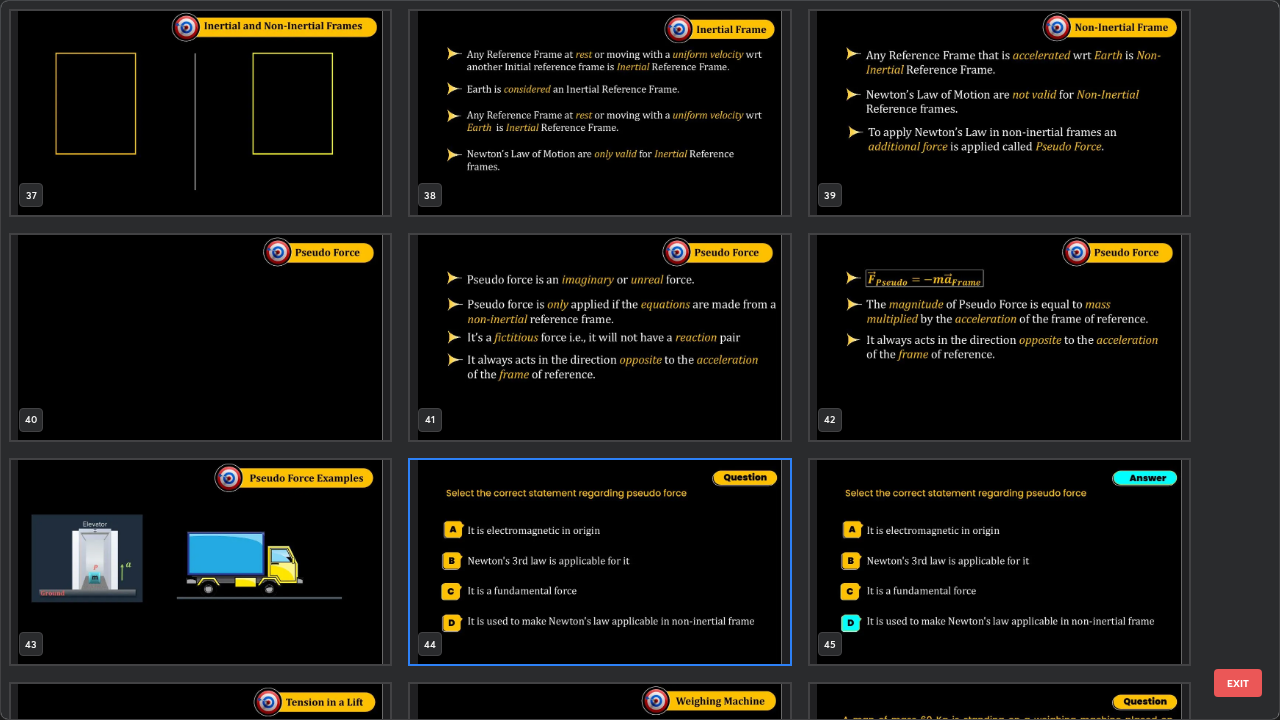 click on "EXIT" at bounding box center (1238, 683) 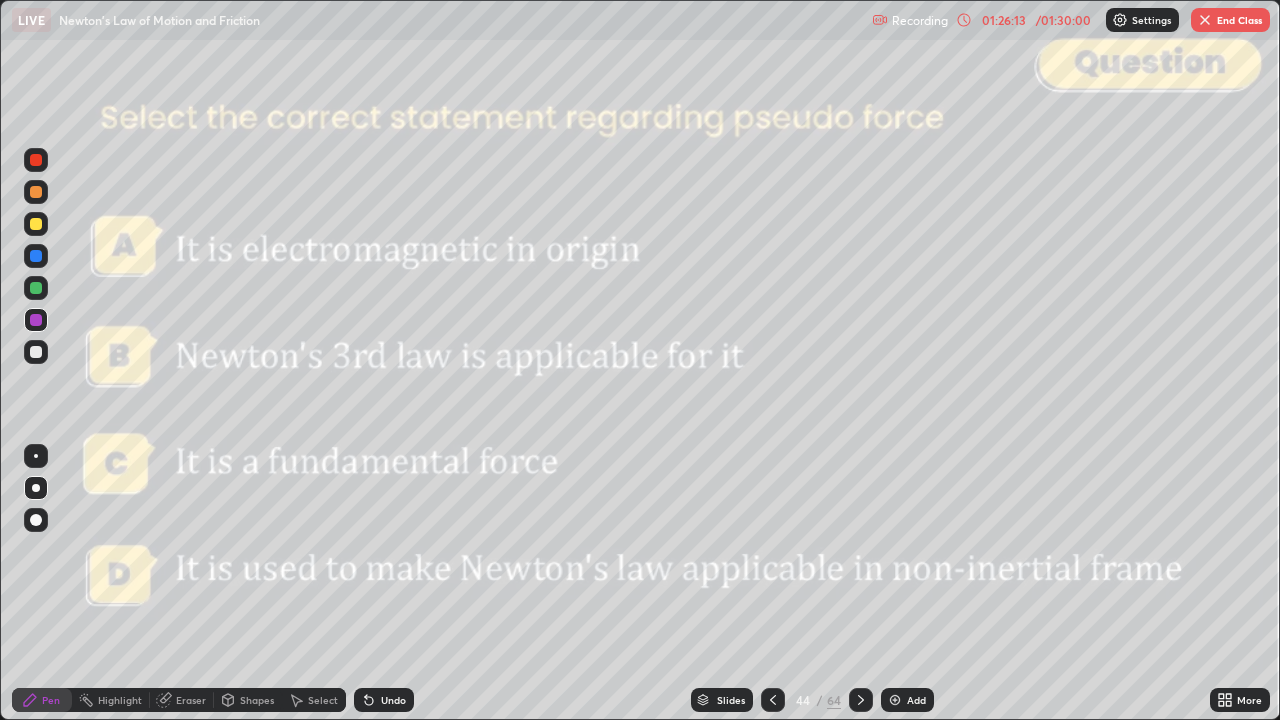 click on "Slides" at bounding box center [731, 700] 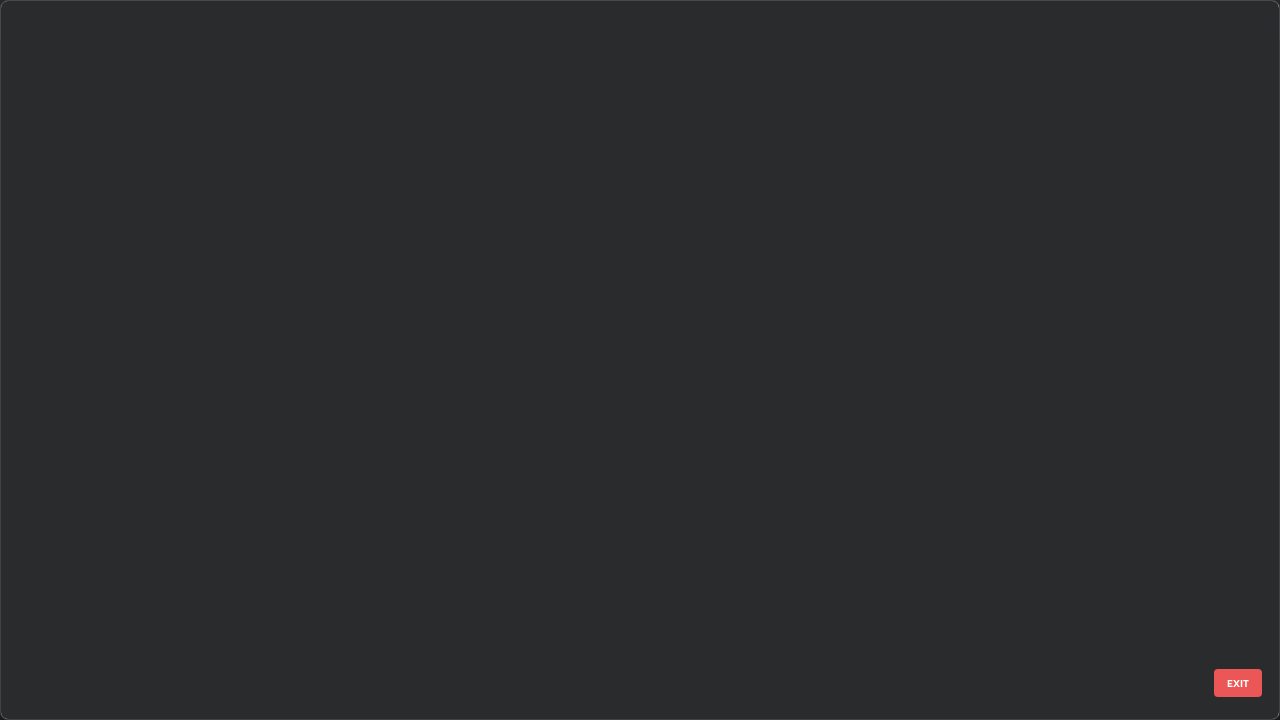 scroll, scrollTop: 2651, scrollLeft: 0, axis: vertical 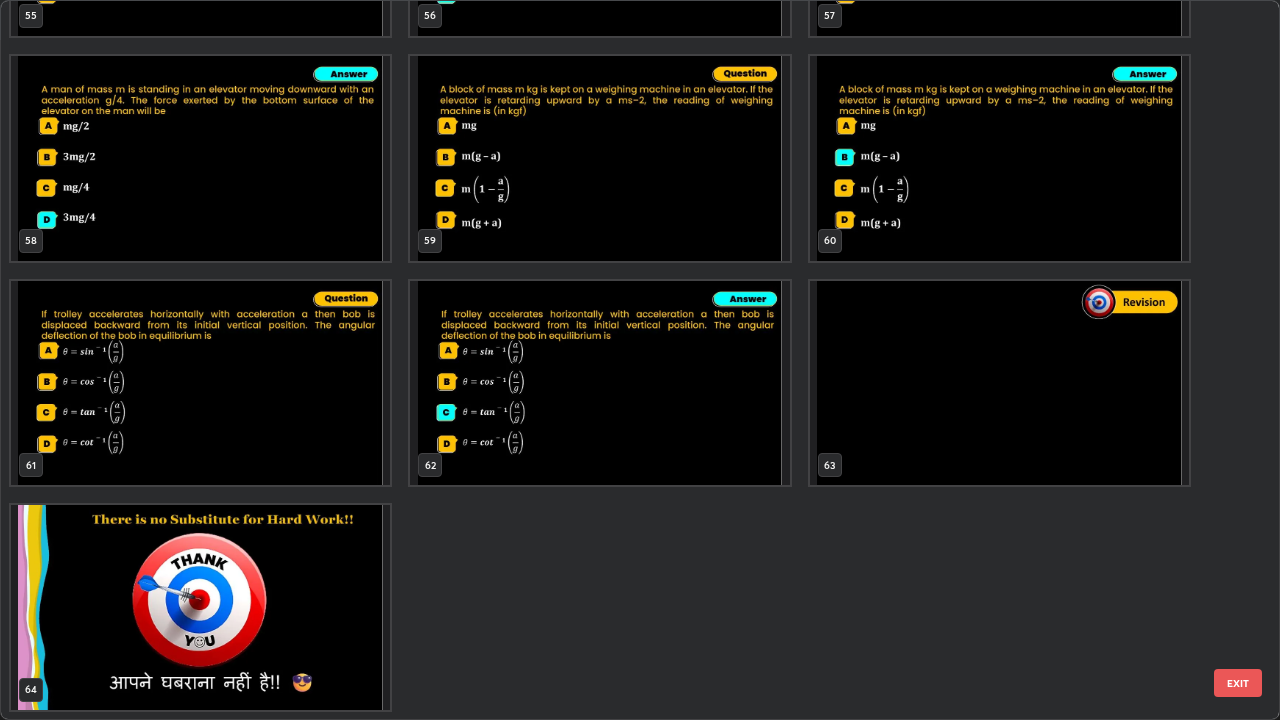 click at bounding box center (200, 607) 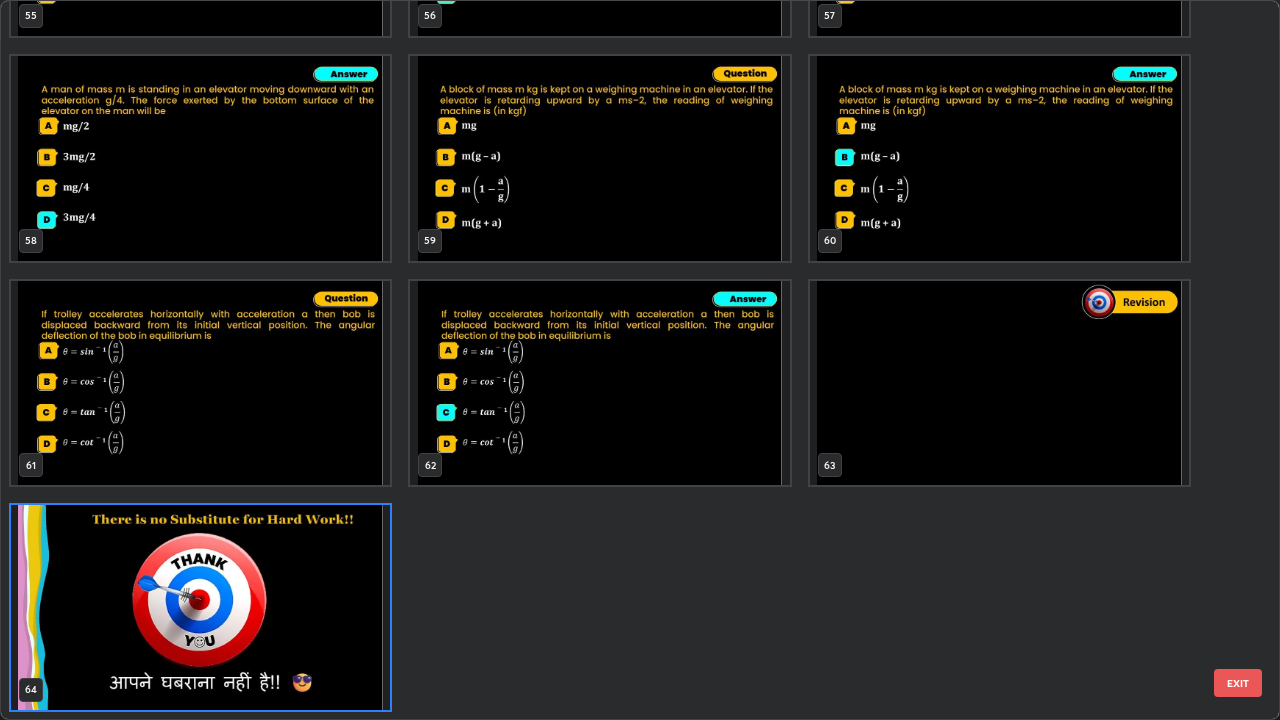 click on "EXIT" at bounding box center (1238, 683) 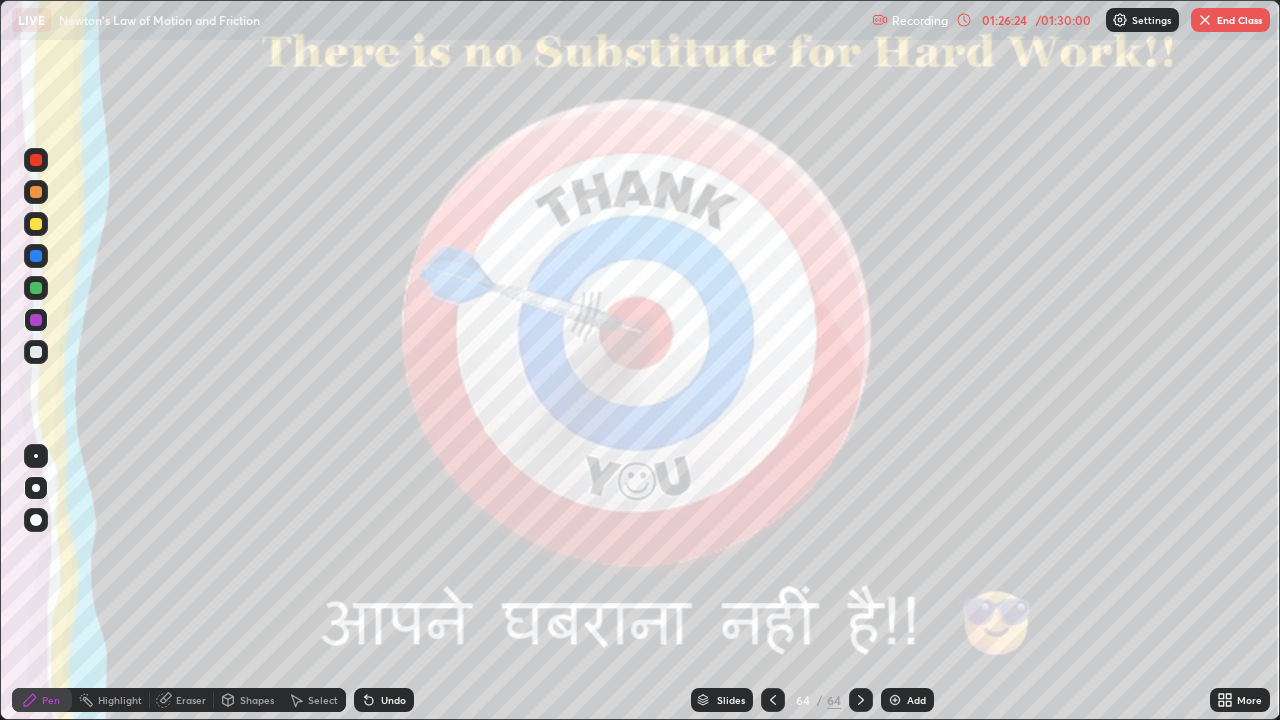 click at bounding box center (1205, 20) 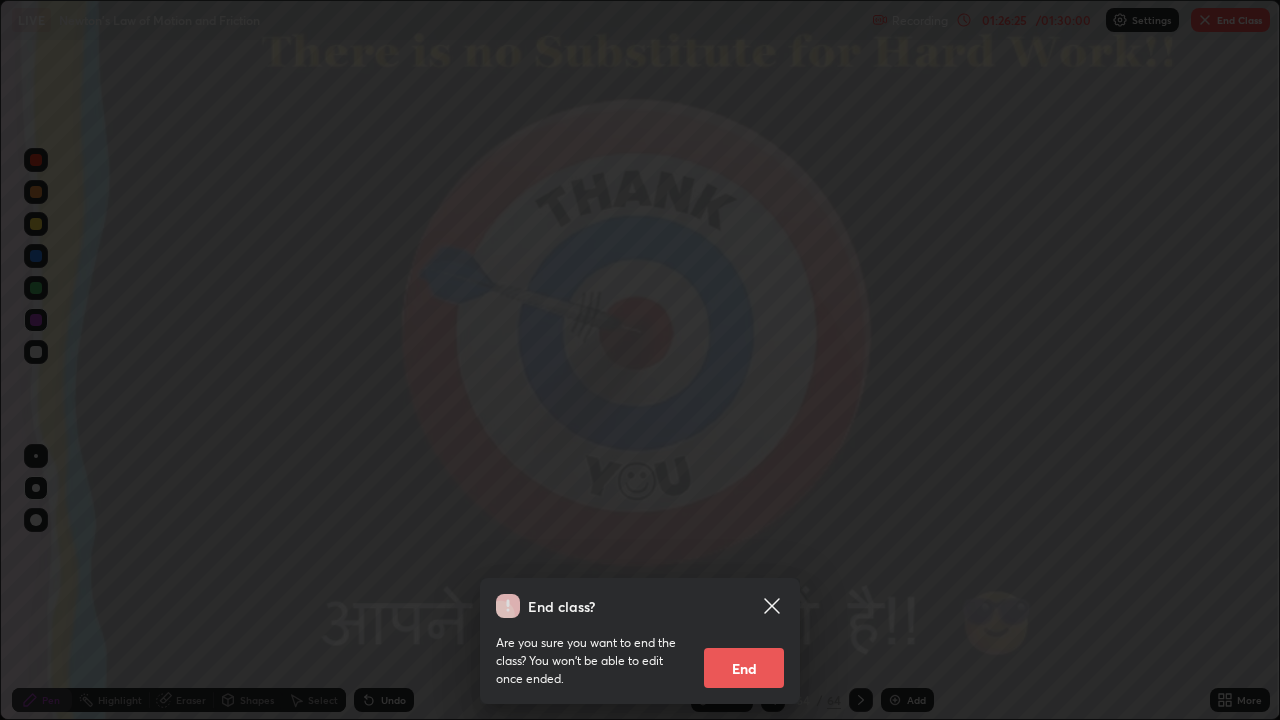click on "End" at bounding box center [744, 668] 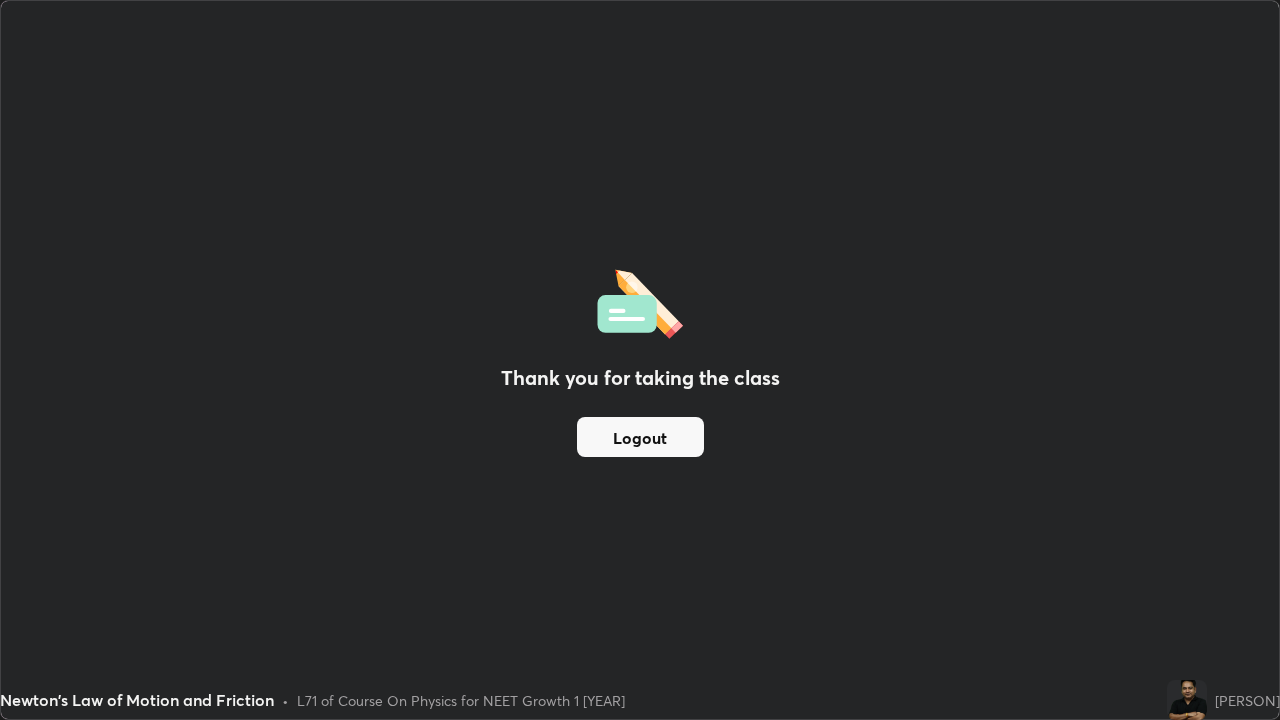 click on "Logout" at bounding box center [640, 437] 